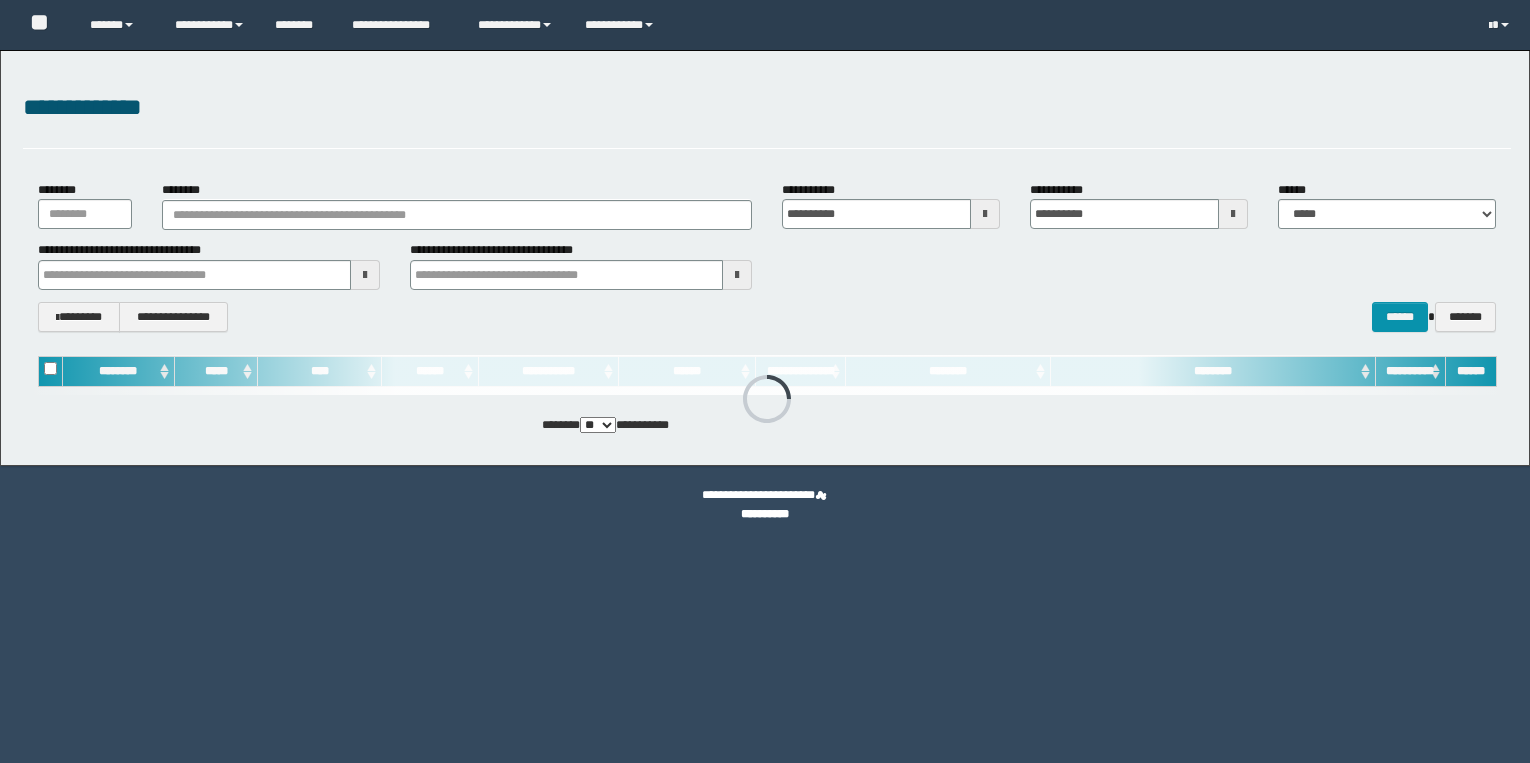 scroll, scrollTop: 0, scrollLeft: 0, axis: both 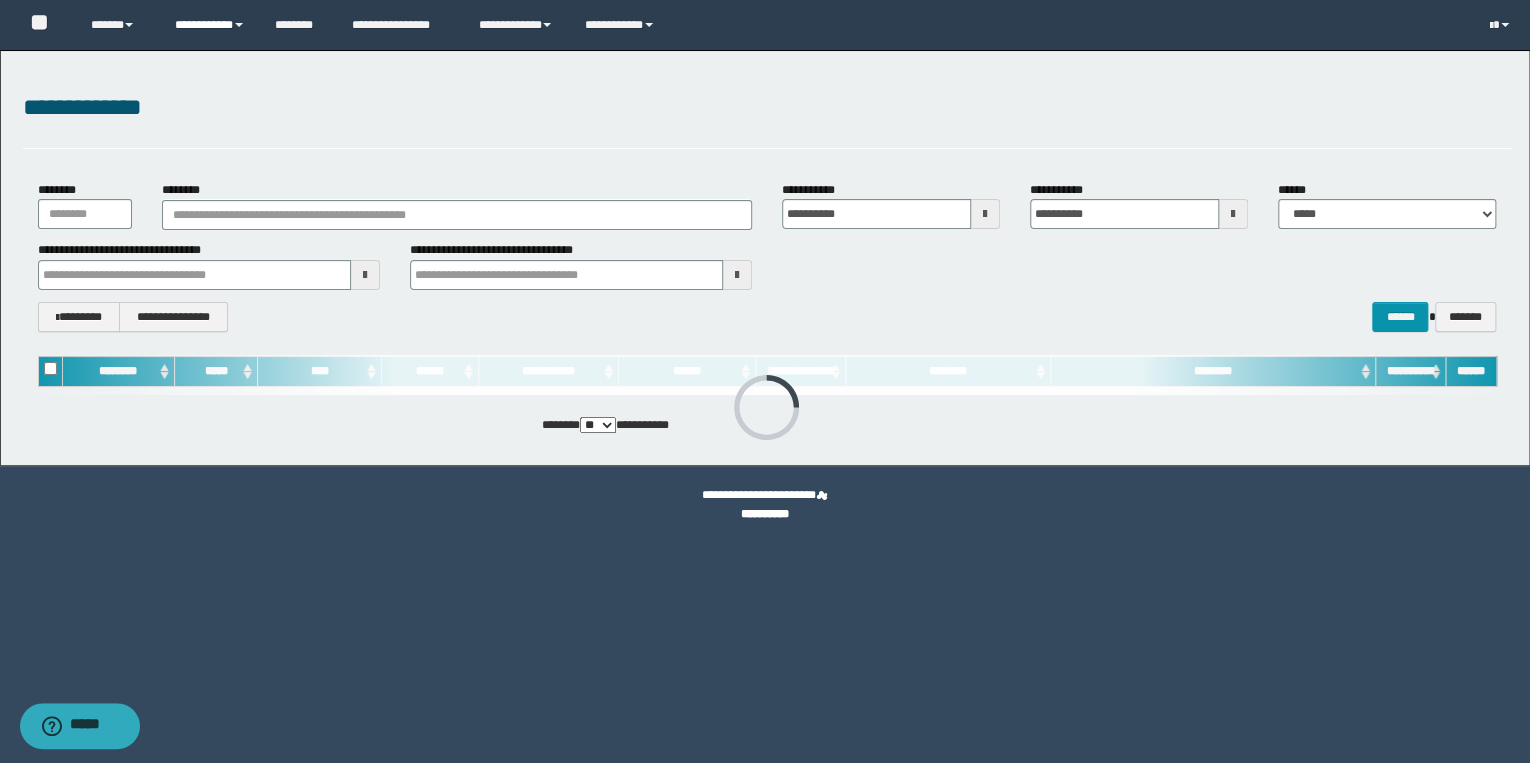 click on "**********" 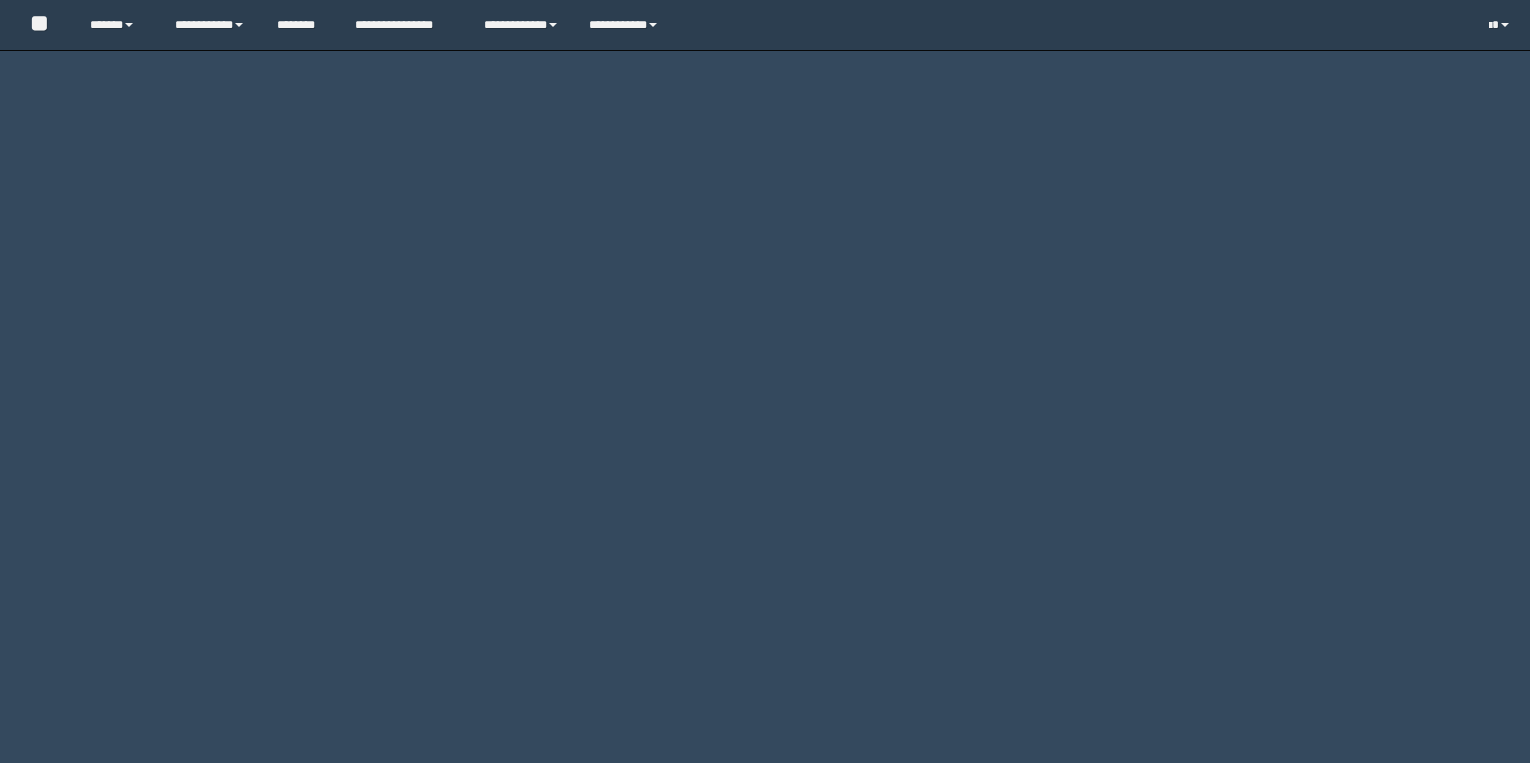 scroll, scrollTop: 0, scrollLeft: 0, axis: both 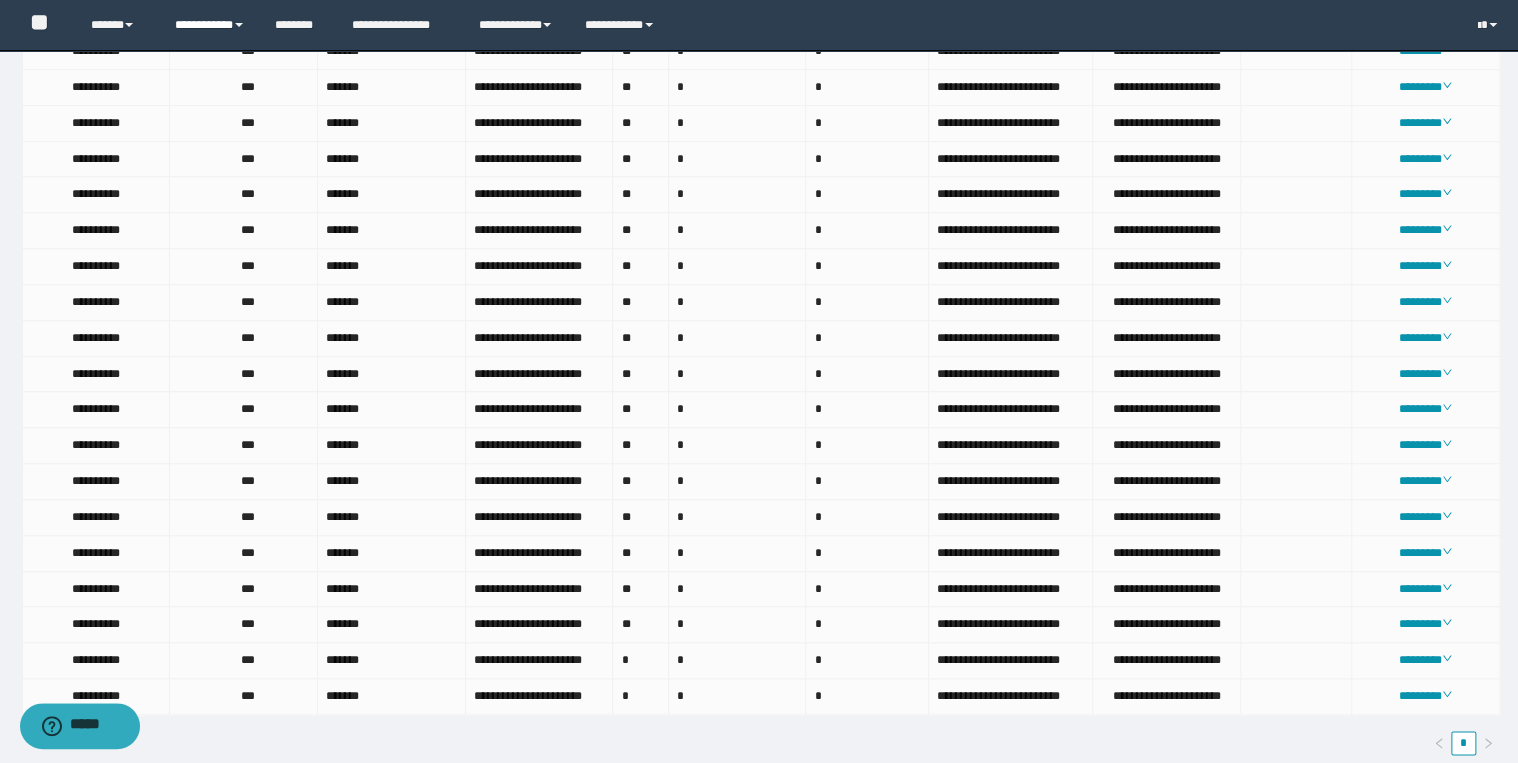 click on "**********" at bounding box center (210, 25) 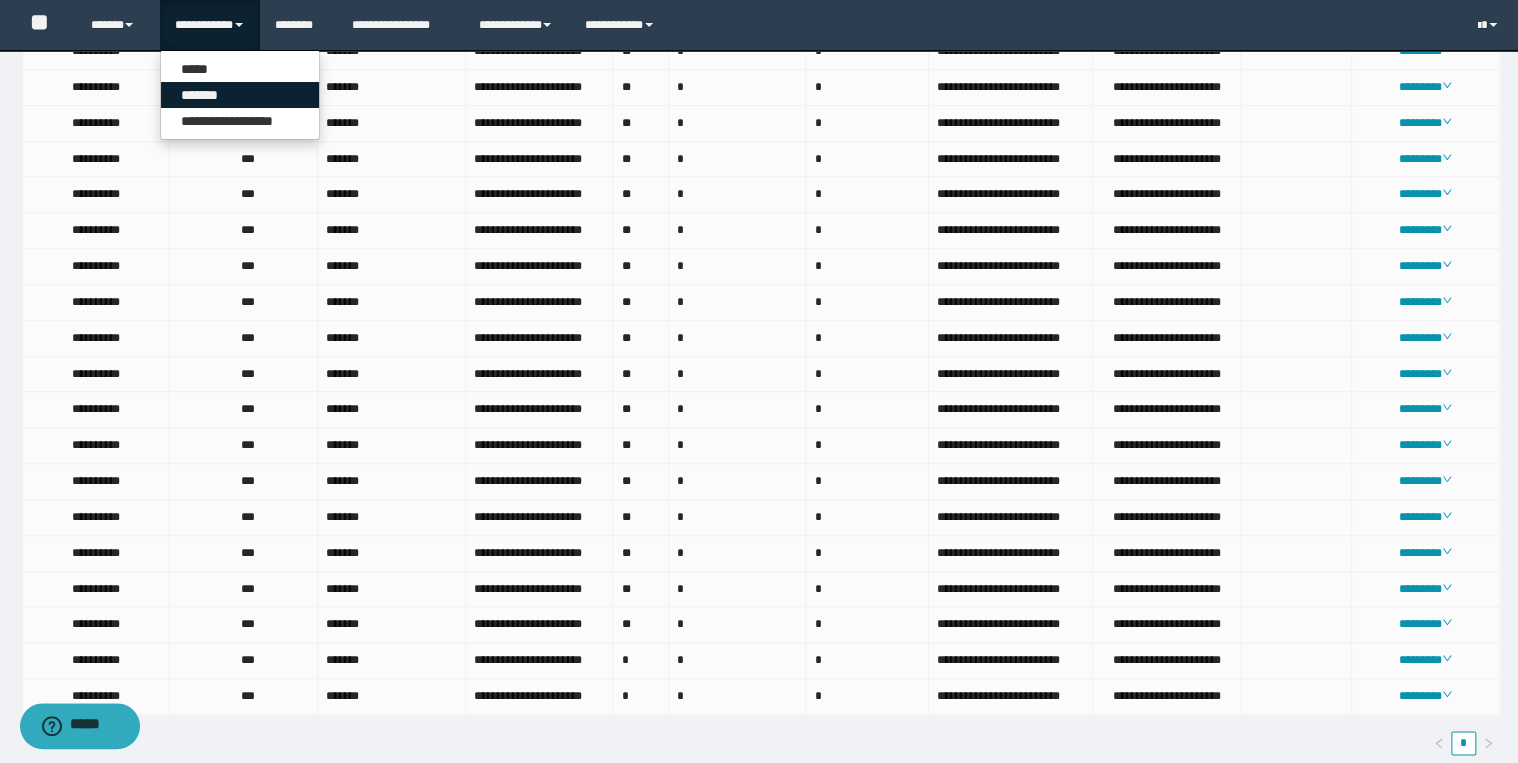click on "*******" at bounding box center [240, 95] 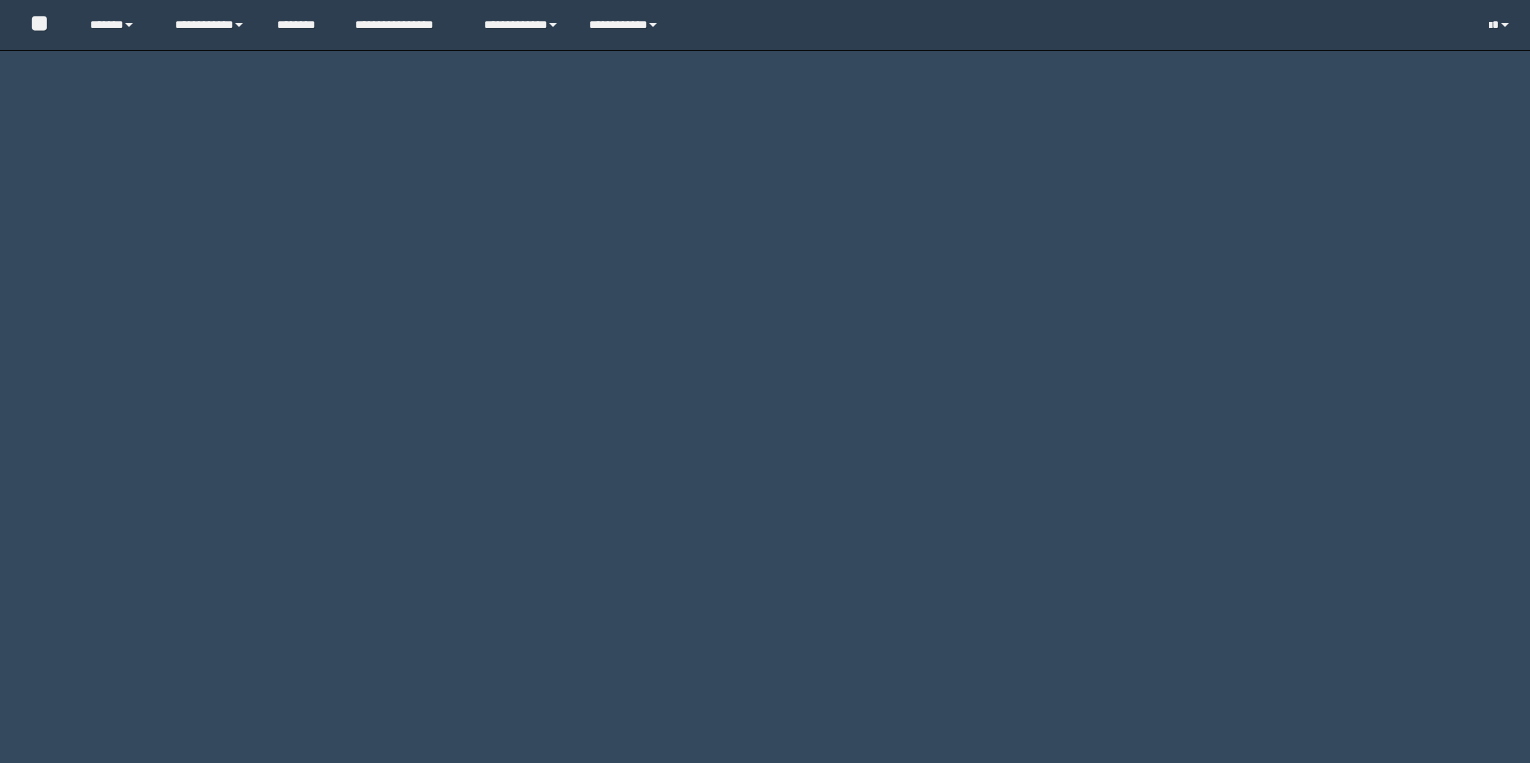 scroll, scrollTop: 0, scrollLeft: 0, axis: both 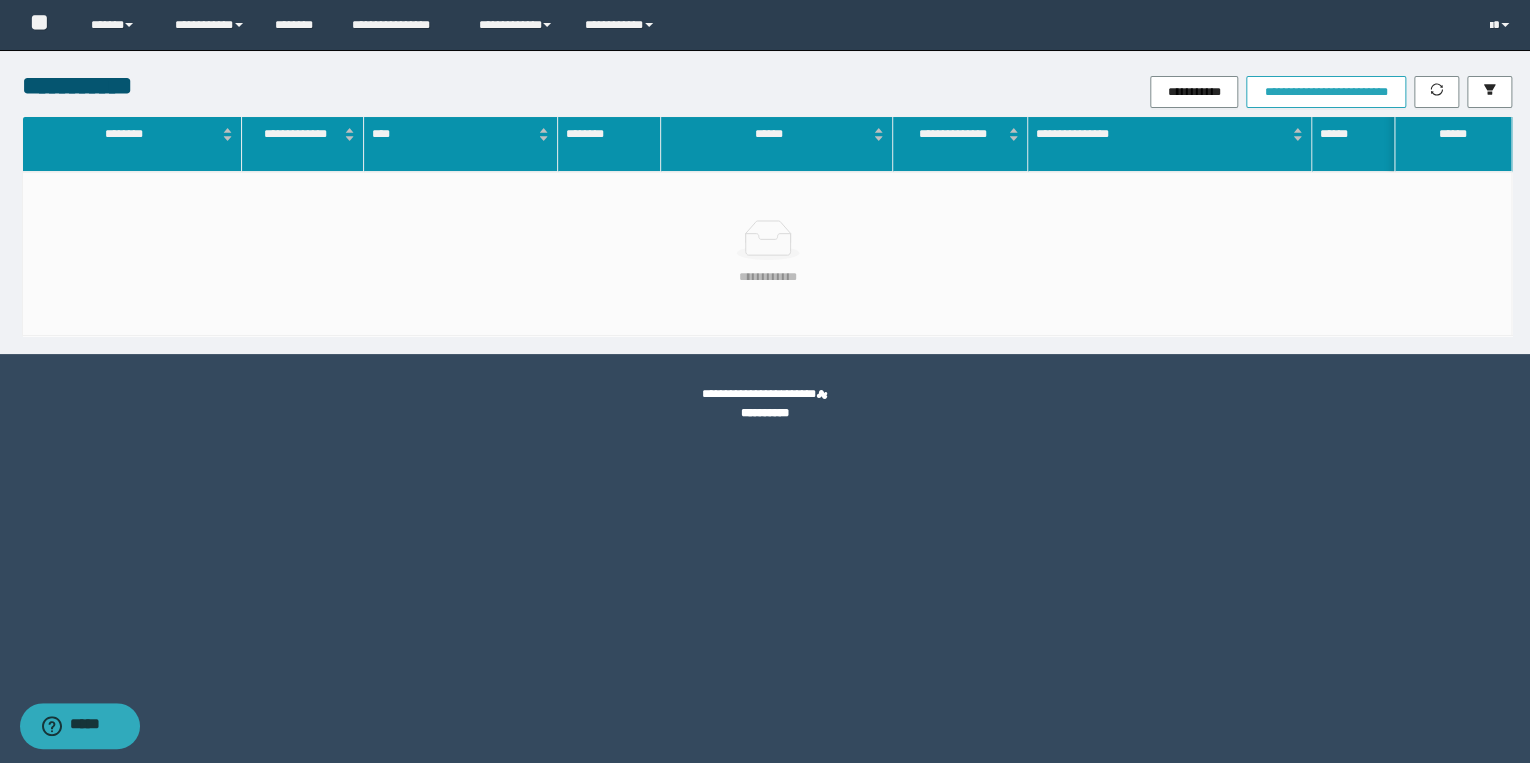 click on "**********" at bounding box center [1325, 92] 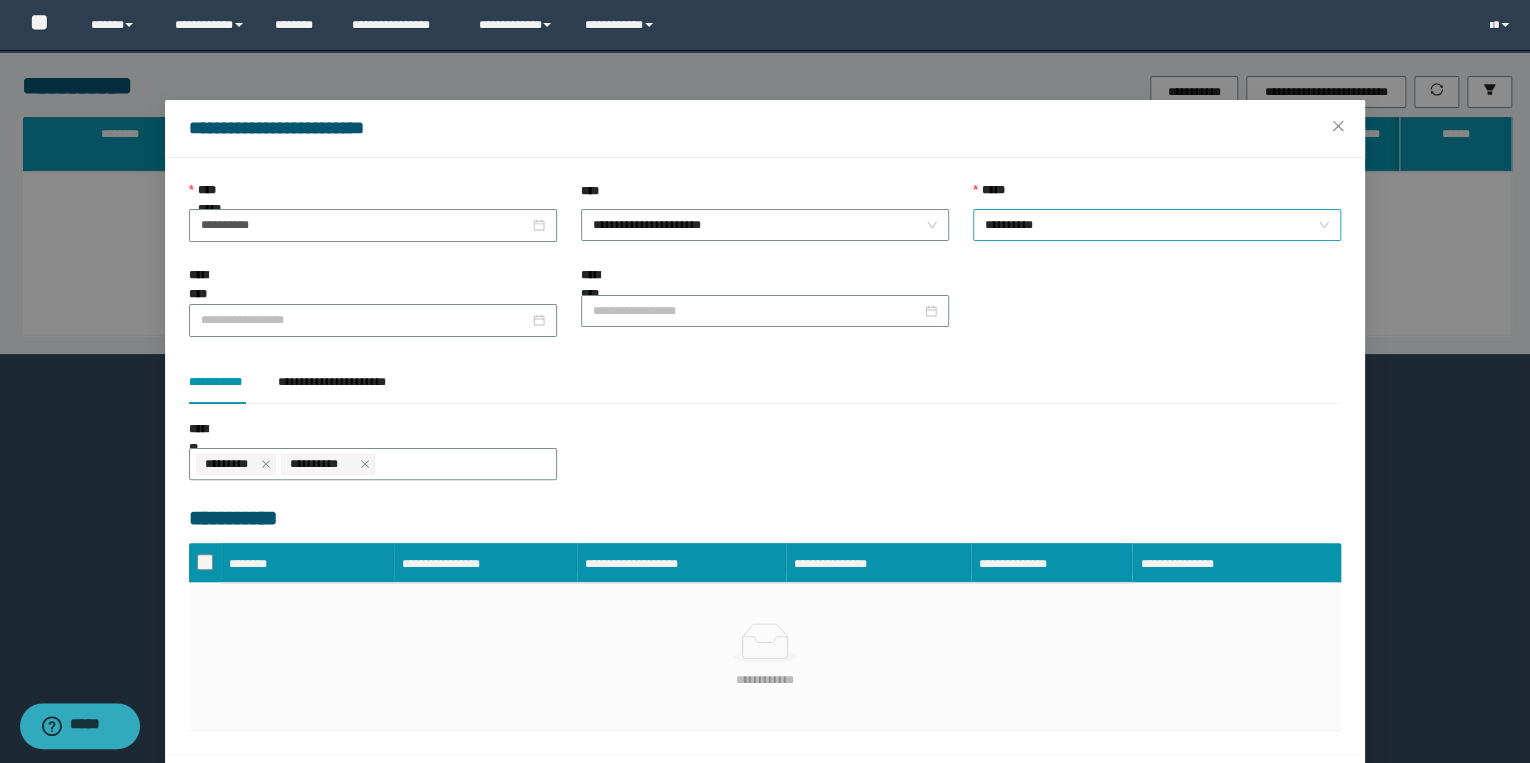 click on "**********" at bounding box center [1157, 225] 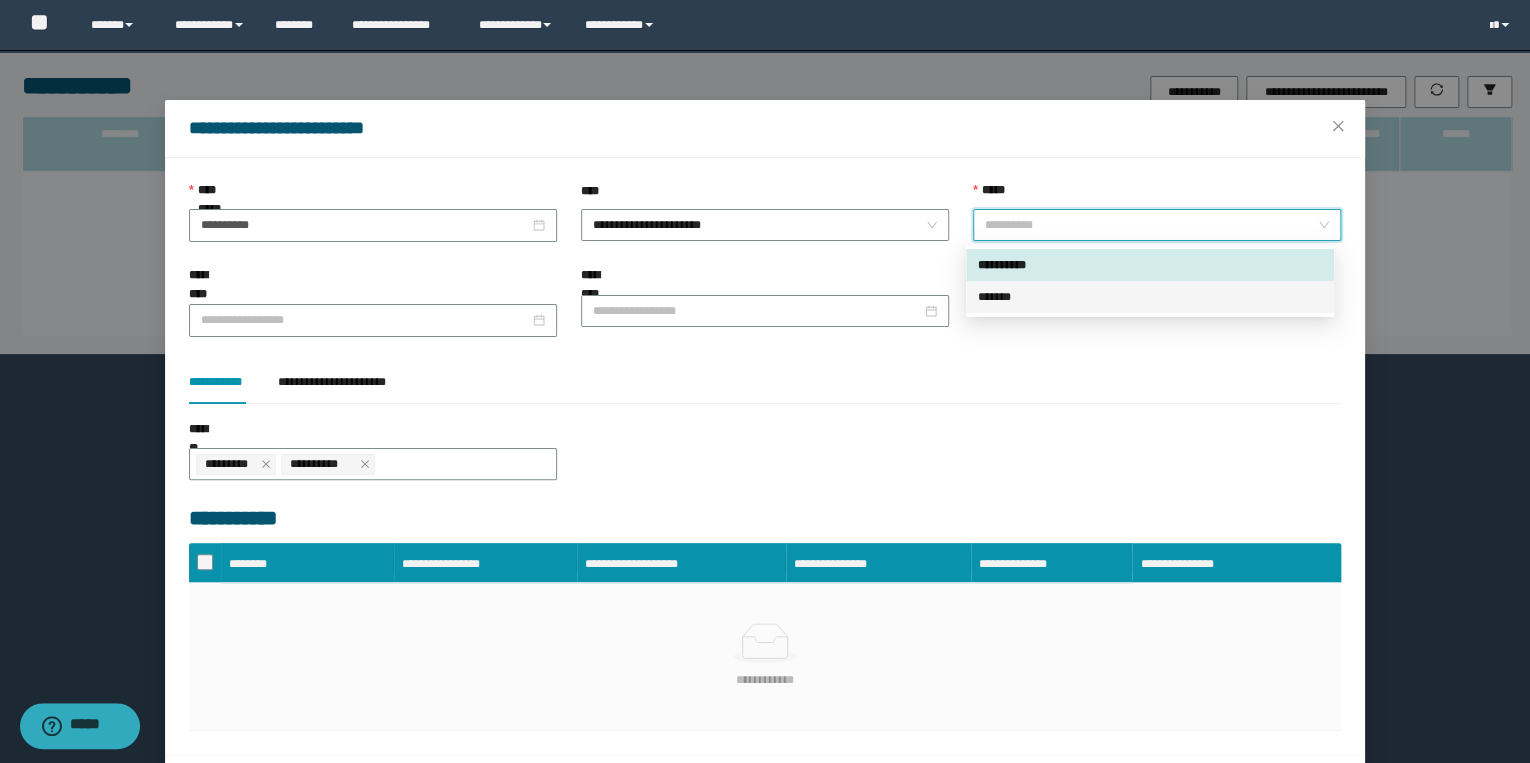 click on "*******" at bounding box center [1150, 297] 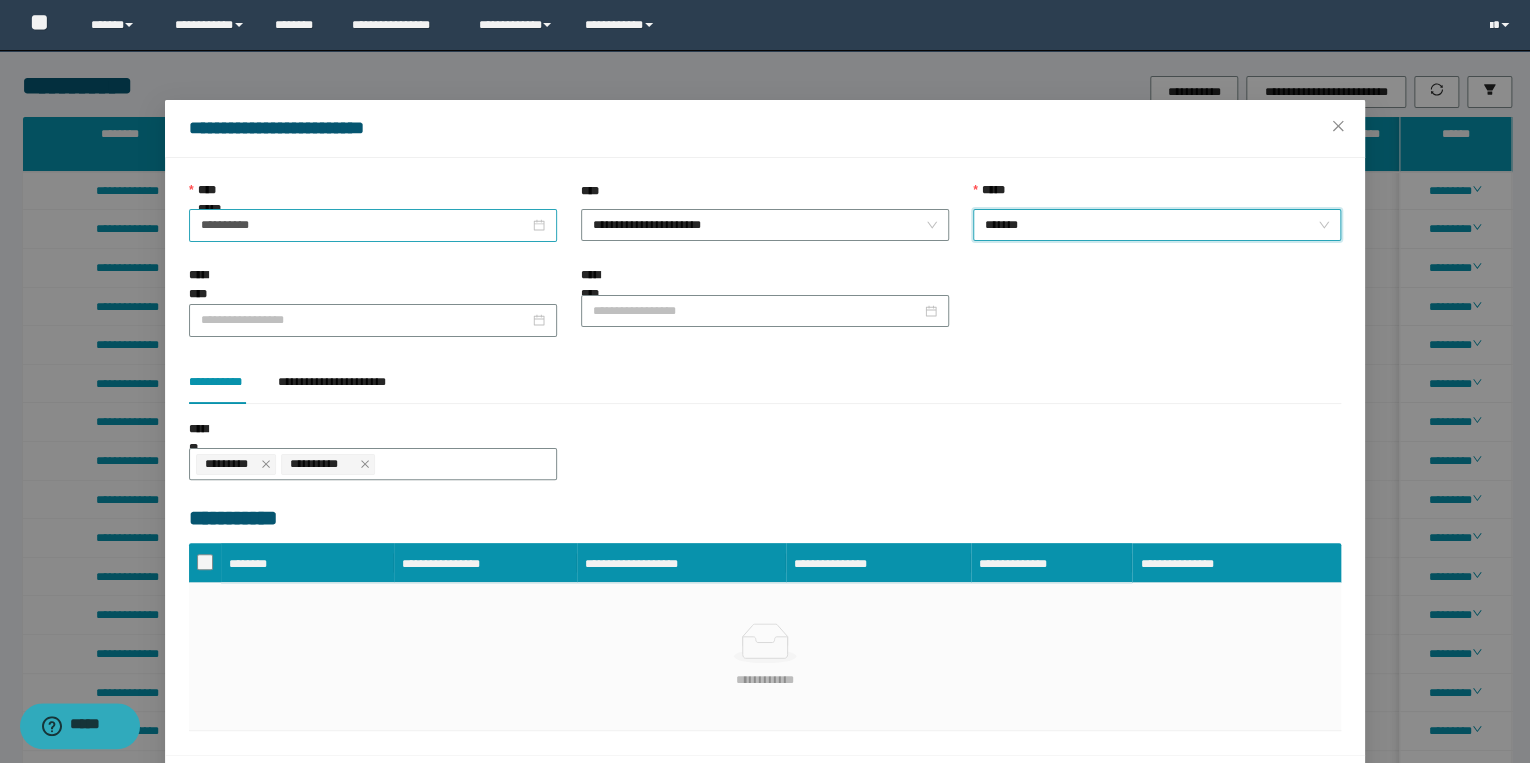 click on "**********" at bounding box center (373, 225) 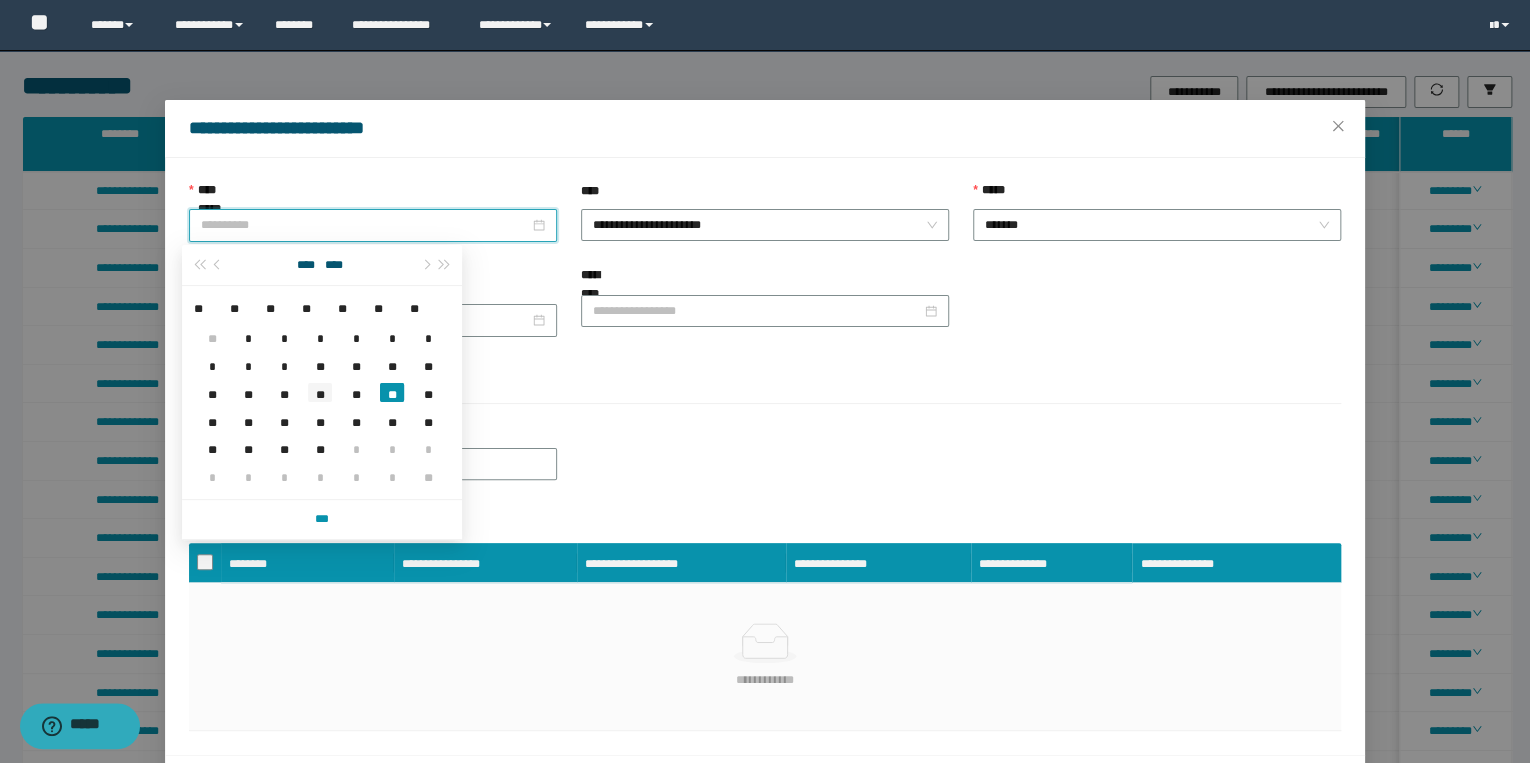 type on "**********" 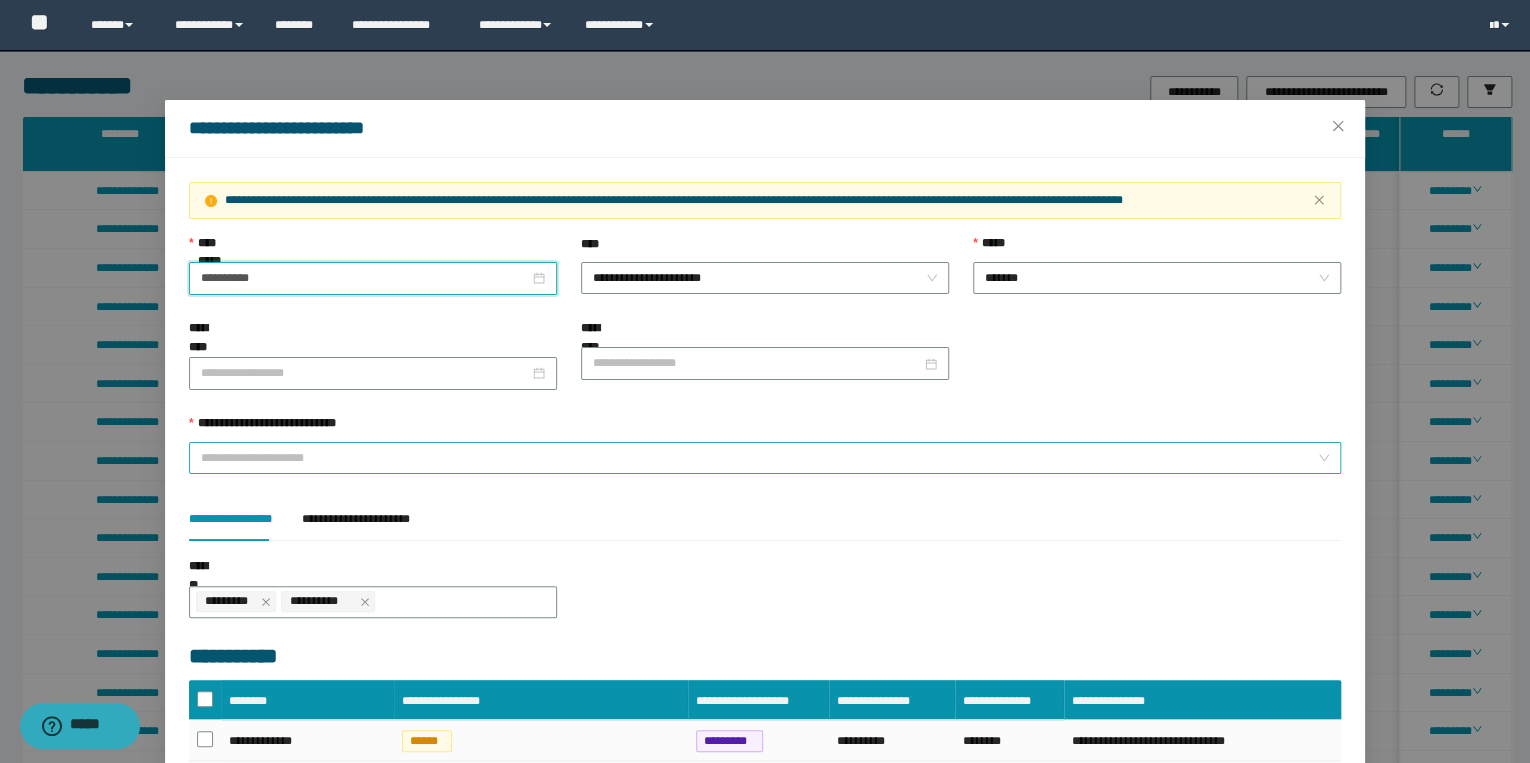 click on "**********" at bounding box center (759, 458) 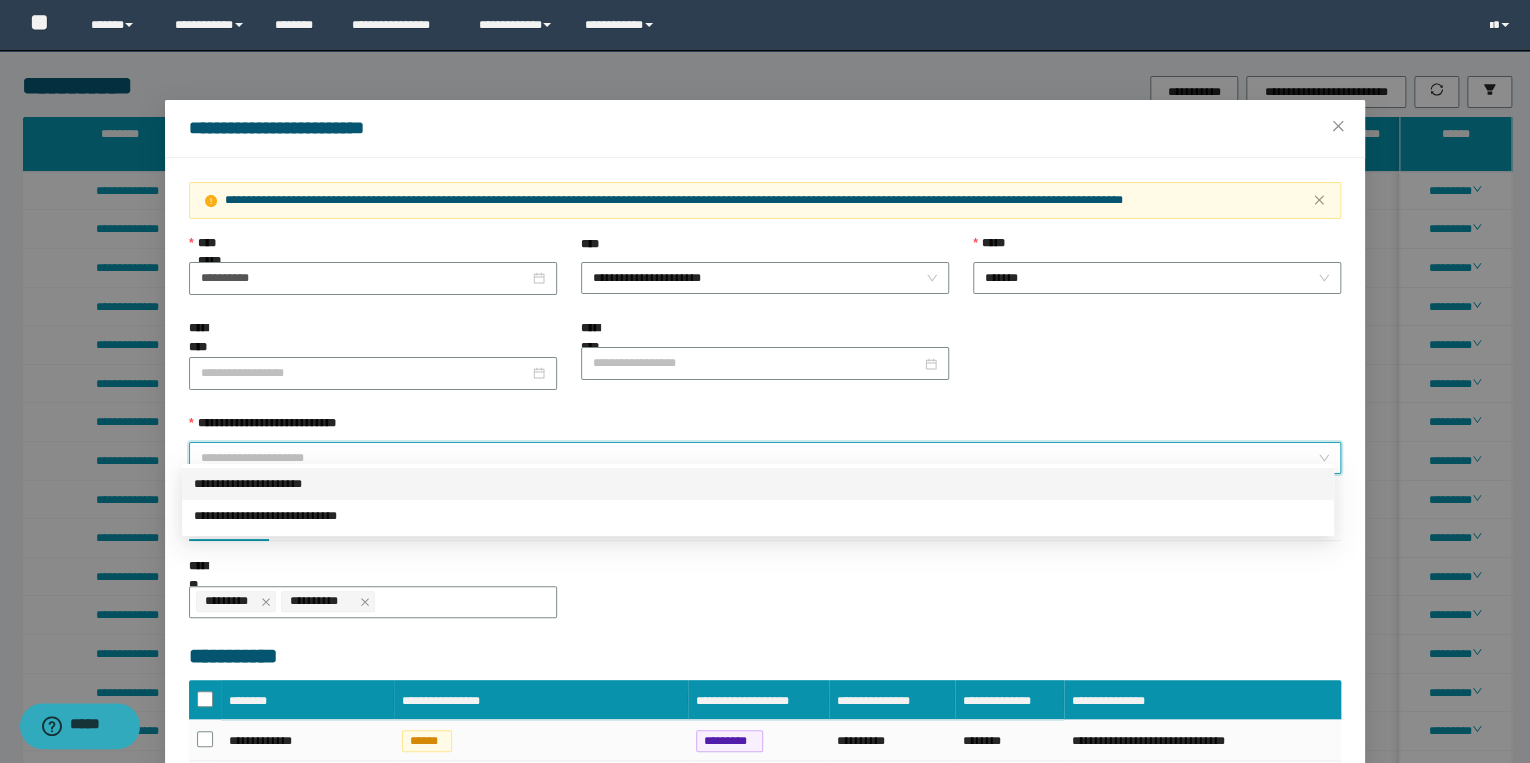 click on "**********" at bounding box center (758, 484) 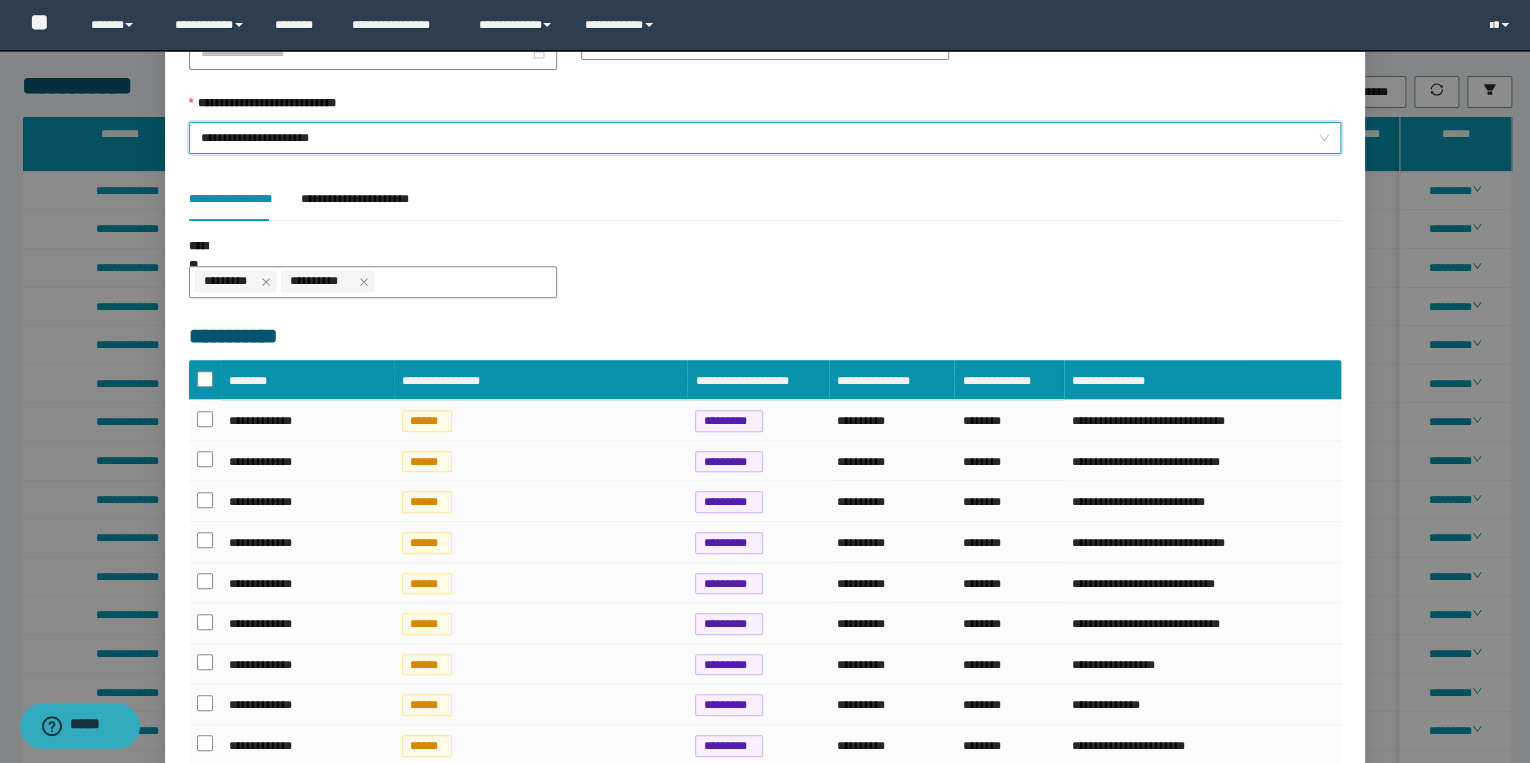 scroll, scrollTop: 480, scrollLeft: 0, axis: vertical 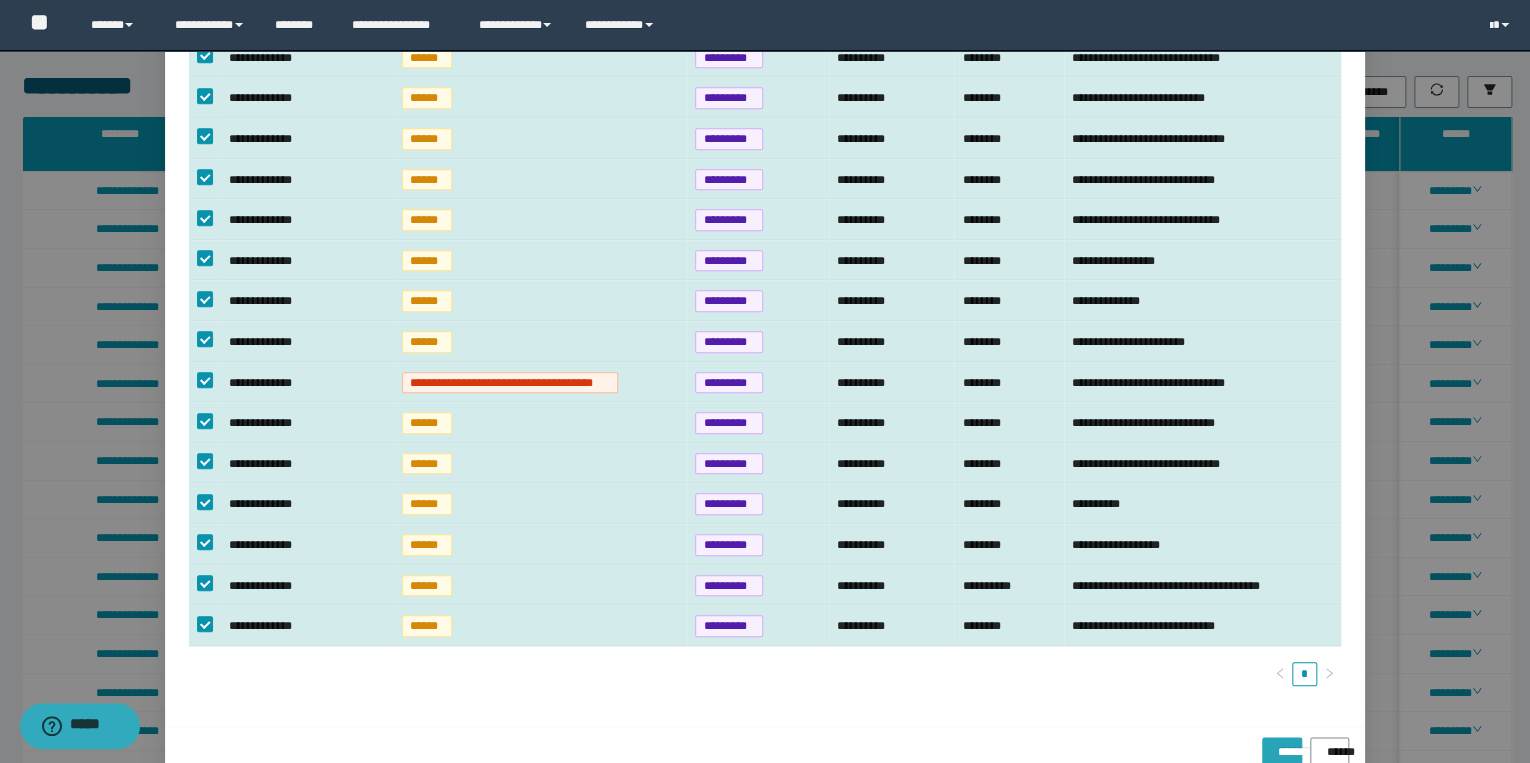 click on "*******" at bounding box center (1282, 745) 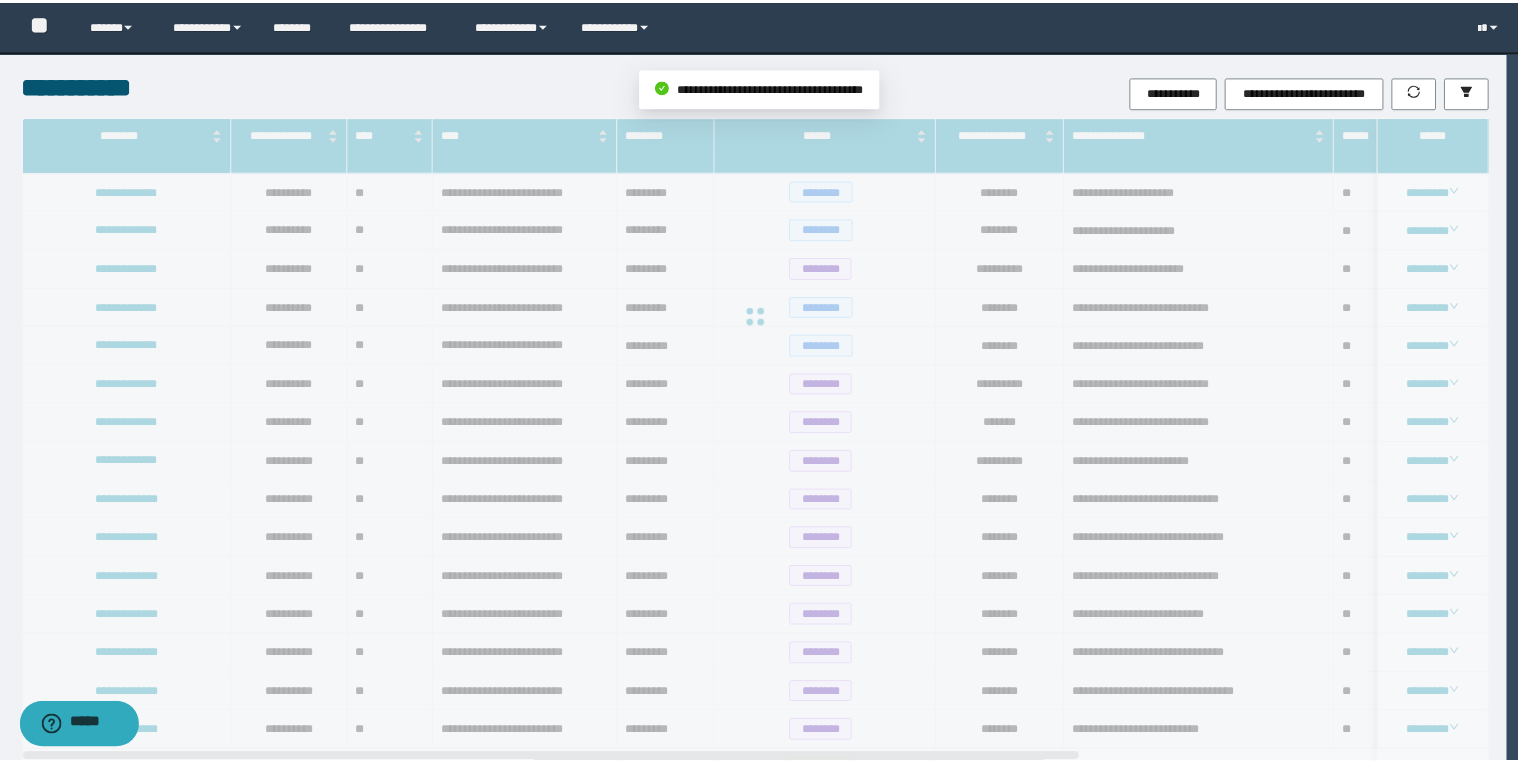 scroll, scrollTop: 624, scrollLeft: 0, axis: vertical 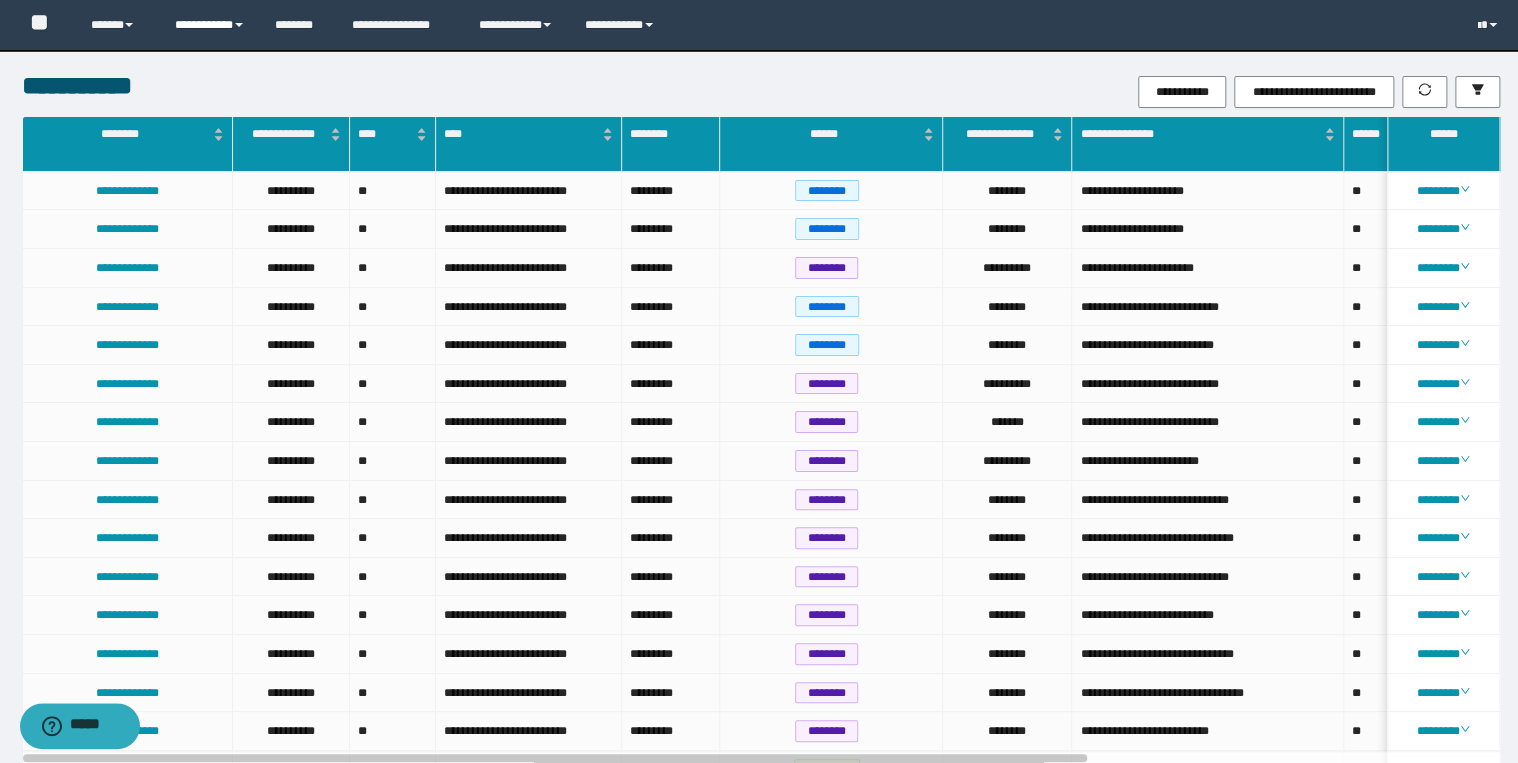 click on "**********" at bounding box center (210, 25) 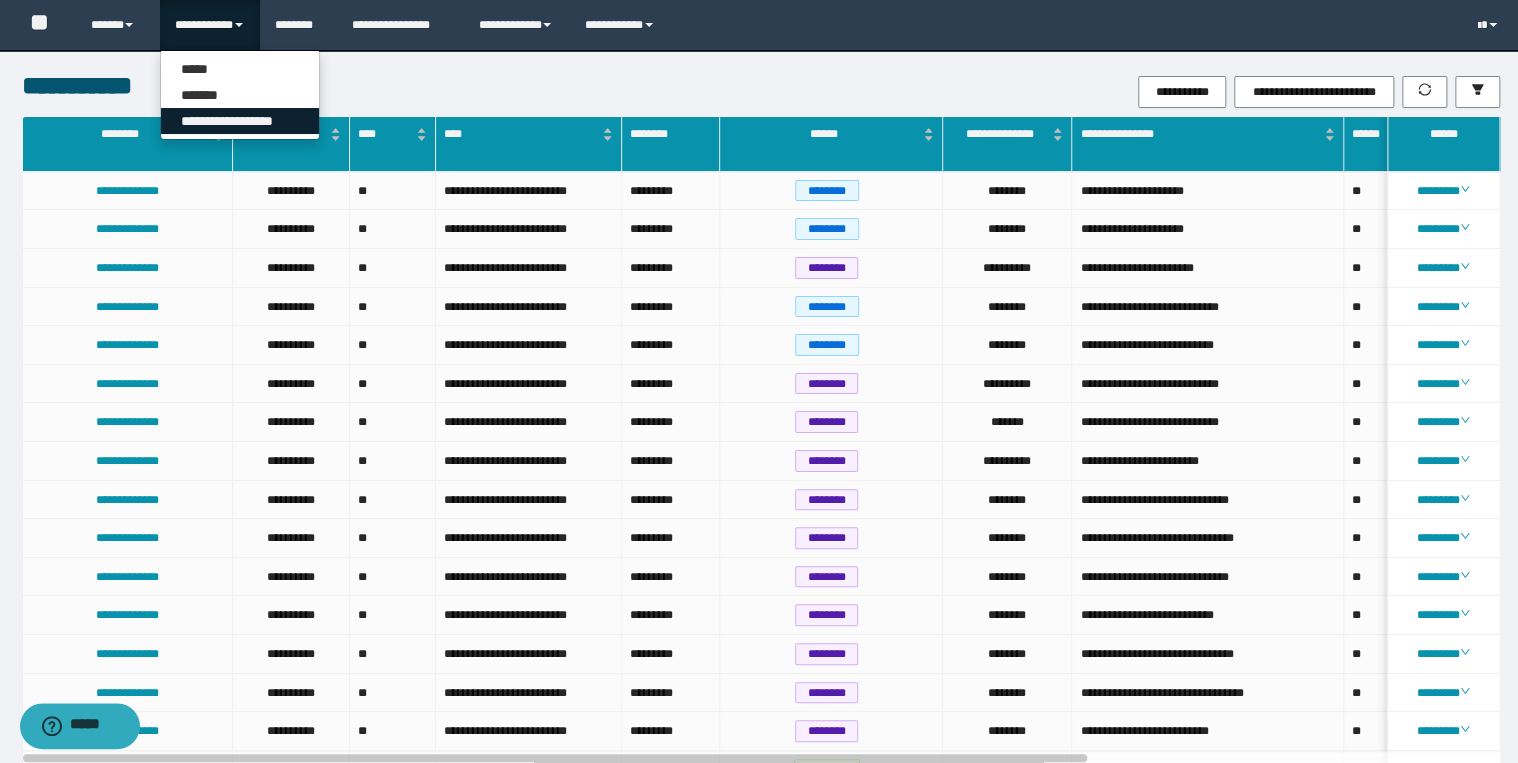 click on "**********" at bounding box center (240, 121) 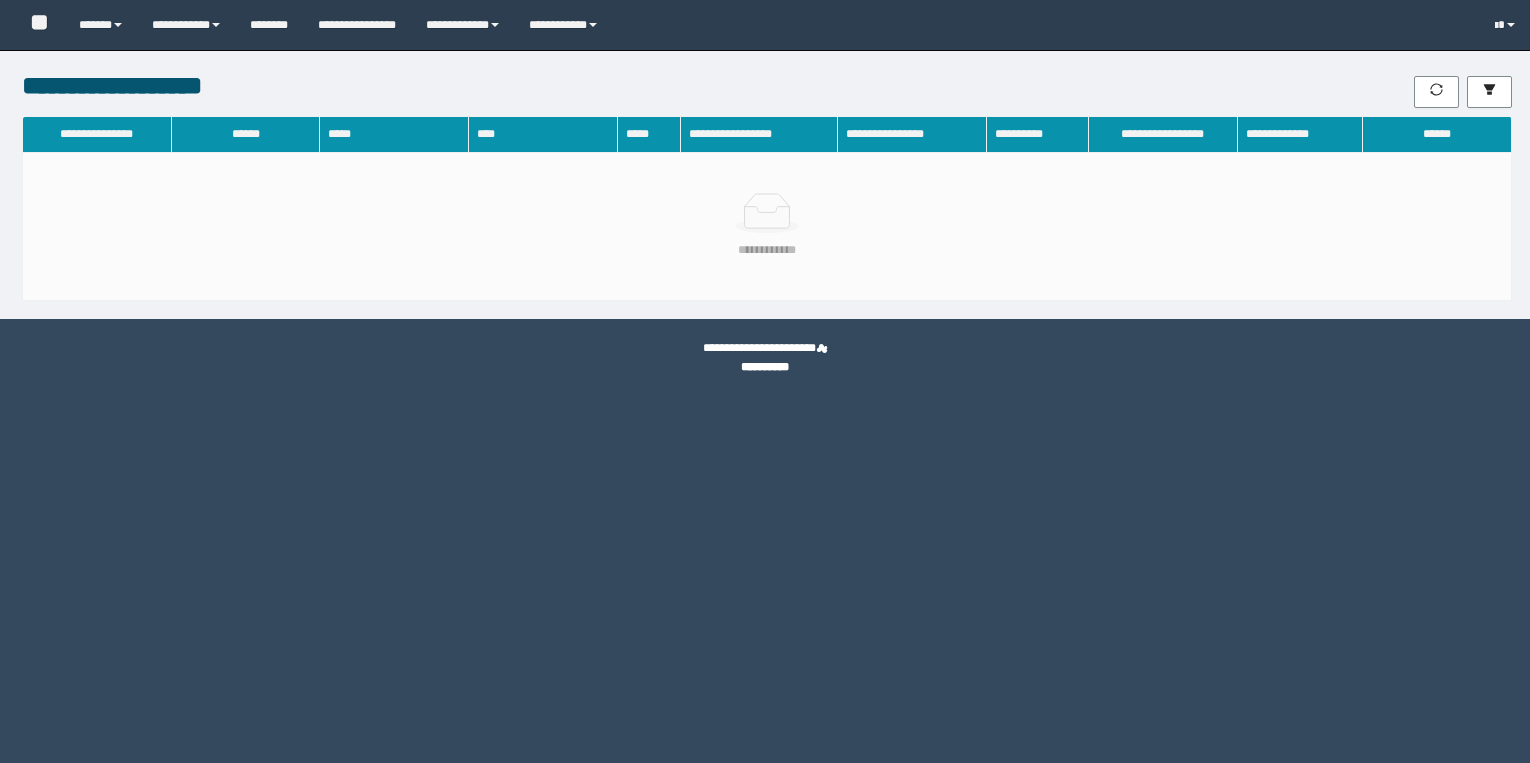 scroll, scrollTop: 0, scrollLeft: 0, axis: both 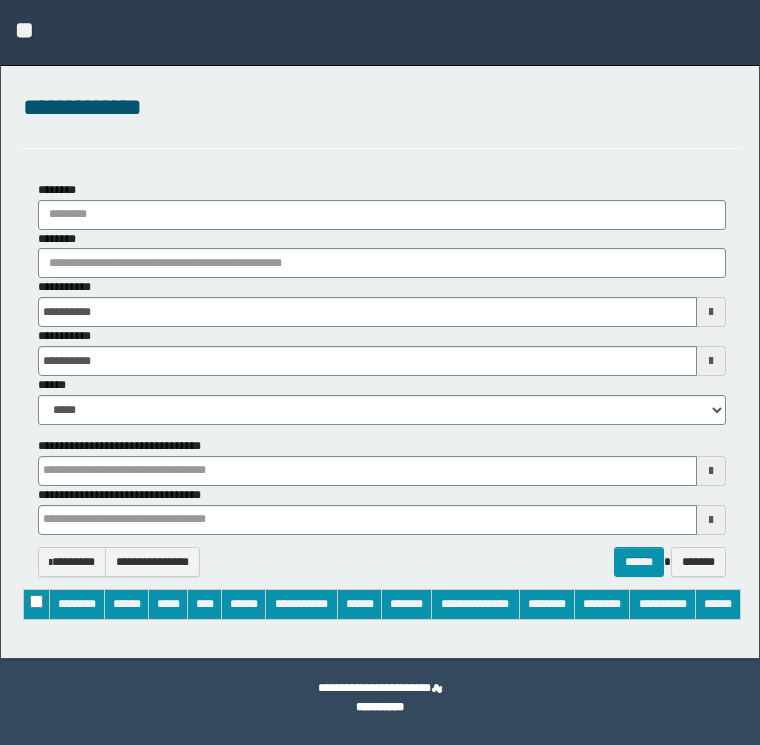 type on "**********" 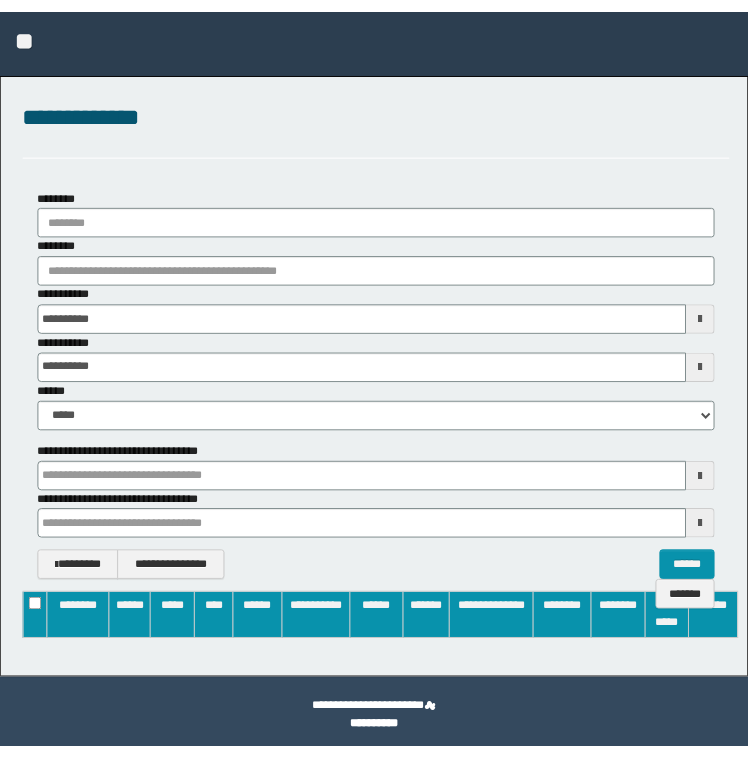 scroll, scrollTop: 0, scrollLeft: 0, axis: both 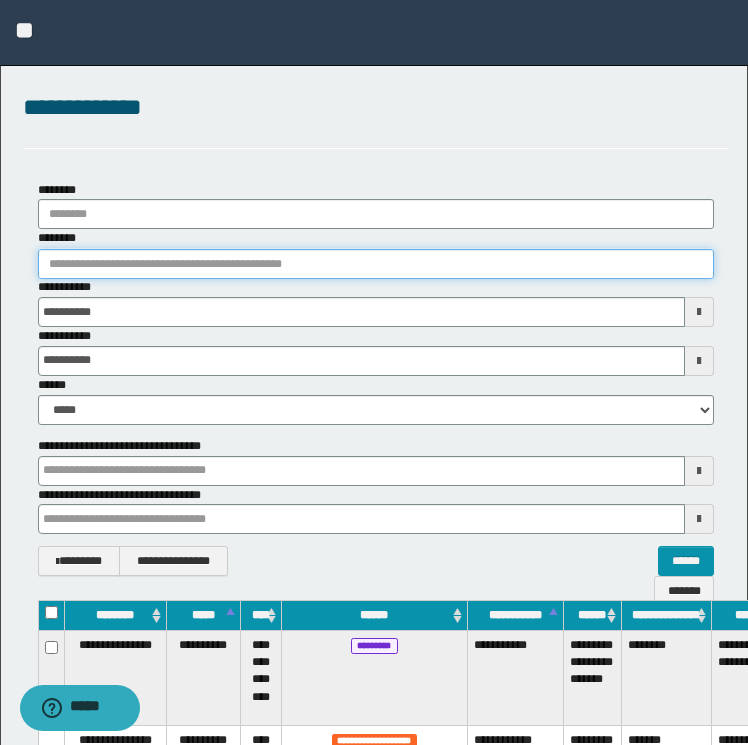 click on "********" at bounding box center [376, 264] 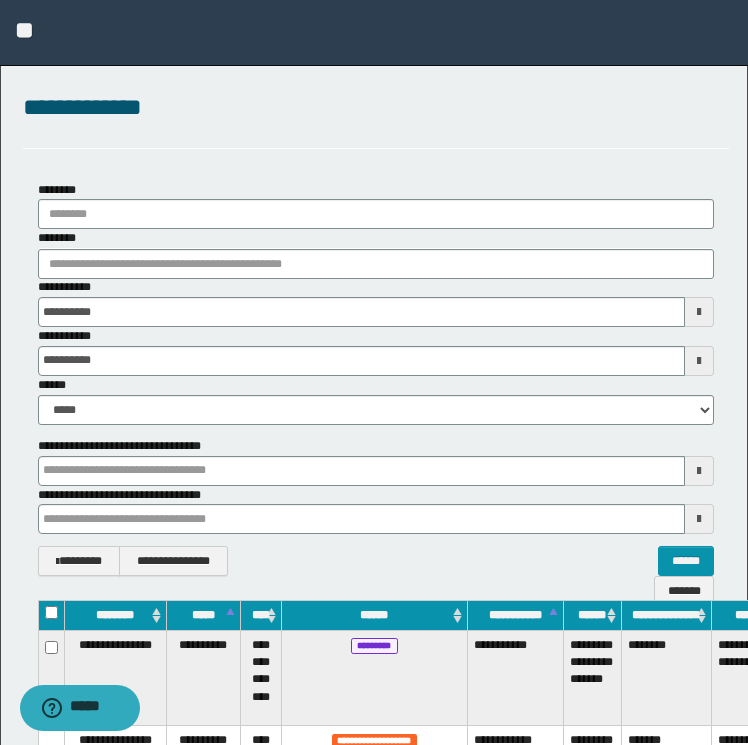 click on "**********" at bounding box center (376, 302) 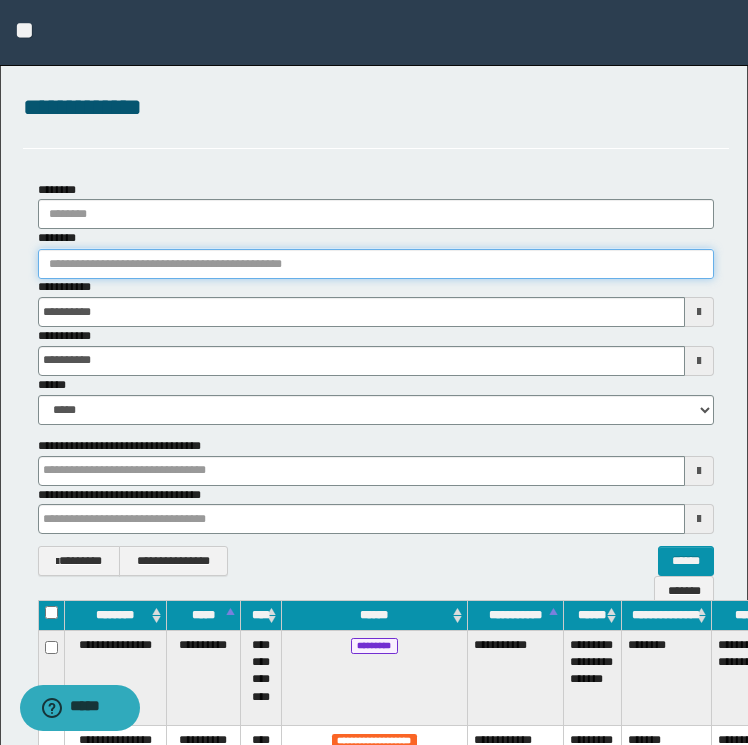 click on "********" at bounding box center (376, 264) 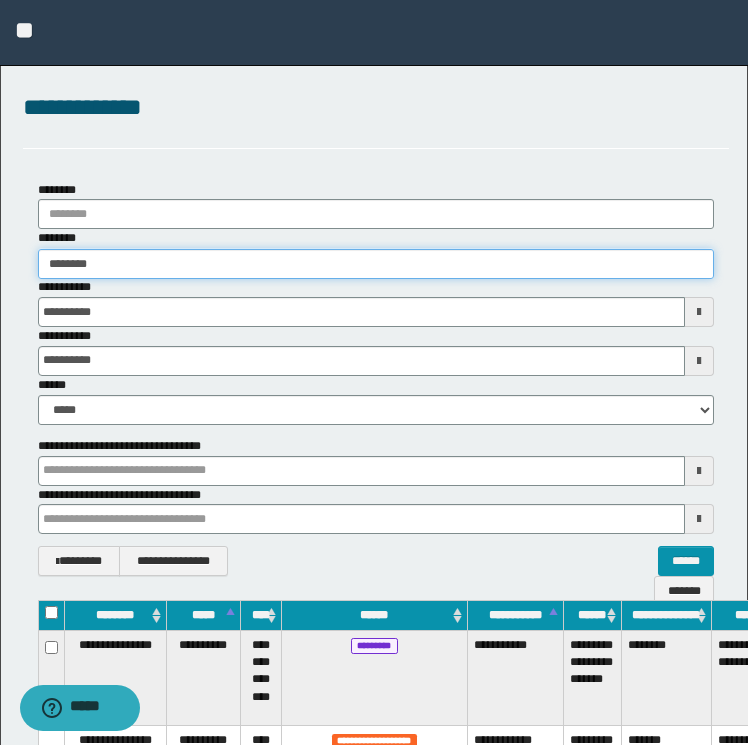 type on "********" 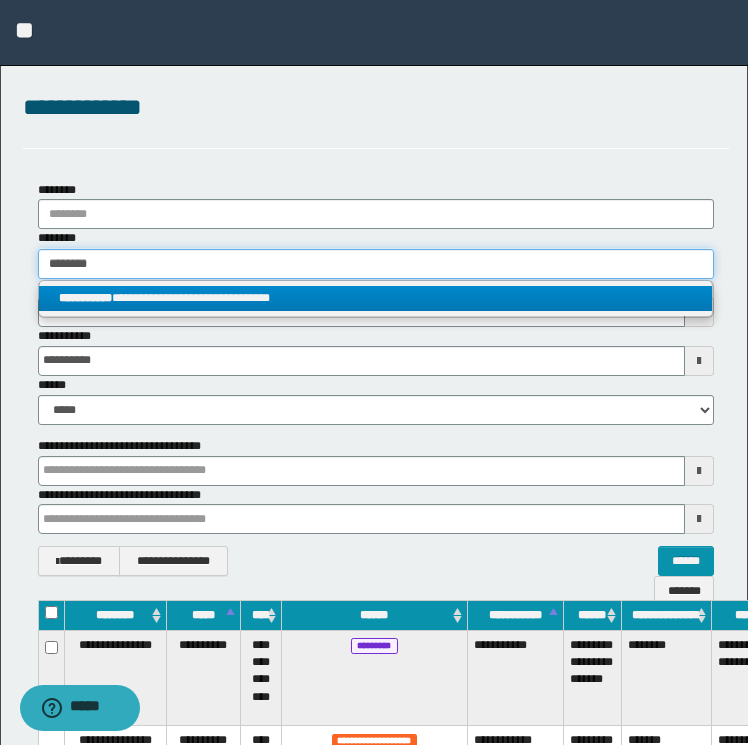 type on "********" 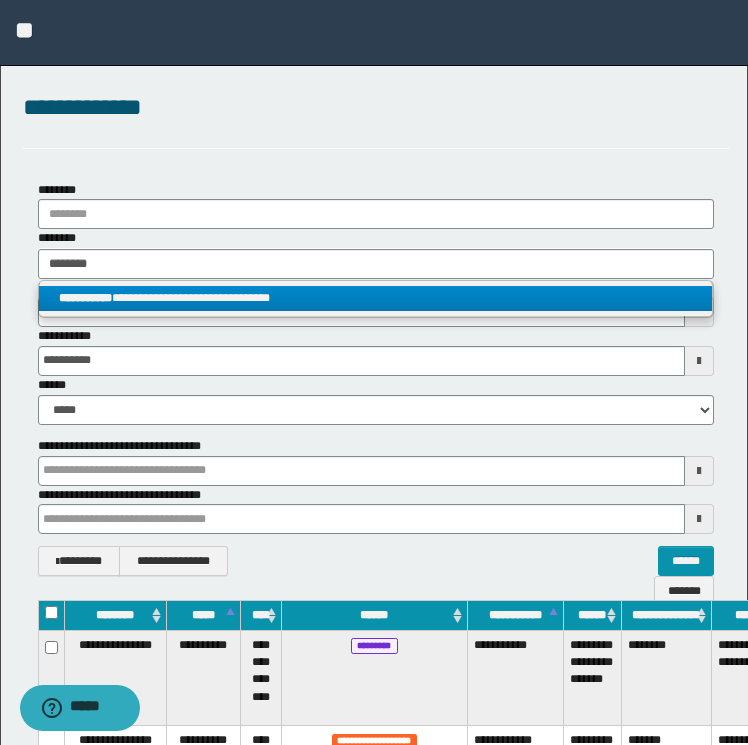 click on "**********" at bounding box center (376, 298) 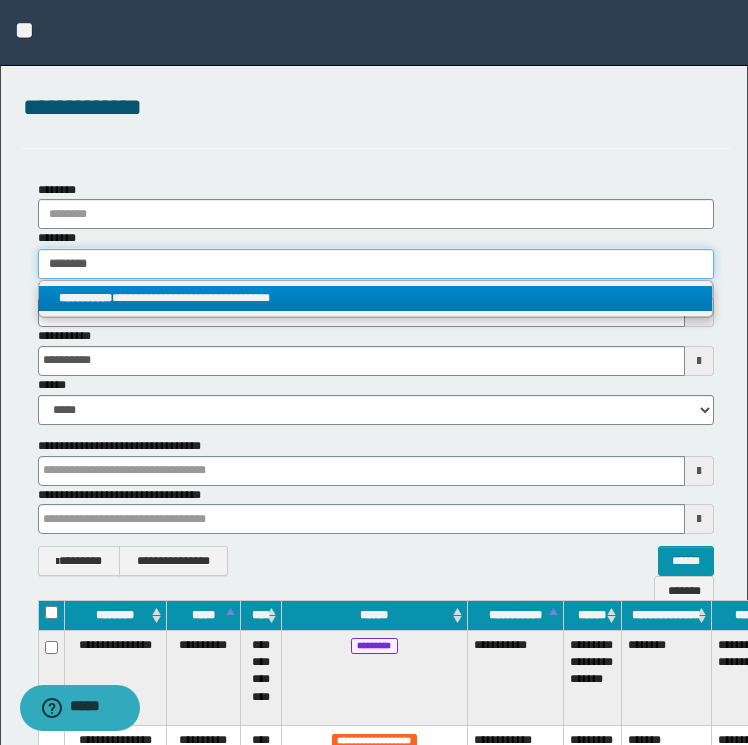type 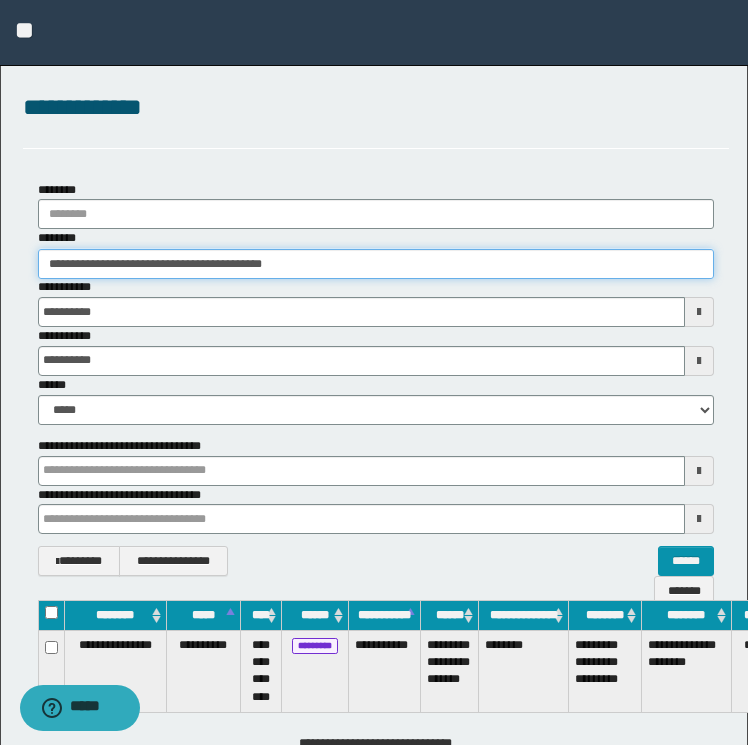 scroll, scrollTop: 0, scrollLeft: 112, axis: horizontal 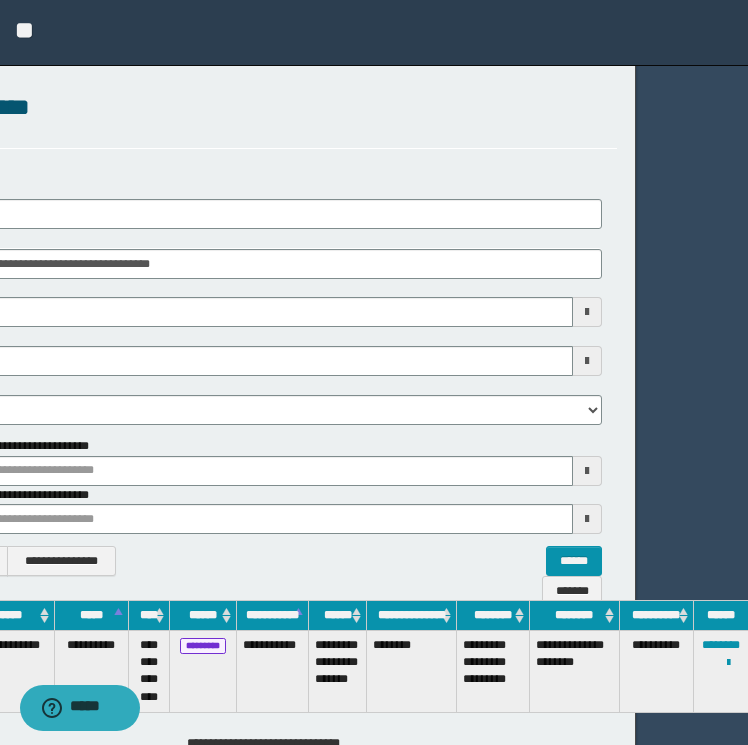 click on "**********" at bounding box center (721, 672) 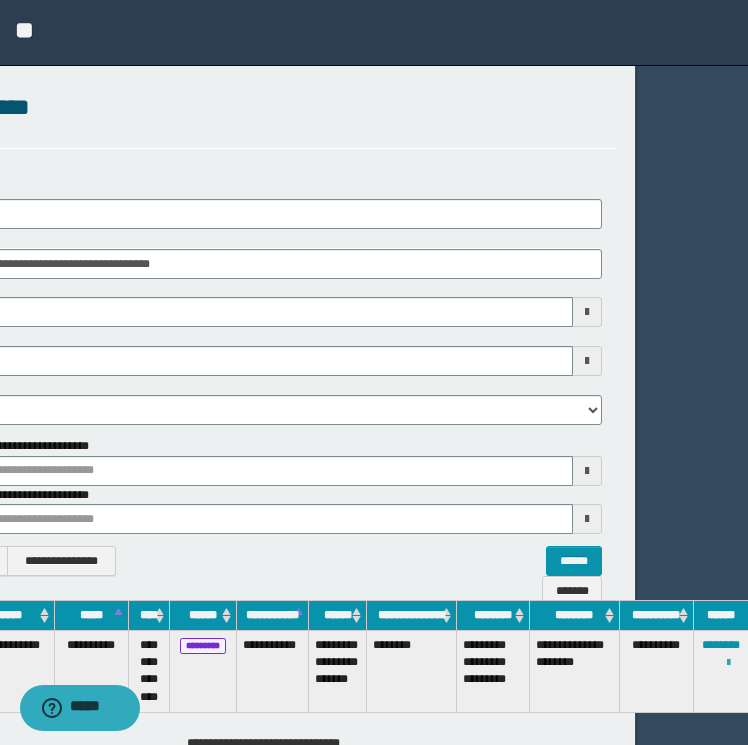 click at bounding box center [728, 663] 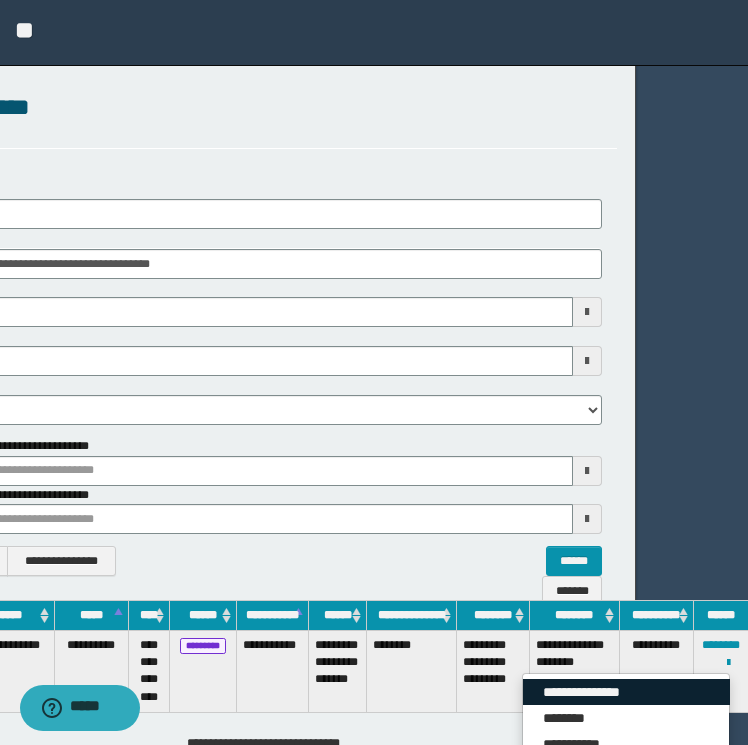 click on "**********" at bounding box center (626, 692) 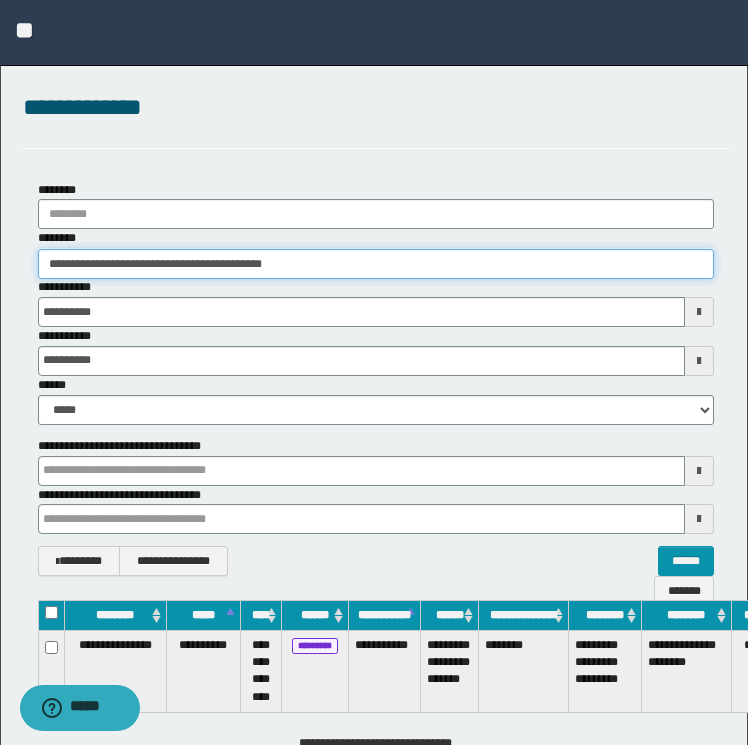 drag, startPoint x: 382, startPoint y: 261, endPoint x: -4, endPoint y: 198, distance: 391.1074 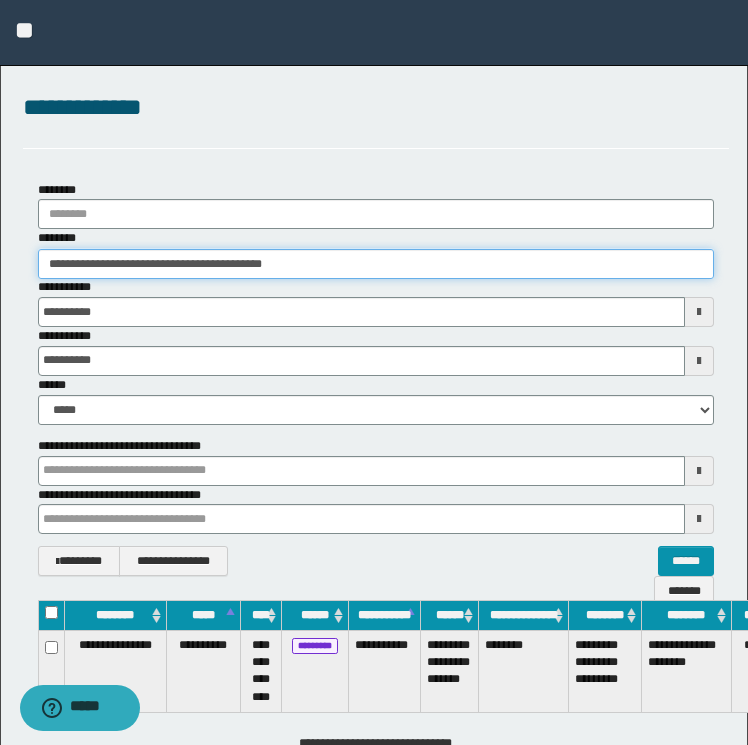 click on "**********" at bounding box center (374, 372) 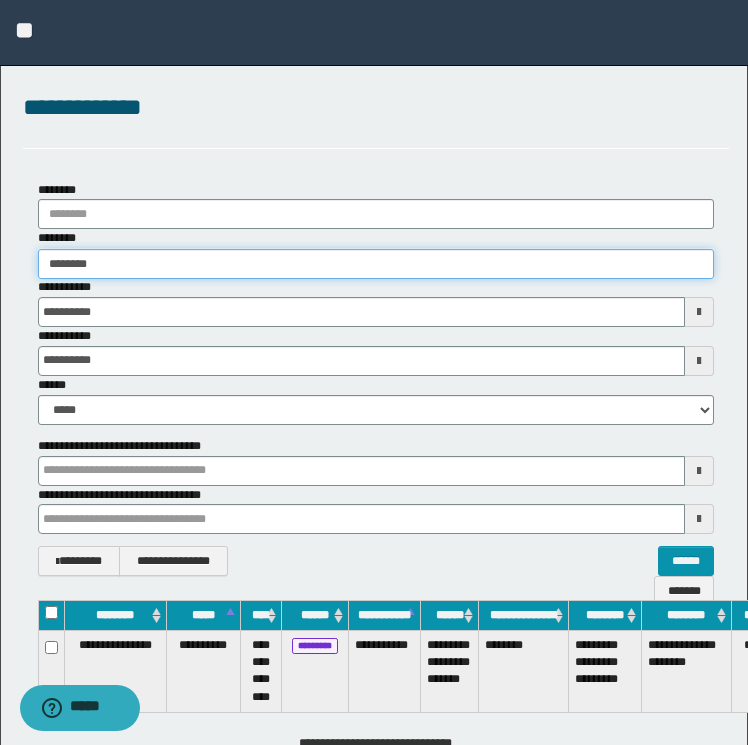 type on "********" 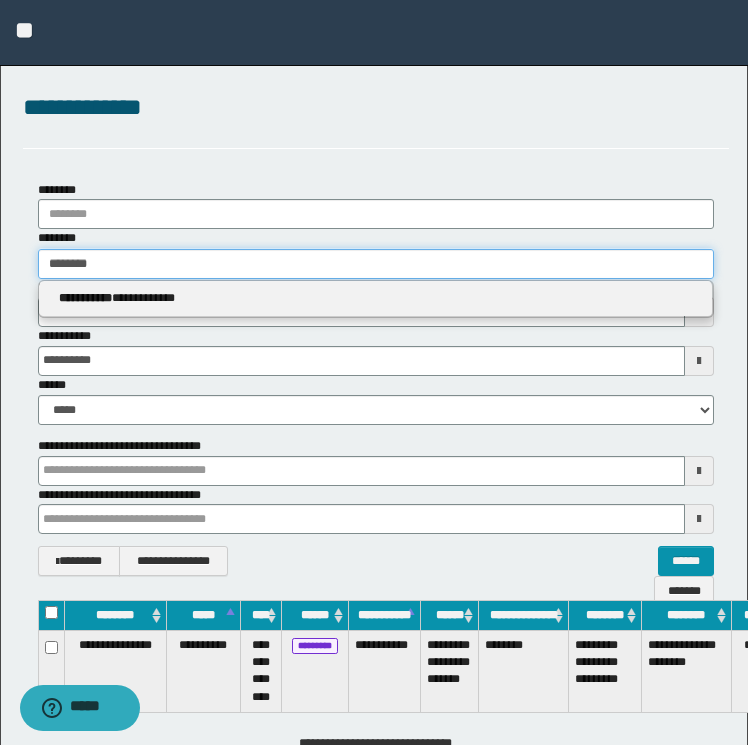type on "********" 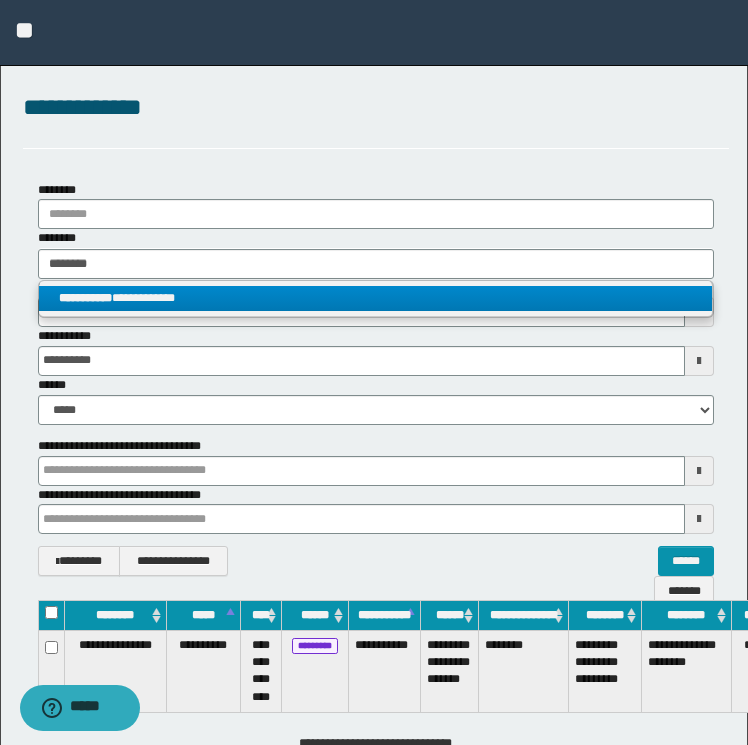 click on "**********" at bounding box center (376, 298) 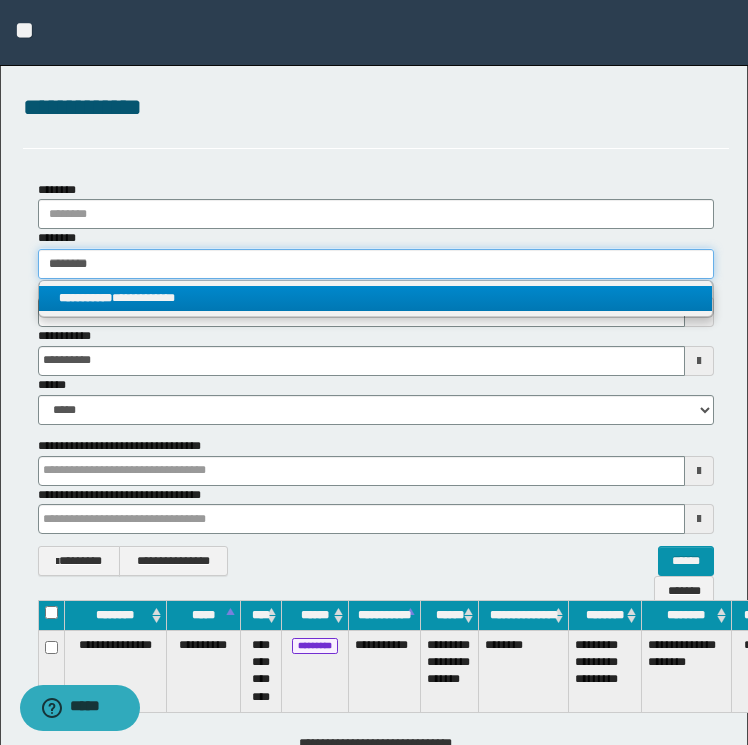 type 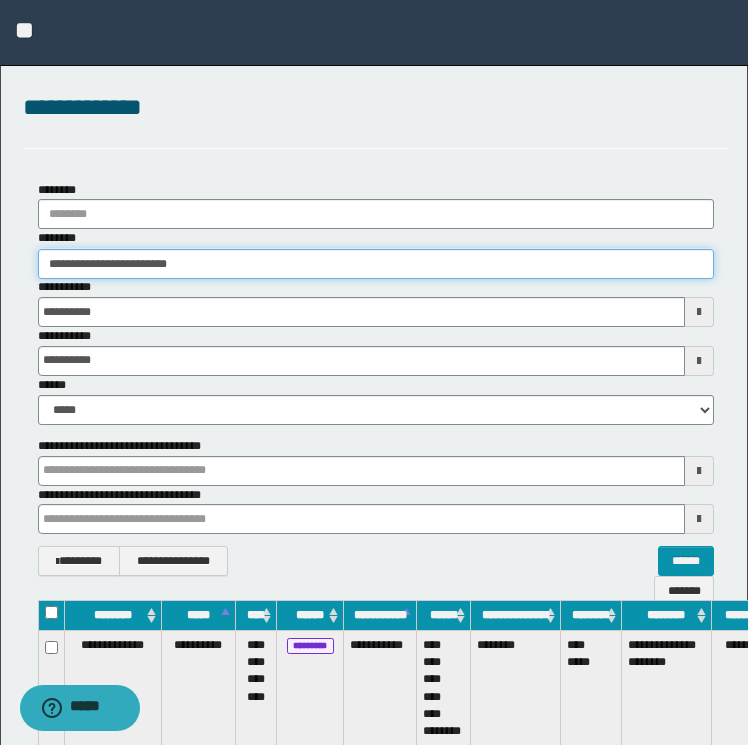 click on "**********" at bounding box center [376, 264] 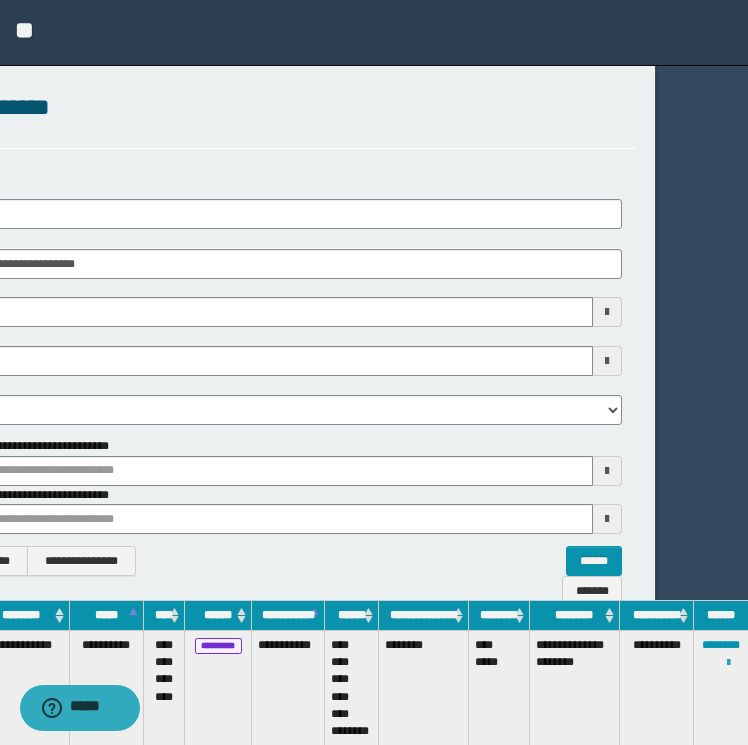 click at bounding box center [728, 663] 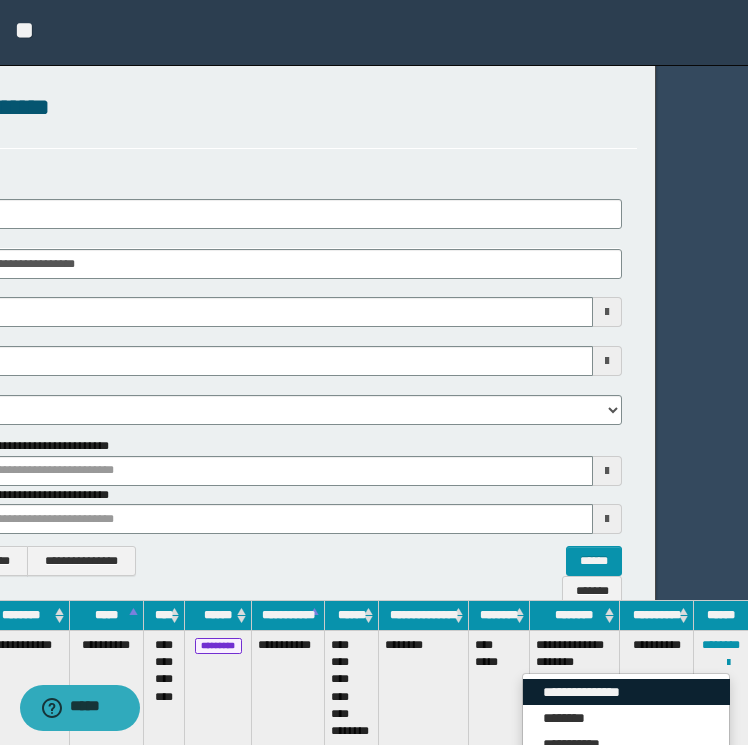 click on "**********" at bounding box center (626, 692) 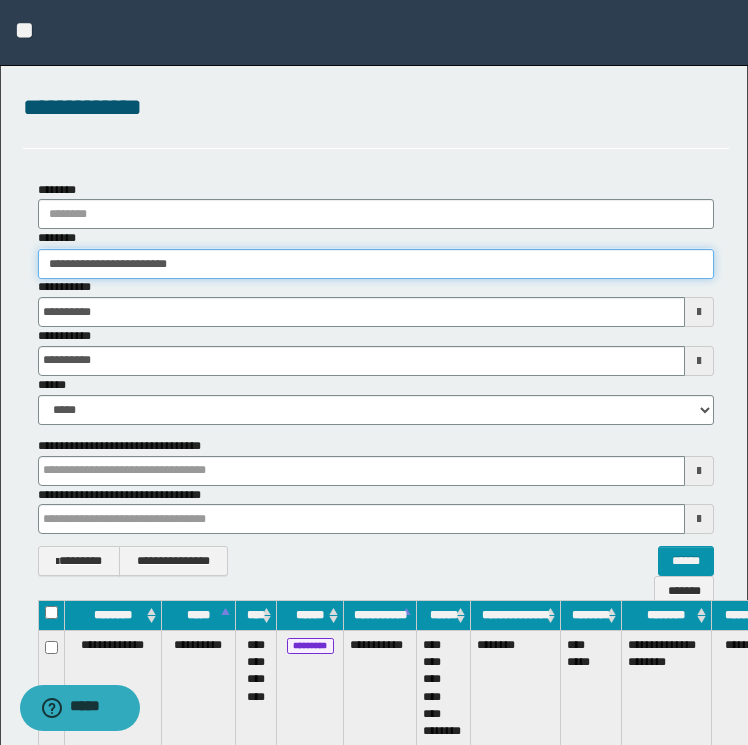 click on "**********" at bounding box center [376, 264] 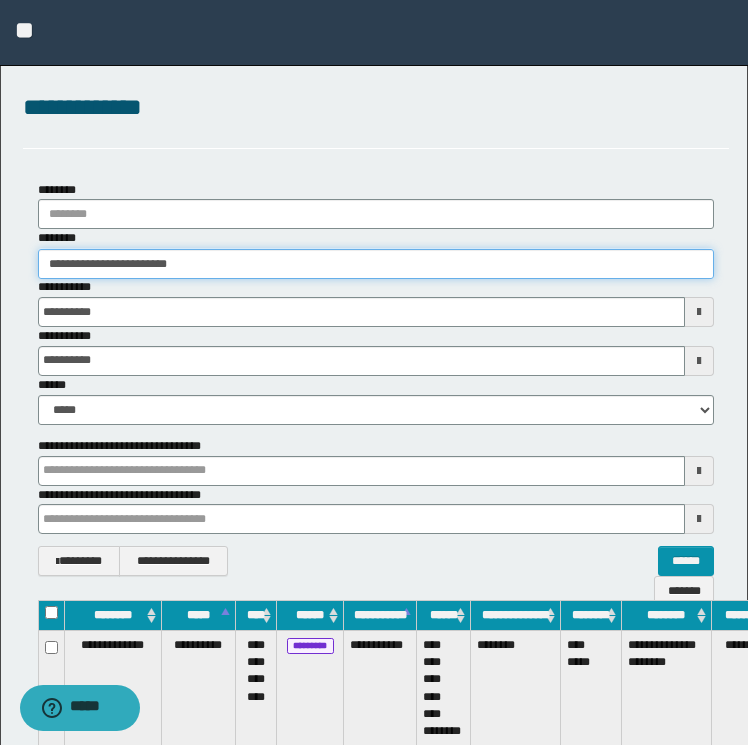 drag, startPoint x: 256, startPoint y: 267, endPoint x: -4, endPoint y: 247, distance: 260.7681 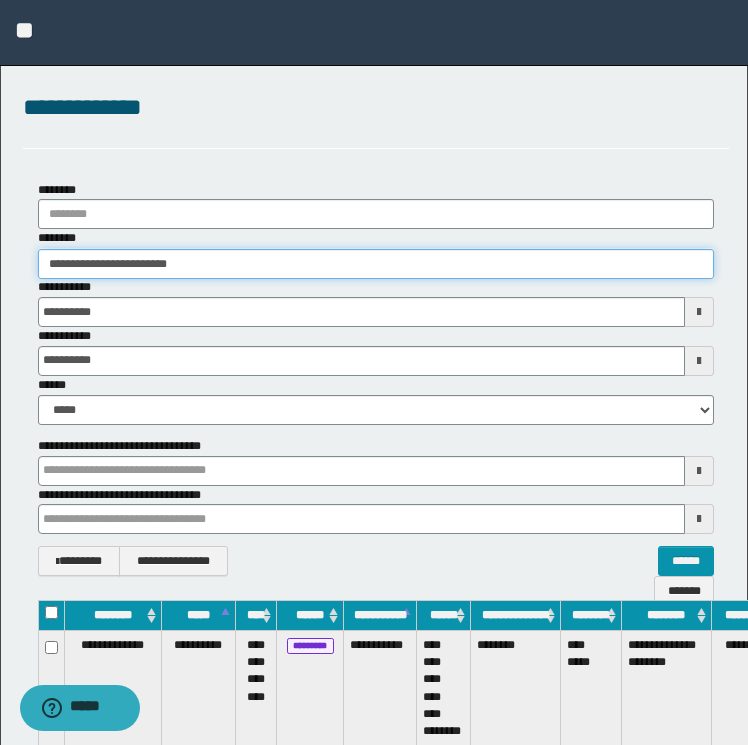 click on "**********" at bounding box center [374, 372] 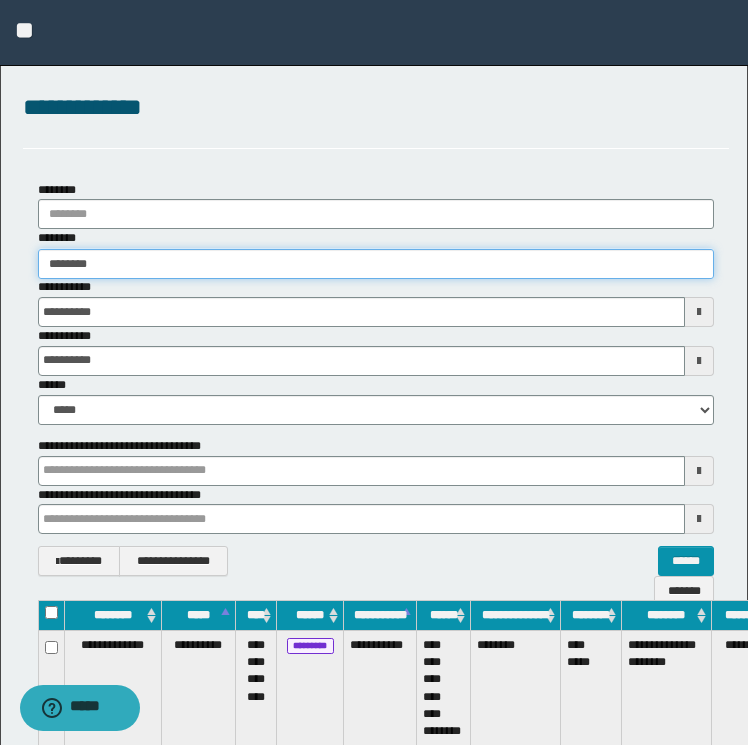type on "********" 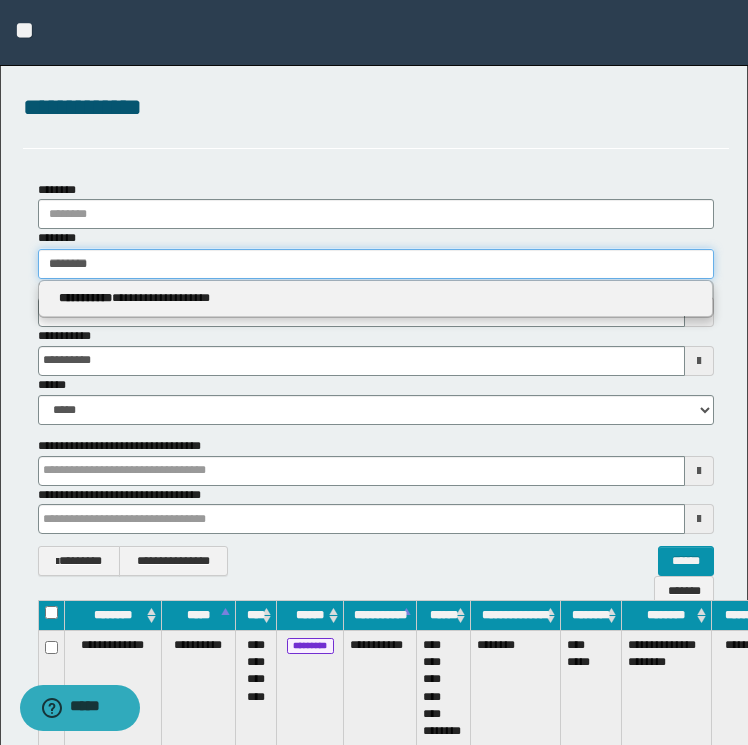 type on "********" 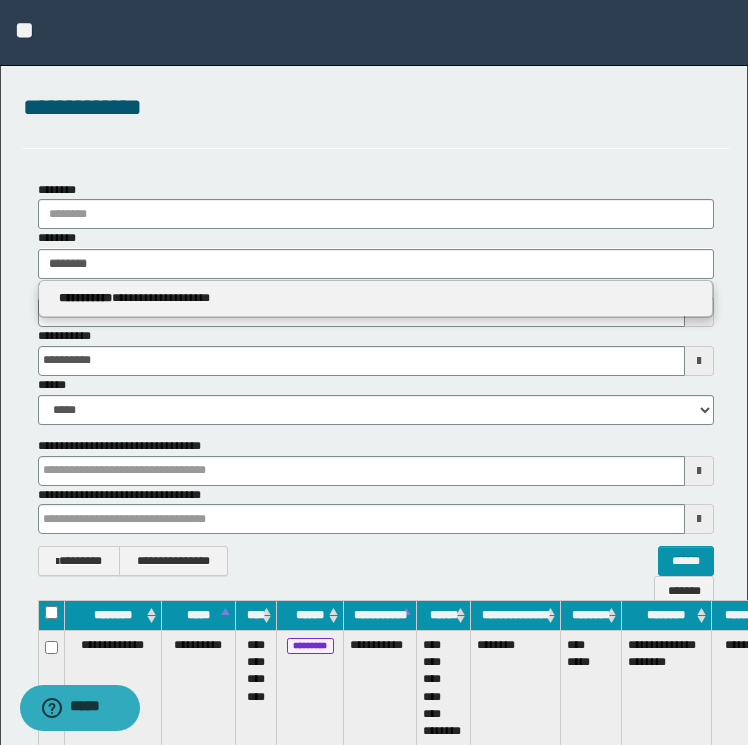click on "**********" at bounding box center [376, 298] 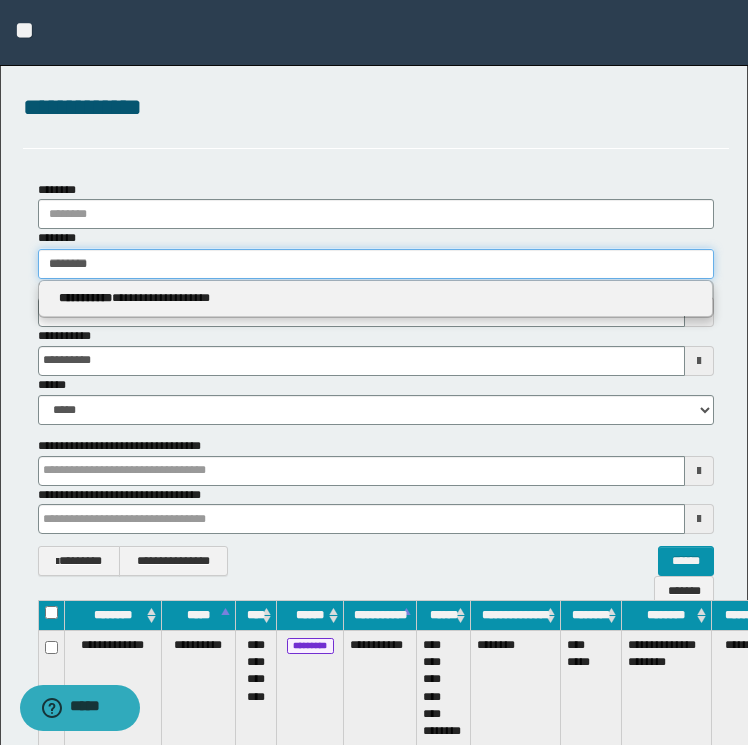type 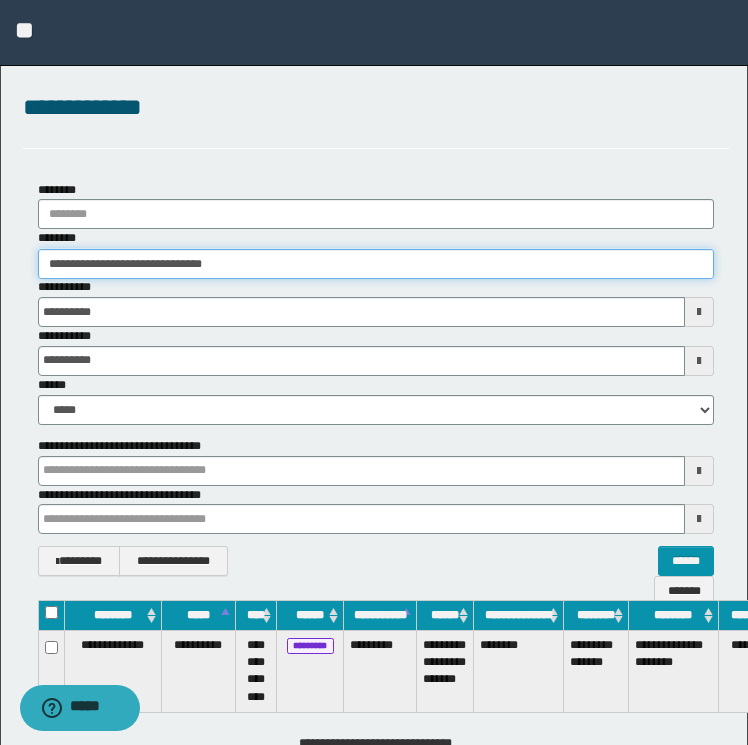 scroll, scrollTop: 0, scrollLeft: 100, axis: horizontal 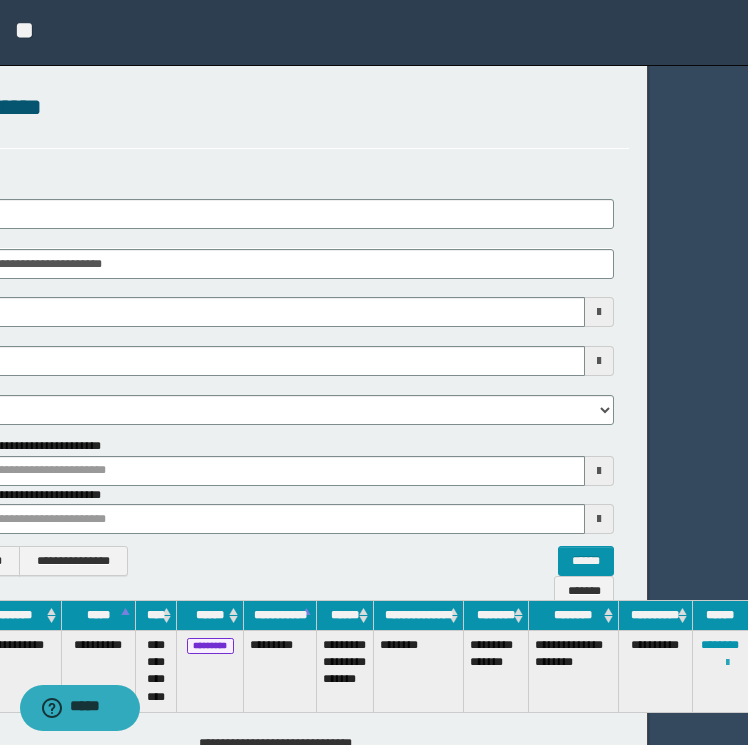 click at bounding box center (727, 663) 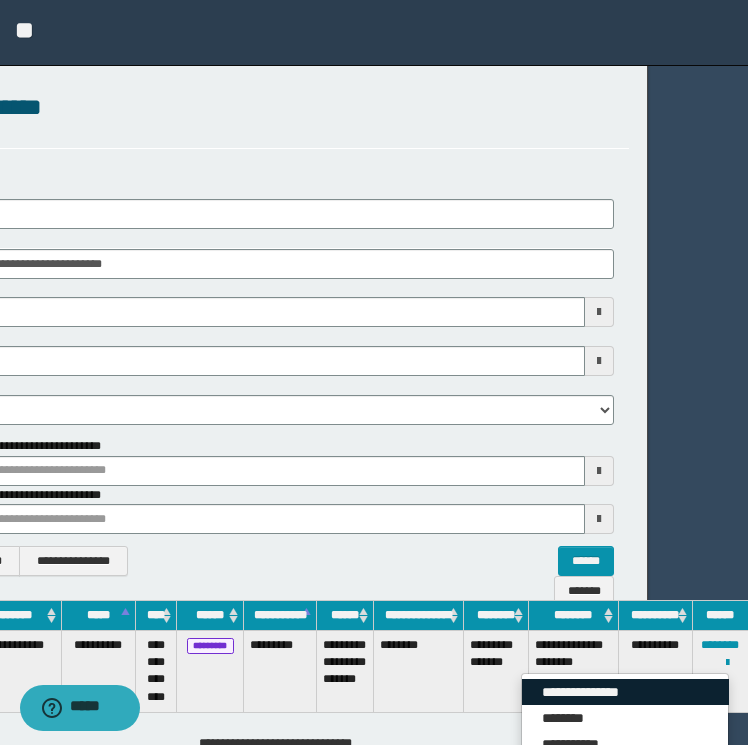 click on "**********" at bounding box center (625, 692) 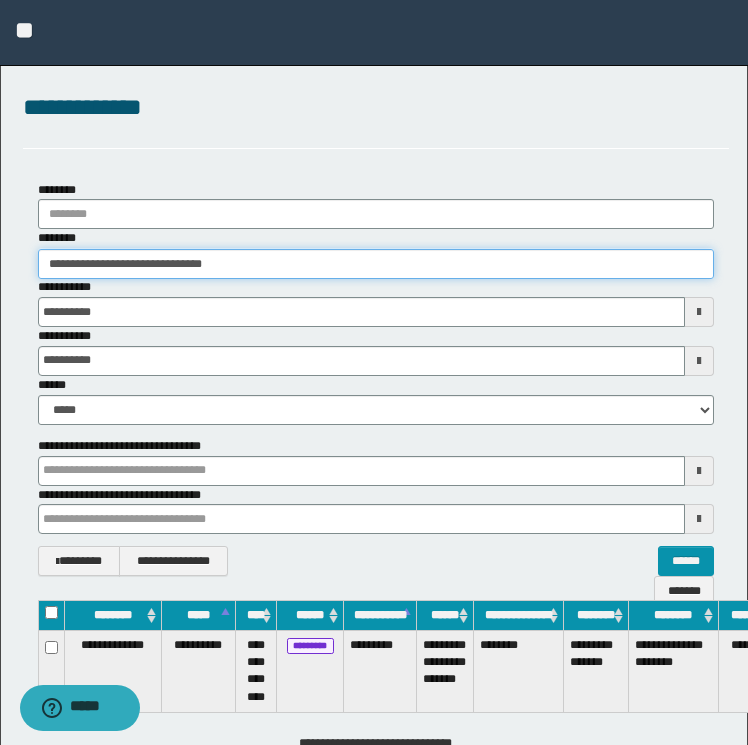 drag, startPoint x: 270, startPoint y: 267, endPoint x: -4, endPoint y: 192, distance: 284.07922 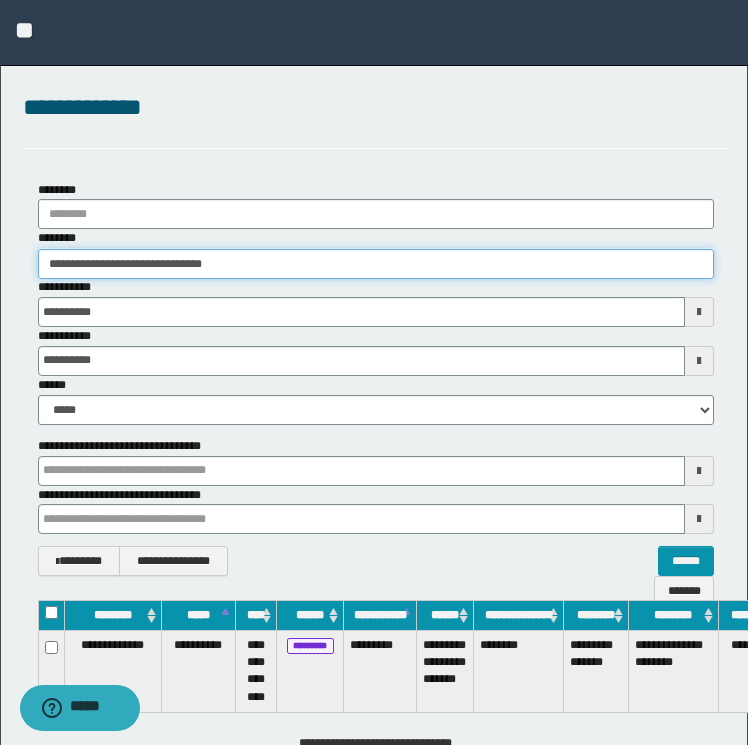 click on "**********" at bounding box center (374, 372) 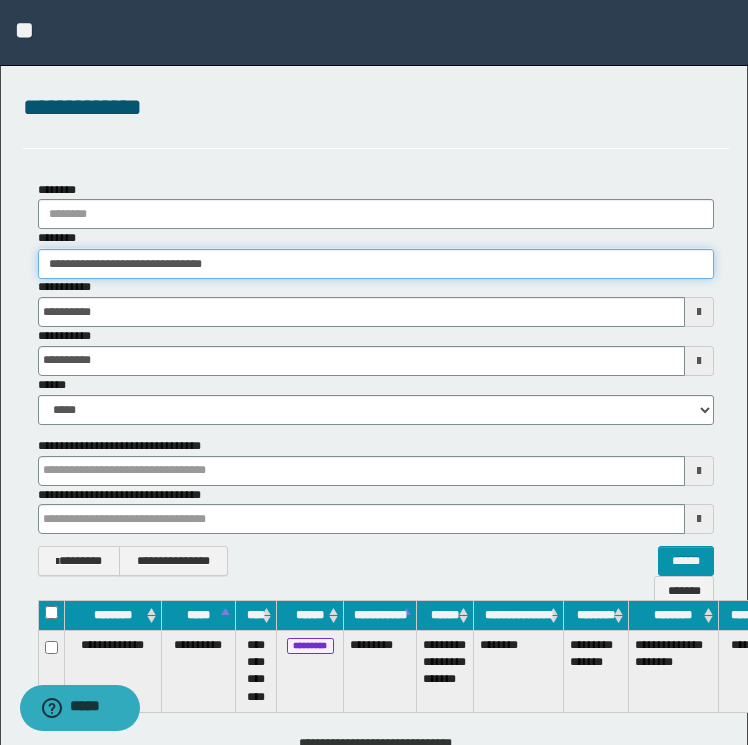 paste 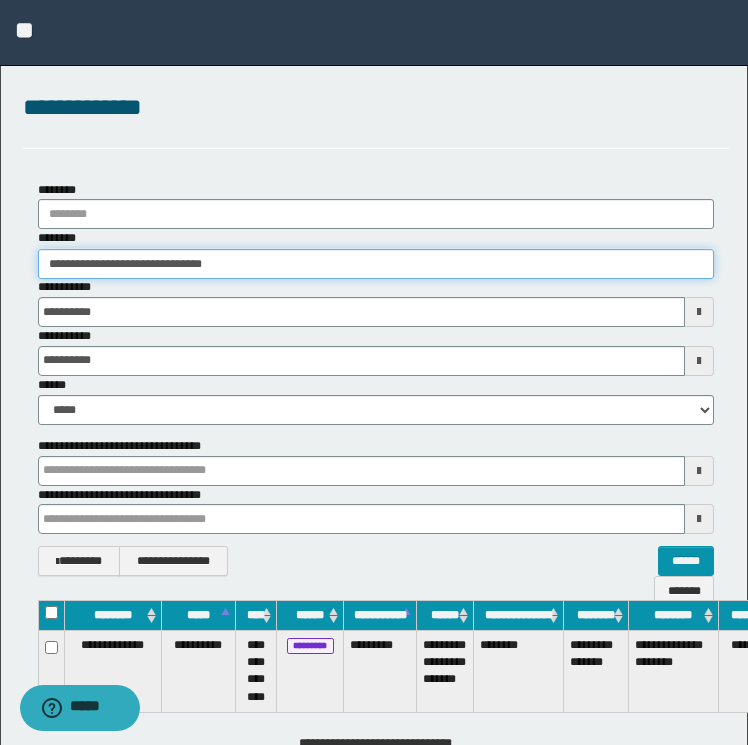 type on "********" 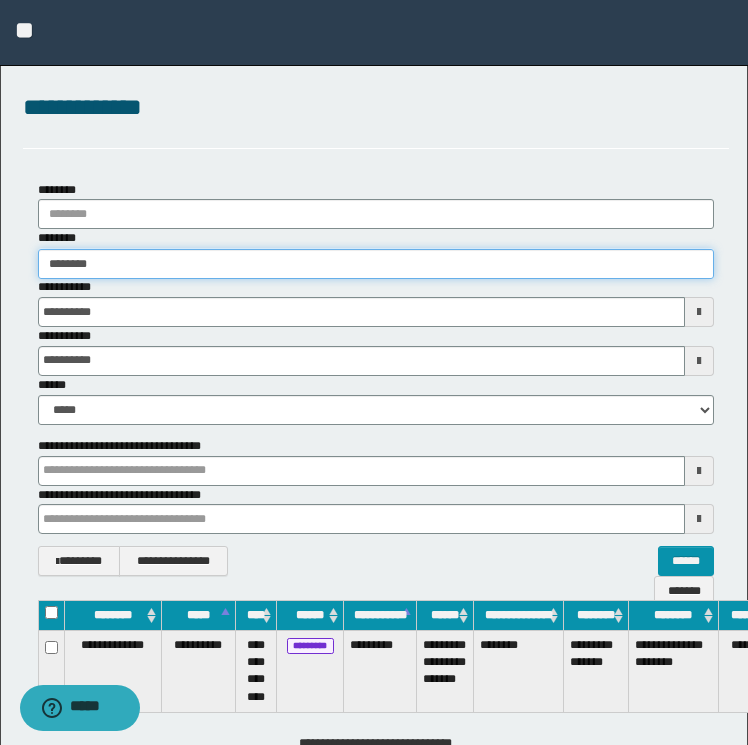type on "********" 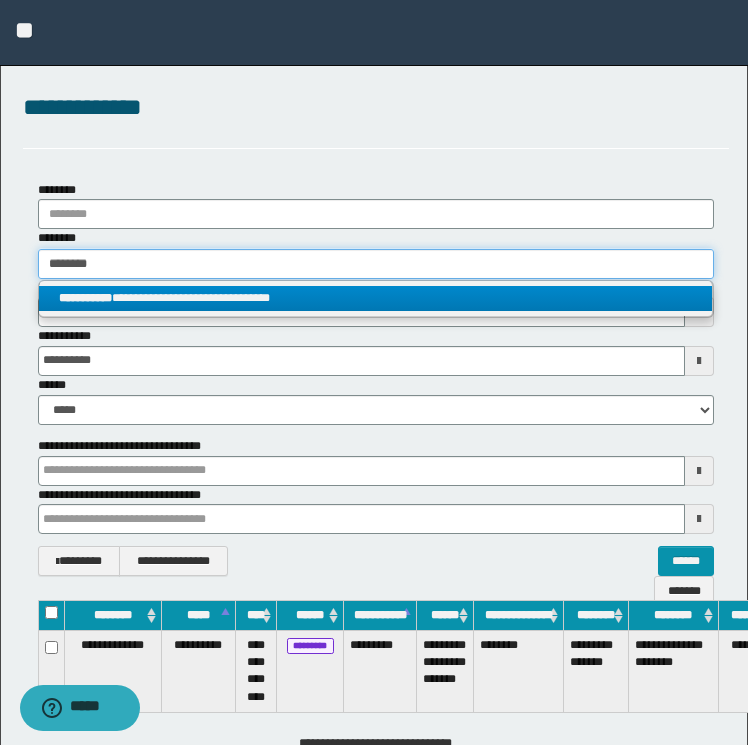 type on "********" 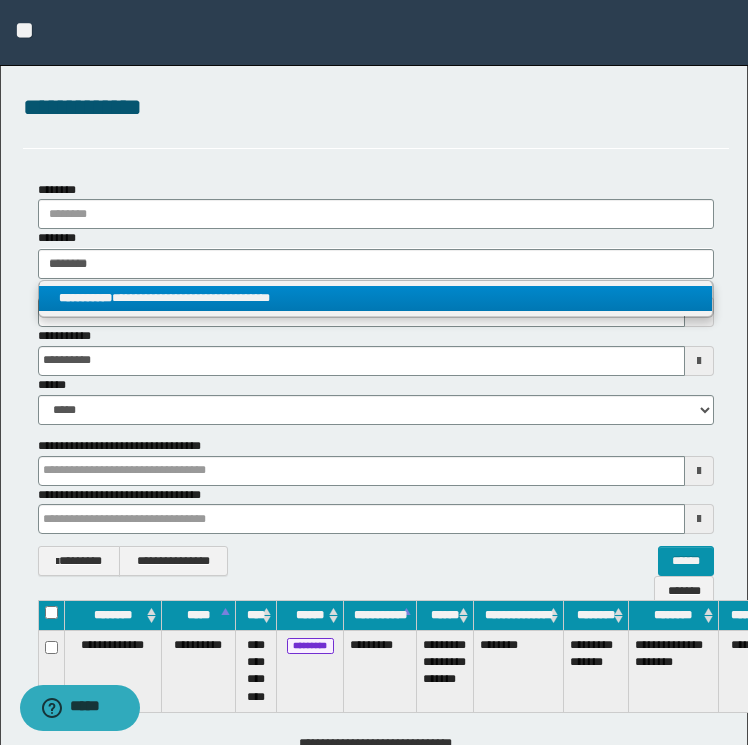 click on "**********" at bounding box center [376, 298] 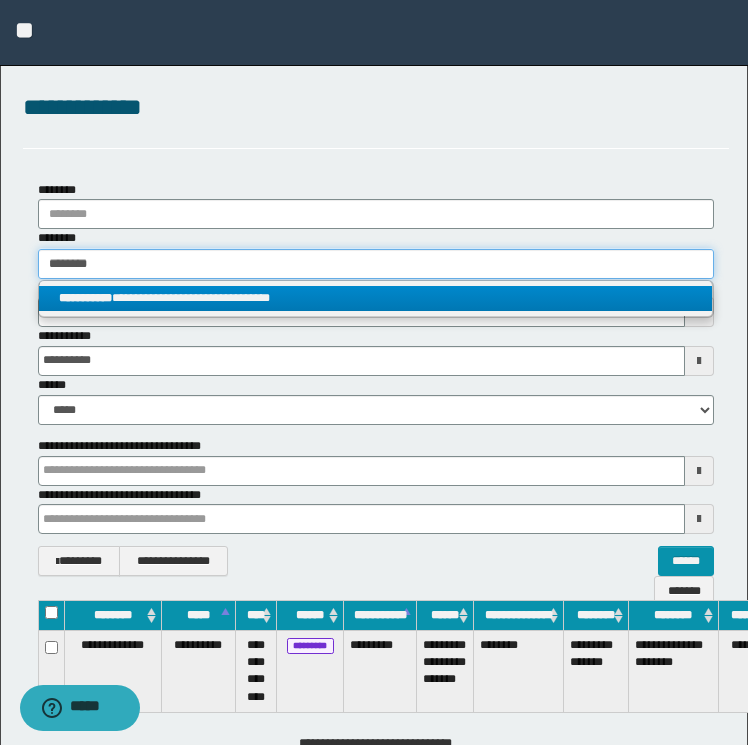 type 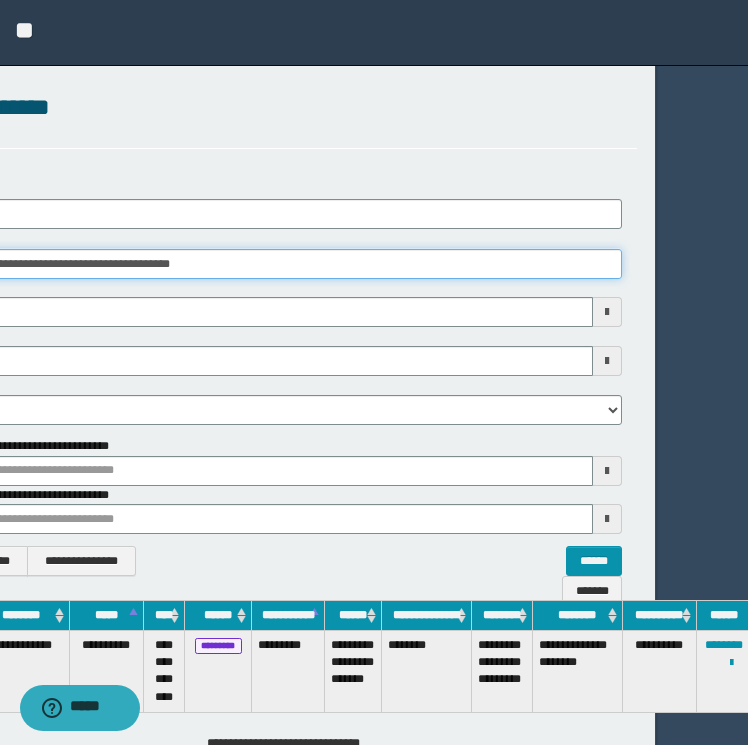 scroll, scrollTop: 0, scrollLeft: 96, axis: horizontal 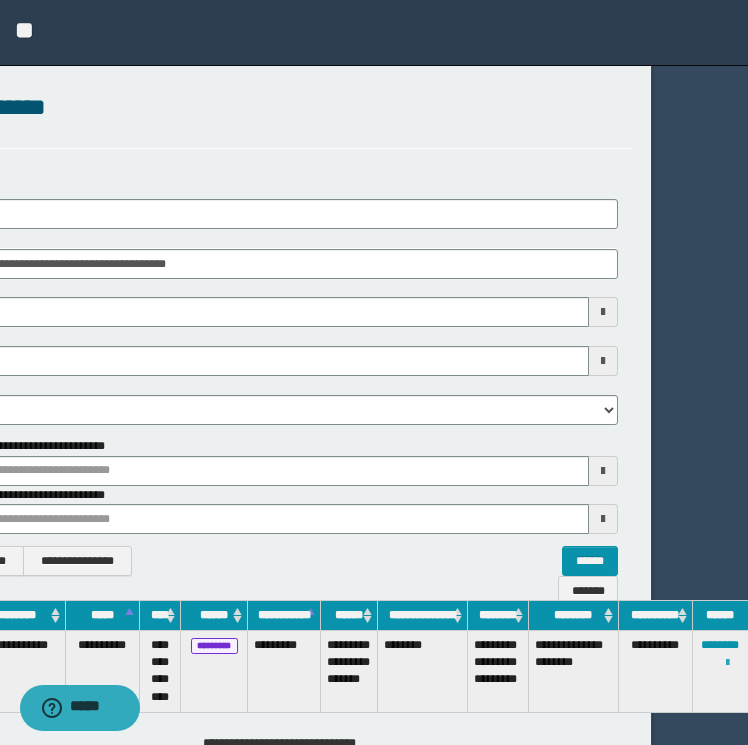 click at bounding box center (727, 663) 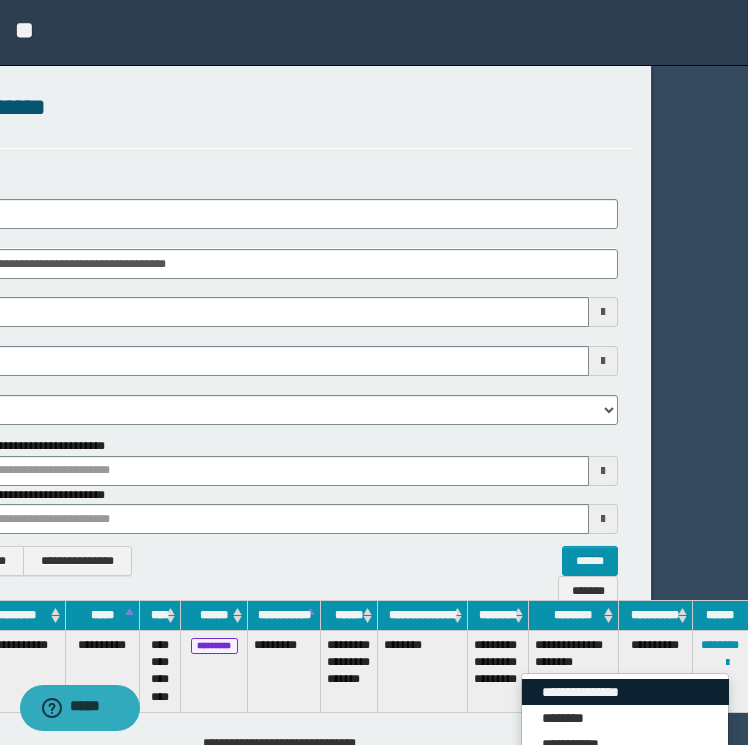 click on "**********" at bounding box center [625, 692] 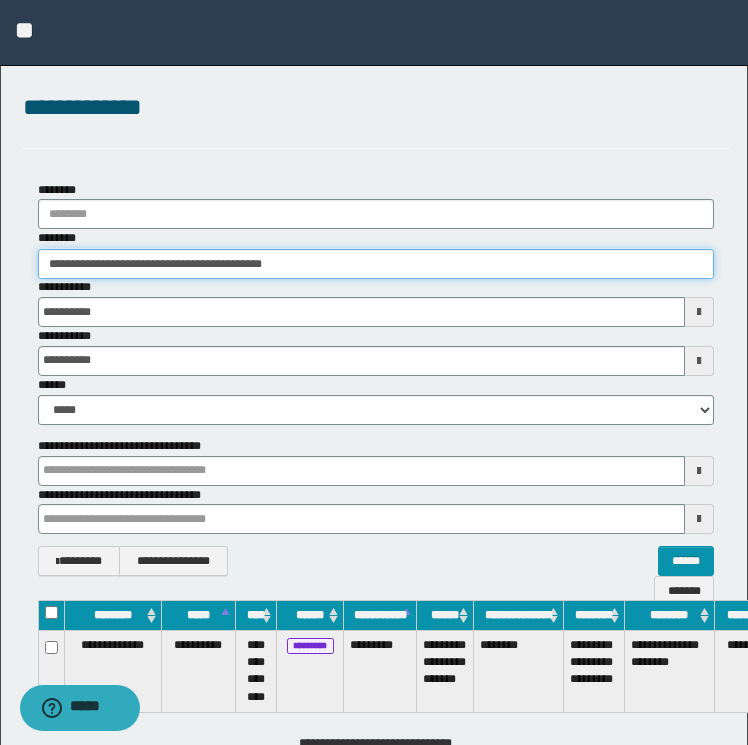 click on "**********" at bounding box center (376, 264) 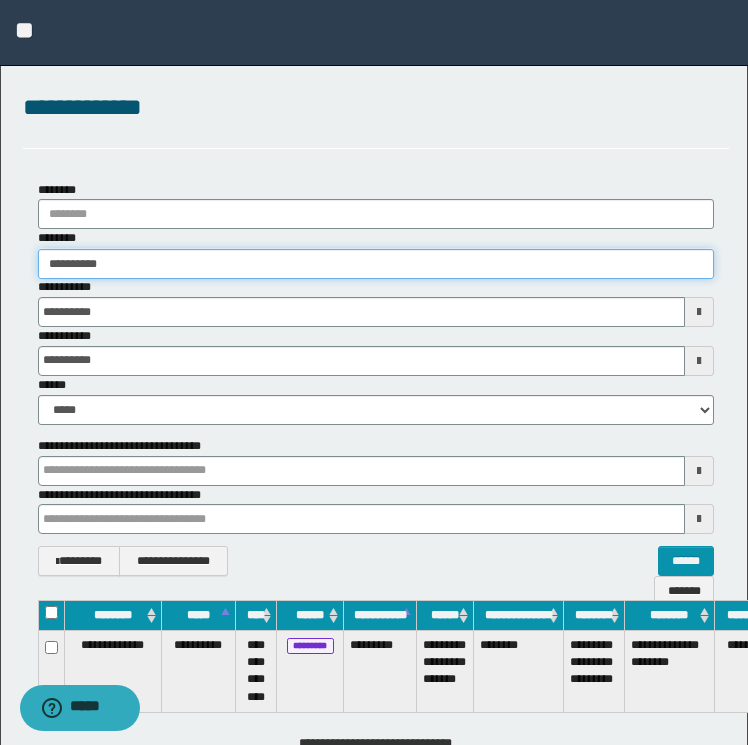 type on "**********" 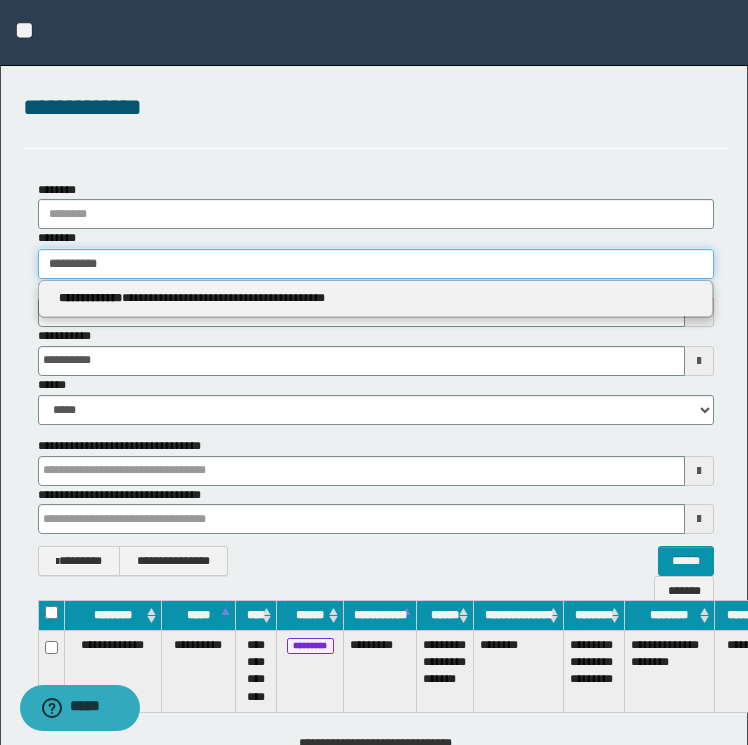 type on "**********" 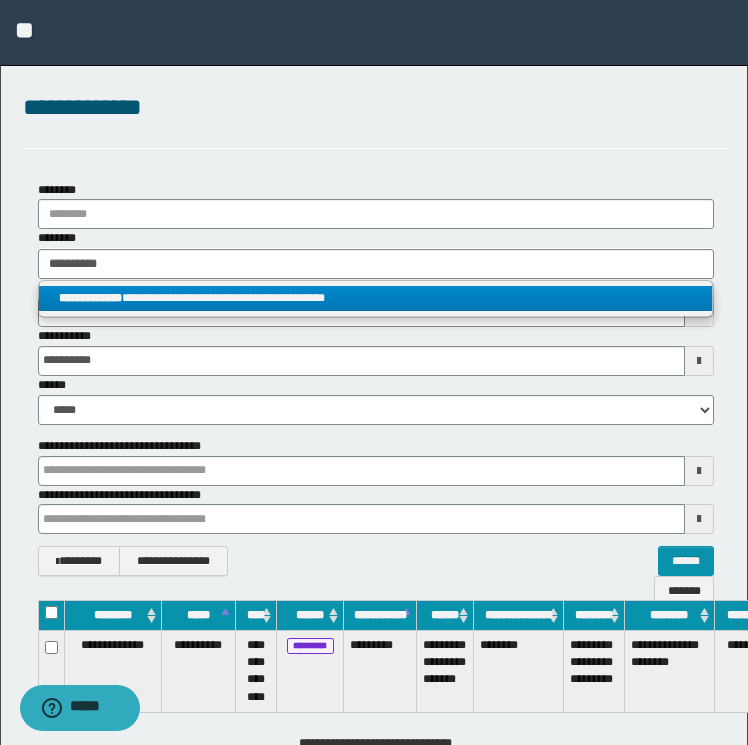 click on "**********" at bounding box center [376, 298] 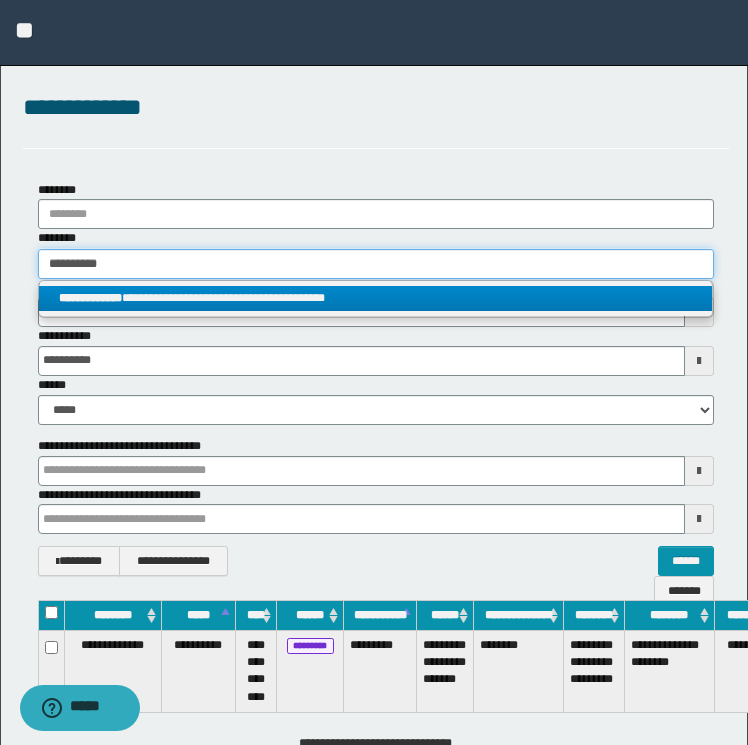 type 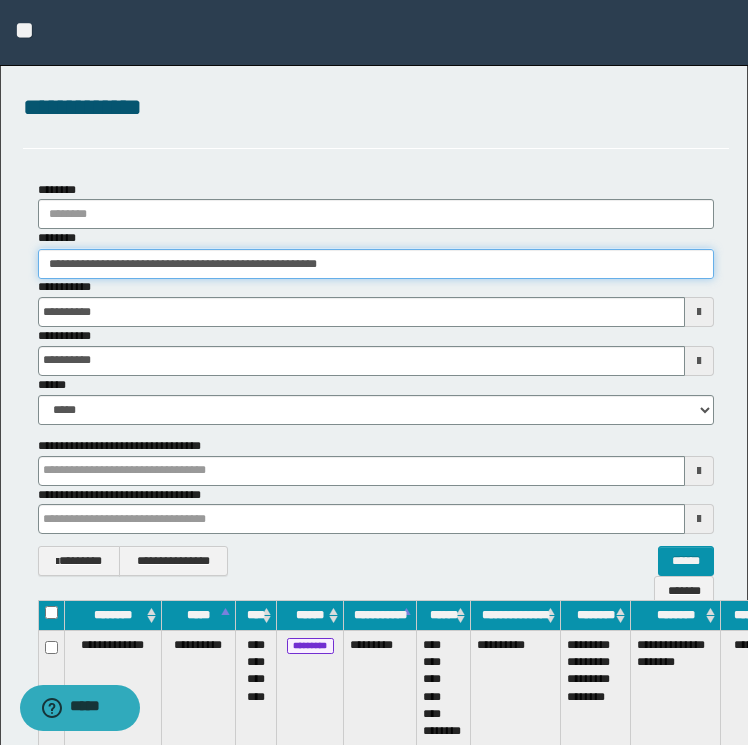 scroll, scrollTop: 0, scrollLeft: 102, axis: horizontal 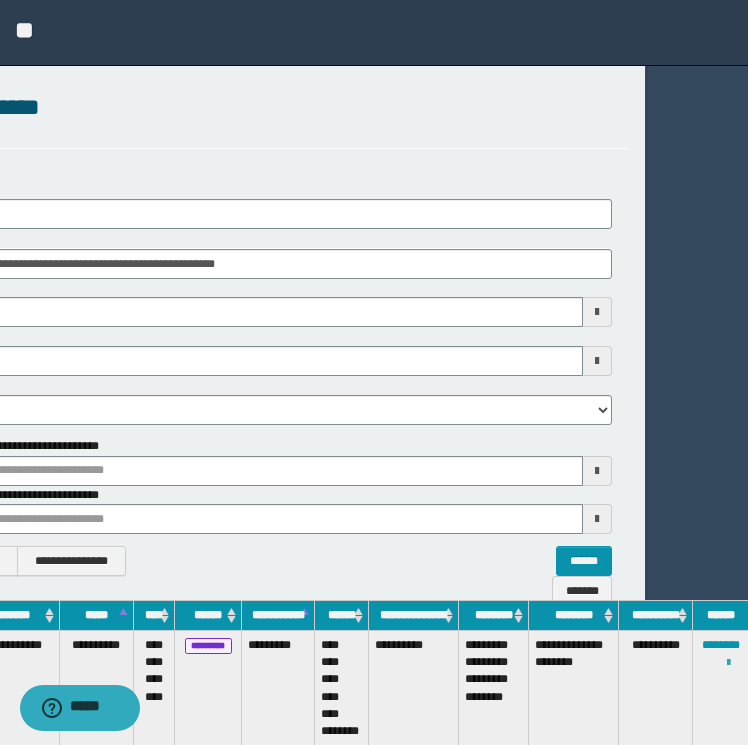 click at bounding box center (728, 663) 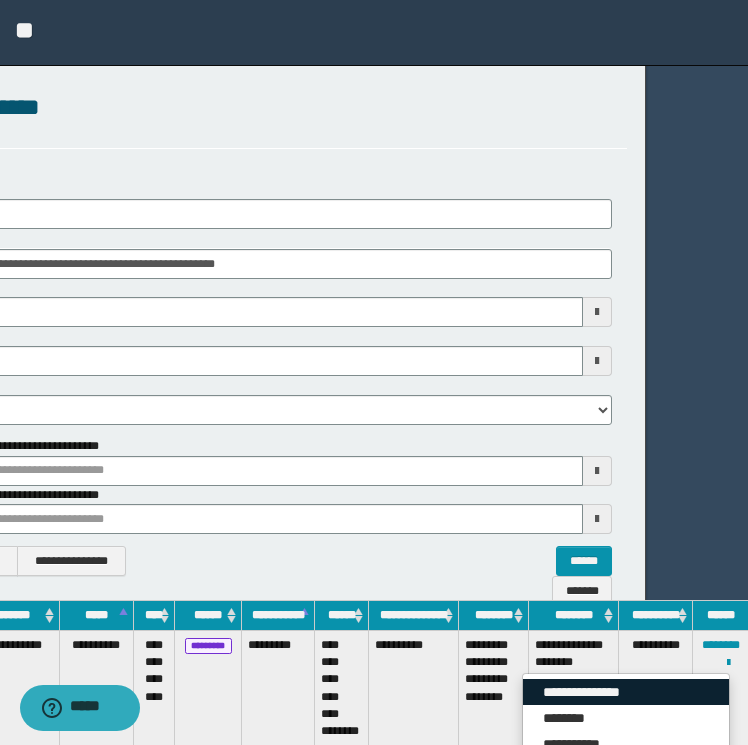 click on "**********" at bounding box center [626, 692] 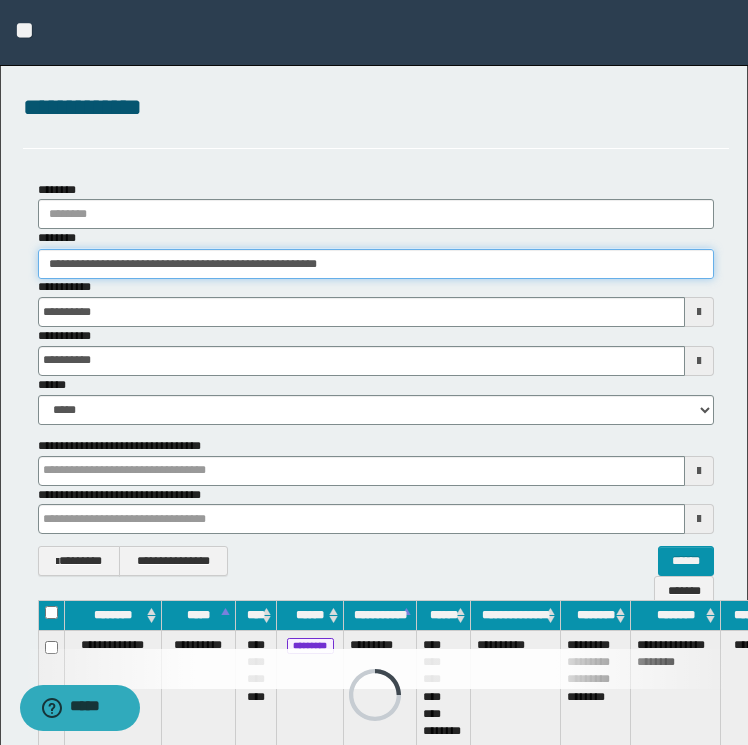 drag, startPoint x: 359, startPoint y: 273, endPoint x: -4, endPoint y: 194, distance: 371.49698 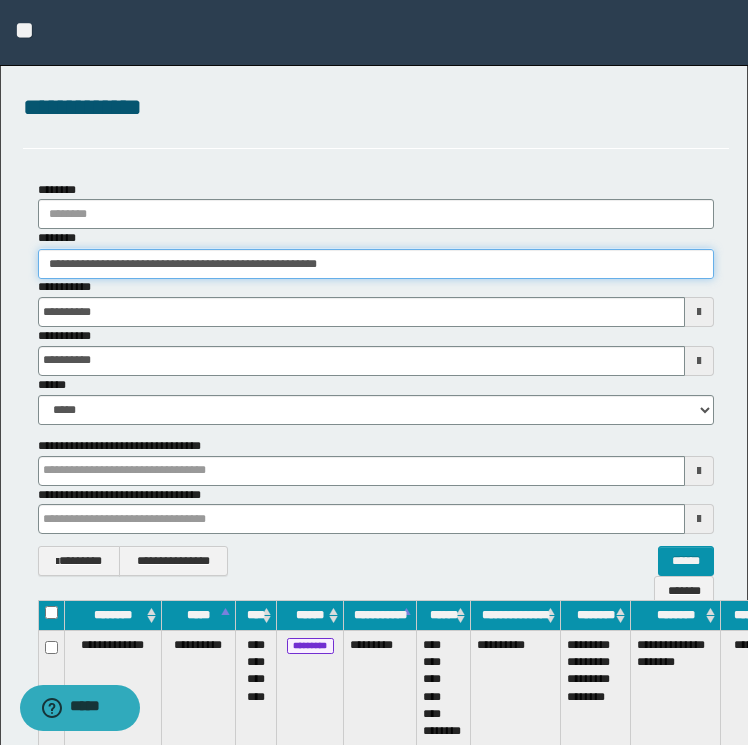 paste 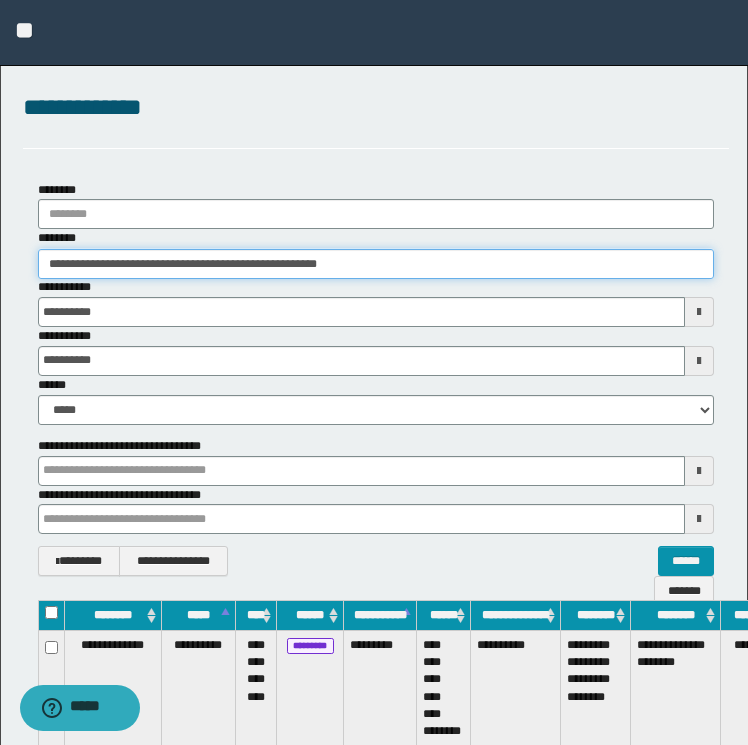 type on "********" 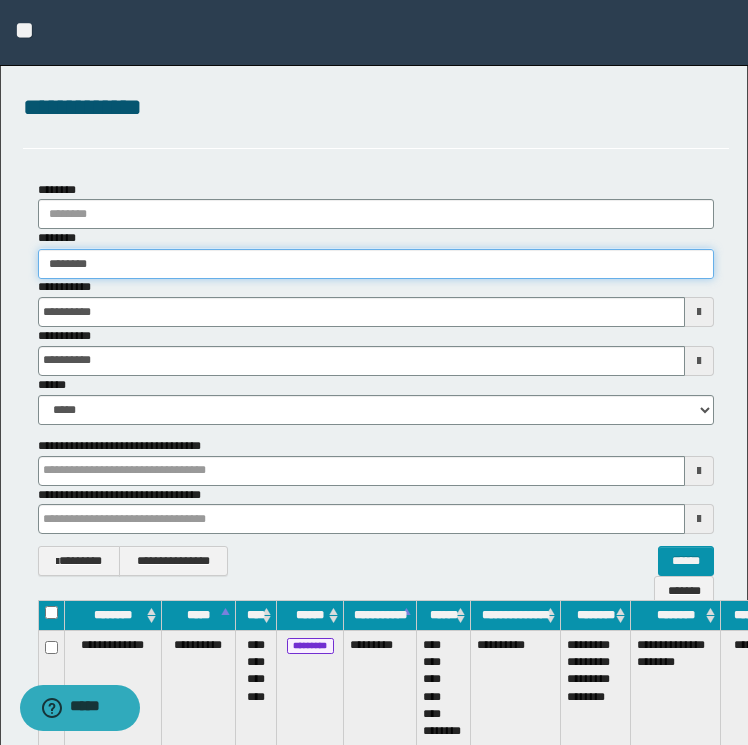 type on "********" 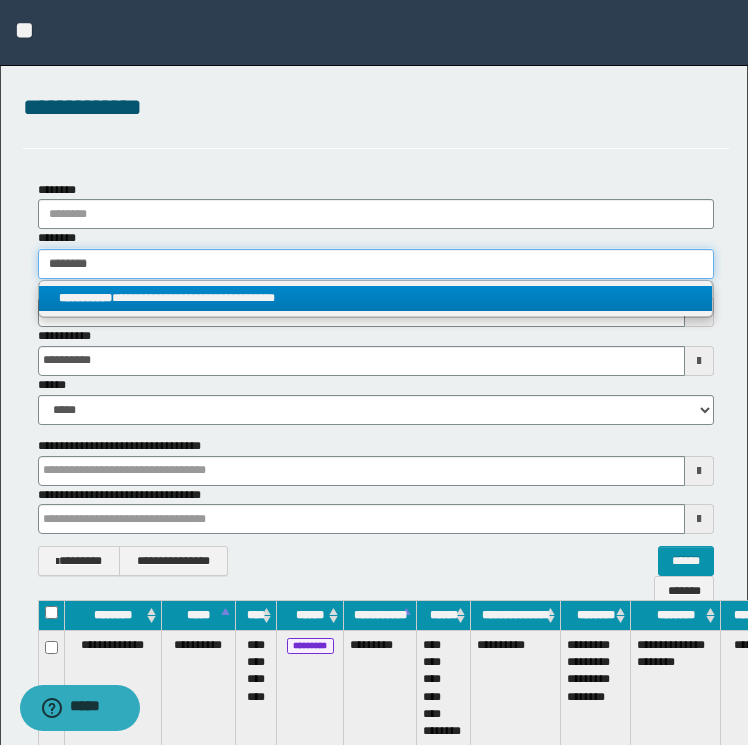 type on "********" 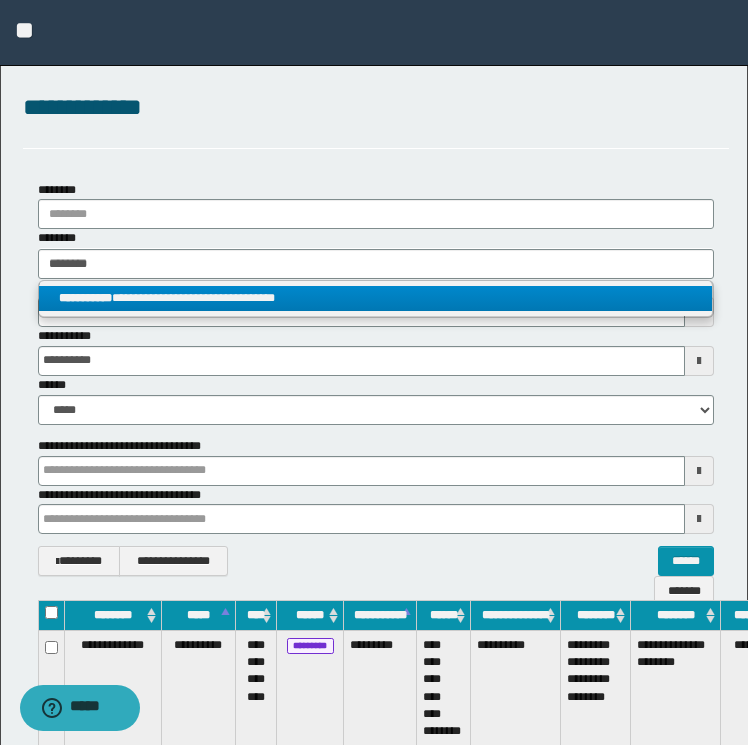 click on "**********" at bounding box center [376, 298] 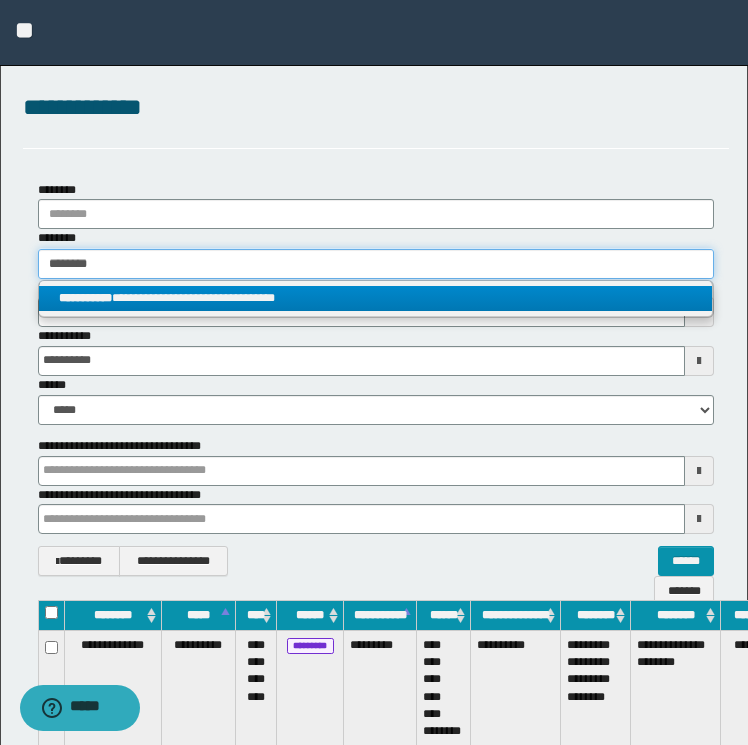 type 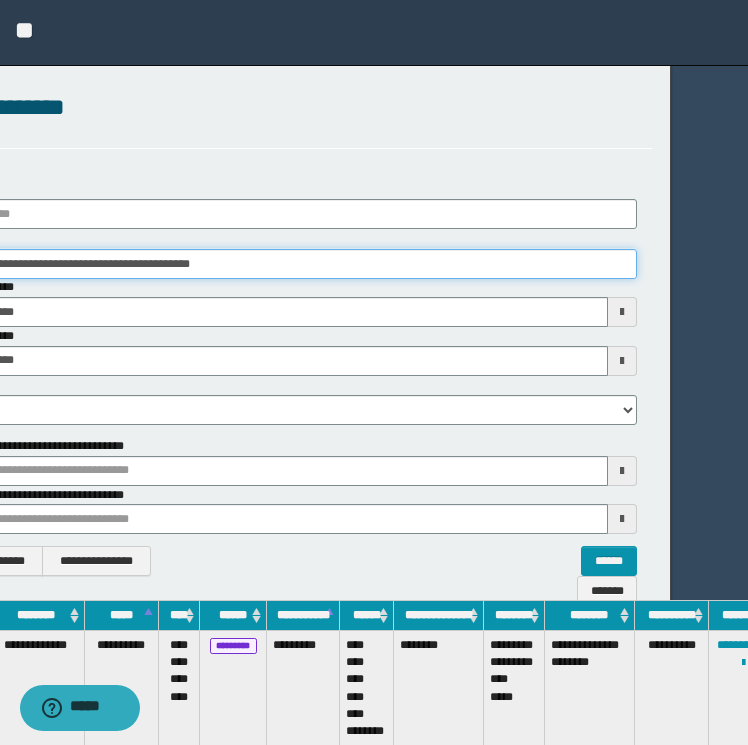 scroll, scrollTop: 0, scrollLeft: 92, axis: horizontal 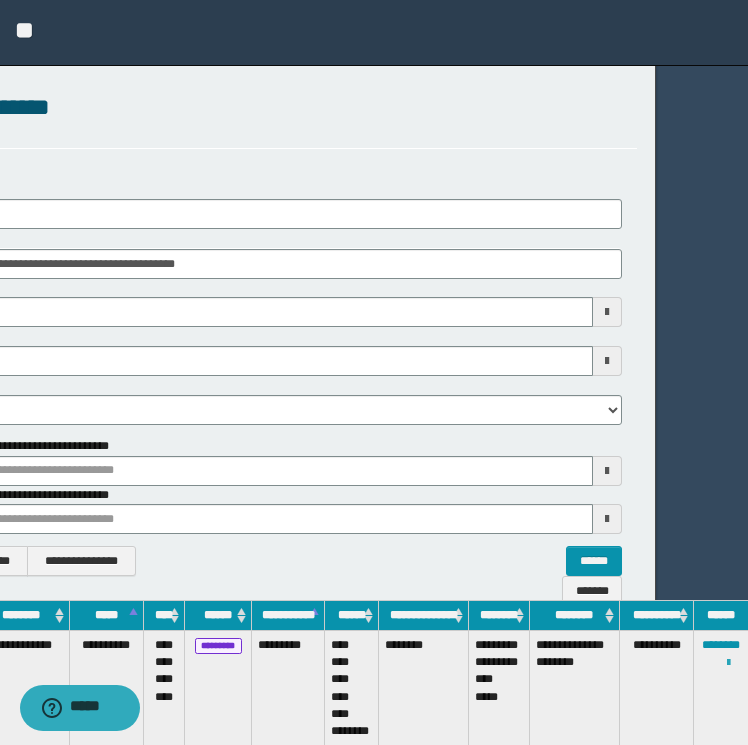 click at bounding box center (728, 663) 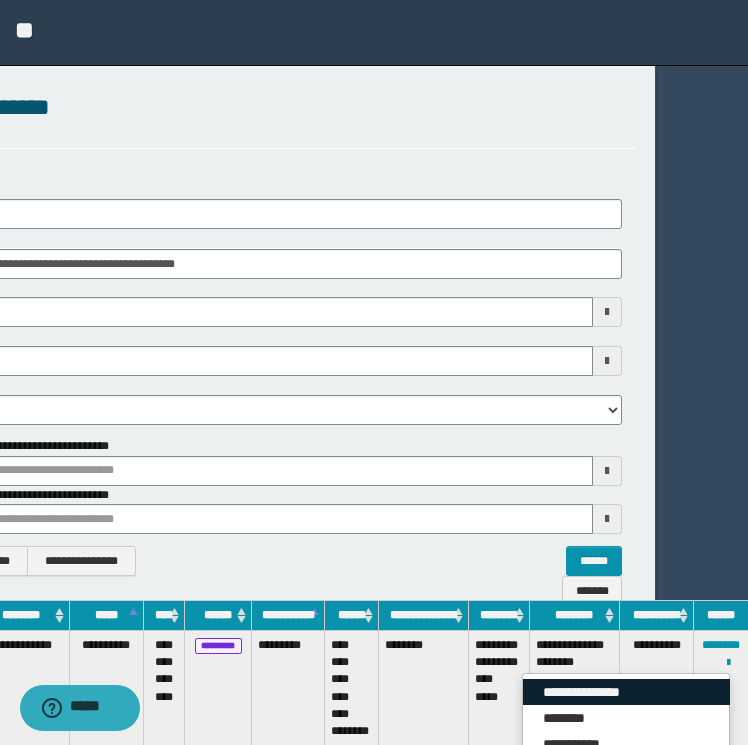 click on "**********" at bounding box center [626, 692] 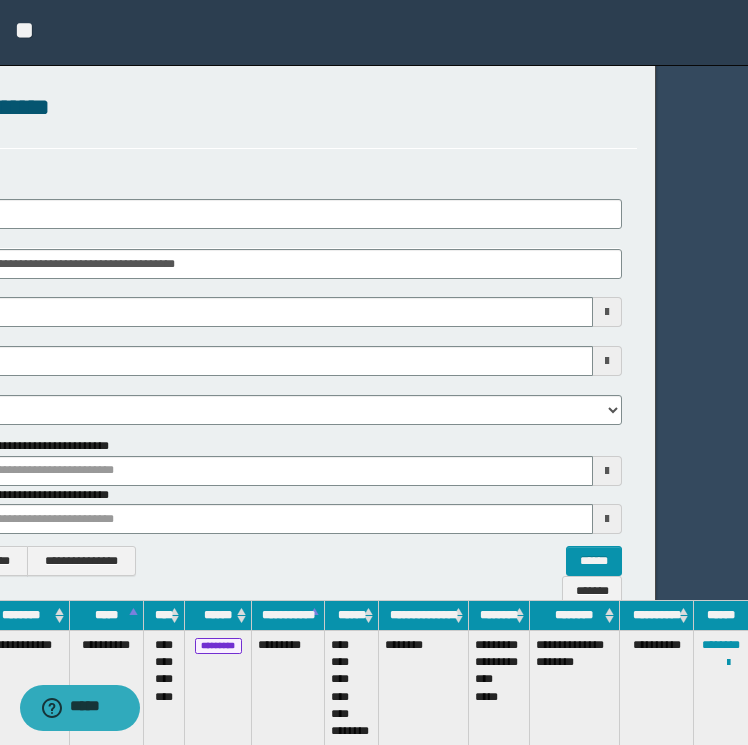 scroll, scrollTop: 0, scrollLeft: 0, axis: both 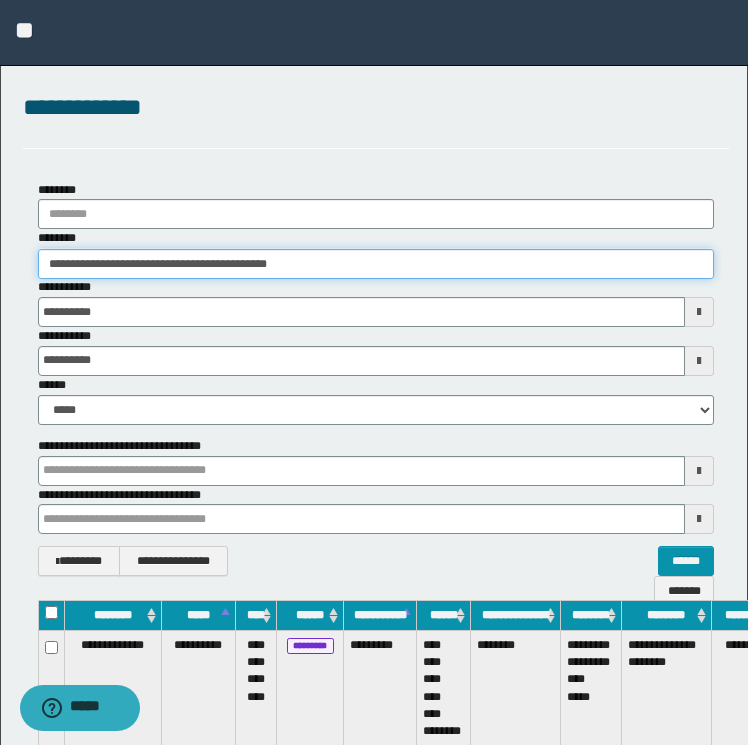 drag, startPoint x: 304, startPoint y: 273, endPoint x: -4, endPoint y: 207, distance: 314.99207 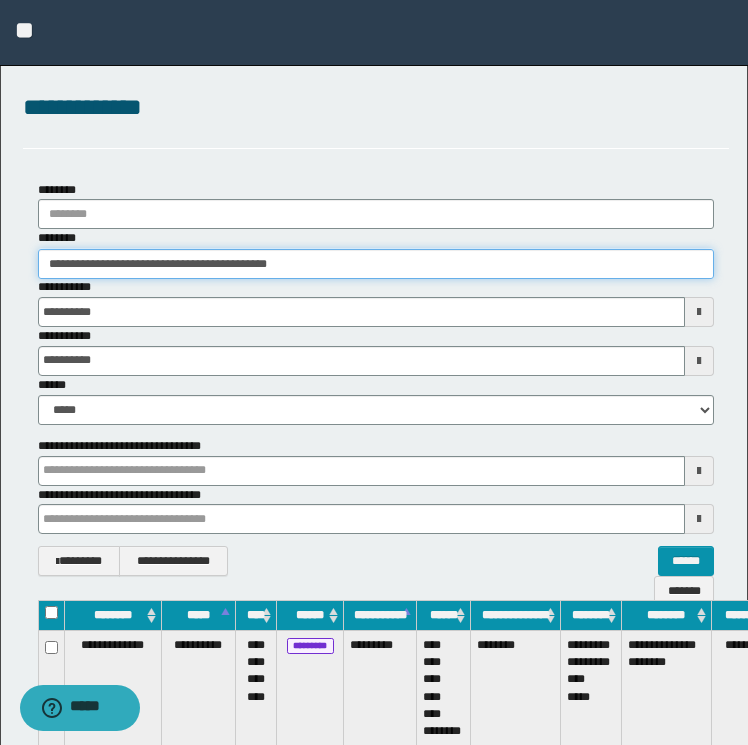click on "**********" at bounding box center [374, 372] 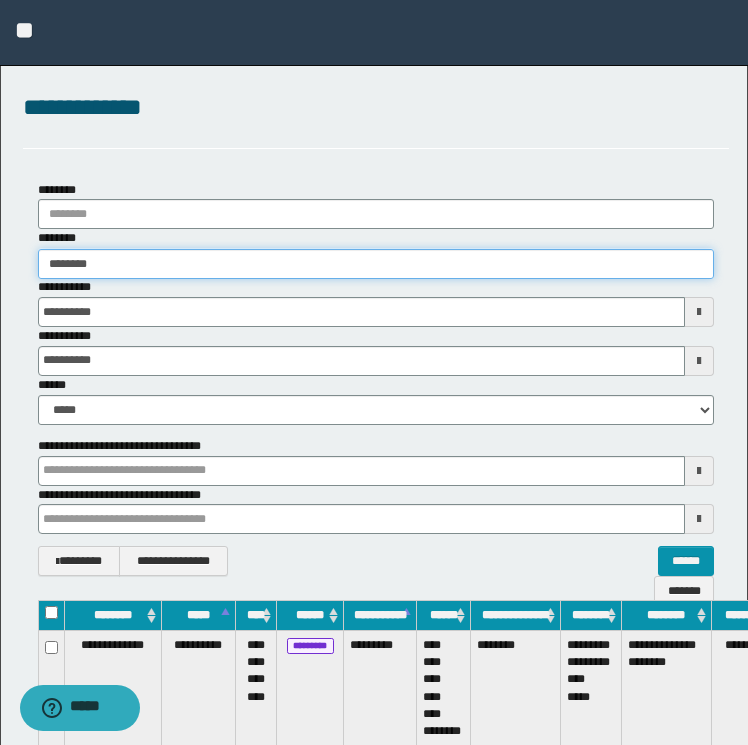 type on "********" 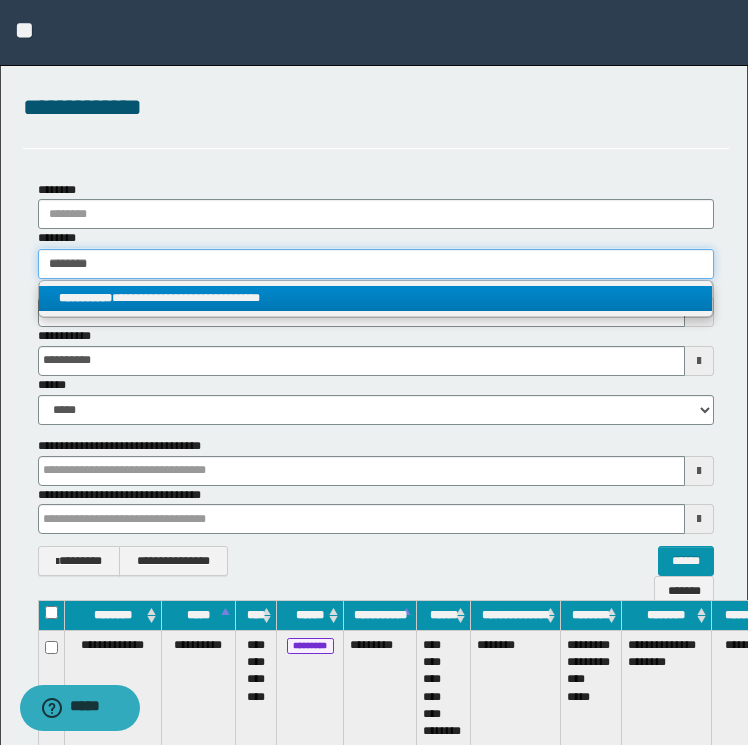 type on "********" 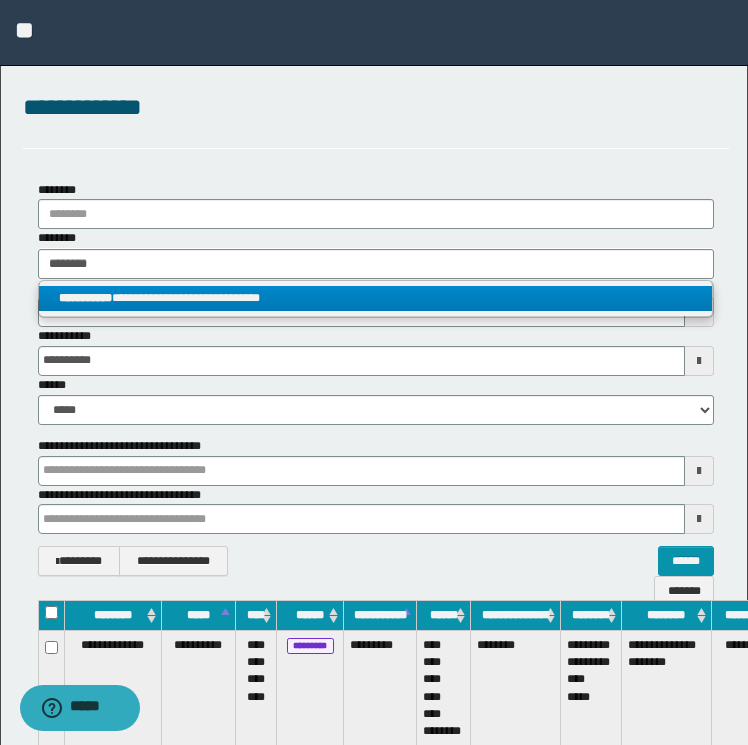 click on "**********" at bounding box center (376, 298) 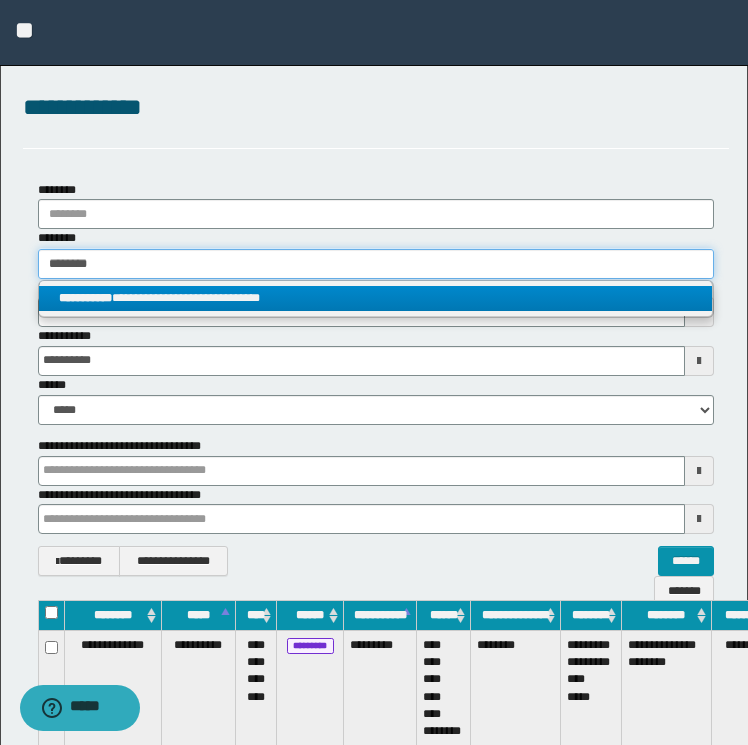 type 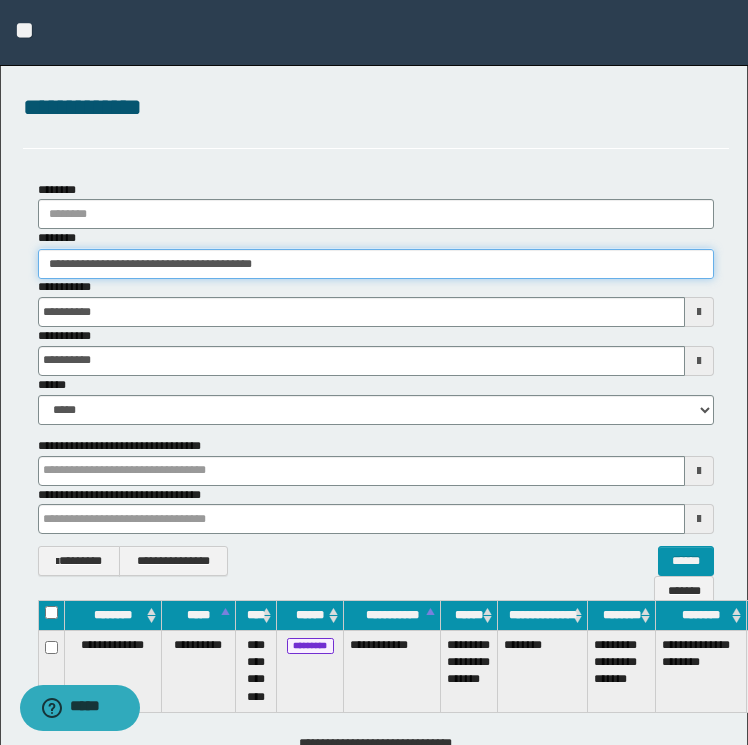 scroll, scrollTop: 0, scrollLeft: 127, axis: horizontal 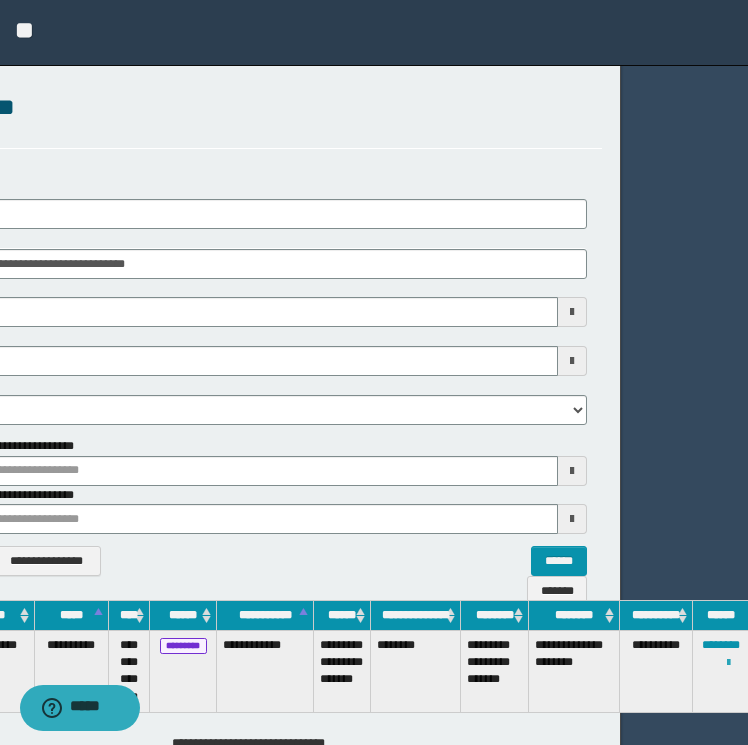 click at bounding box center [728, 662] 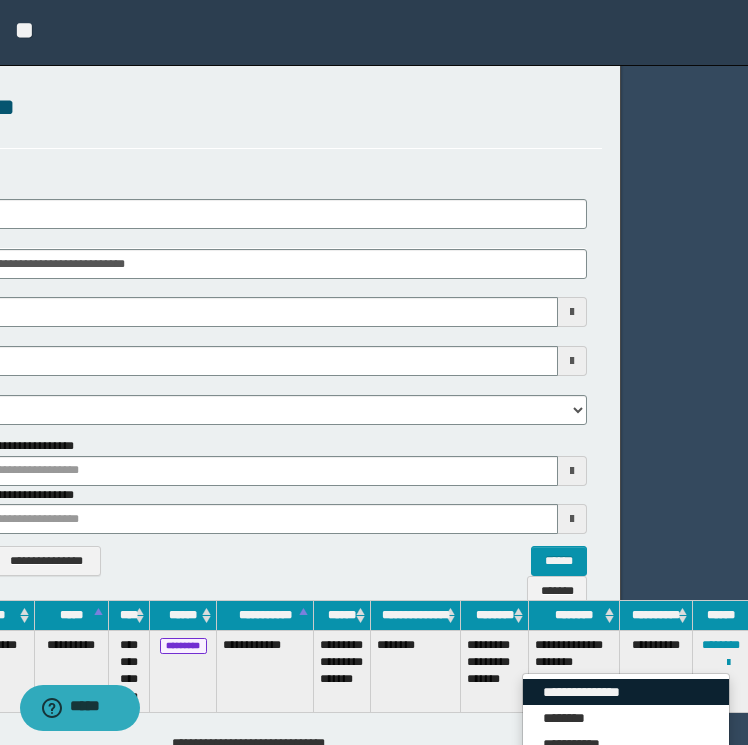 drag, startPoint x: 712, startPoint y: 675, endPoint x: 700, endPoint y: 688, distance: 17.691807 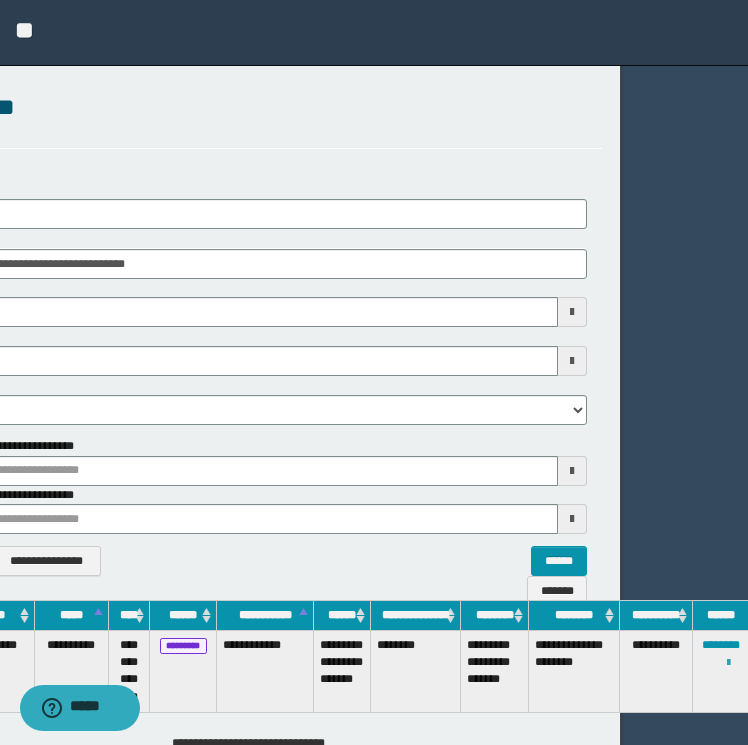 click at bounding box center (728, 663) 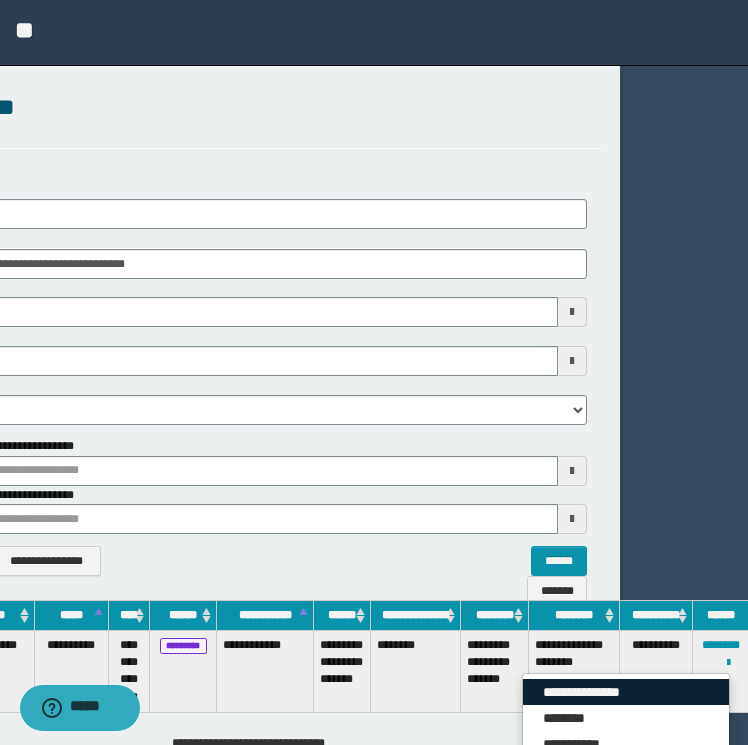 click on "**********" at bounding box center (626, 692) 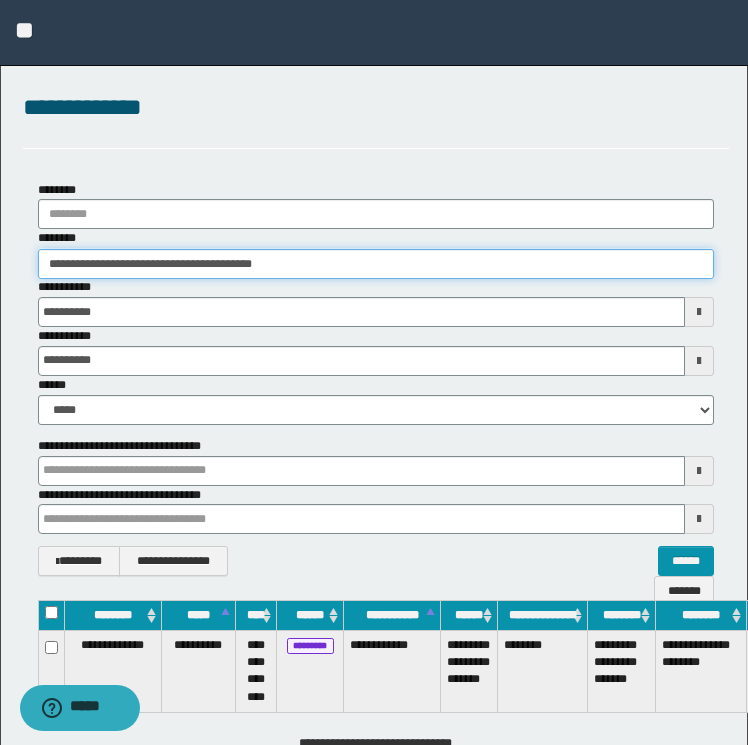 click on "**********" at bounding box center (376, 264) 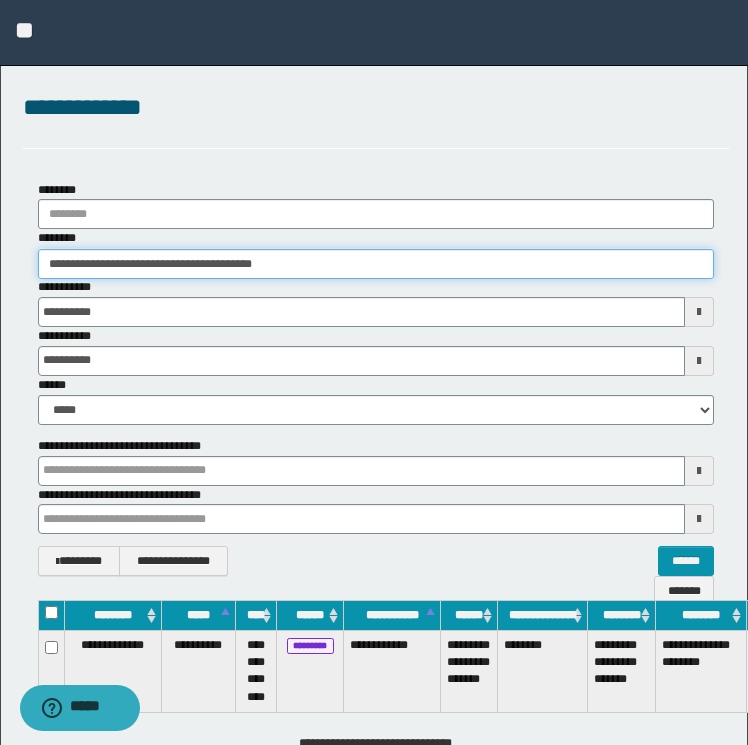 drag, startPoint x: 369, startPoint y: 268, endPoint x: -4, endPoint y: 267, distance: 373.00134 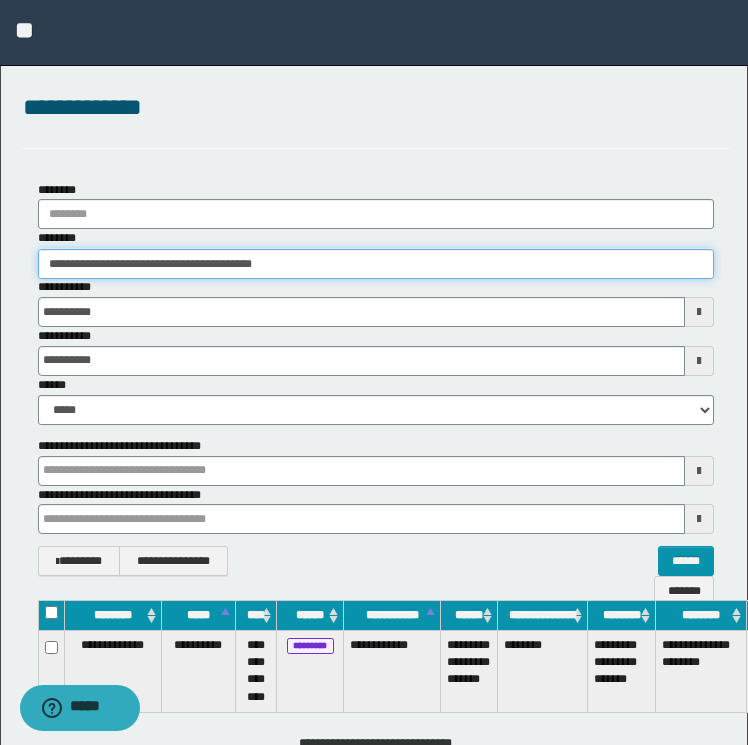click on "**********" at bounding box center (374, 372) 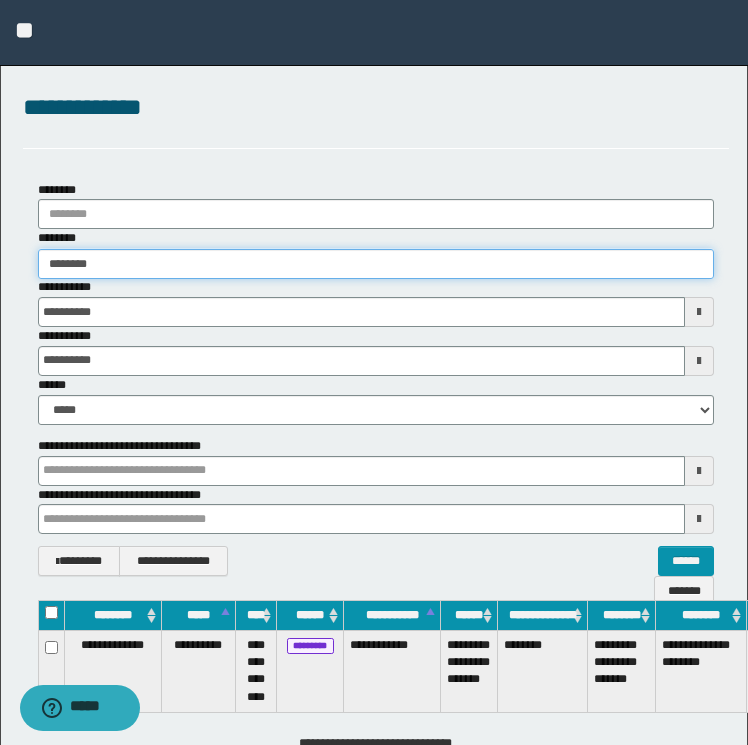 type on "********" 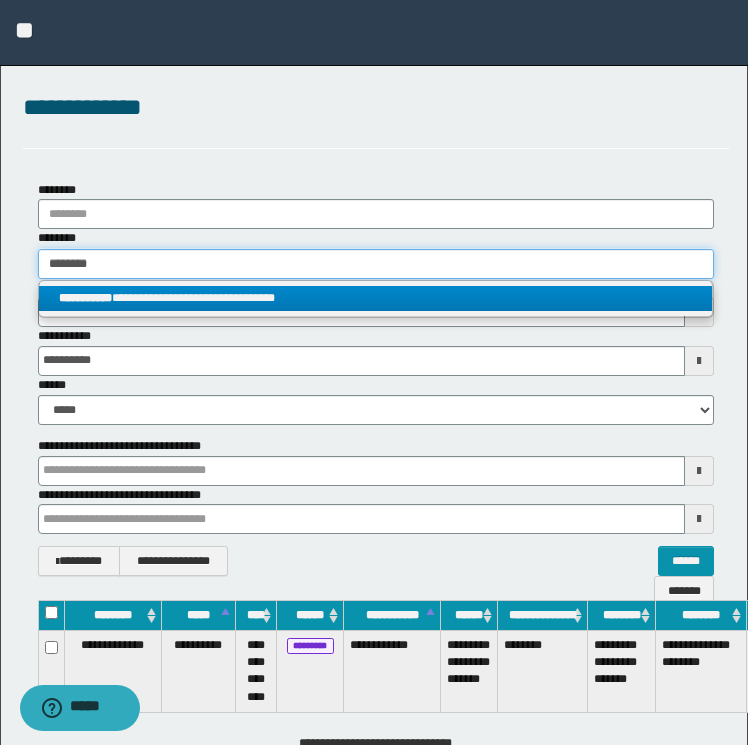 type on "********" 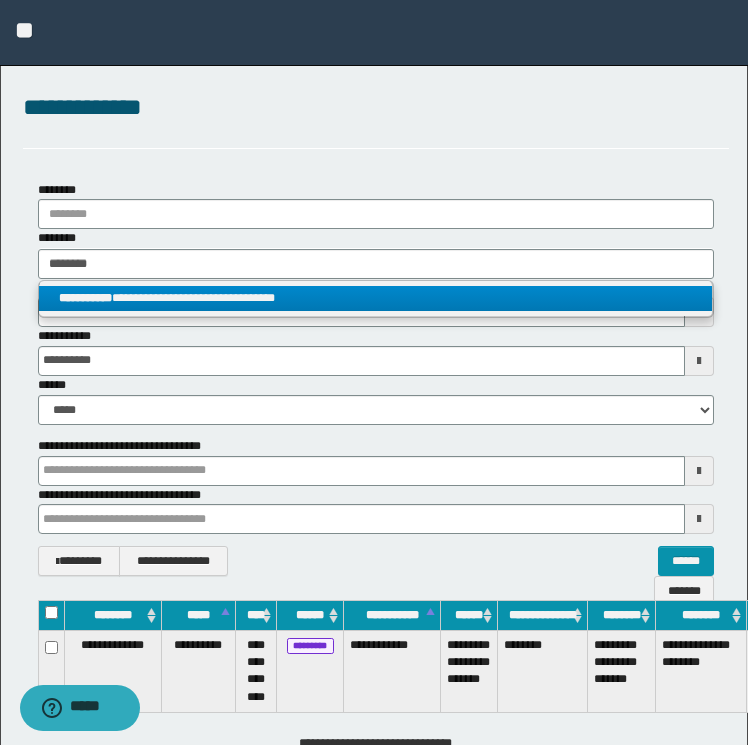 click on "**********" at bounding box center [376, 298] 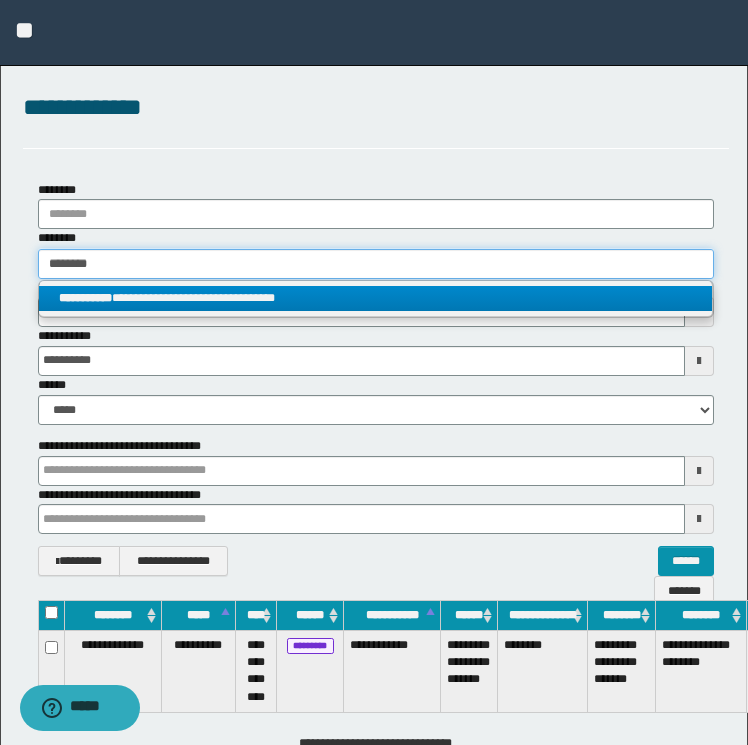 type 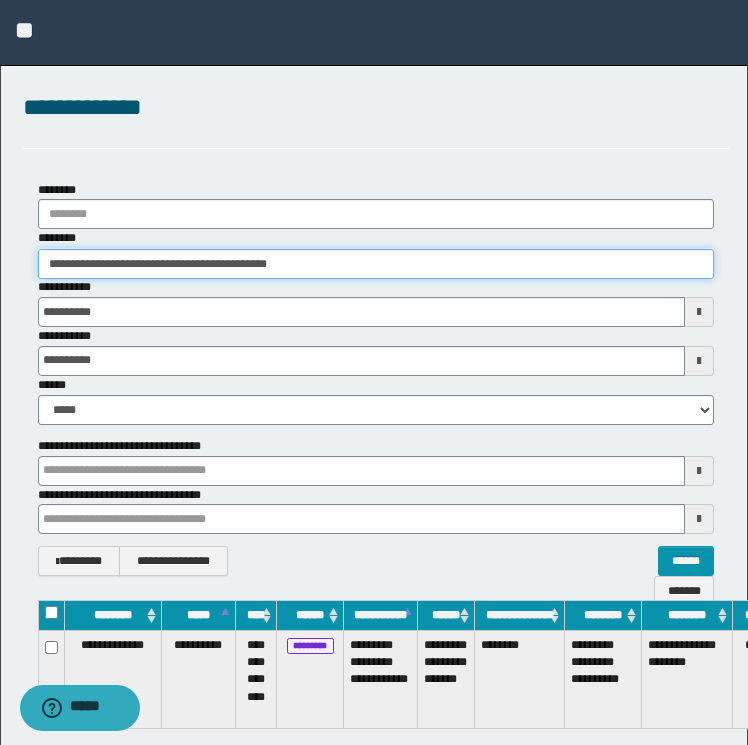 scroll, scrollTop: 0, scrollLeft: 113, axis: horizontal 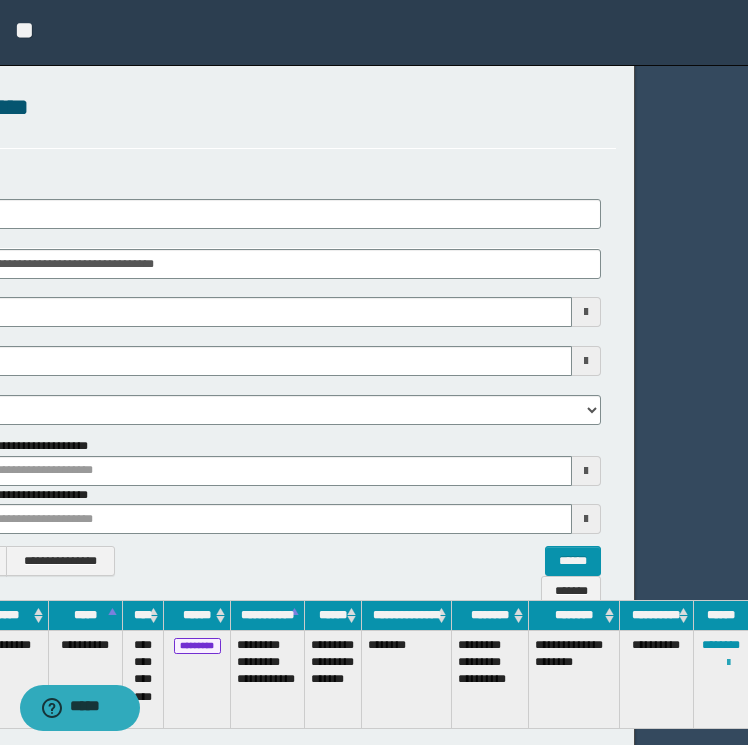 click at bounding box center (728, 663) 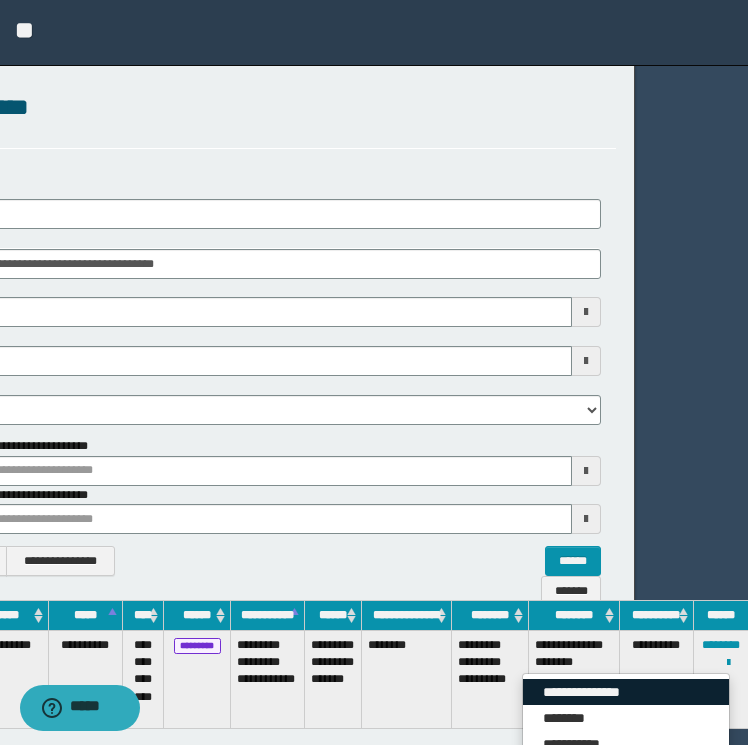 click on "**********" at bounding box center [626, 692] 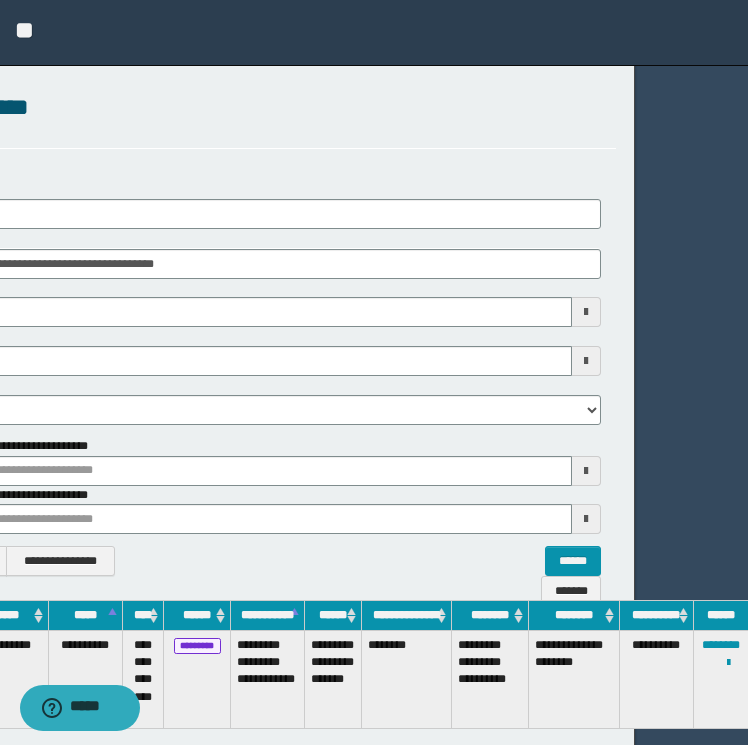 scroll, scrollTop: 0, scrollLeft: 0, axis: both 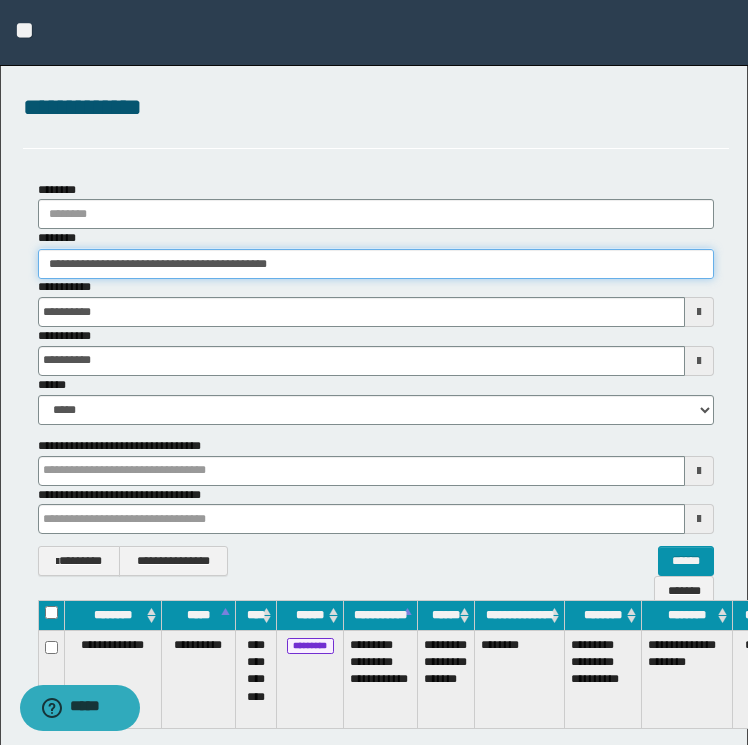 drag, startPoint x: 356, startPoint y: 271, endPoint x: -4, endPoint y: 256, distance: 360.31238 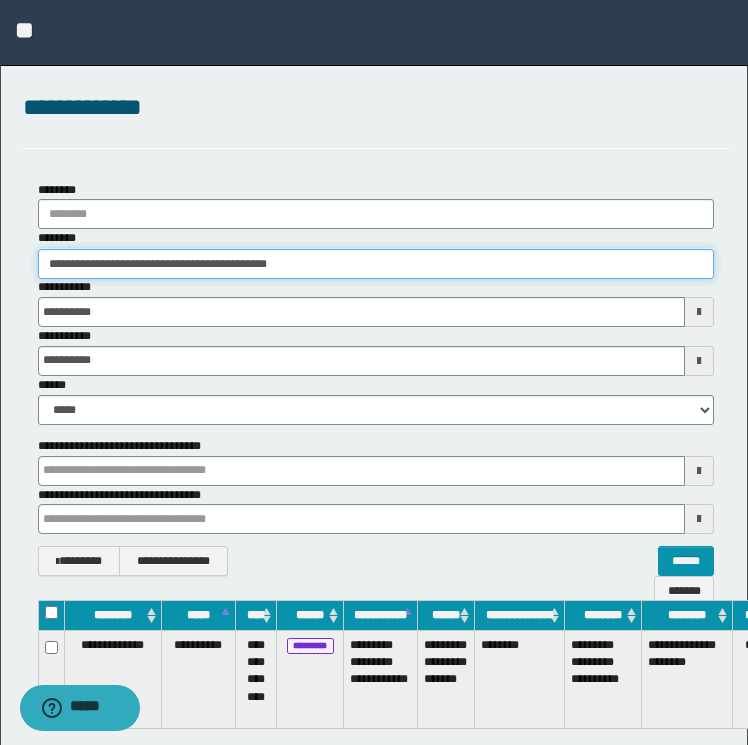 click on "**********" at bounding box center [374, 372] 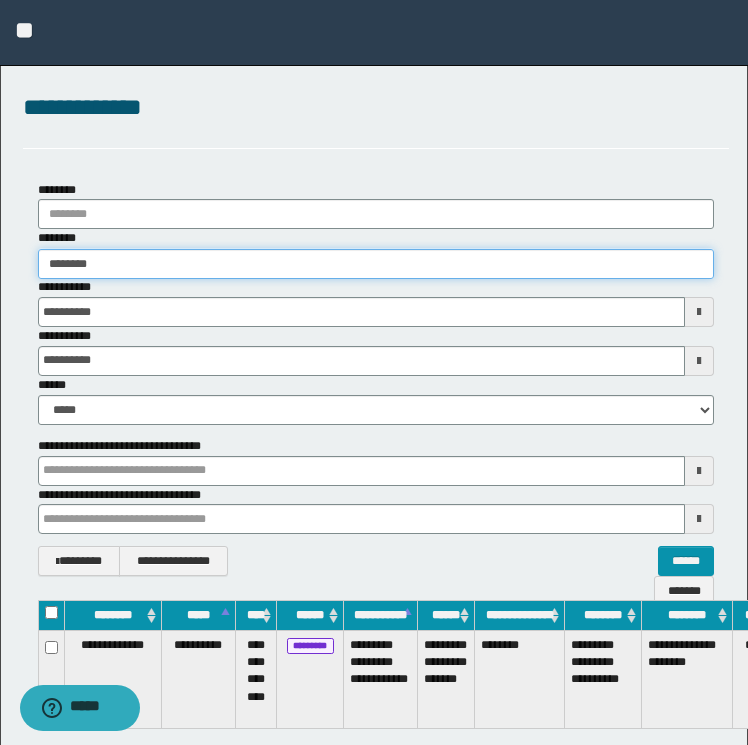 type on "********" 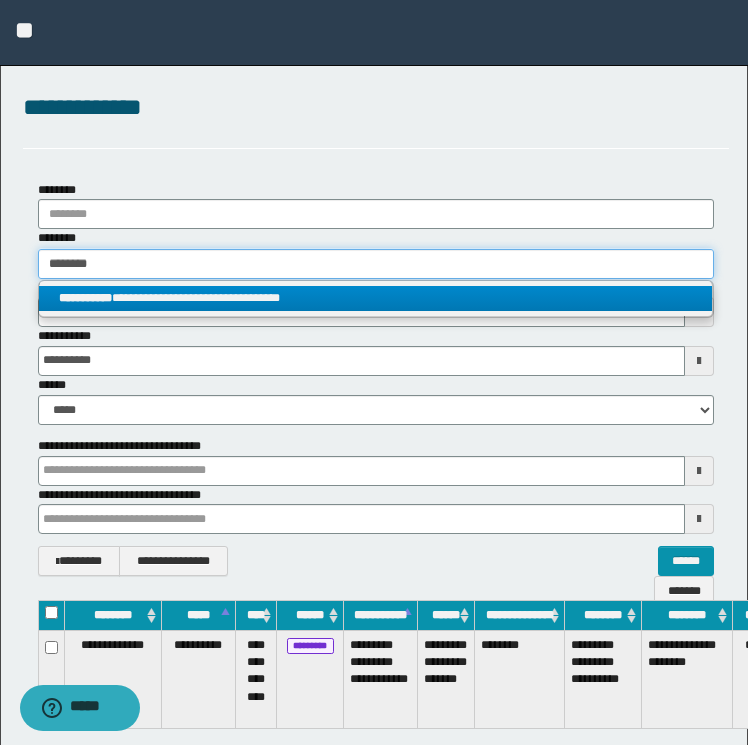type on "********" 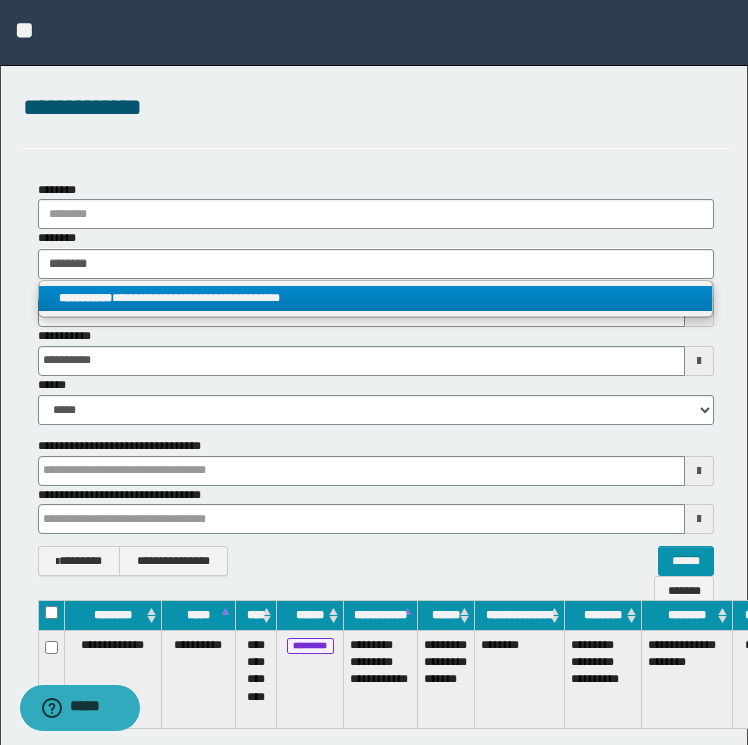 click on "**********" at bounding box center (376, 298) 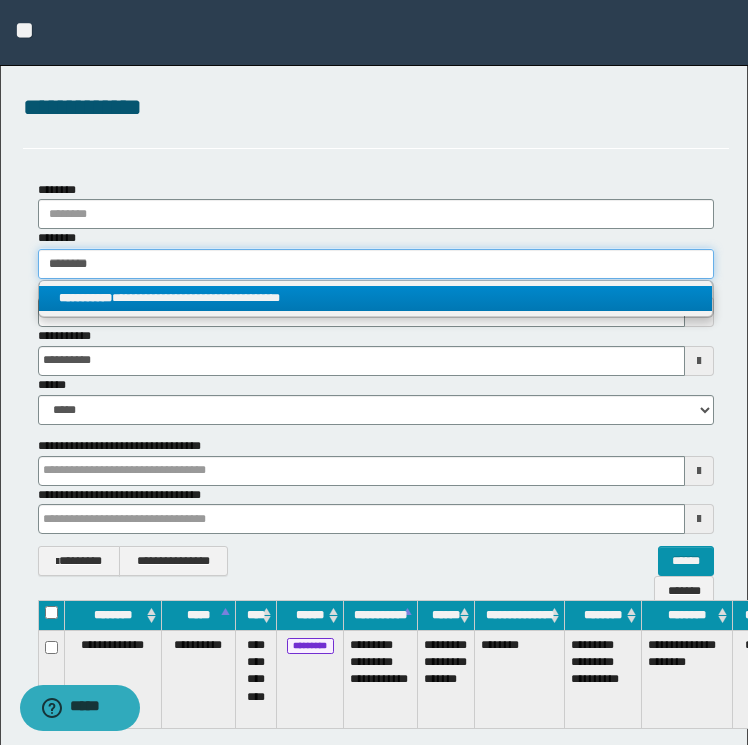 type 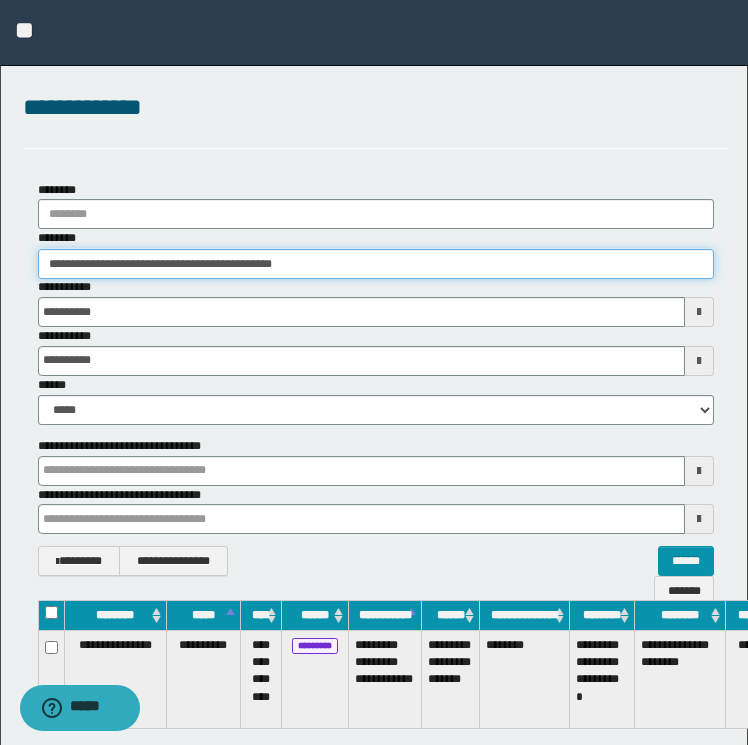 scroll, scrollTop: 0, scrollLeft: 106, axis: horizontal 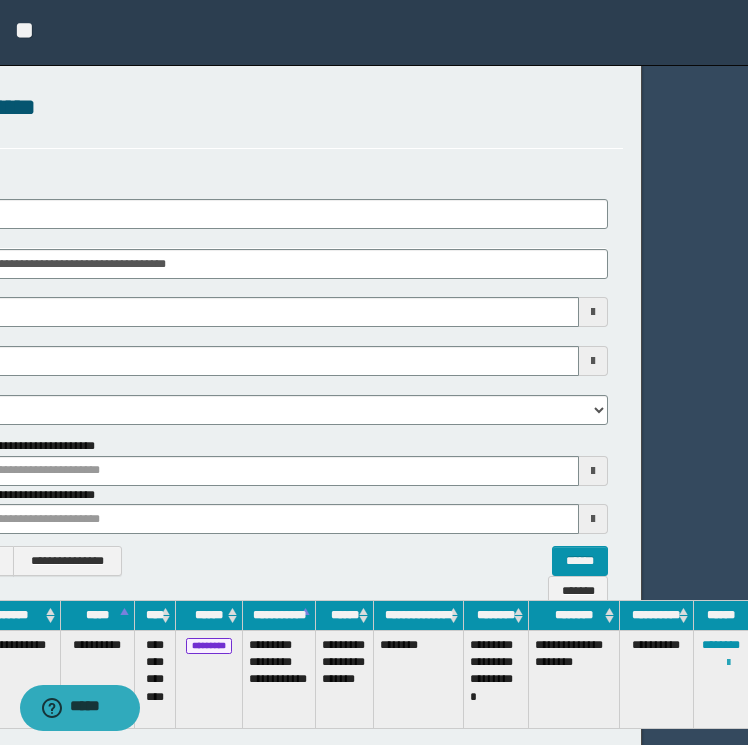 click at bounding box center [728, 663] 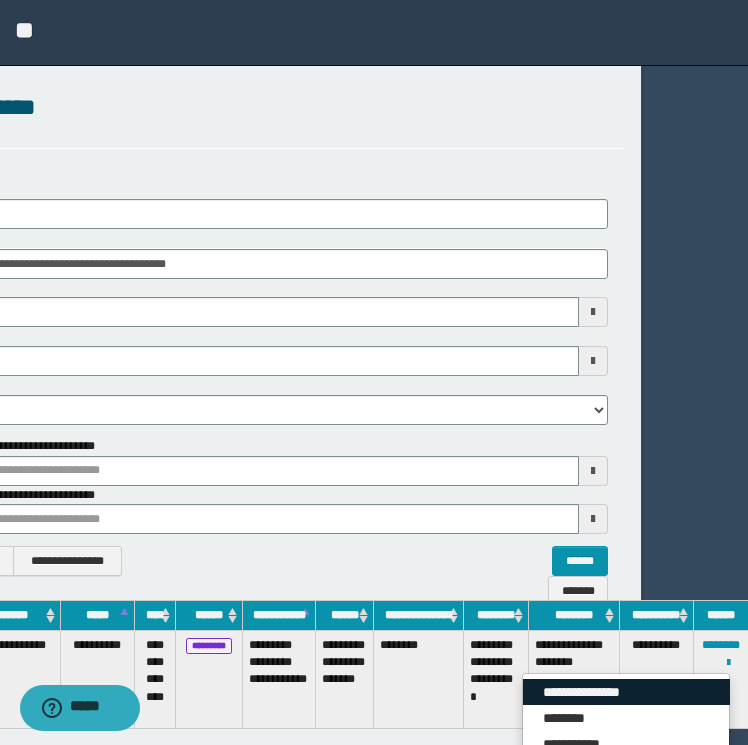 click on "**********" at bounding box center (626, 692) 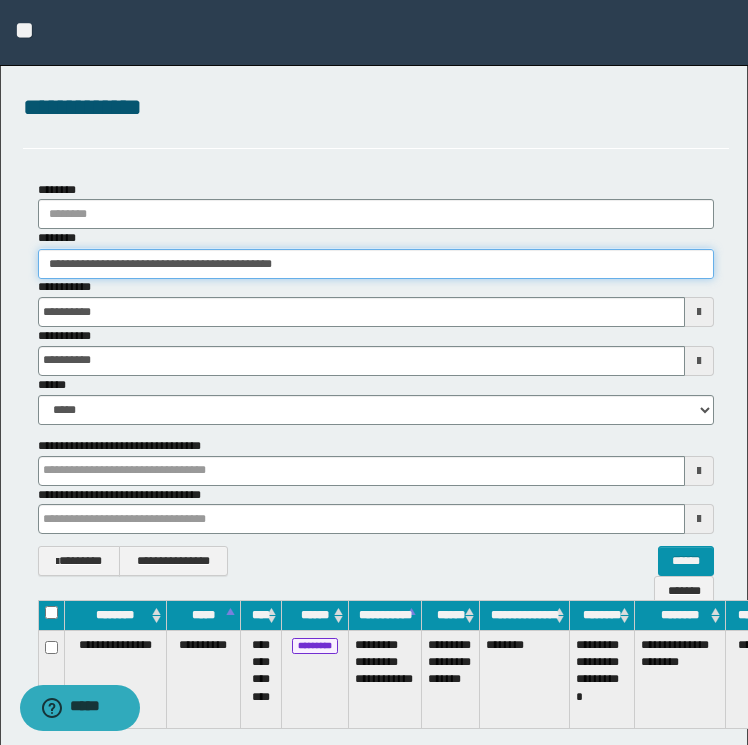 click on "**********" at bounding box center (376, 264) 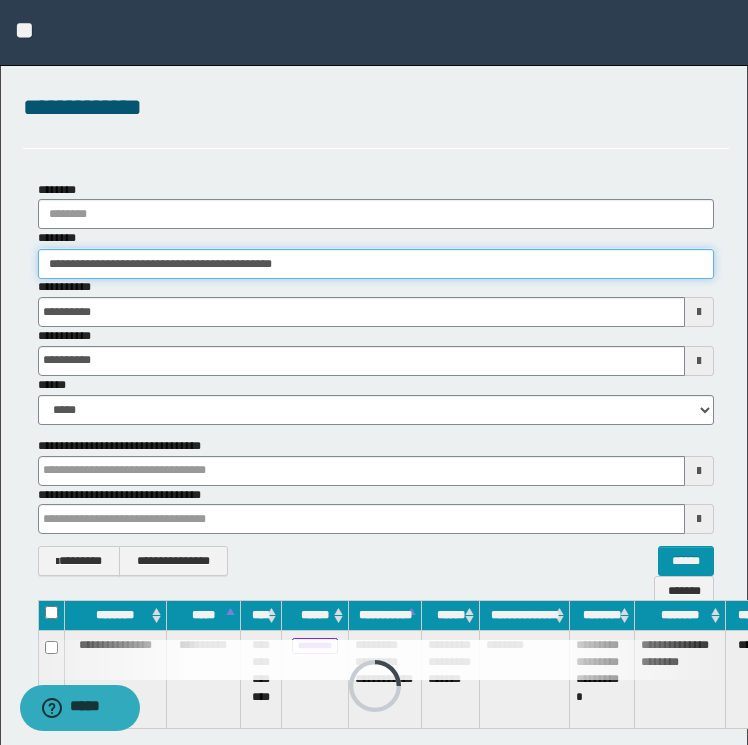 click on "**********" at bounding box center (376, 264) 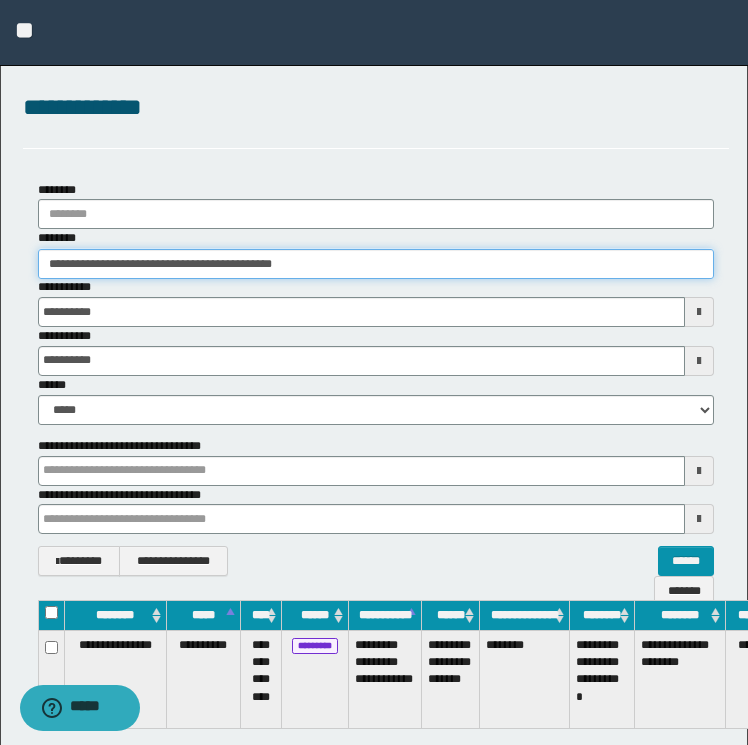 paste 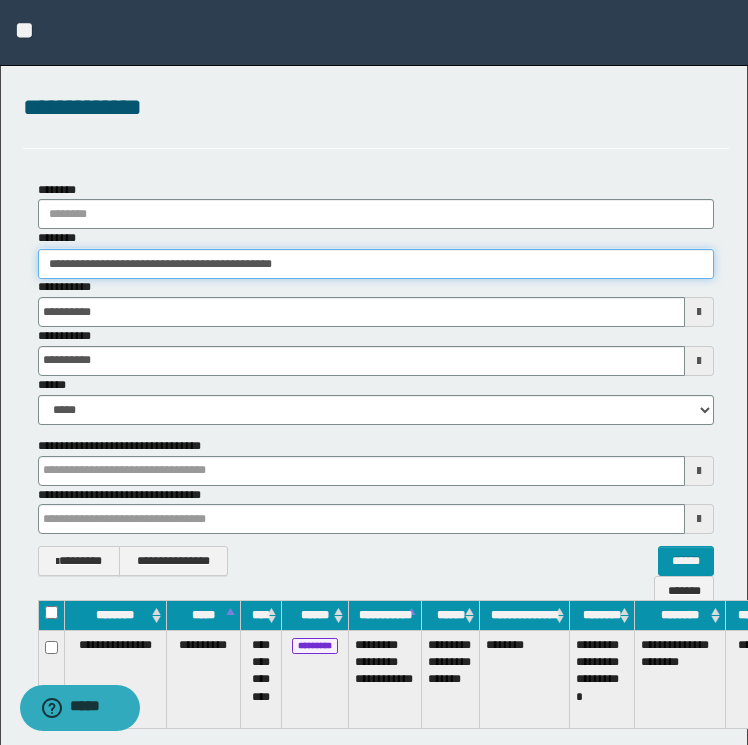 type on "********" 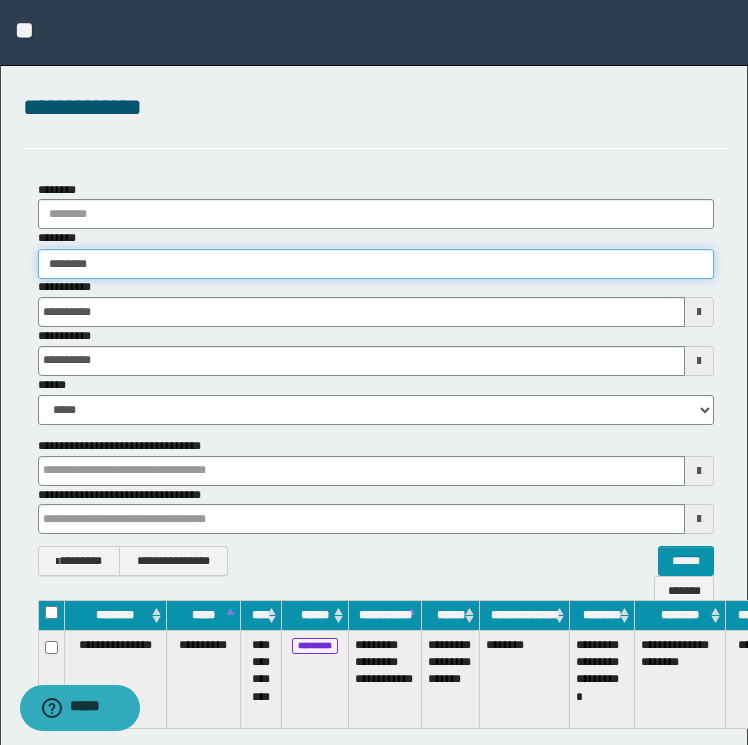 type on "********" 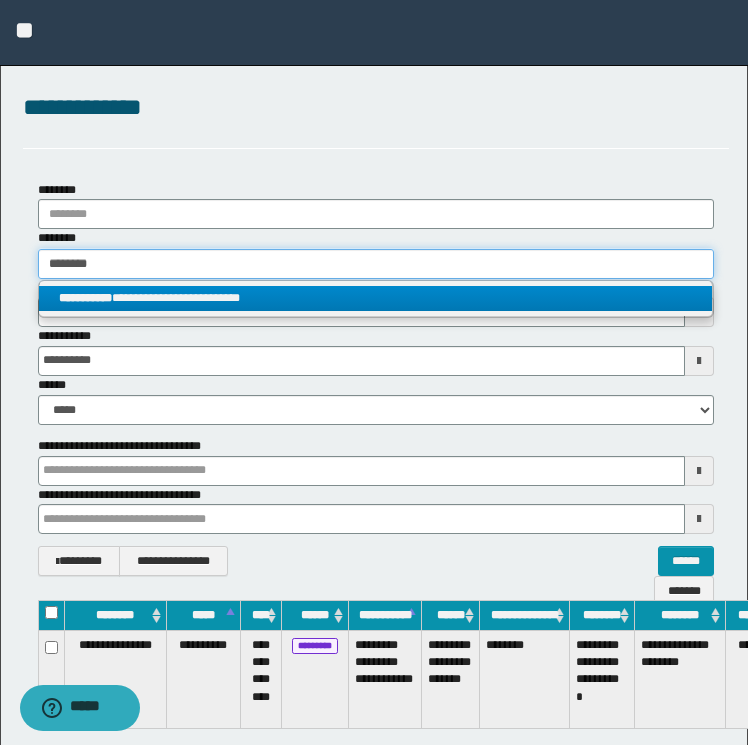 type on "********" 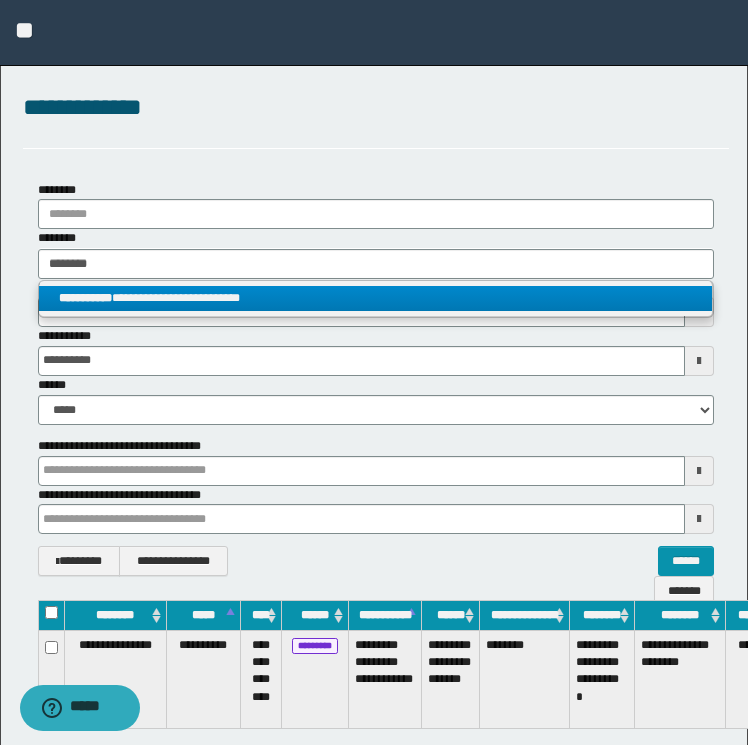 click on "**********" at bounding box center (376, 298) 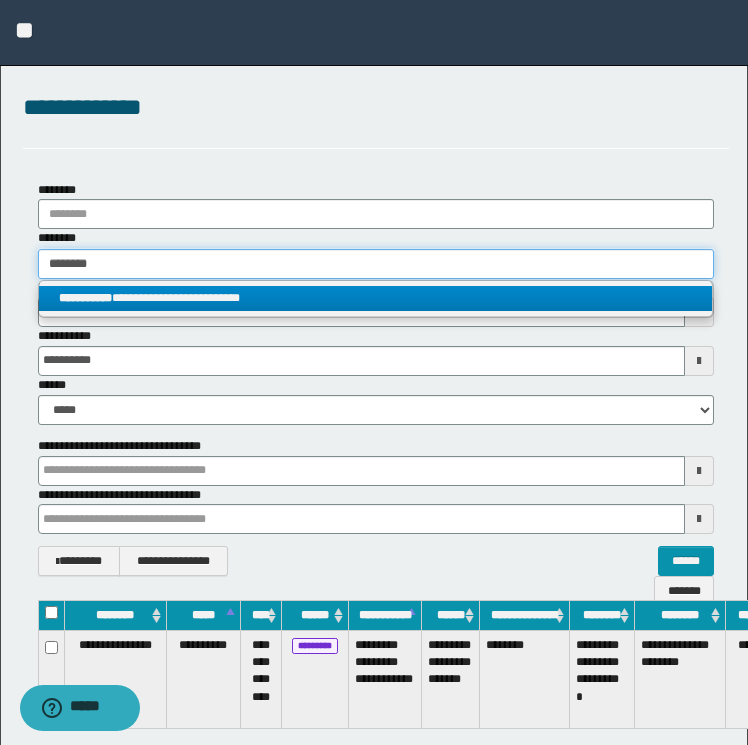 type 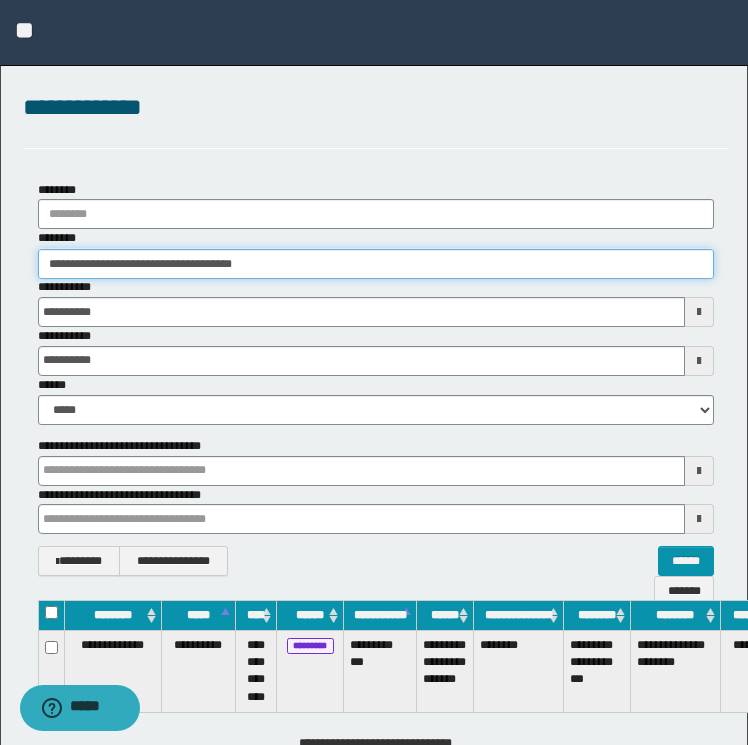 scroll, scrollTop: 0, scrollLeft: 101, axis: horizontal 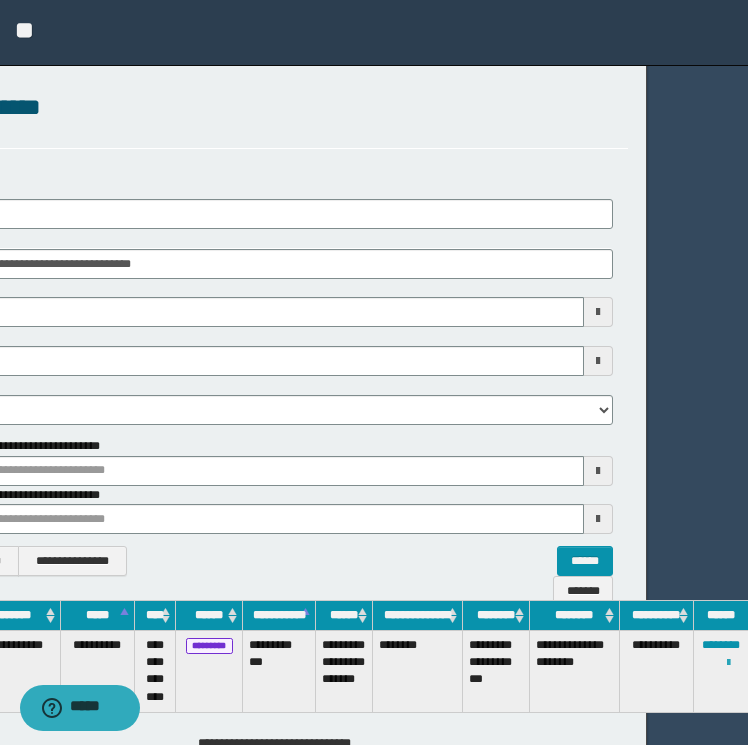 click at bounding box center [728, 663] 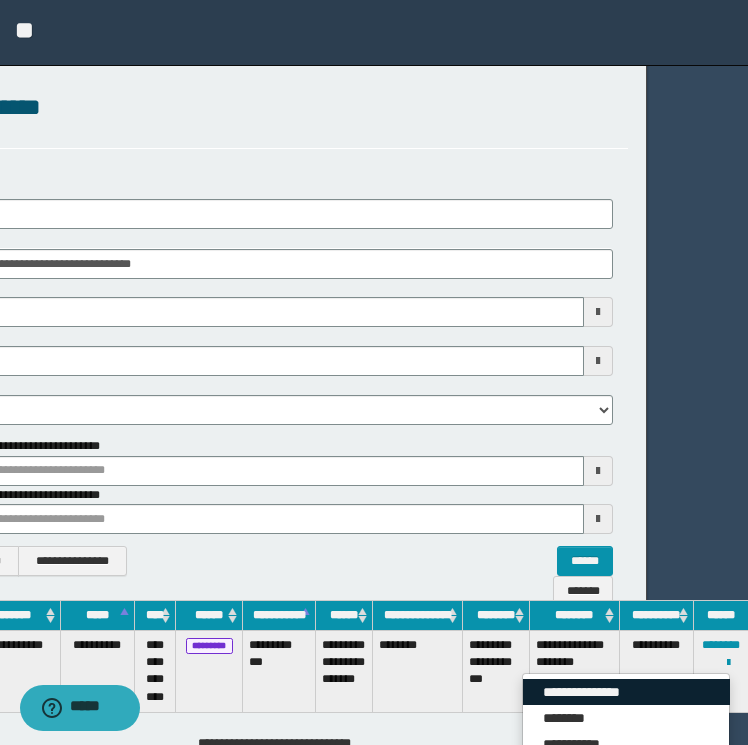 click on "**********" at bounding box center [626, 692] 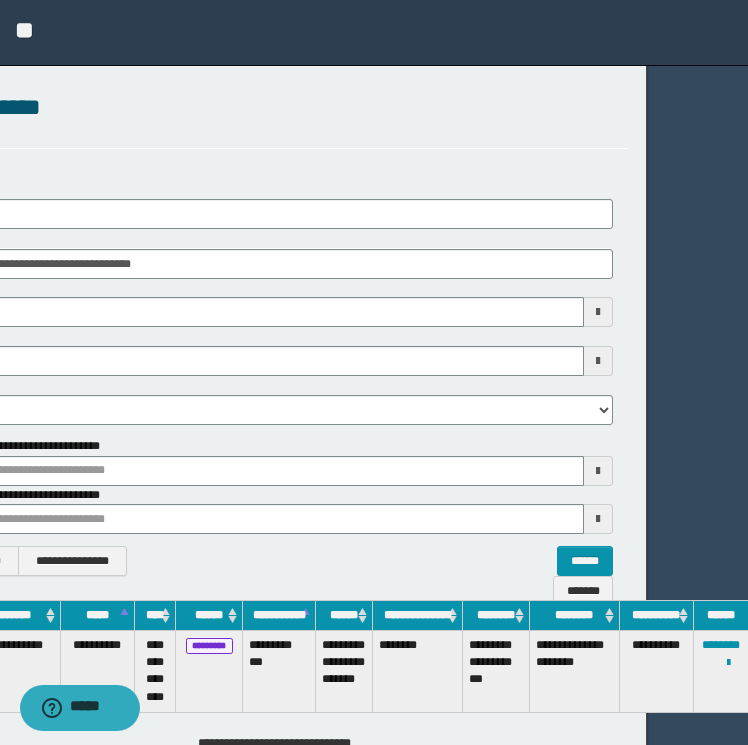 scroll, scrollTop: 0, scrollLeft: 0, axis: both 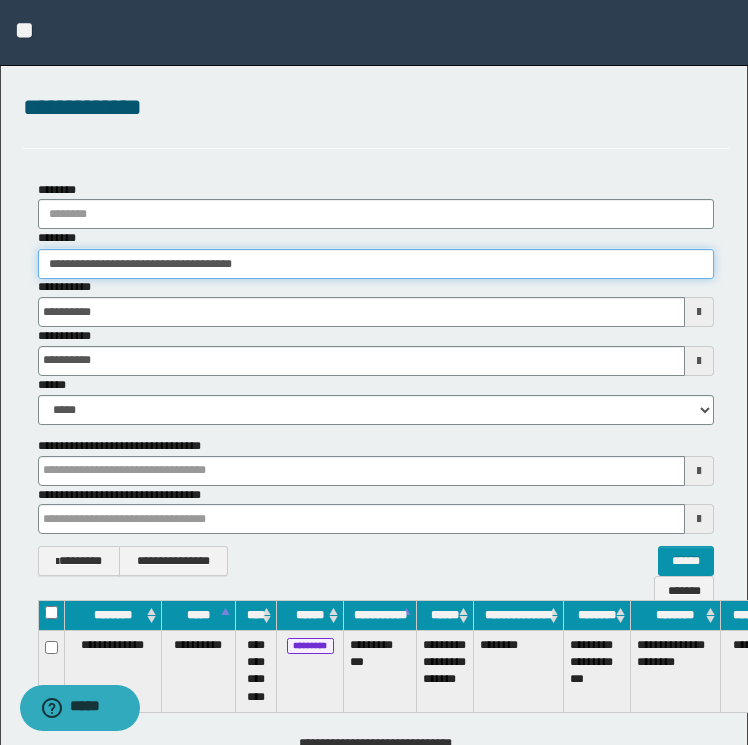 drag, startPoint x: 333, startPoint y: 260, endPoint x: -4, endPoint y: 244, distance: 337.3796 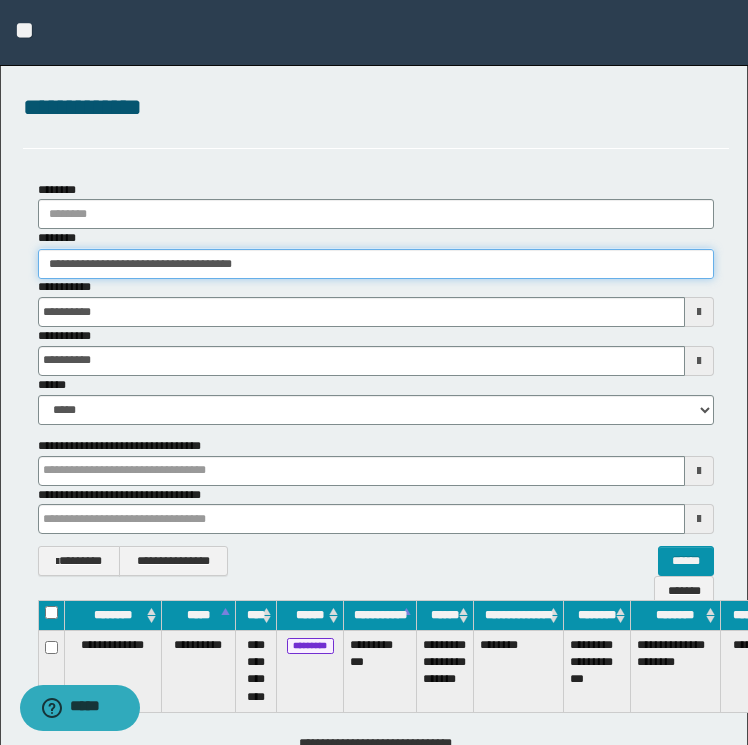 click on "**********" at bounding box center [374, 372] 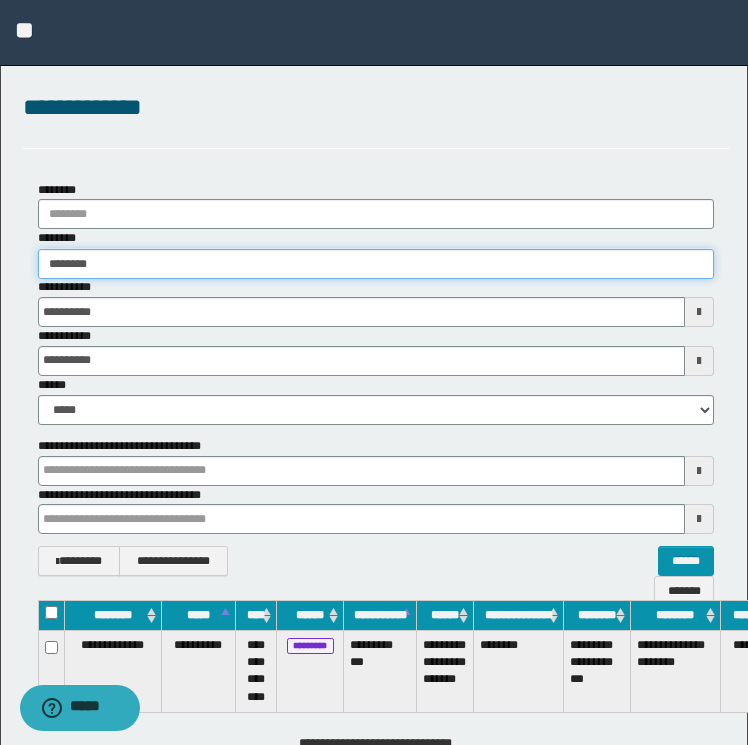 type on "********" 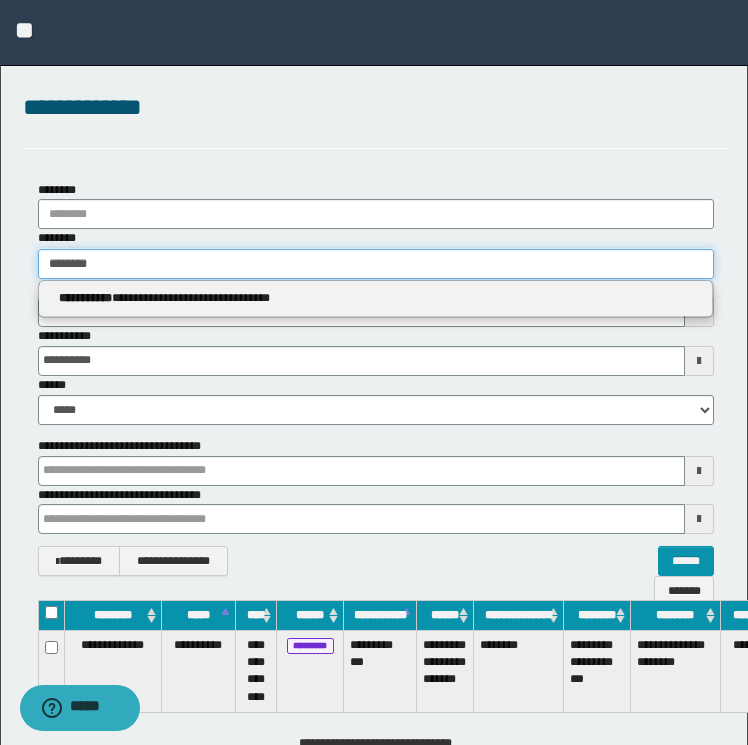 type on "********" 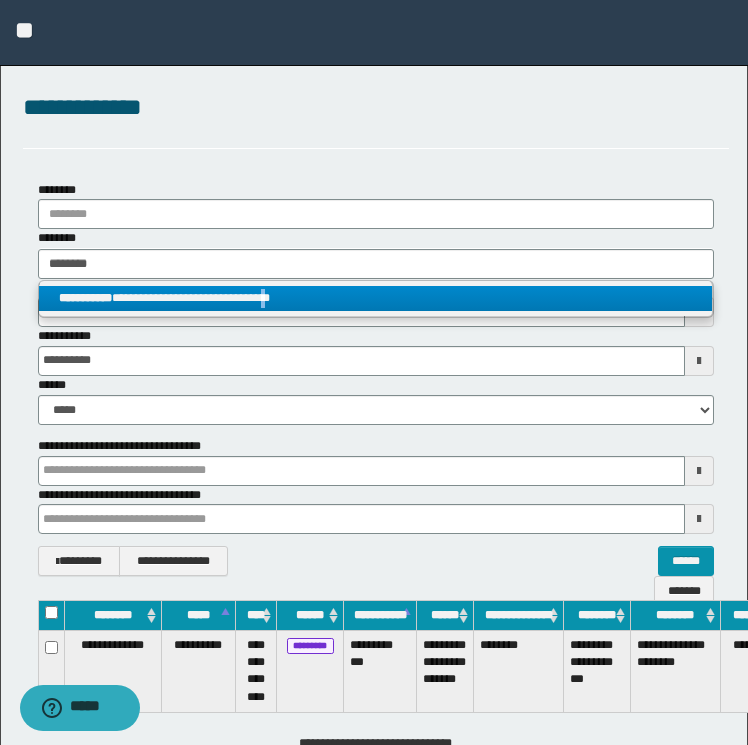 click on "**********" at bounding box center [376, 298] 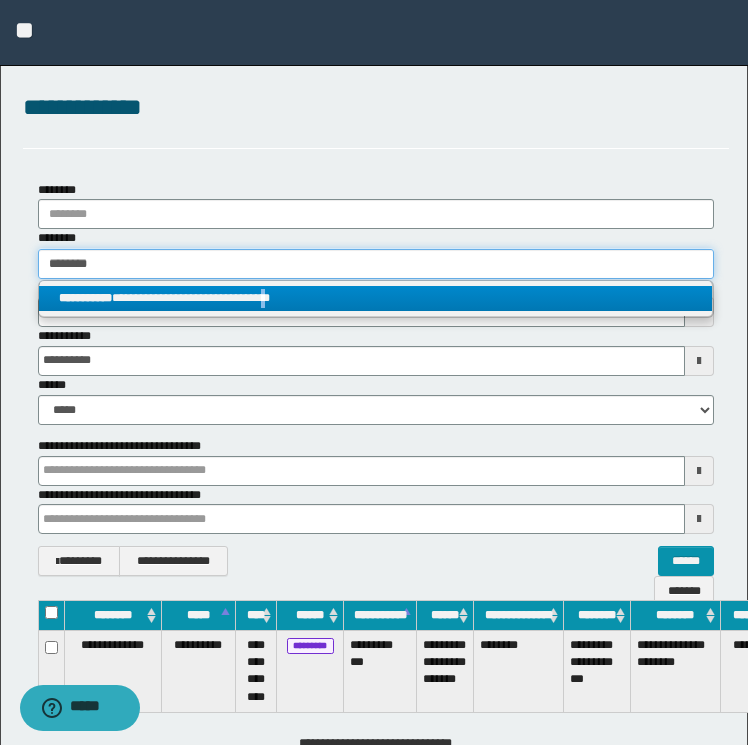 type 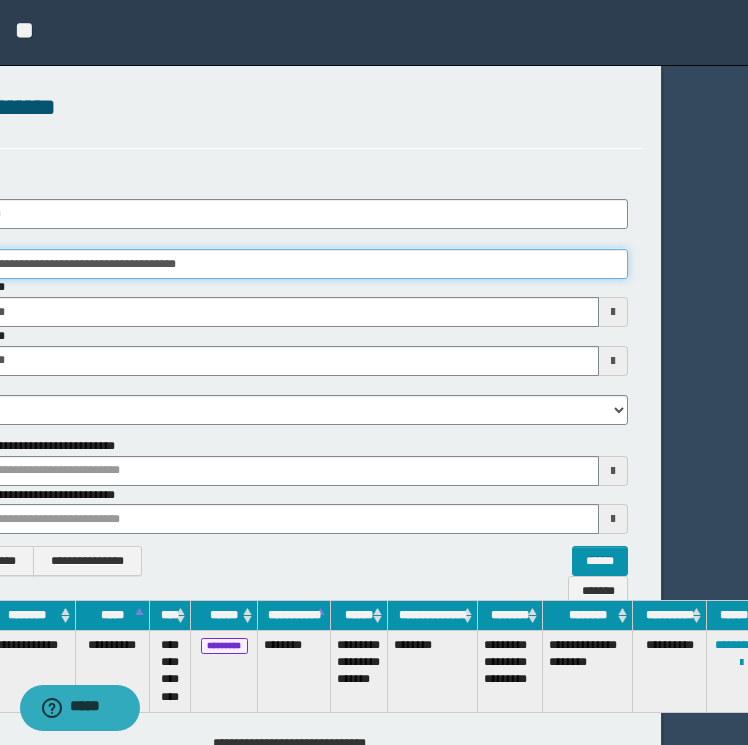 scroll, scrollTop: 0, scrollLeft: 88, axis: horizontal 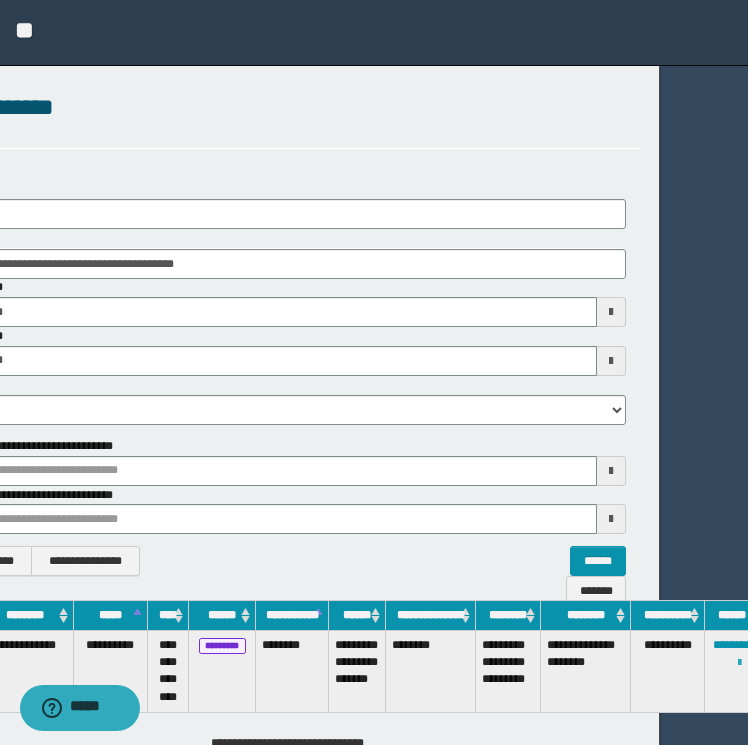 click at bounding box center [739, 663] 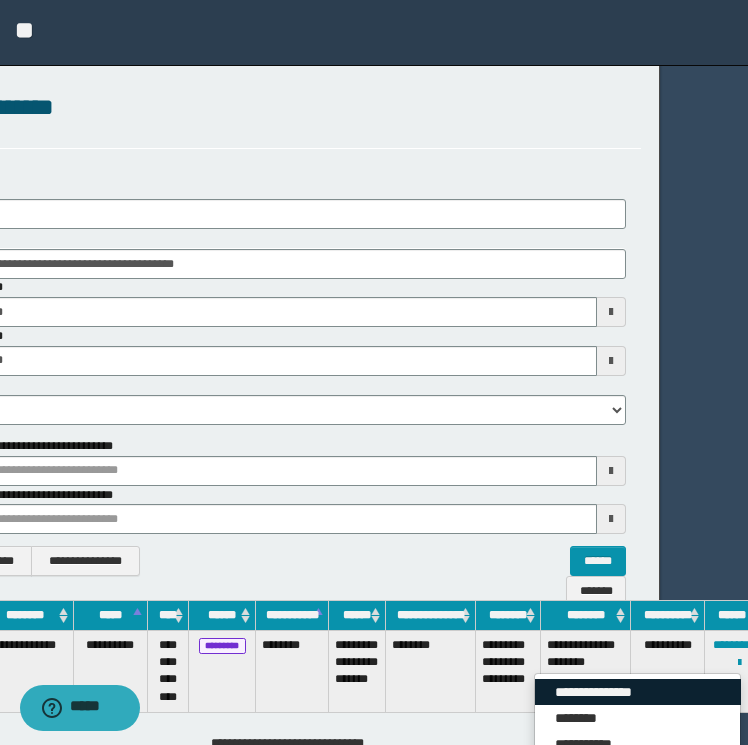 click on "**********" at bounding box center [638, 692] 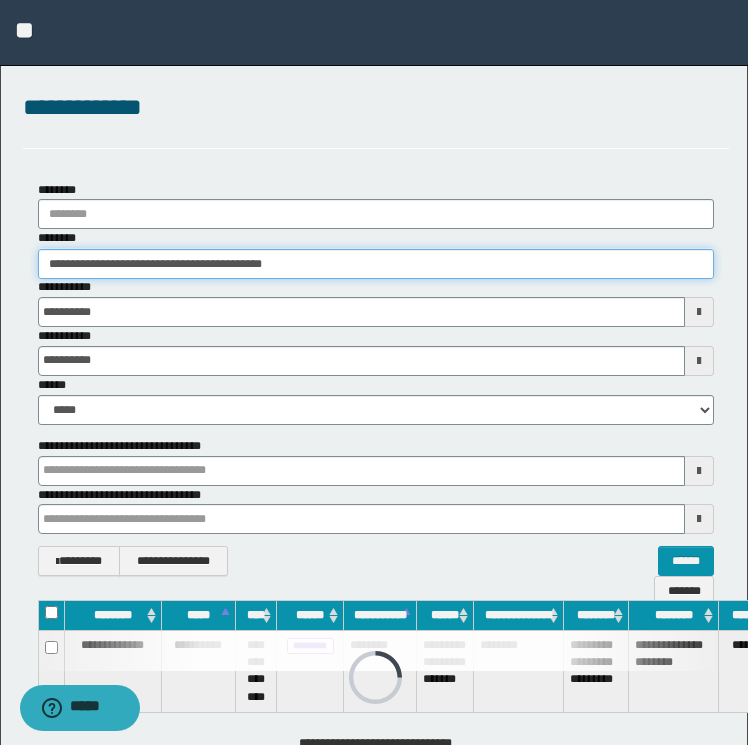 drag, startPoint x: 363, startPoint y: 275, endPoint x: -4, endPoint y: 207, distance: 373.24658 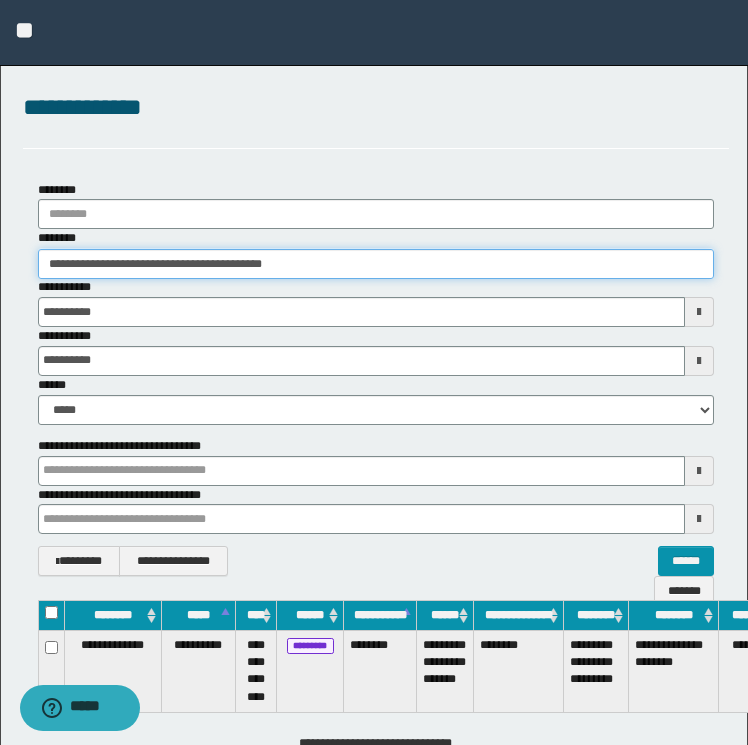 paste 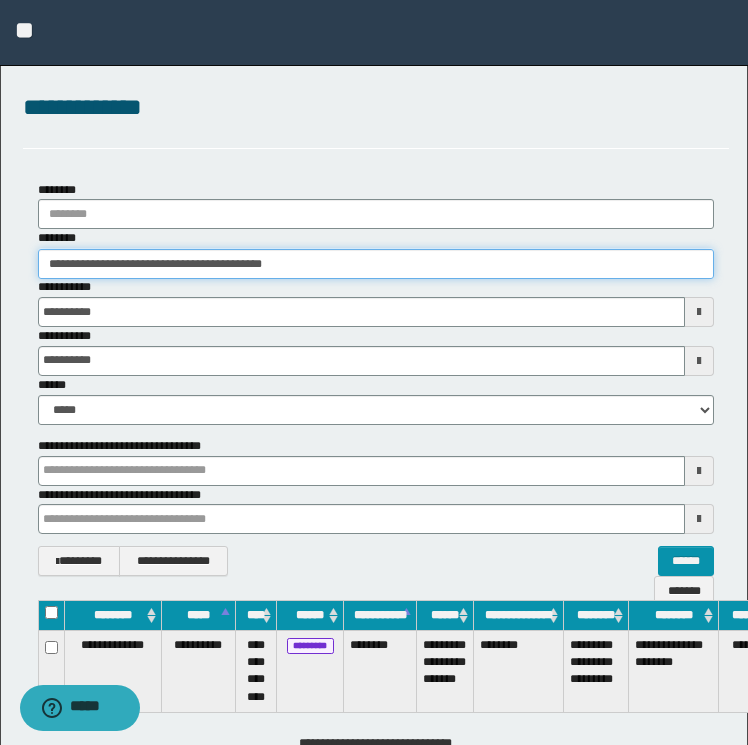 type on "********" 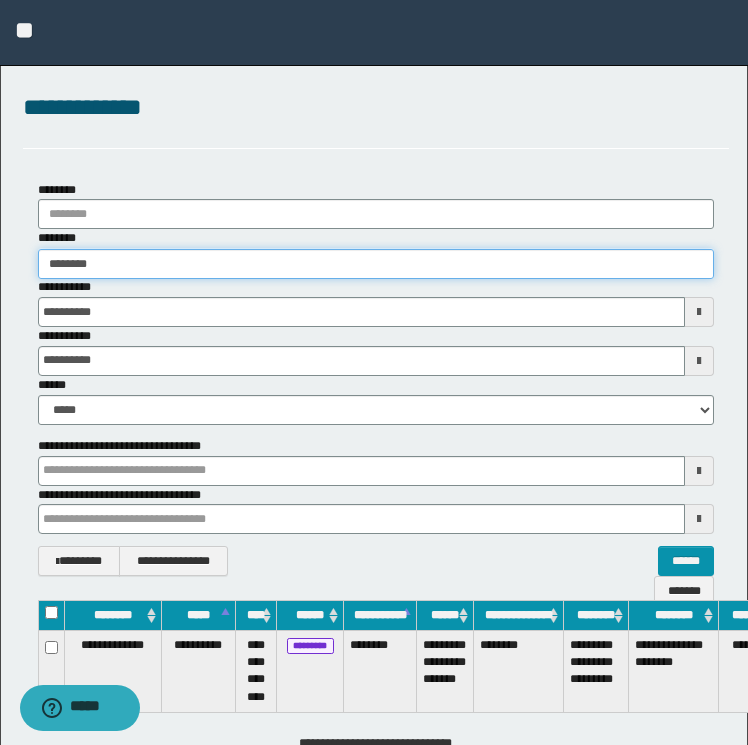 type on "********" 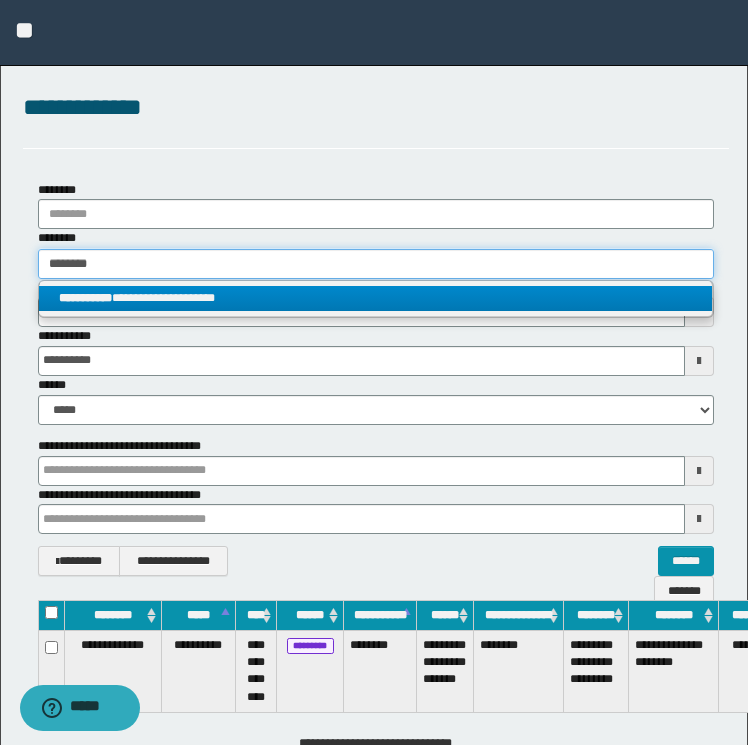 type on "********" 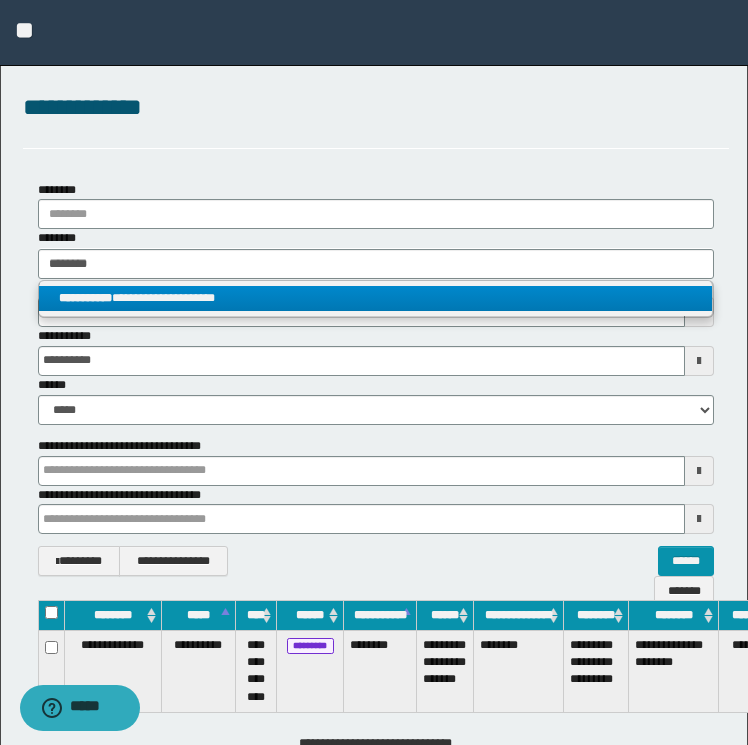 click on "**********" at bounding box center [376, 298] 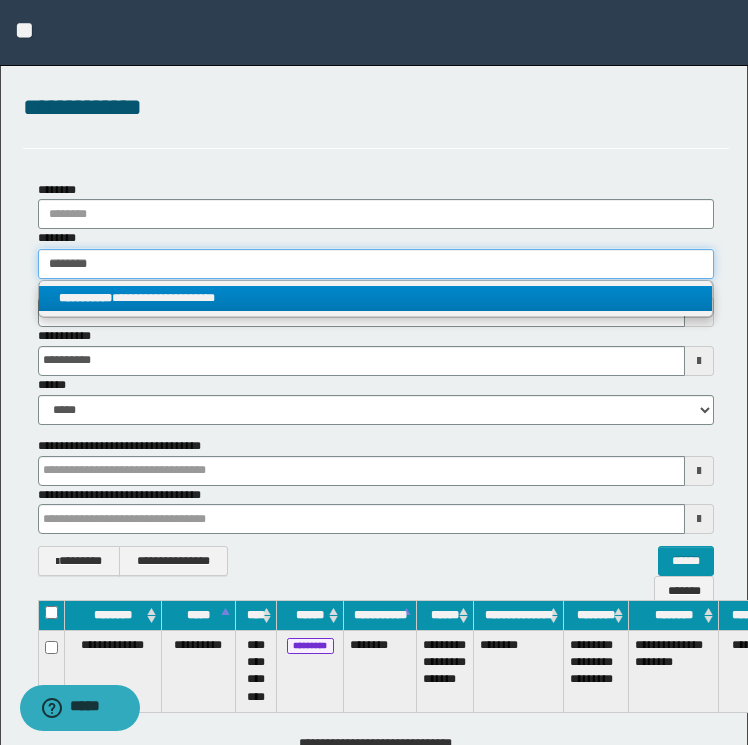 type 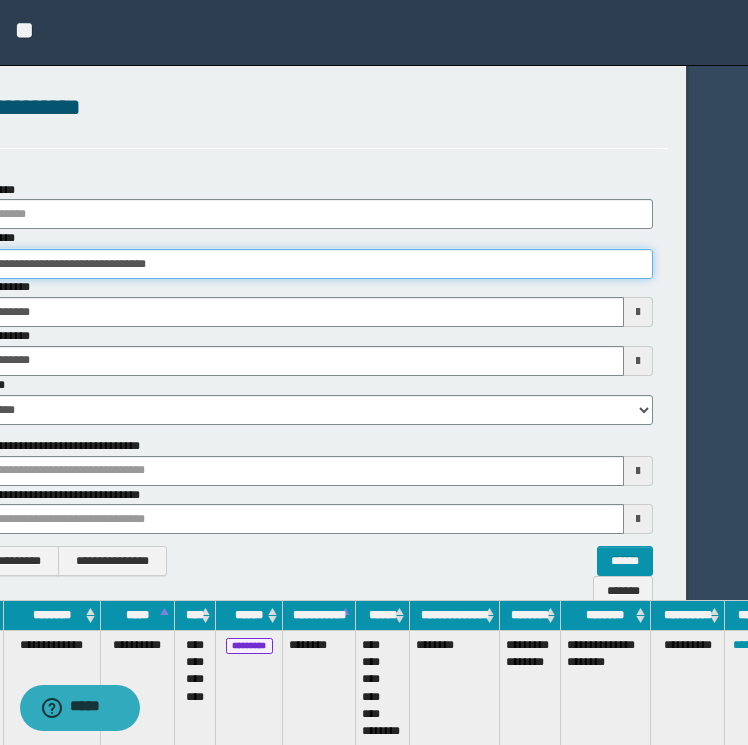 scroll, scrollTop: 0, scrollLeft: 92, axis: horizontal 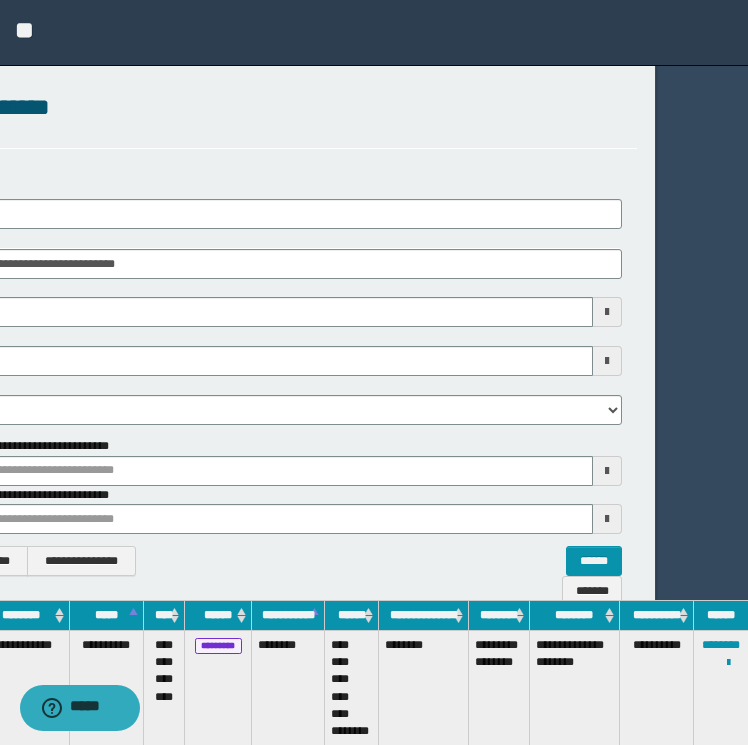click on "**********" at bounding box center [728, 662] 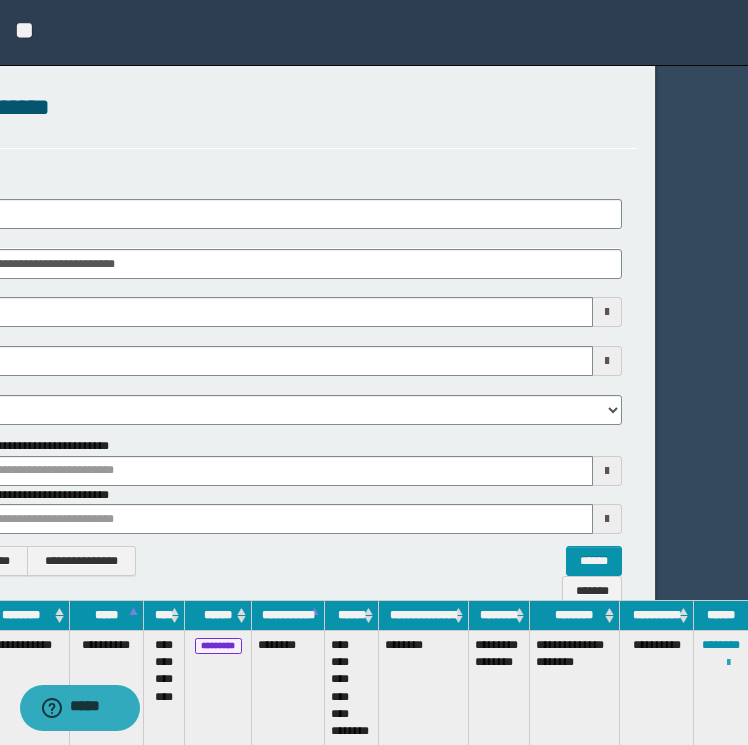 click at bounding box center (728, 663) 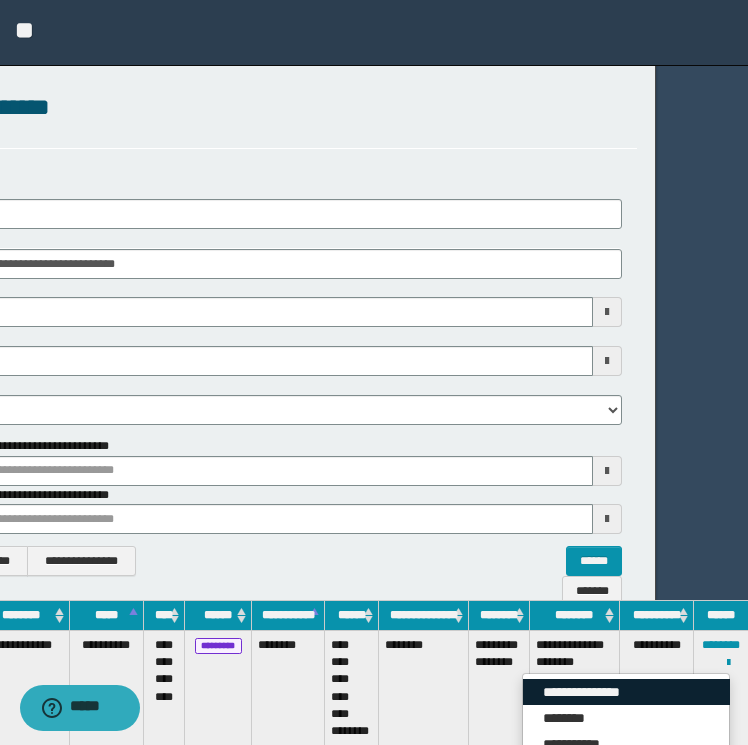 click on "**********" at bounding box center (626, 692) 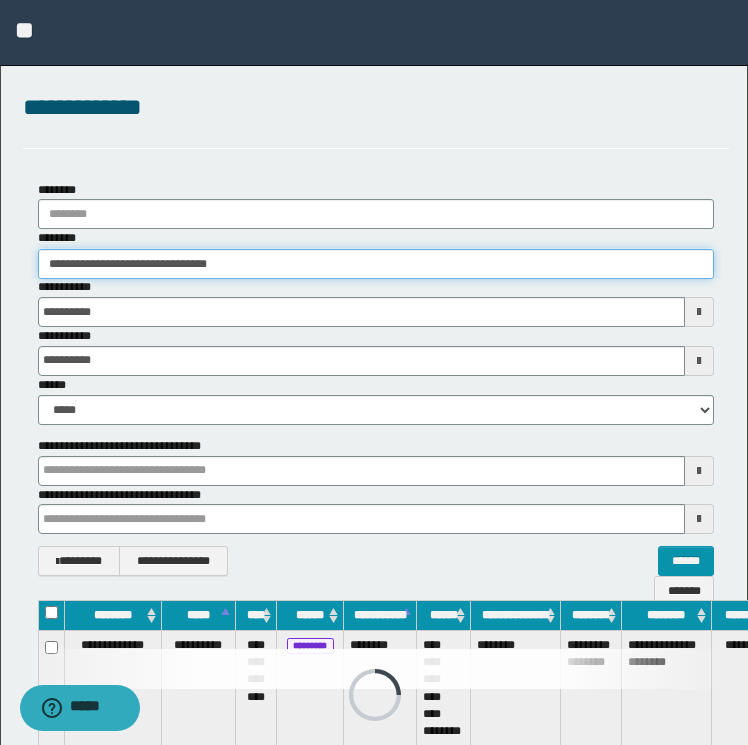 click on "**********" at bounding box center (376, 264) 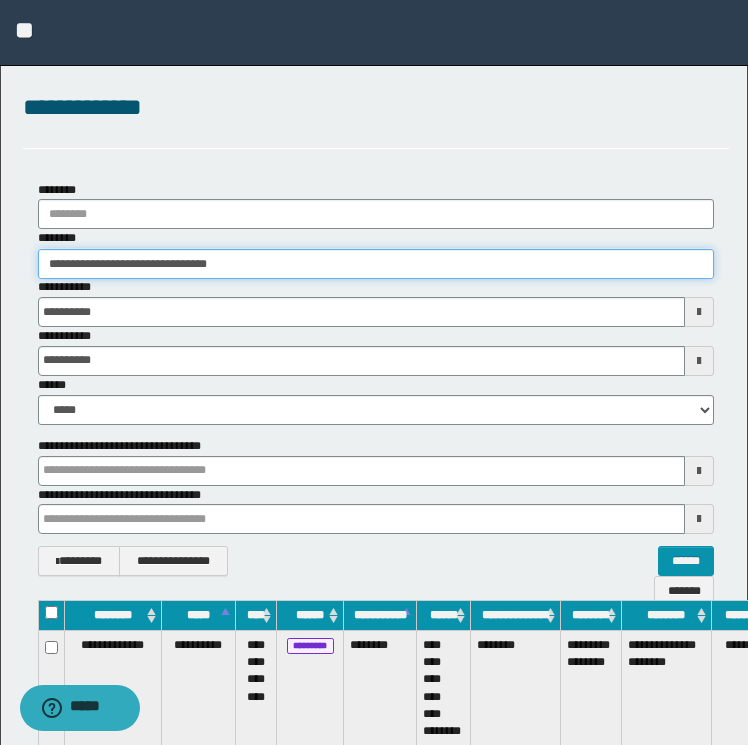 click on "**********" at bounding box center (376, 264) 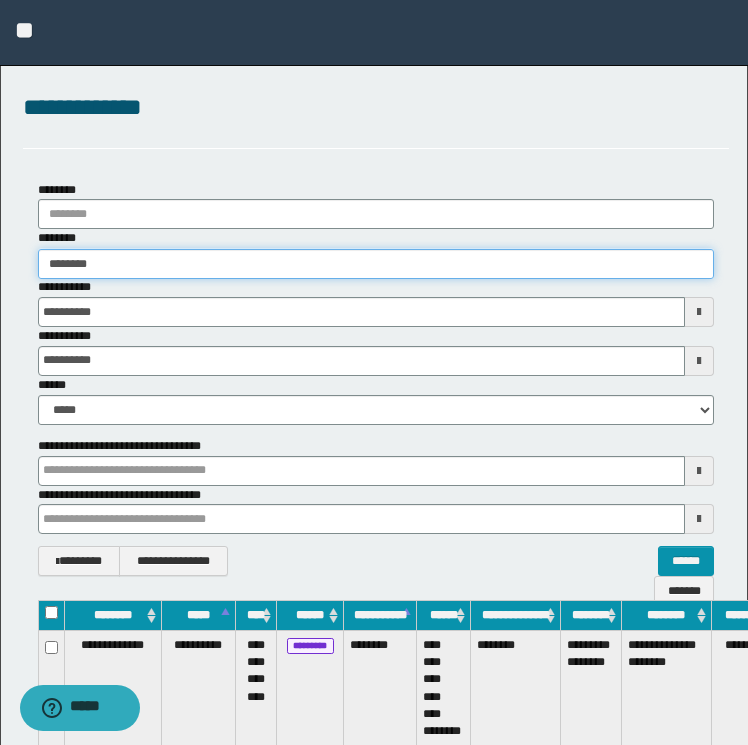 type on "********" 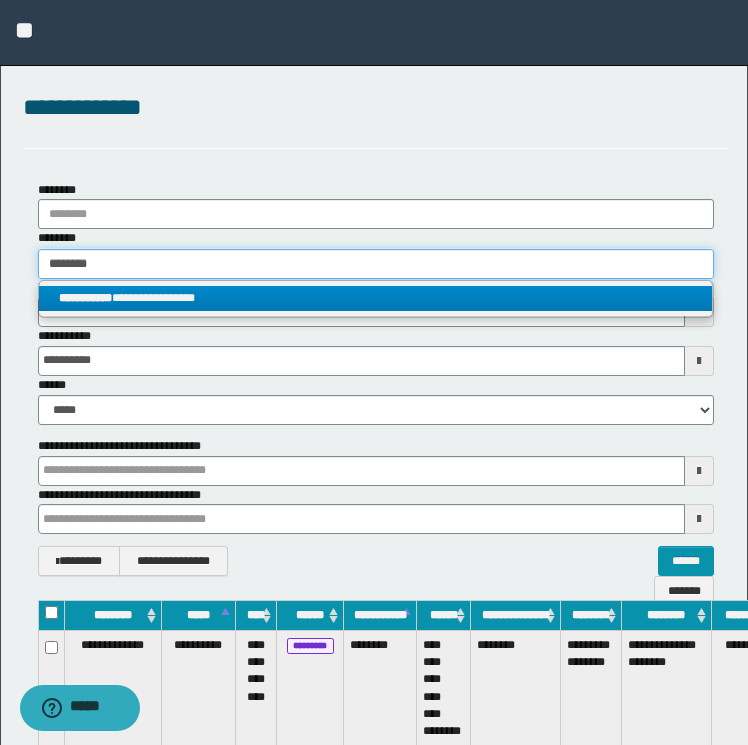 type on "********" 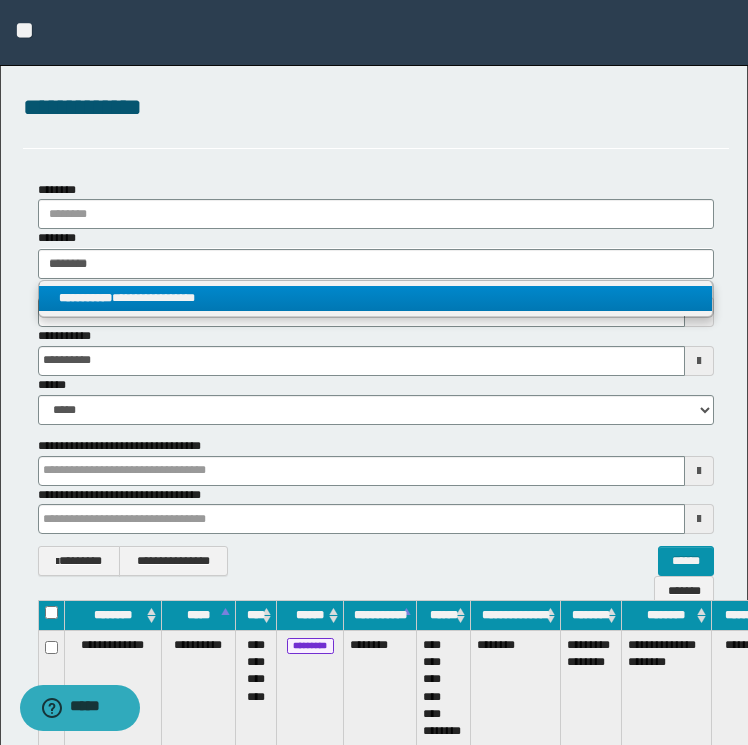 click on "**********" at bounding box center (376, 298) 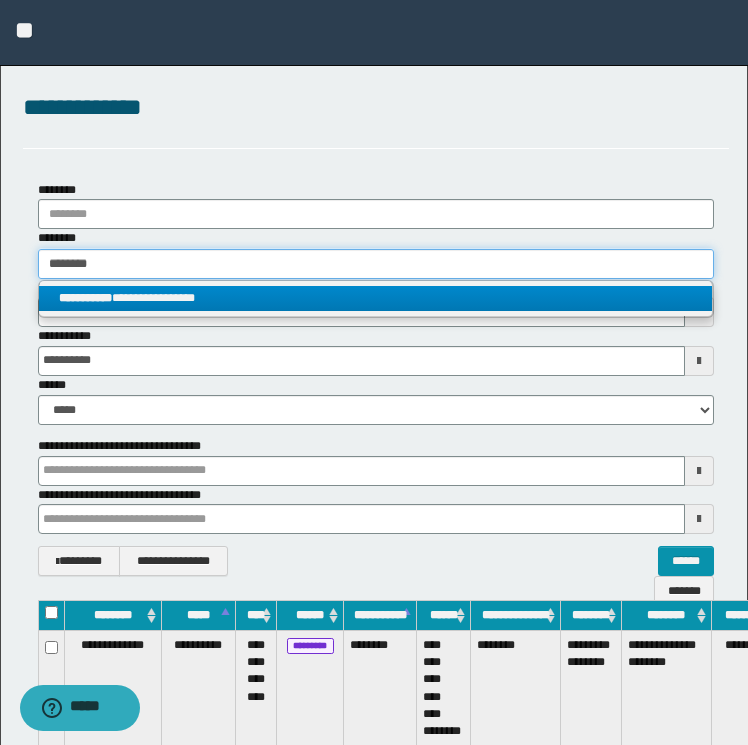 type 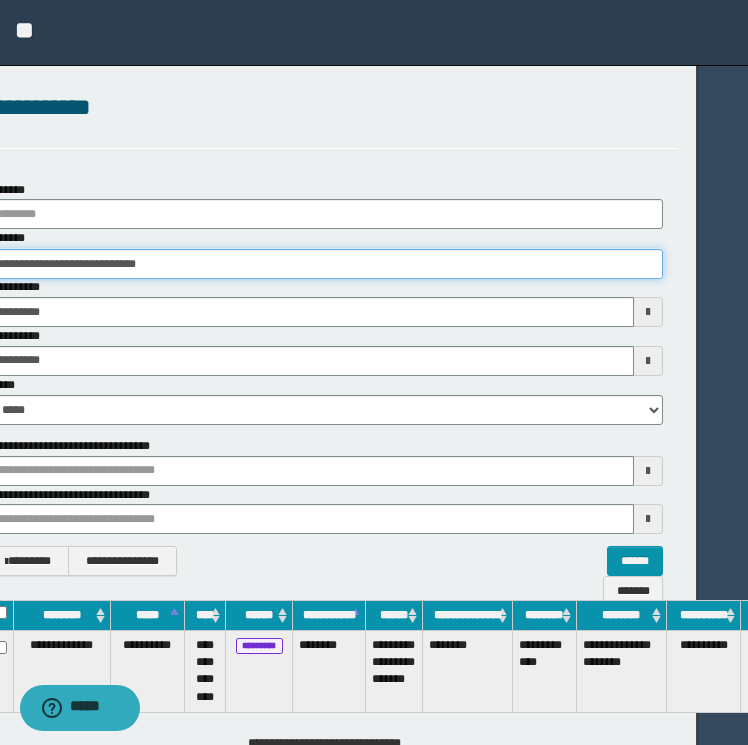 scroll, scrollTop: 0, scrollLeft: 99, axis: horizontal 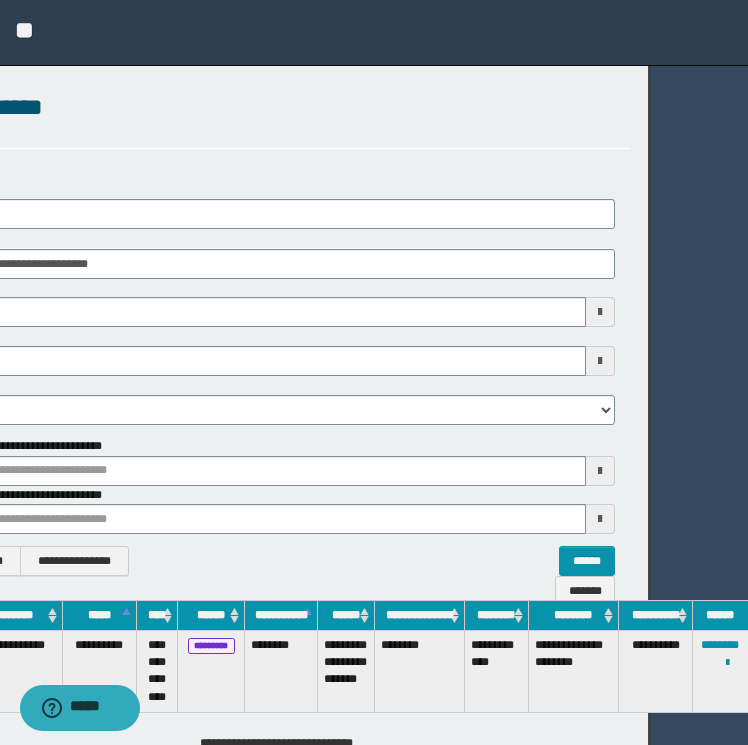 click on "**********" at bounding box center [721, 672] 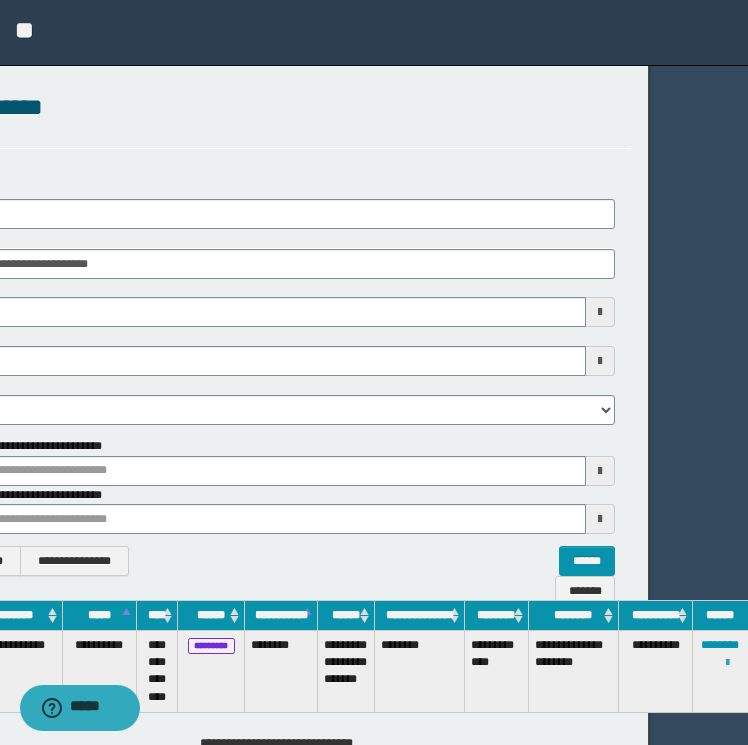 click at bounding box center [727, 663] 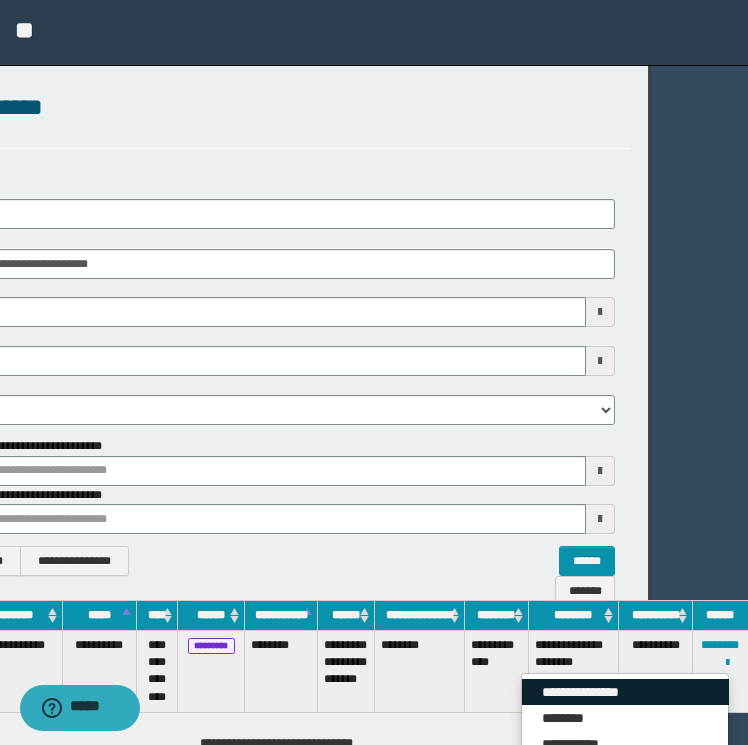 click on "**********" at bounding box center (625, 692) 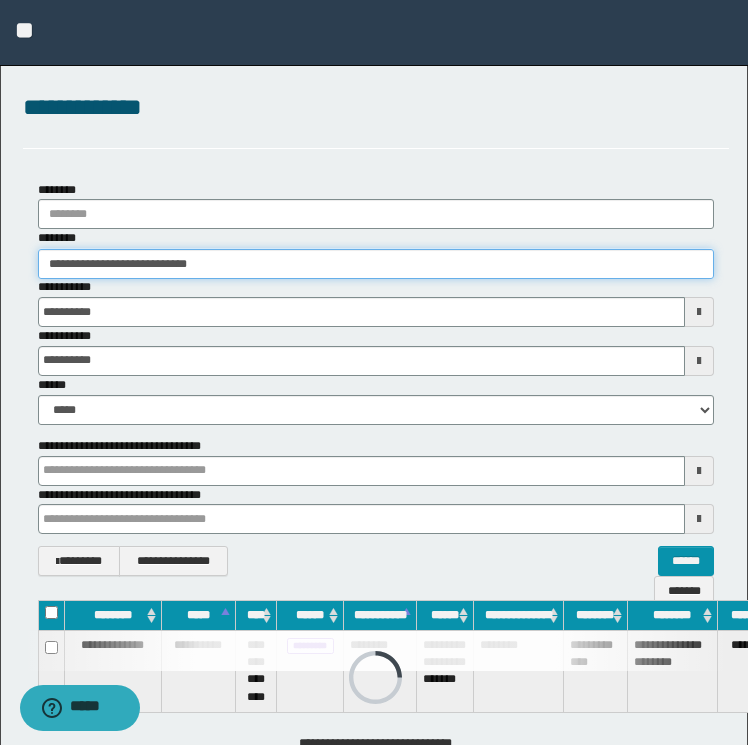 click on "**********" at bounding box center (376, 264) 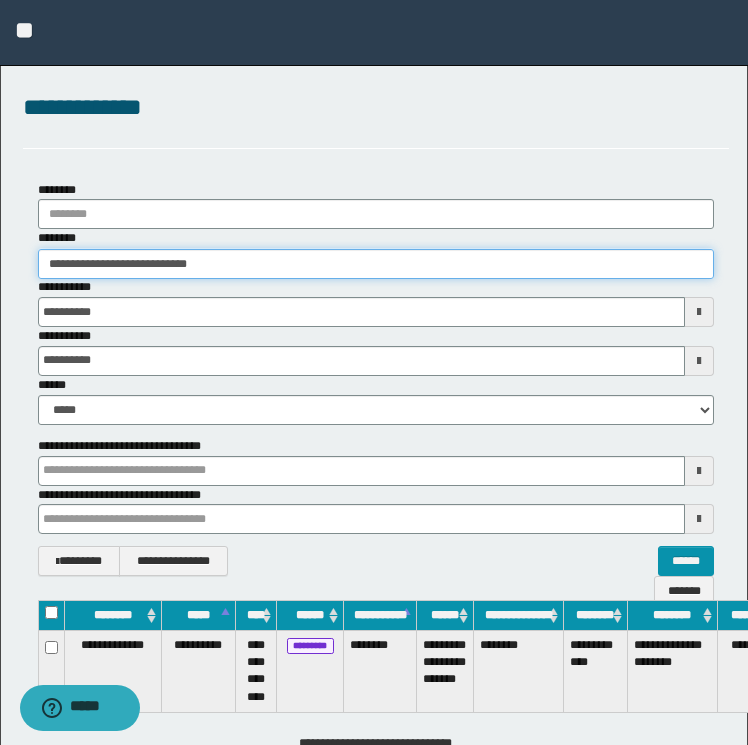 paste 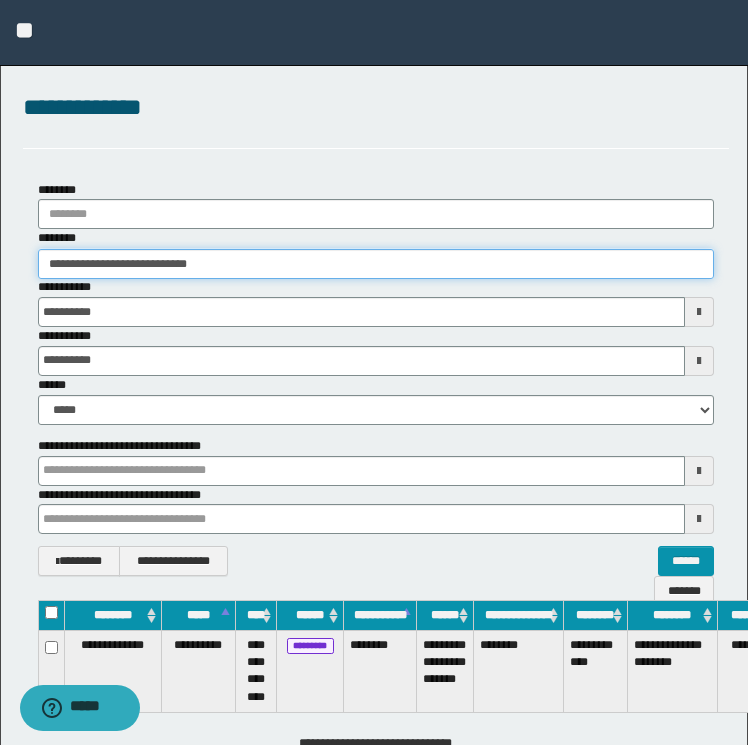 type on "********" 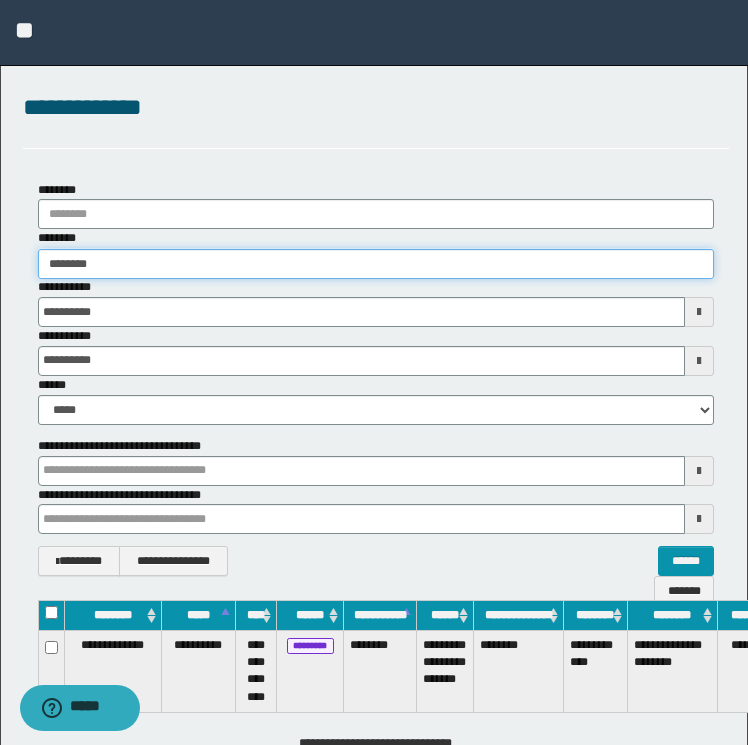 type on "********" 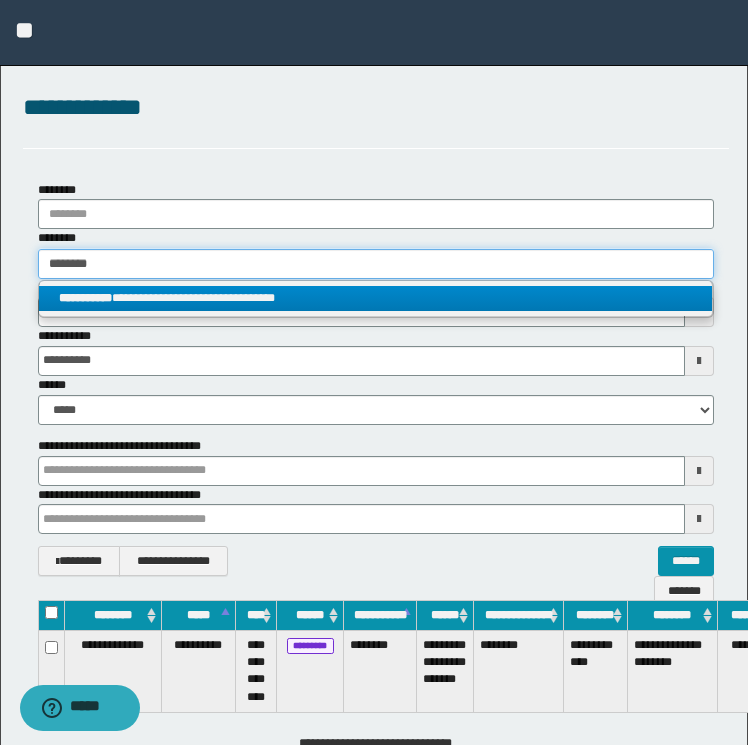 type on "********" 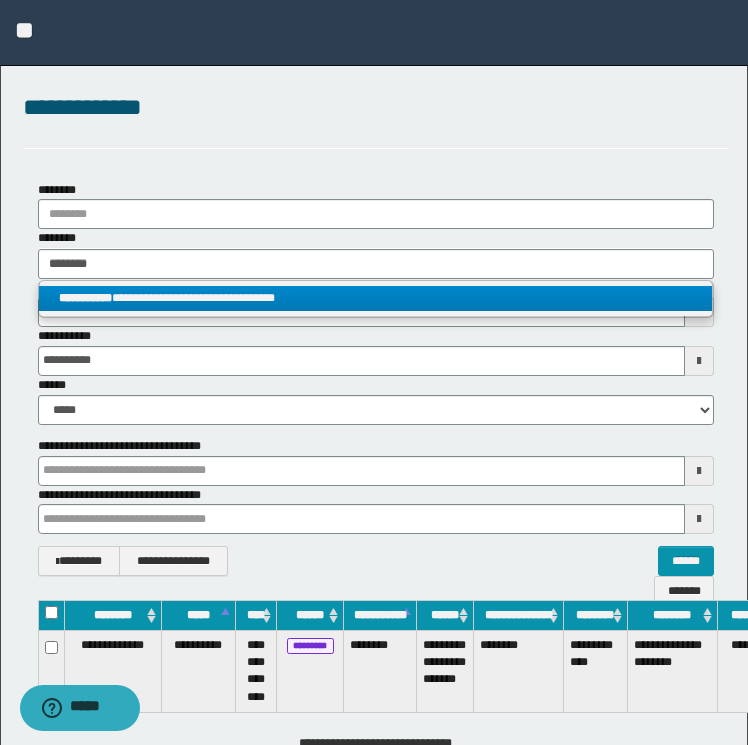 click on "**********" at bounding box center [376, 298] 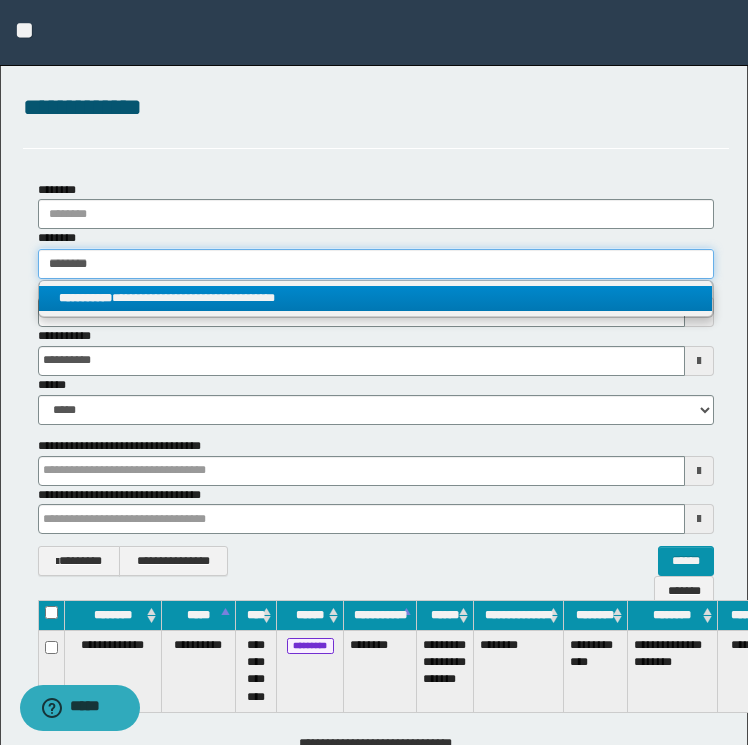 type 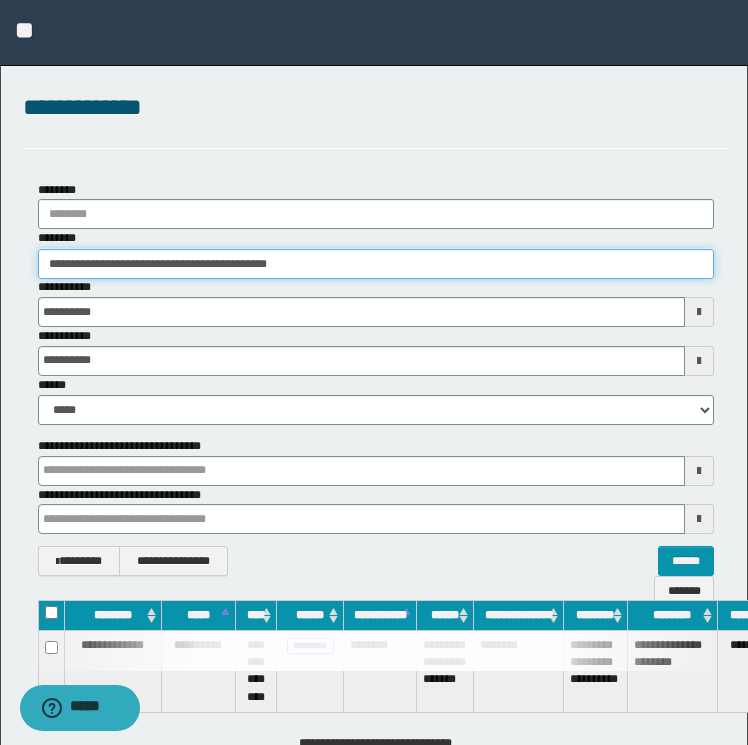 scroll, scrollTop: 0, scrollLeft: 99, axis: horizontal 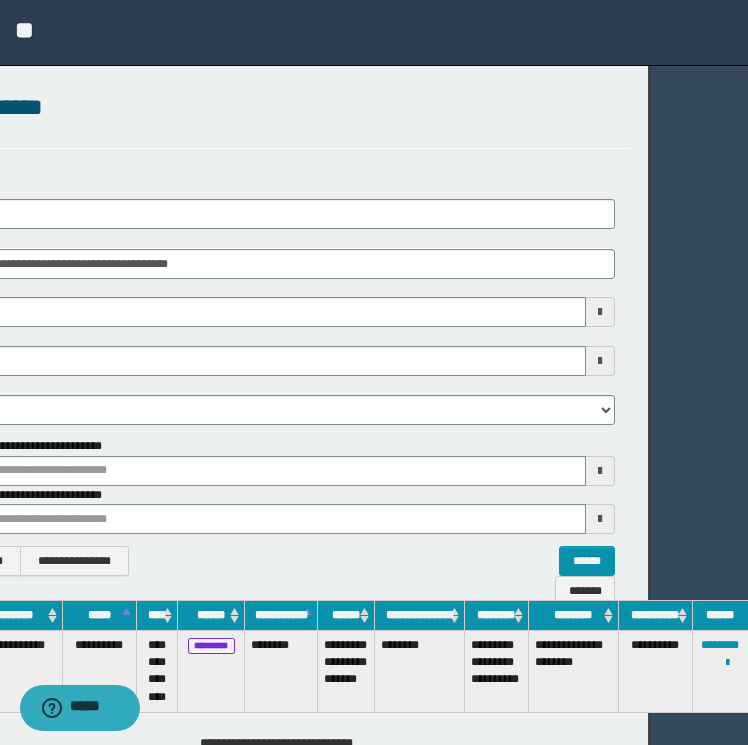 click on "**********" at bounding box center (720, 672) 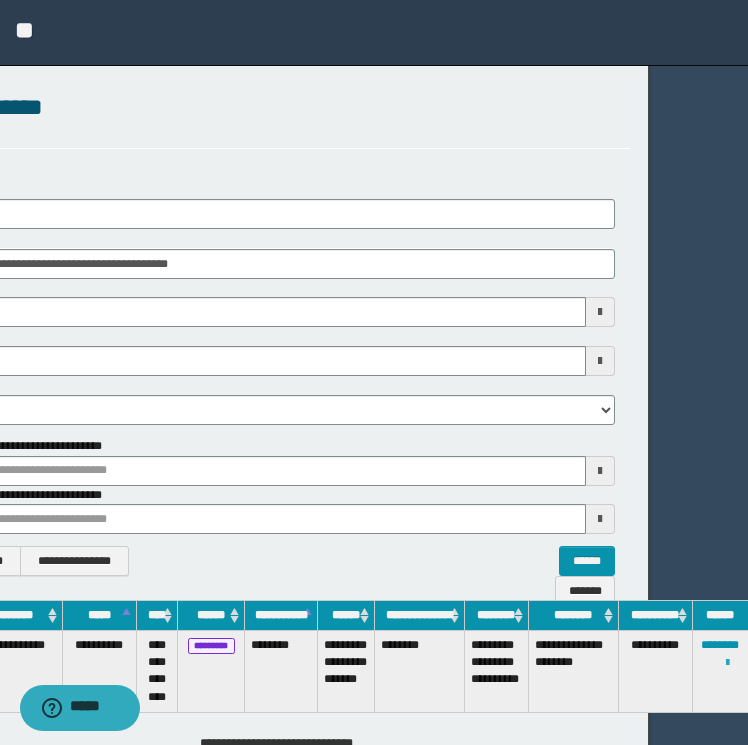 click at bounding box center (727, 663) 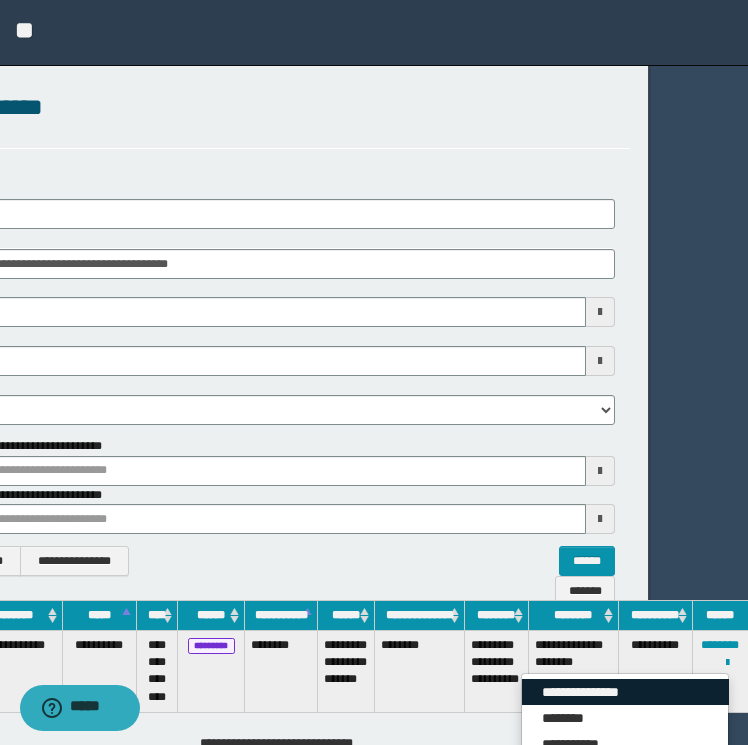 click on "**********" at bounding box center (625, 692) 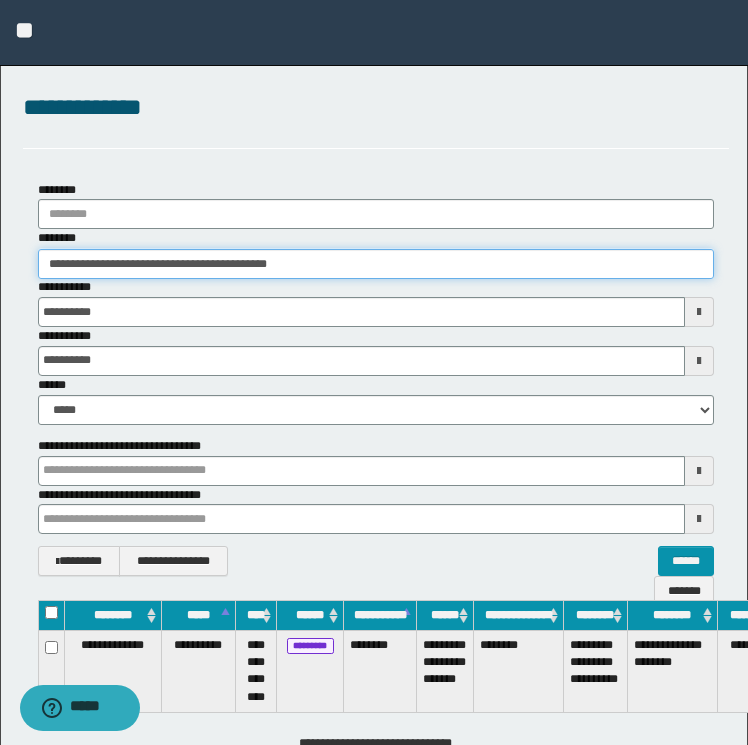 drag, startPoint x: 333, startPoint y: 267, endPoint x: -4, endPoint y: 117, distance: 368.8753 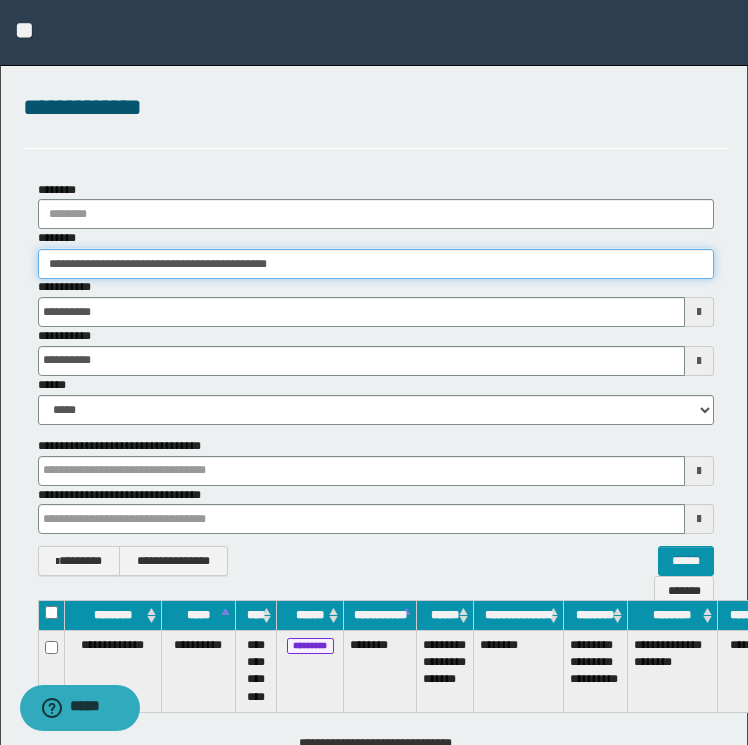 click on "**********" at bounding box center [374, 372] 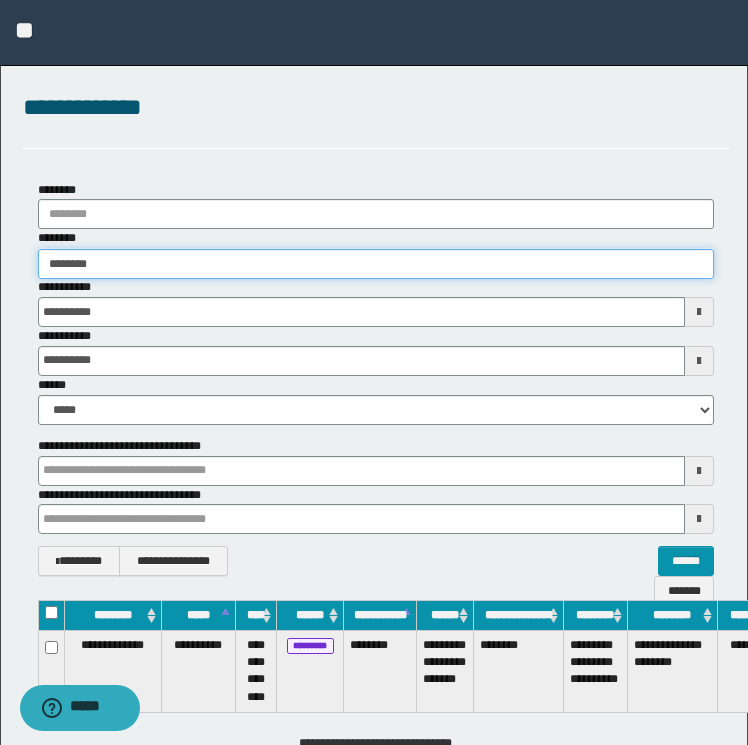 type on "********" 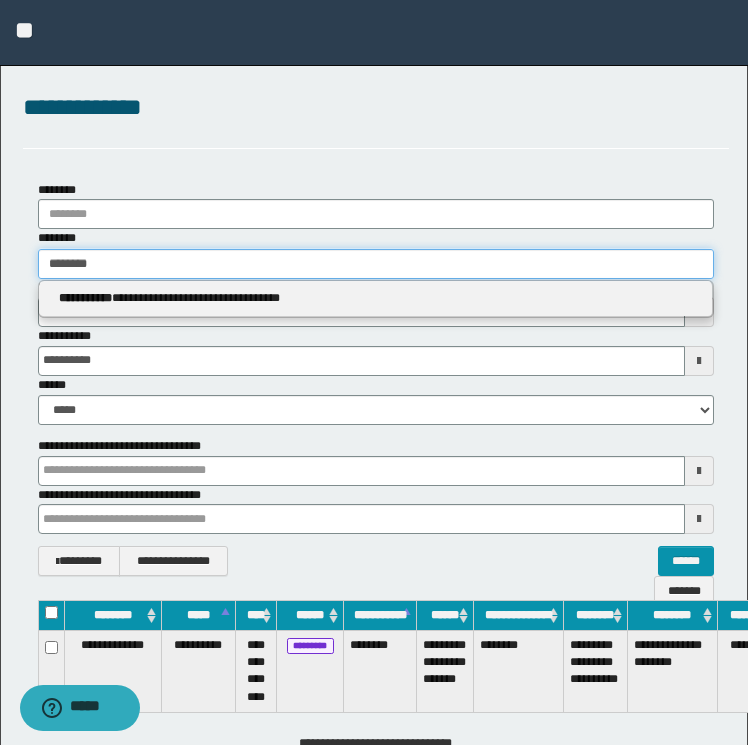 type on "********" 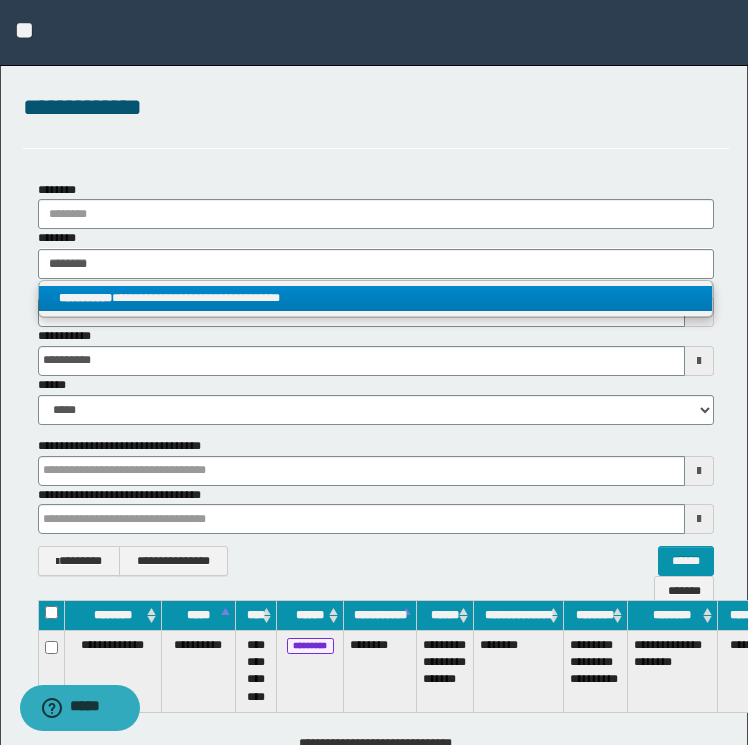 click on "**********" at bounding box center (376, 298) 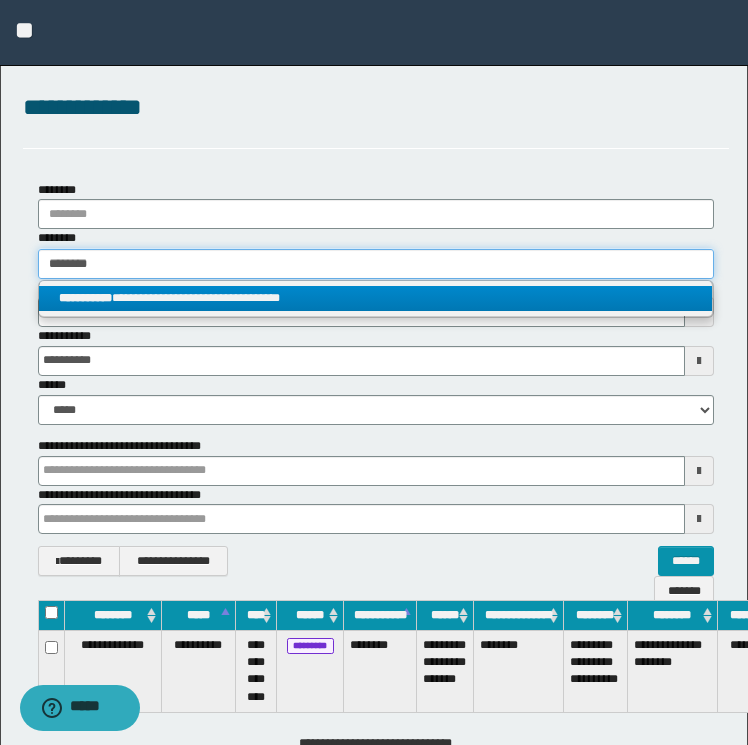 type 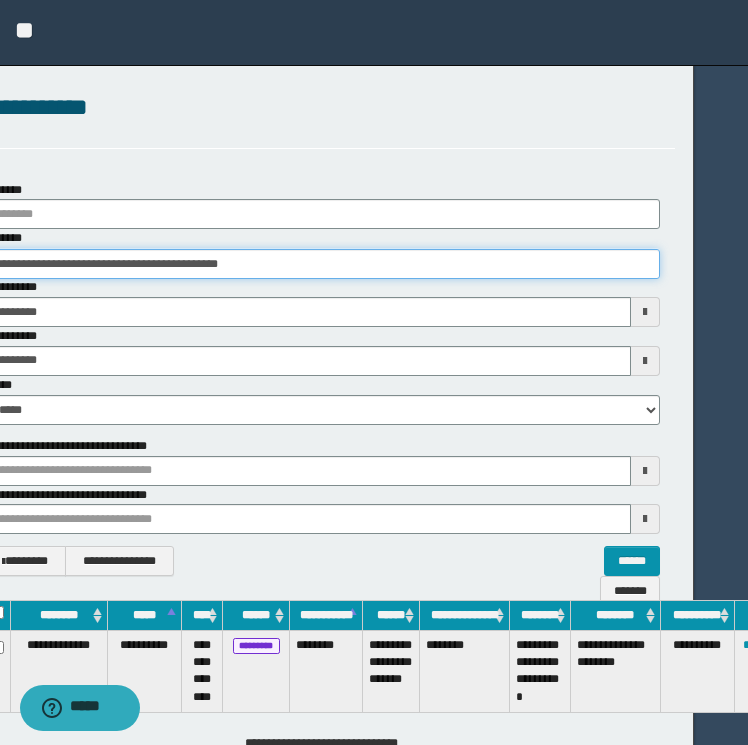 scroll, scrollTop: 0, scrollLeft: 96, axis: horizontal 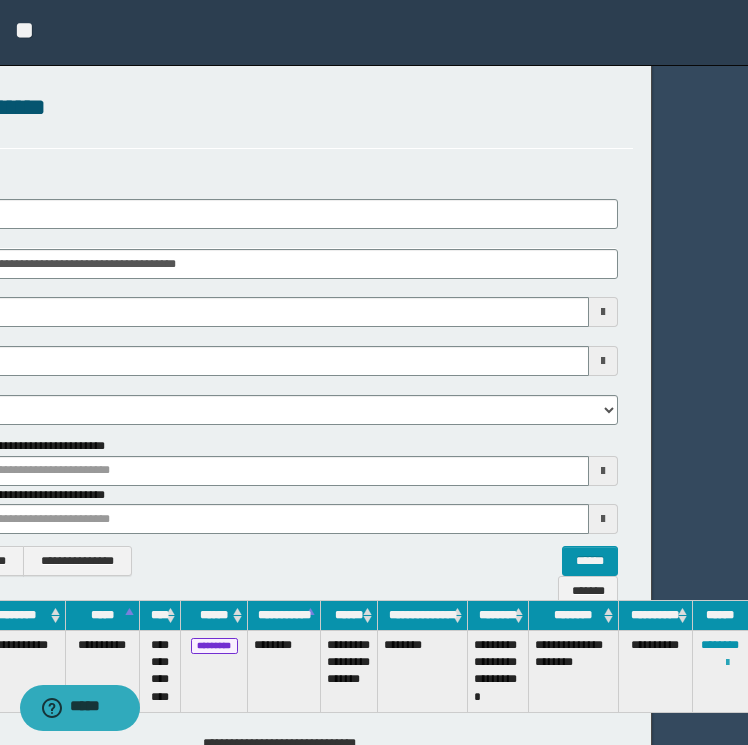 click at bounding box center [727, 663] 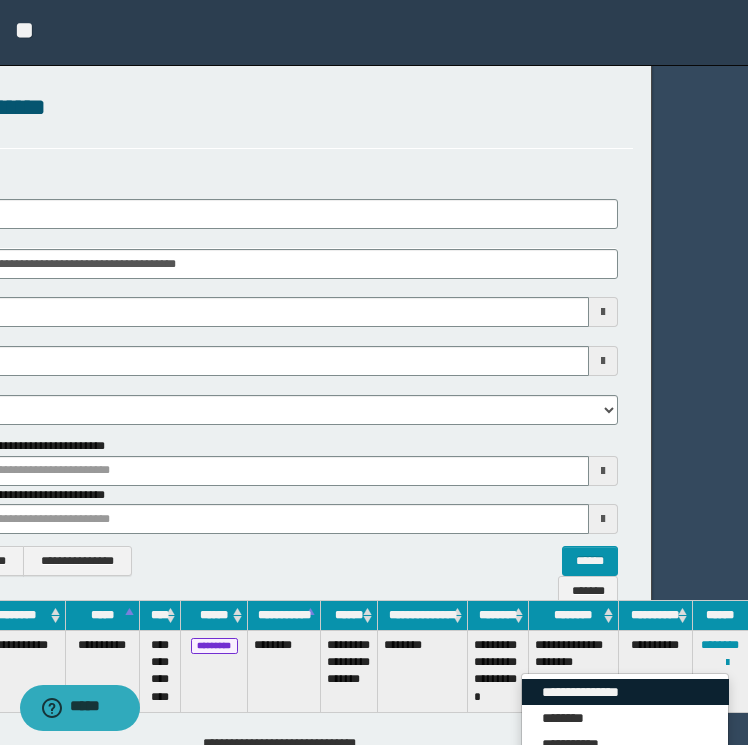 click on "**********" at bounding box center (625, 692) 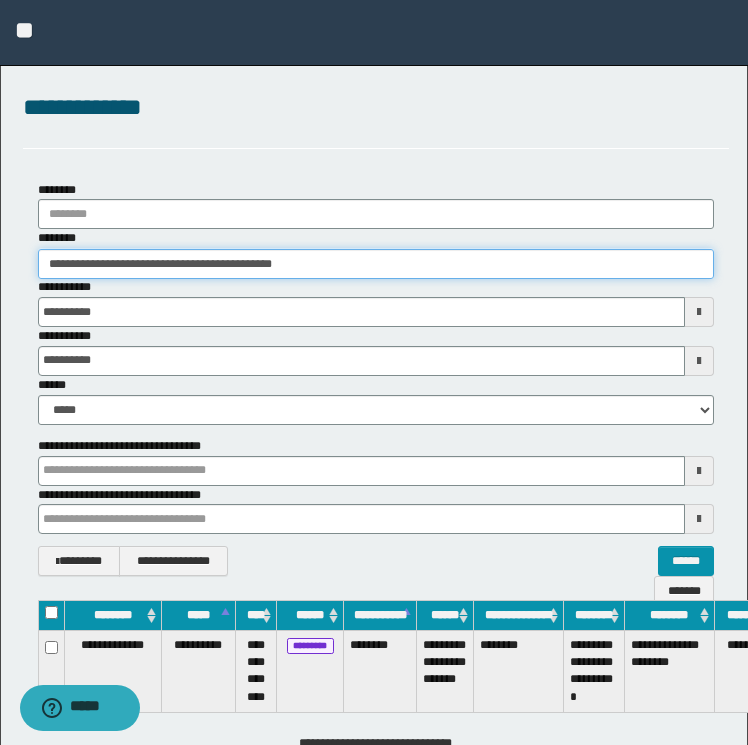 click on "**********" at bounding box center [376, 264] 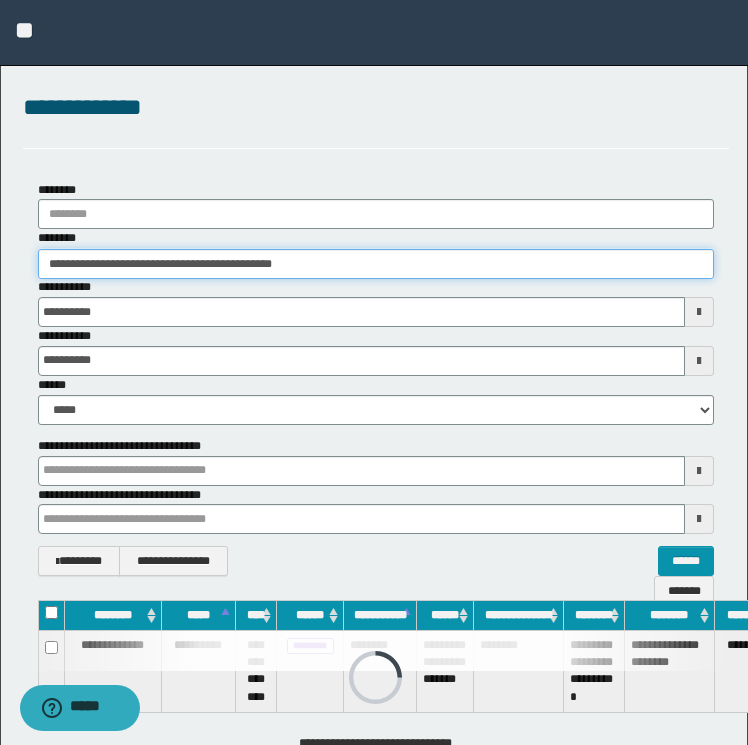 click on "**********" at bounding box center [376, 264] 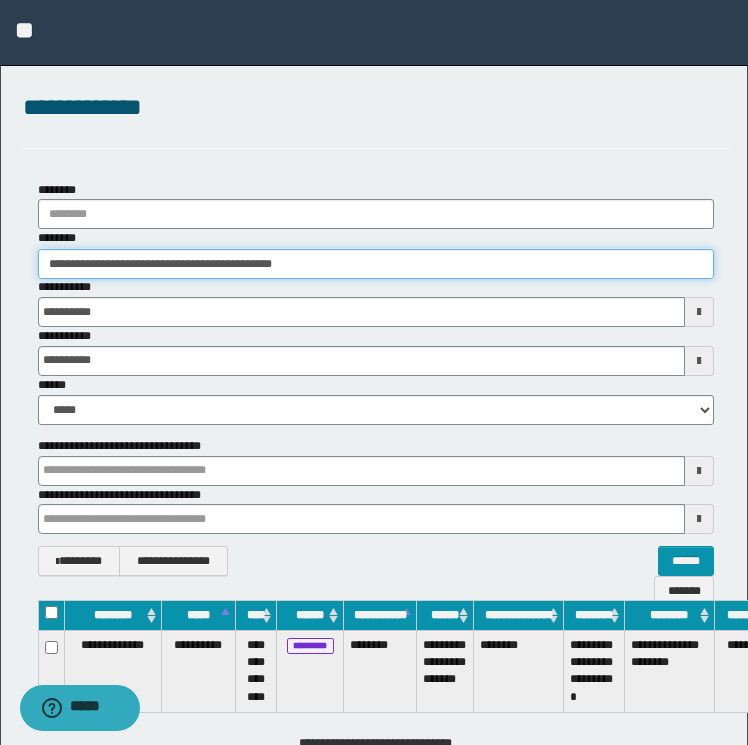 drag, startPoint x: 315, startPoint y: 261, endPoint x: 16, endPoint y: 276, distance: 299.376 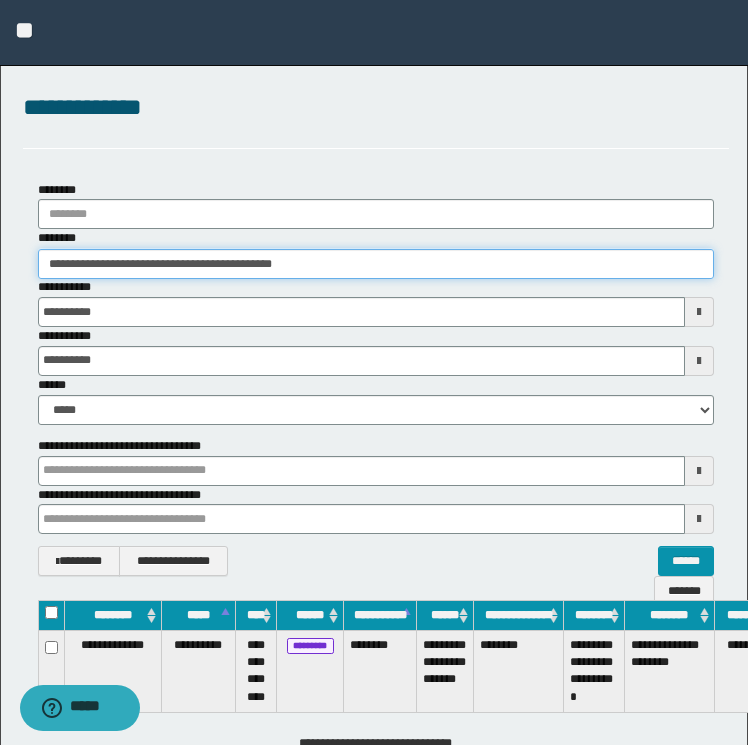 click on "**********" at bounding box center (376, 379) 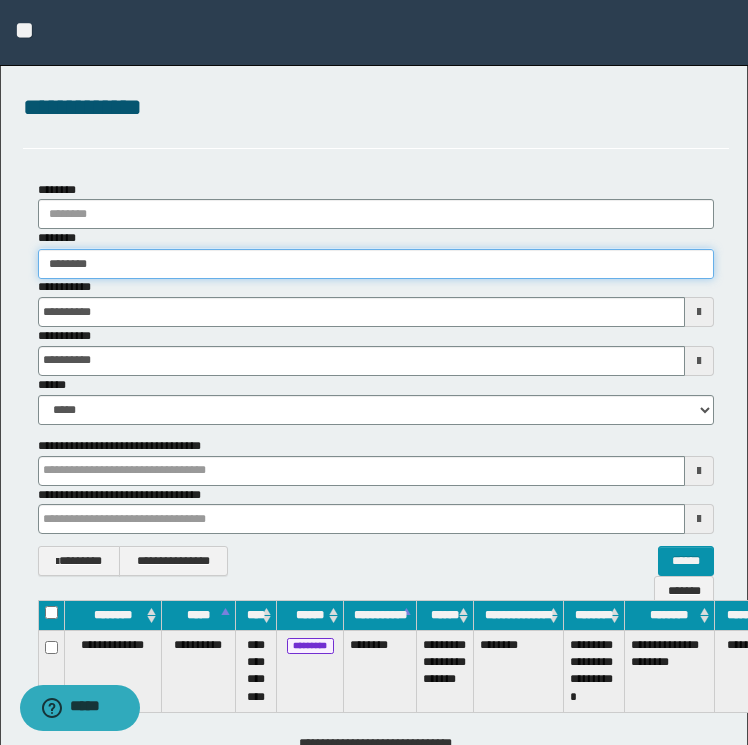 type on "********" 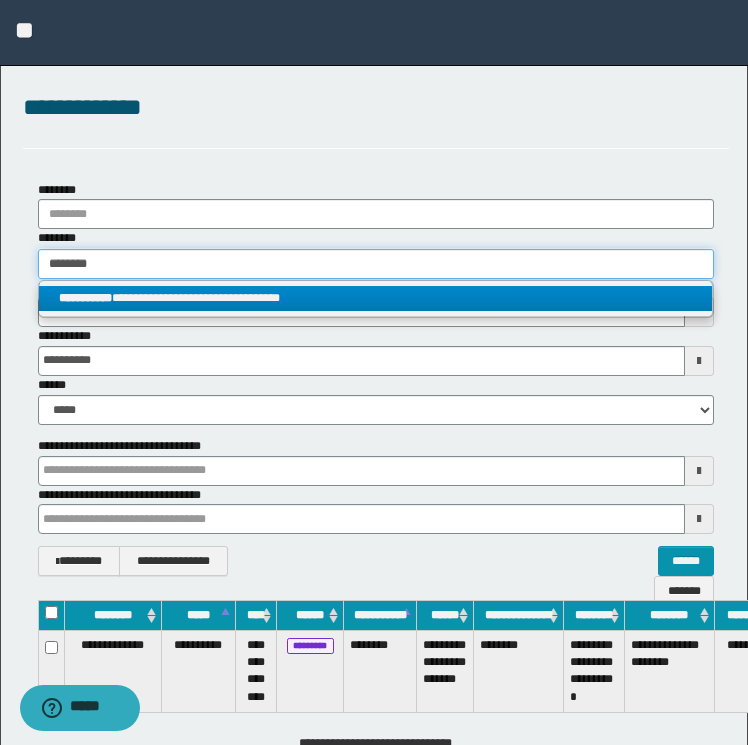 type on "********" 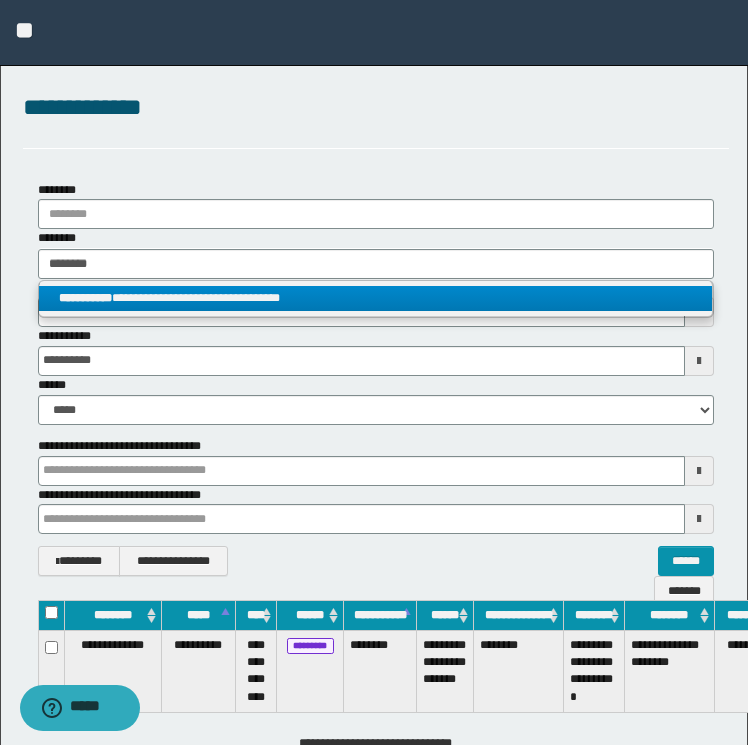 click on "**********" at bounding box center [376, 298] 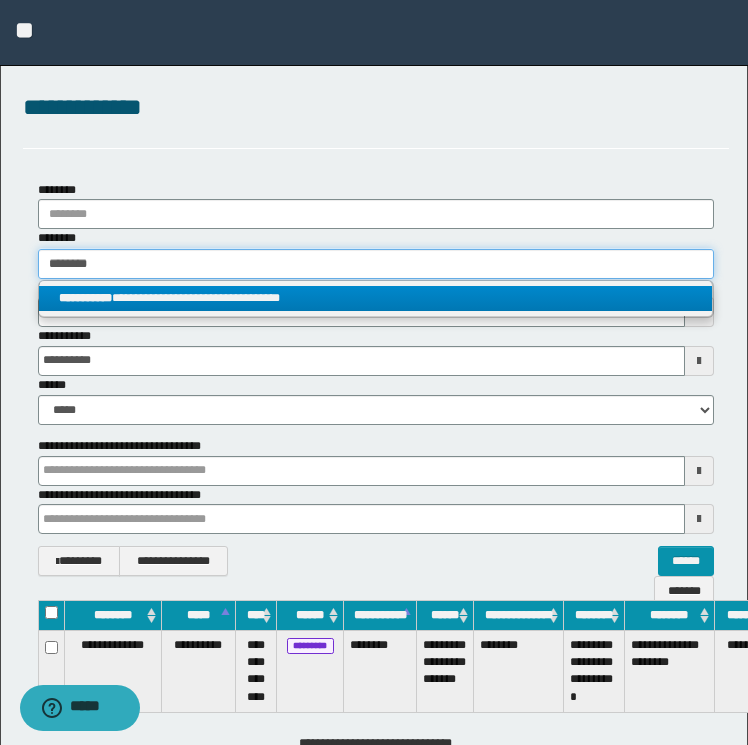 type 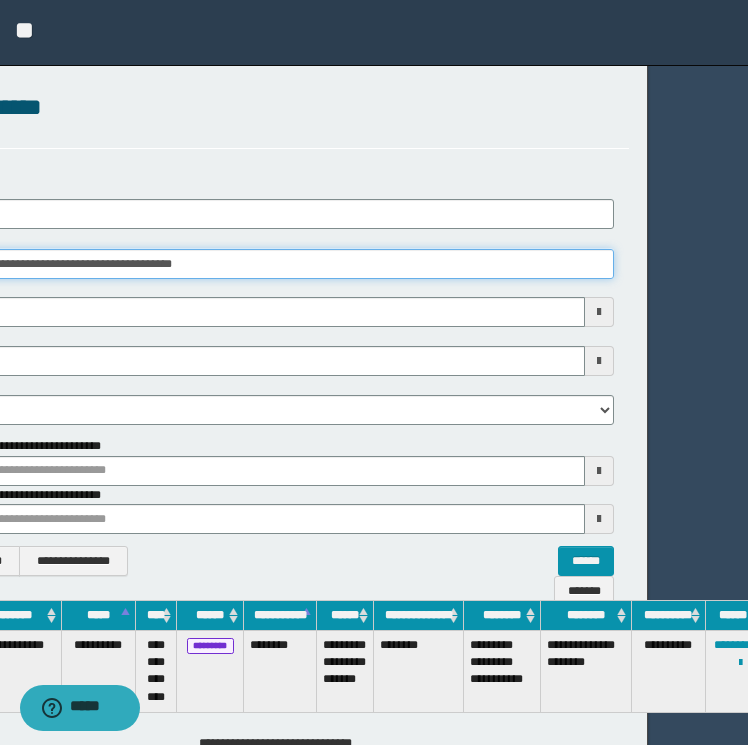 scroll, scrollTop: 0, scrollLeft: 112, axis: horizontal 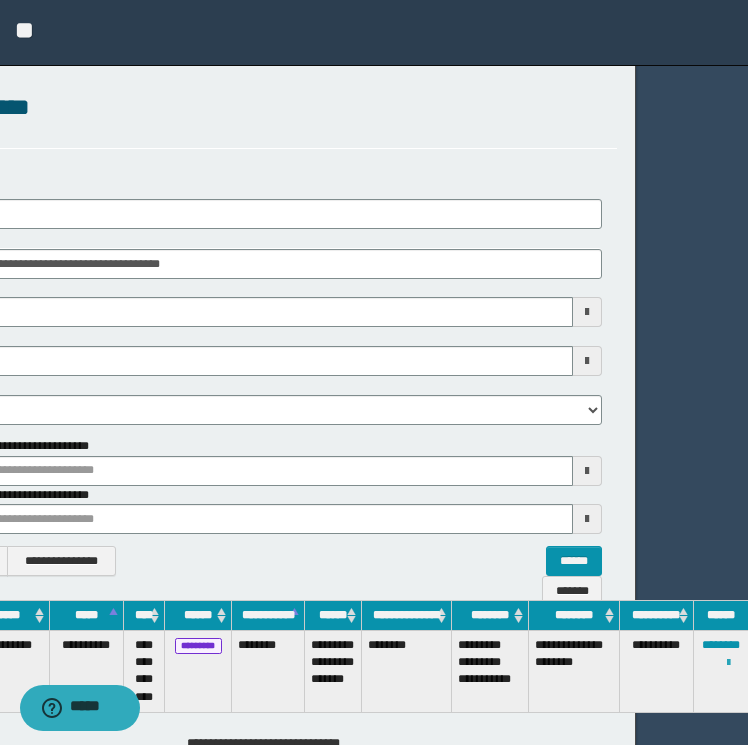 click at bounding box center (728, 663) 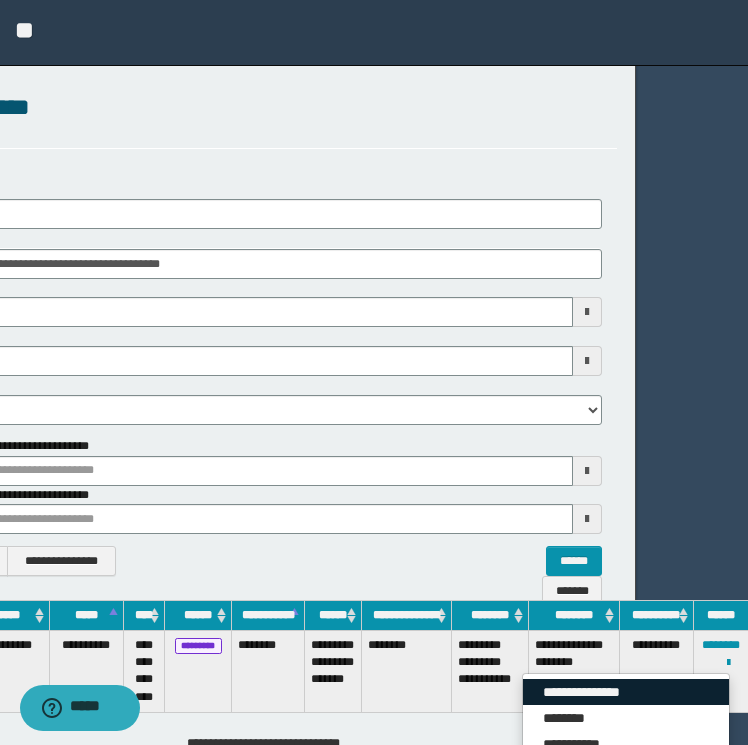 click on "**********" at bounding box center (626, 692) 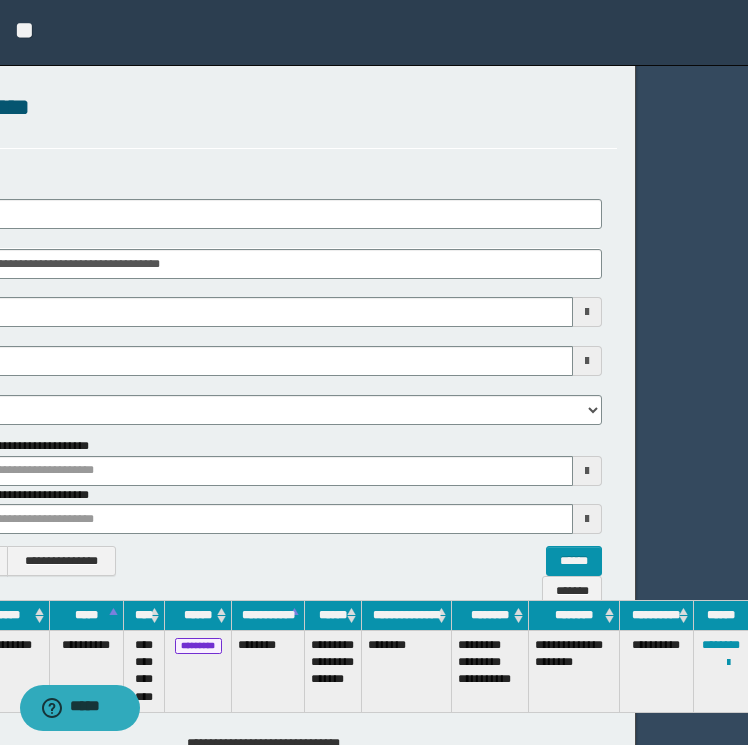 scroll, scrollTop: 0, scrollLeft: 0, axis: both 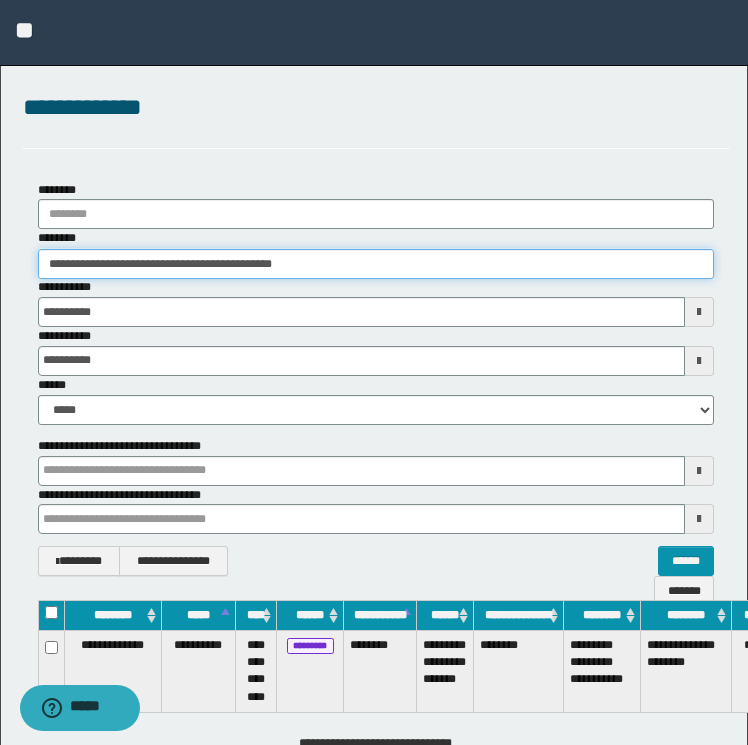 click on "**********" at bounding box center (376, 264) 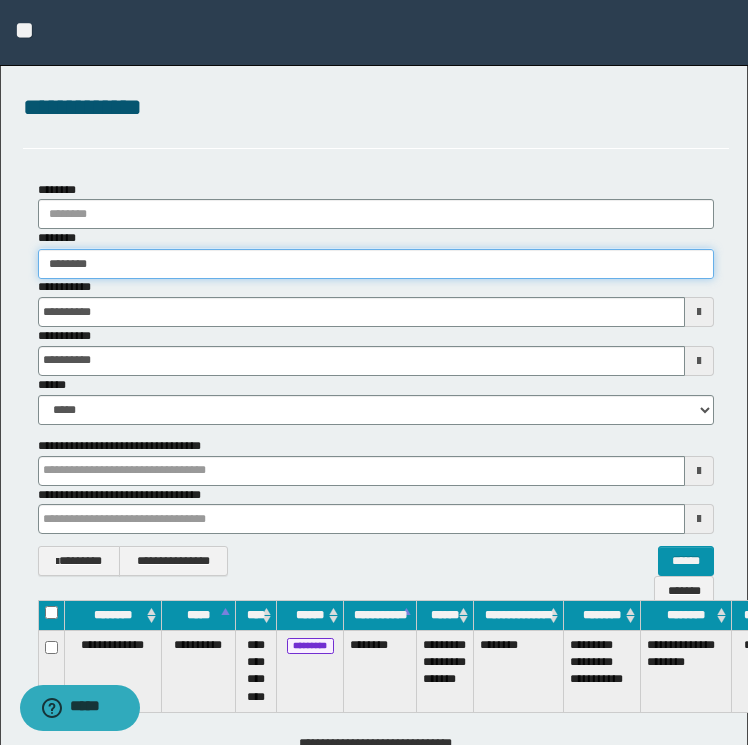 type on "********" 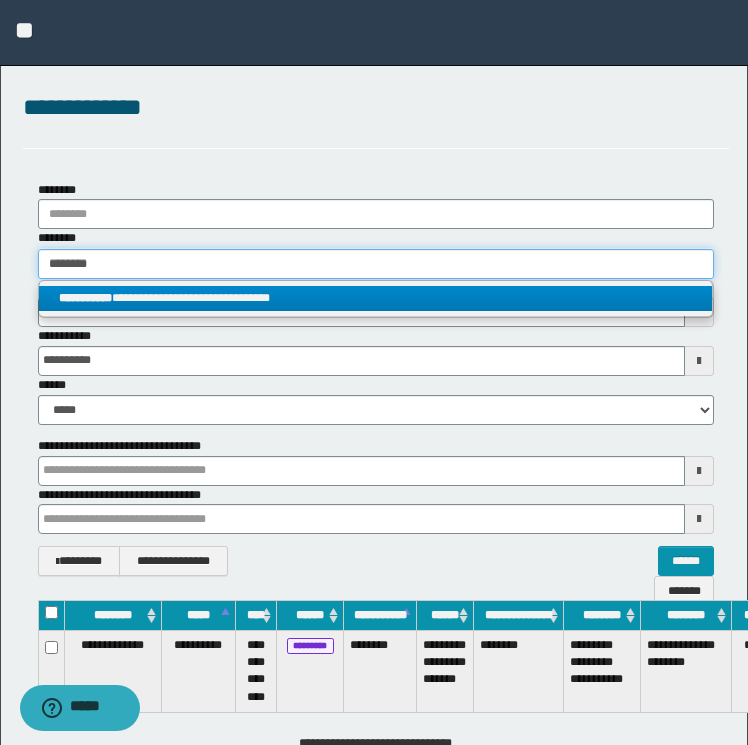 type on "********" 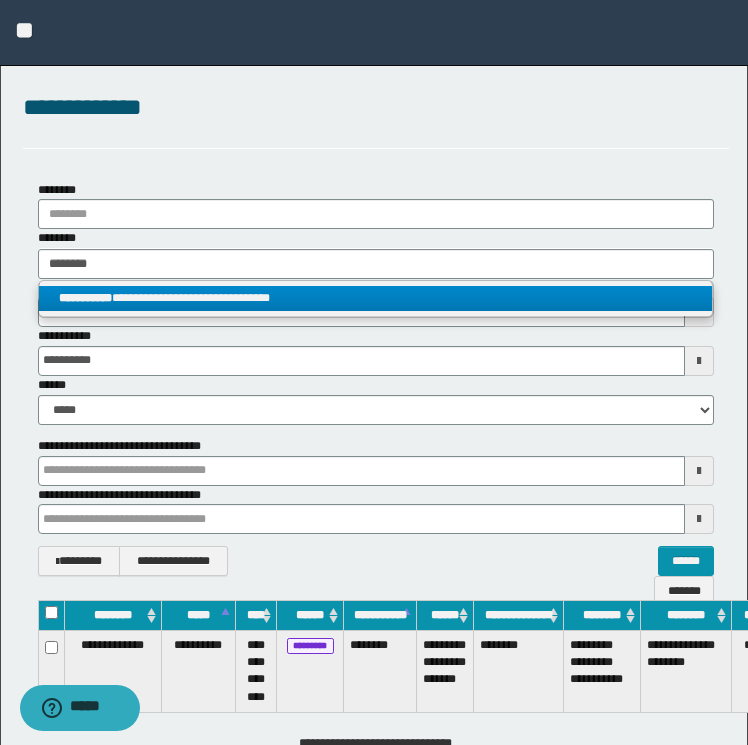 click on "**********" at bounding box center [376, 298] 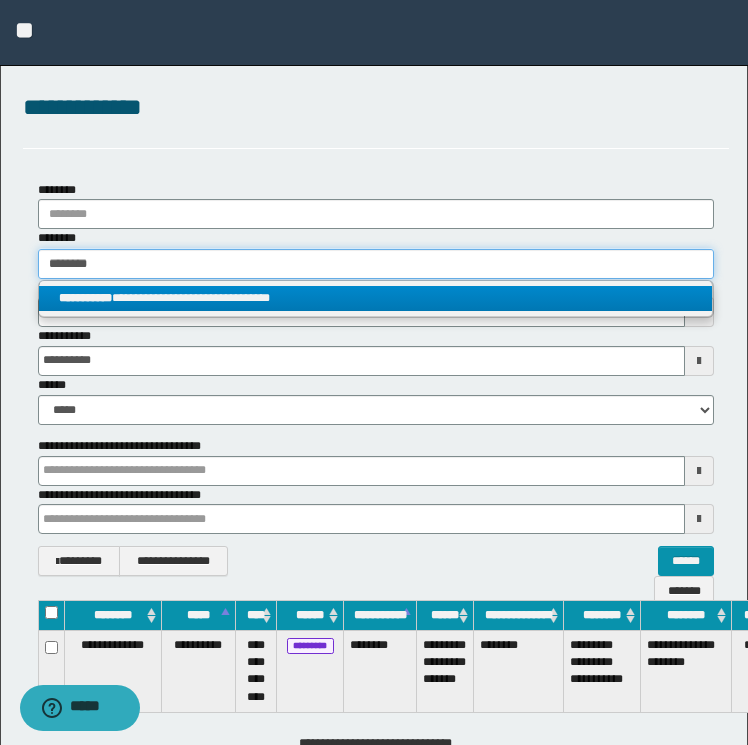 type 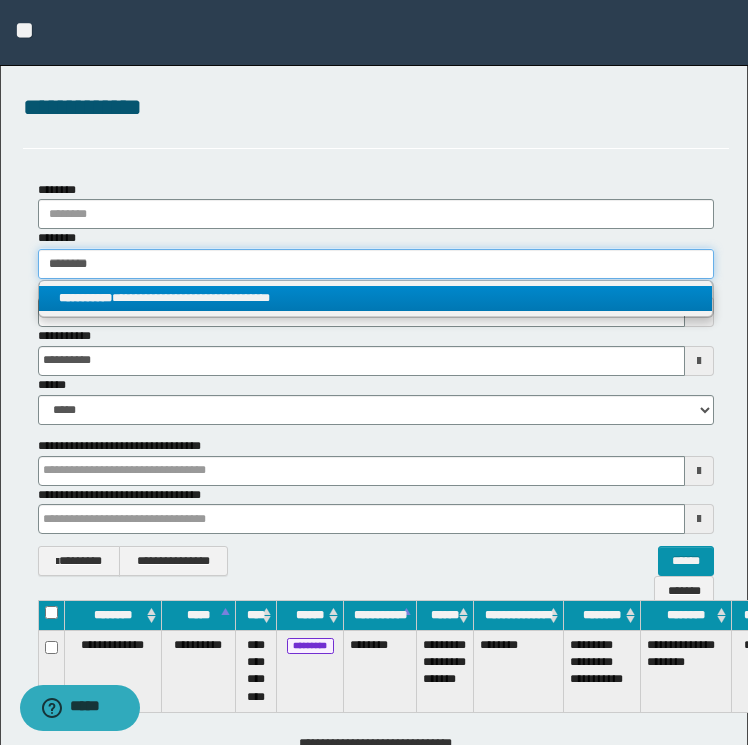 type on "**********" 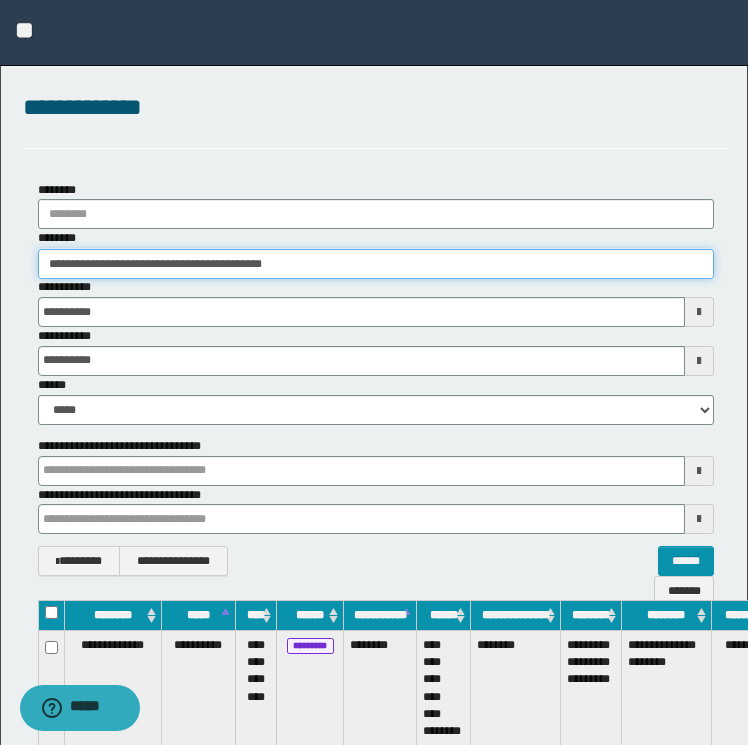 scroll, scrollTop: 0, scrollLeft: 92, axis: horizontal 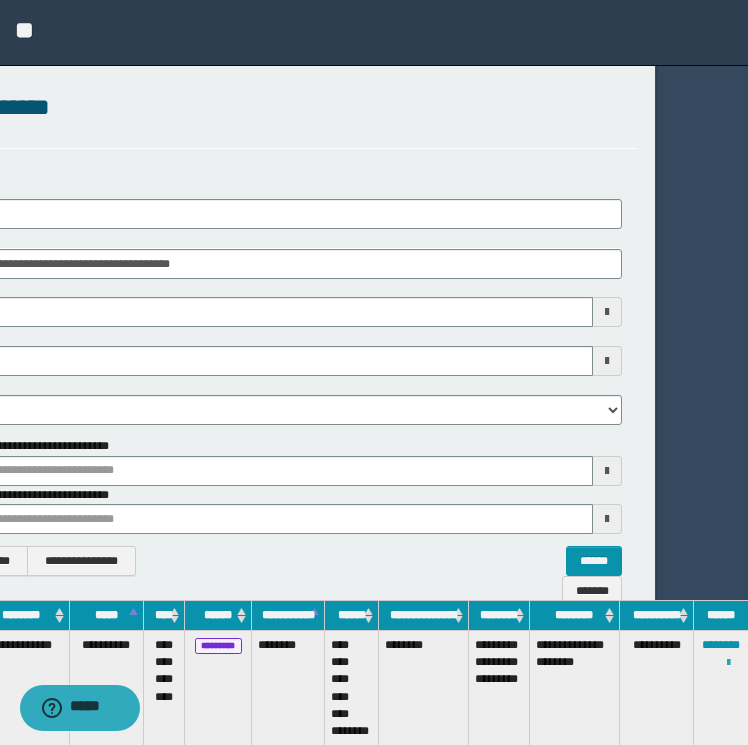 click at bounding box center [728, 663] 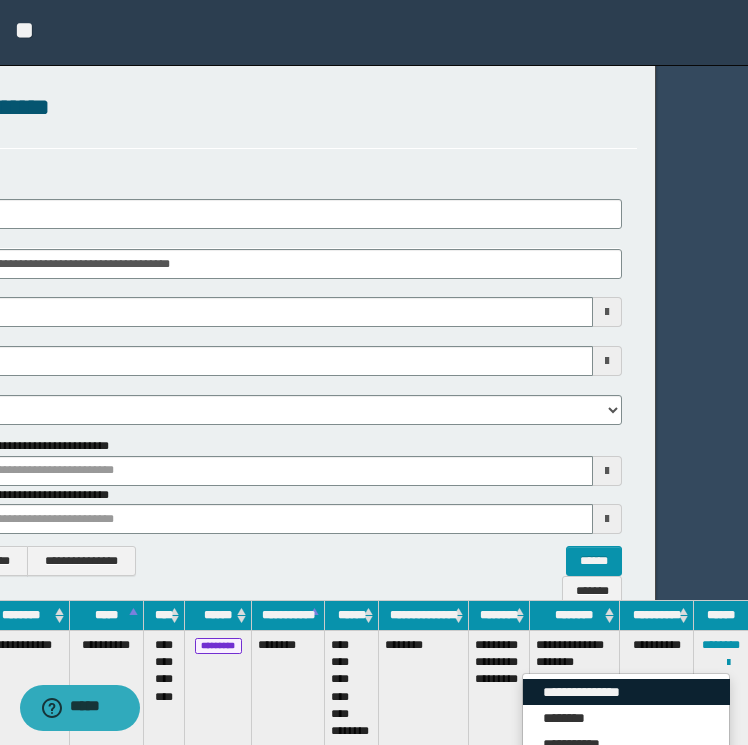click on "**********" at bounding box center [626, 692] 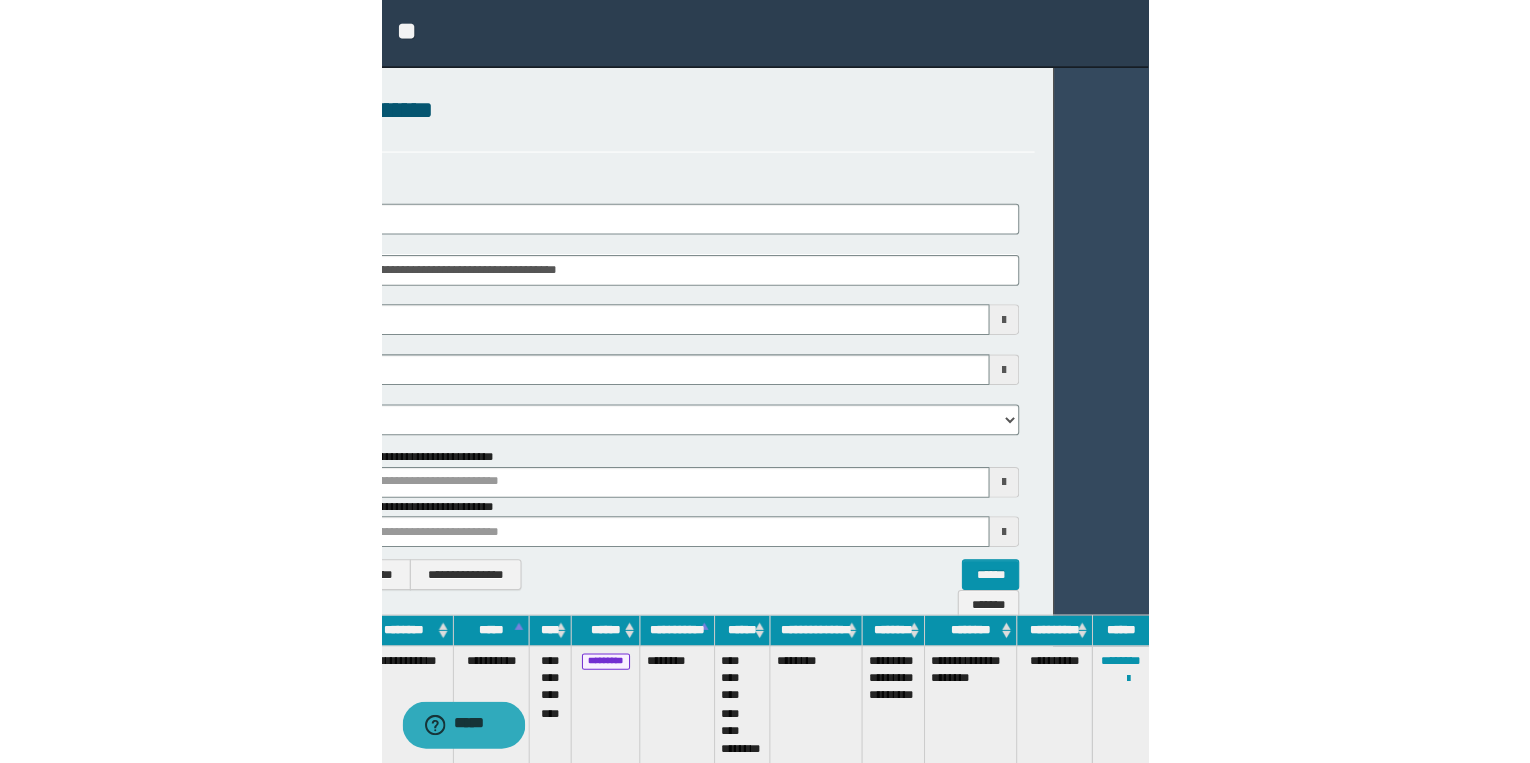 scroll, scrollTop: 0, scrollLeft: 0, axis: both 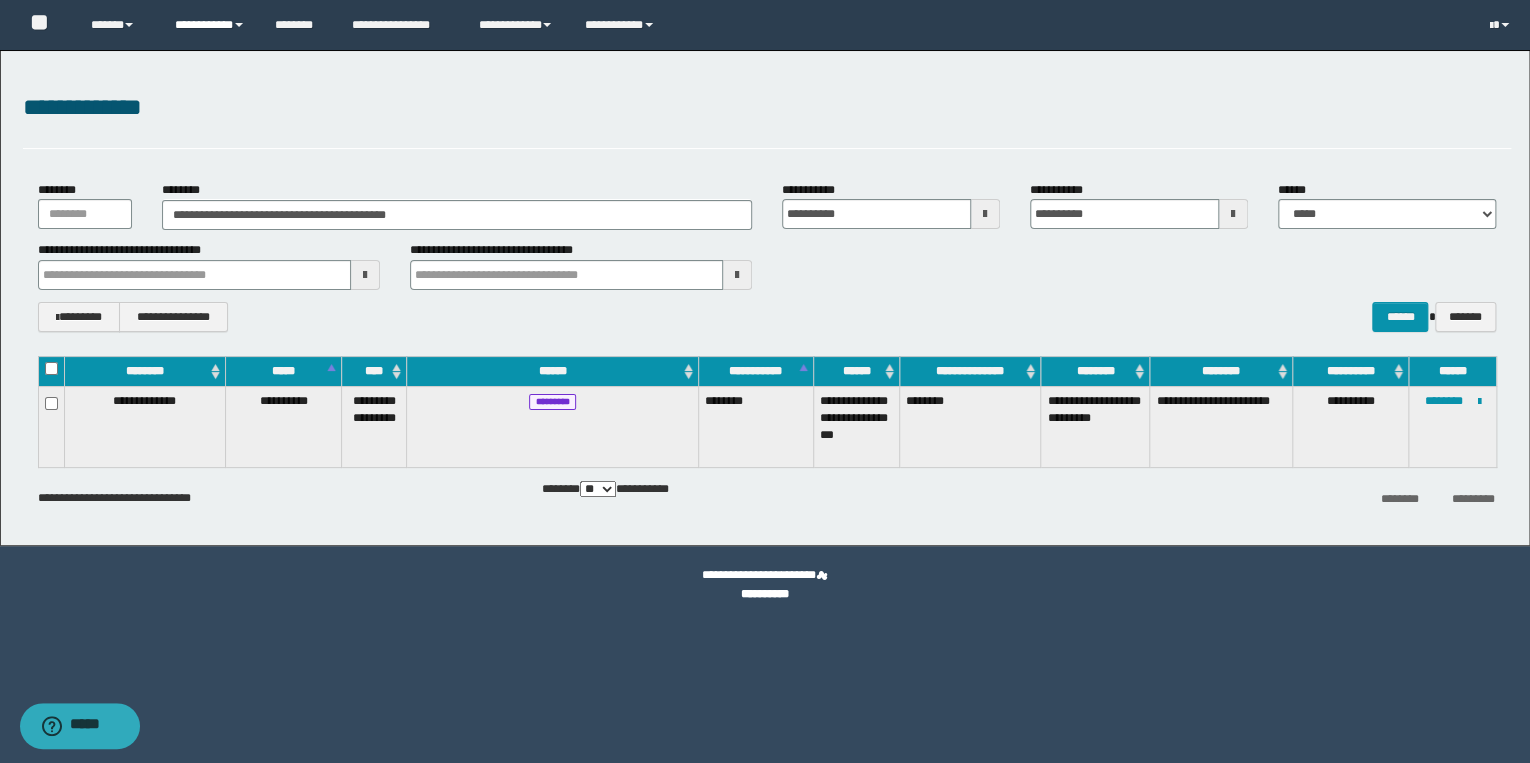 click on "**********" at bounding box center [210, 25] 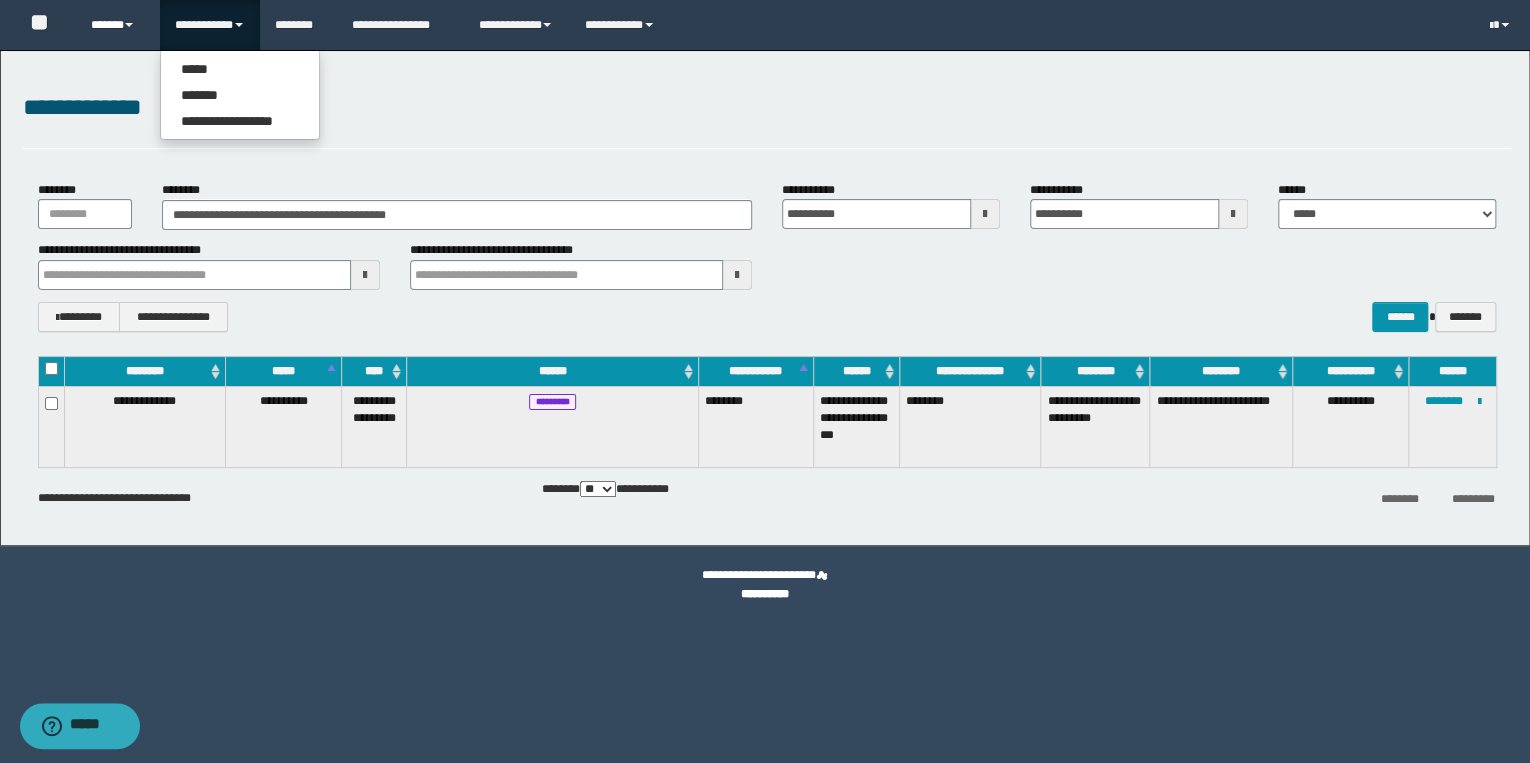click on "******" at bounding box center [117, 25] 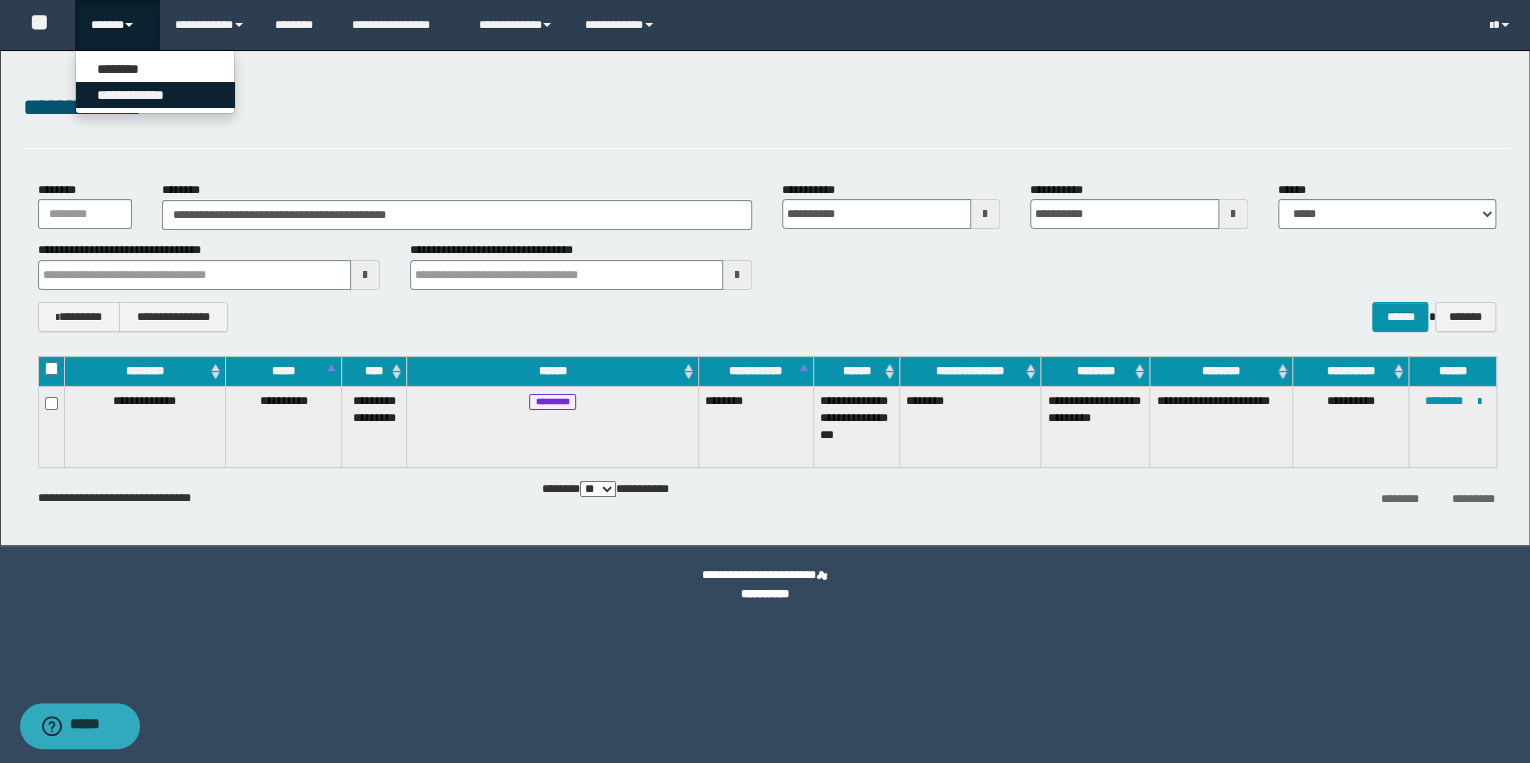 click on "**********" at bounding box center [155, 95] 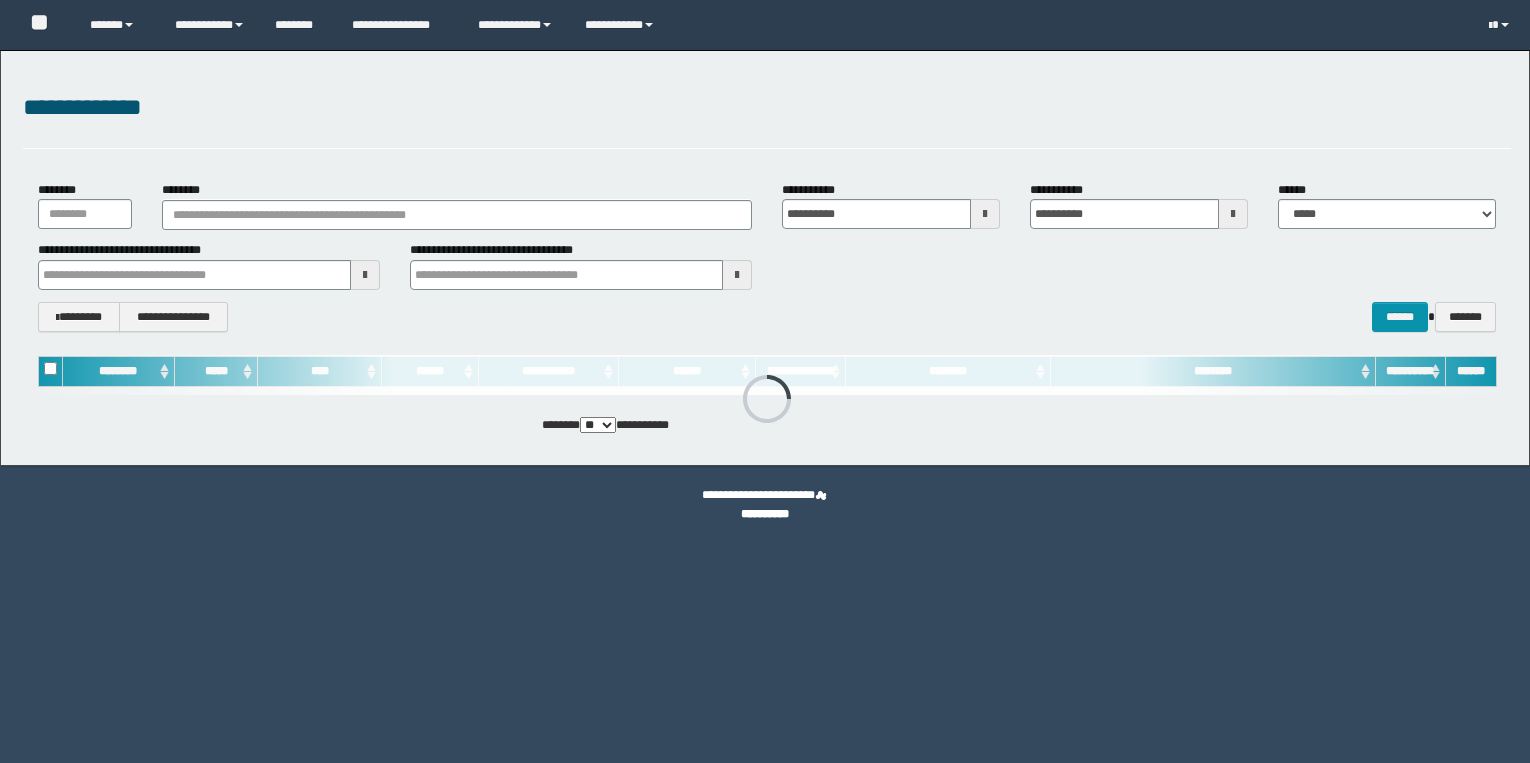 scroll, scrollTop: 0, scrollLeft: 0, axis: both 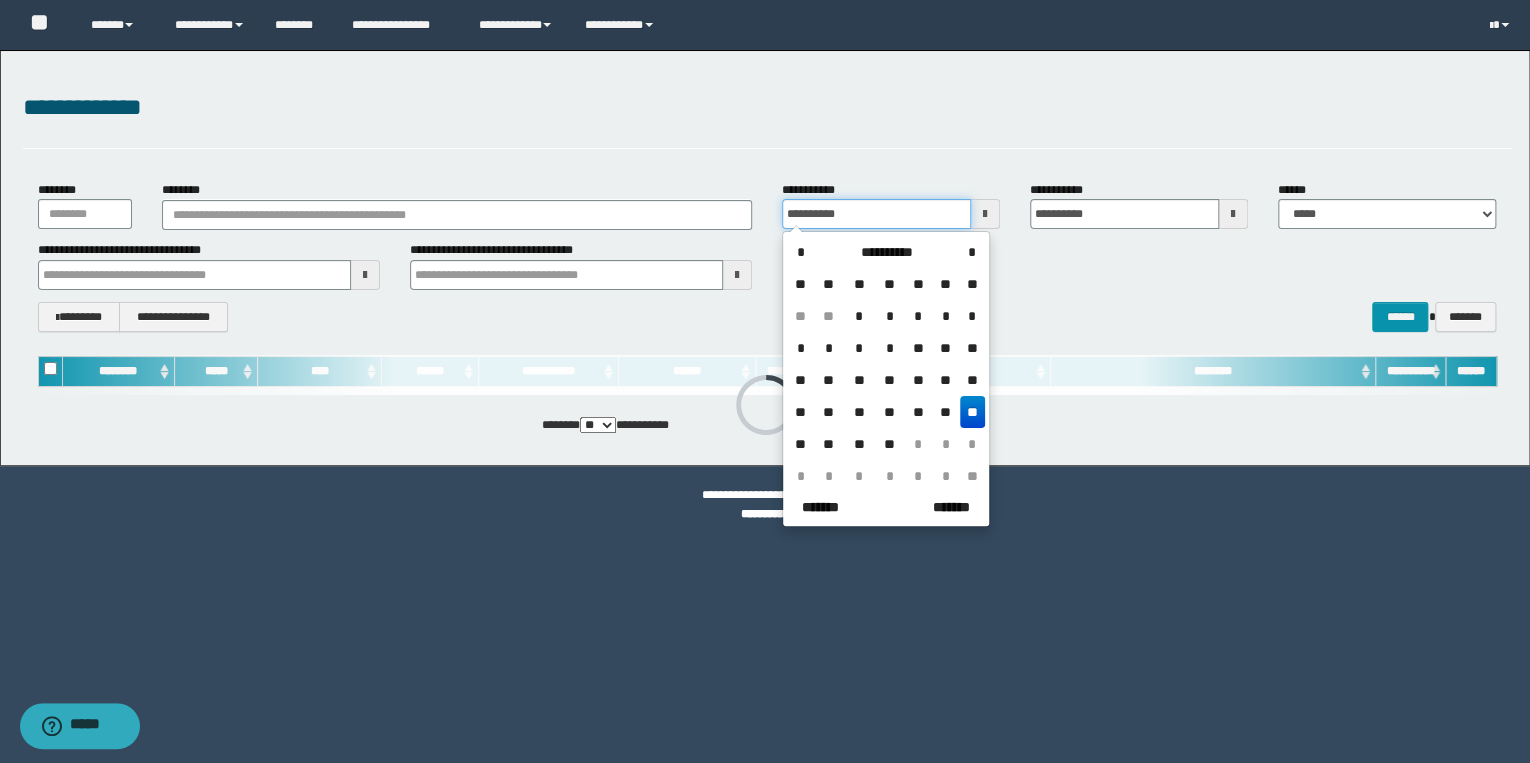 drag, startPoint x: 873, startPoint y: 218, endPoint x: 598, endPoint y: 184, distance: 277.09384 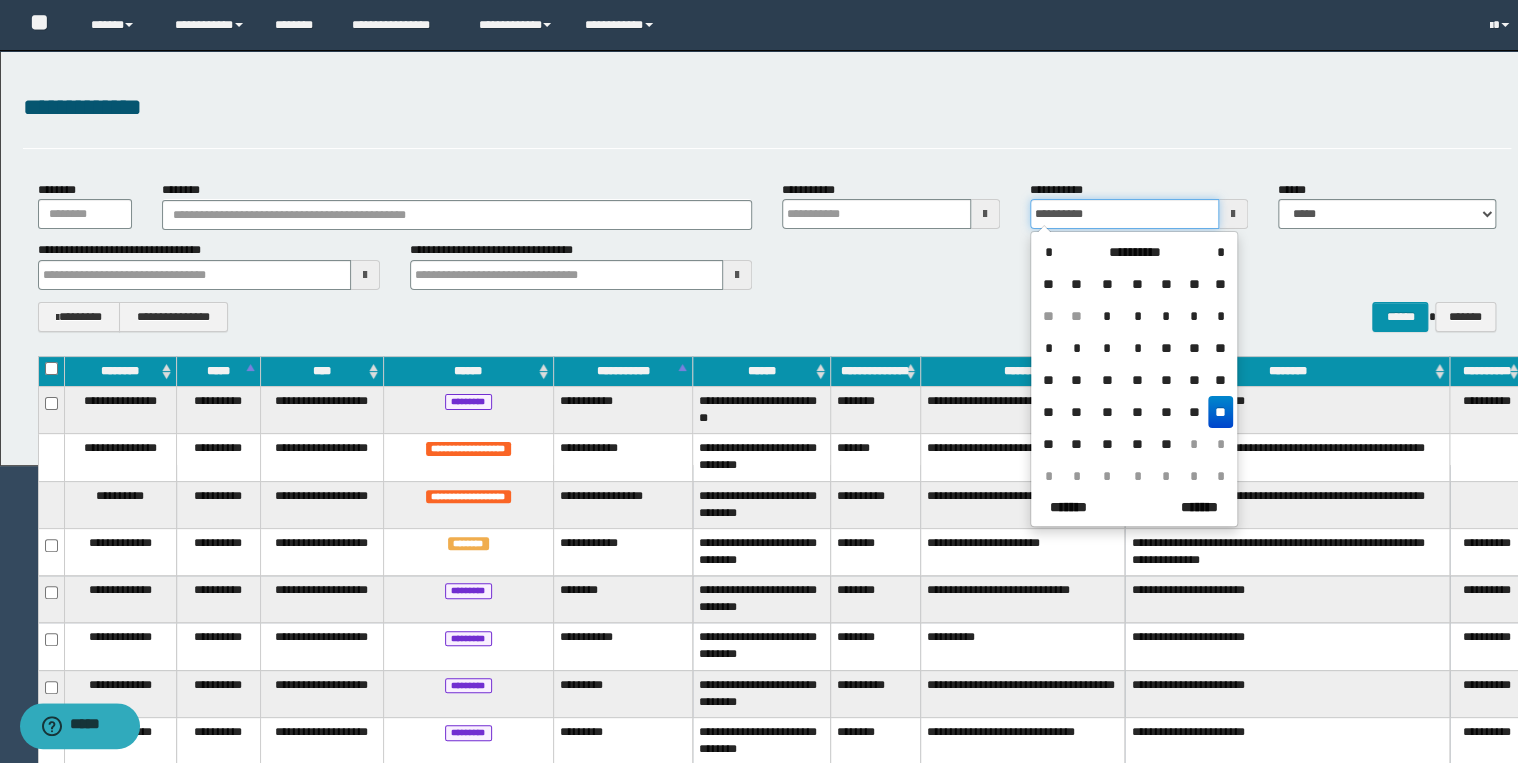 drag, startPoint x: 1011, startPoint y: 212, endPoint x: 932, endPoint y: 206, distance: 79.22752 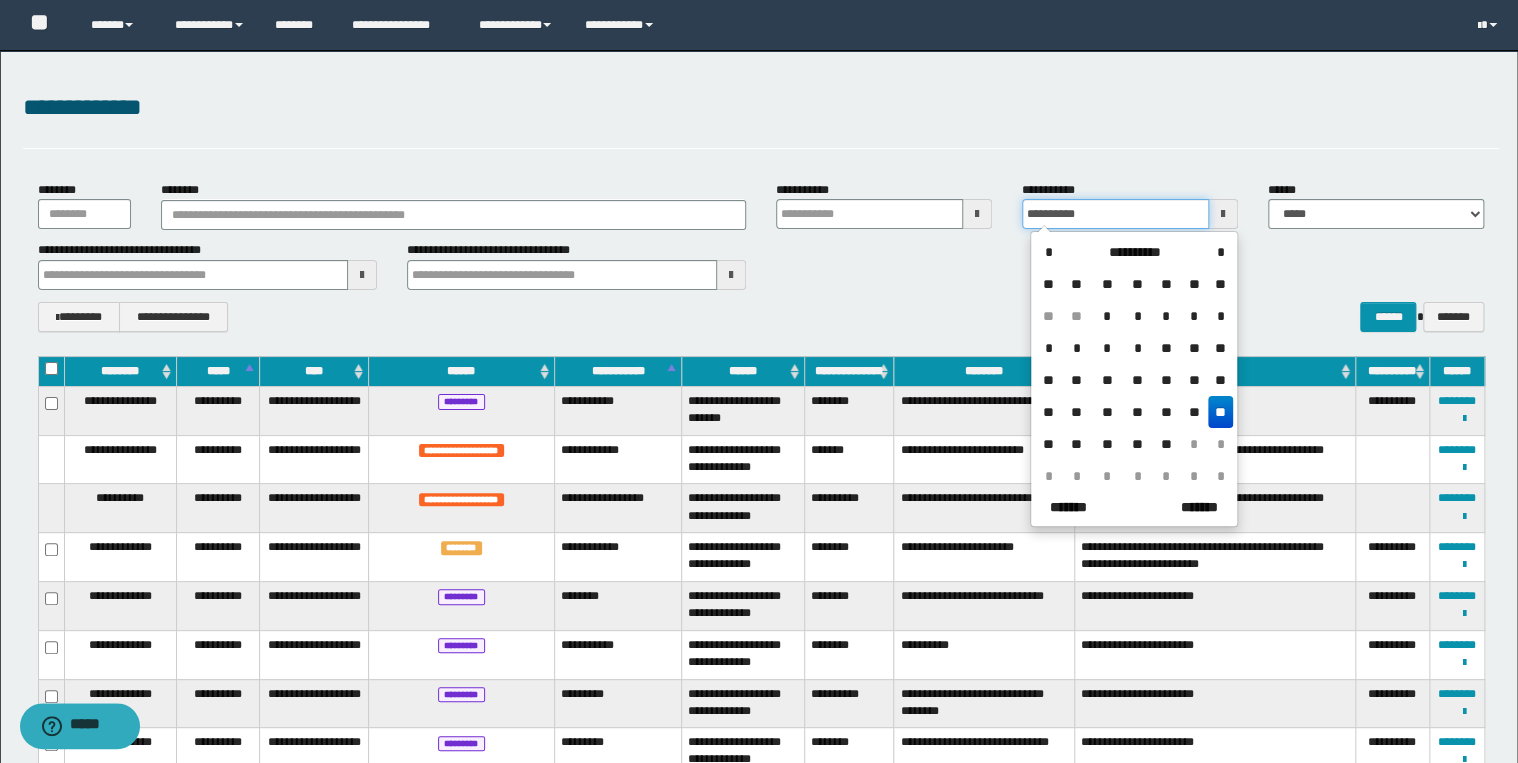 type 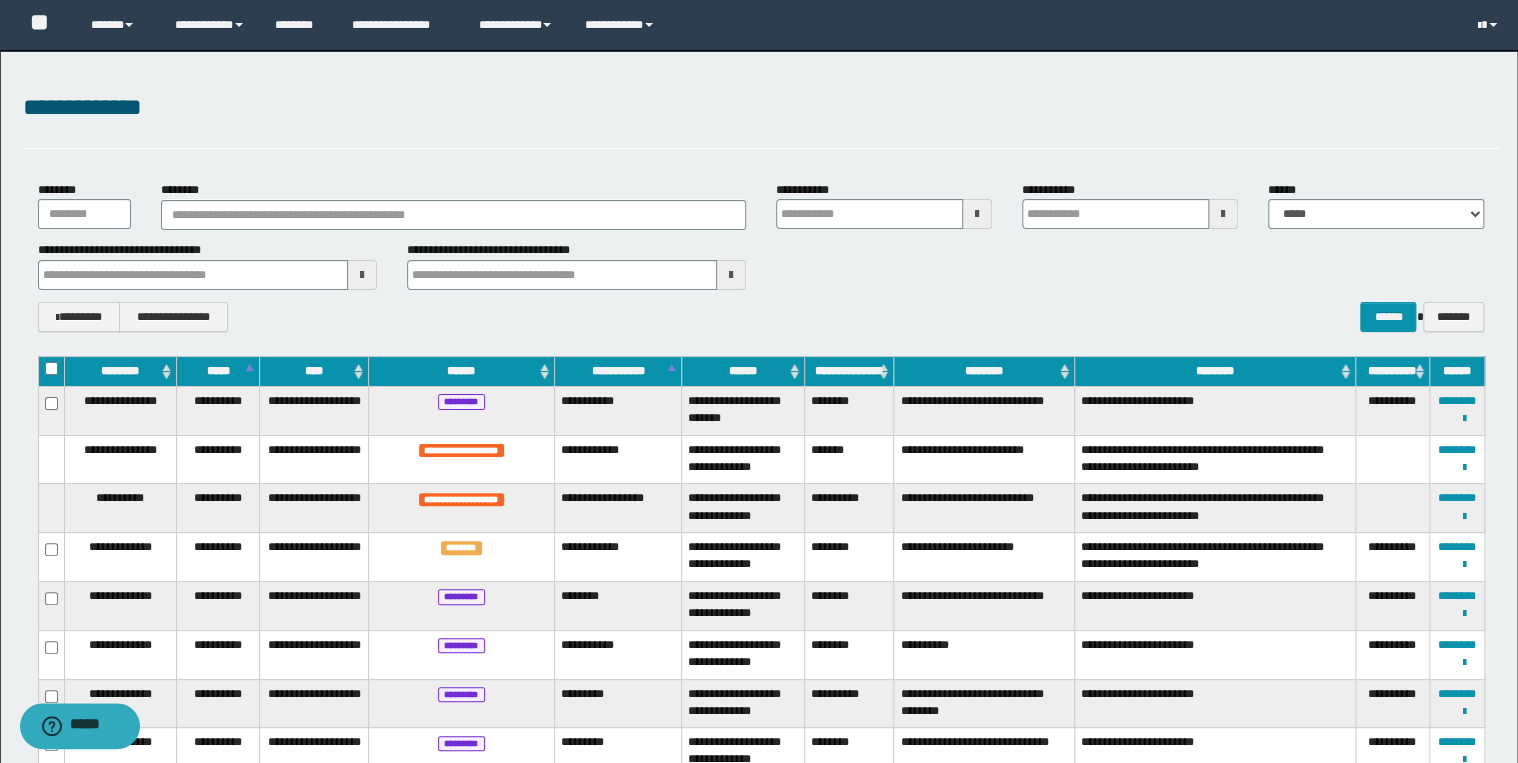 click on "**********" at bounding box center [759, 1477] 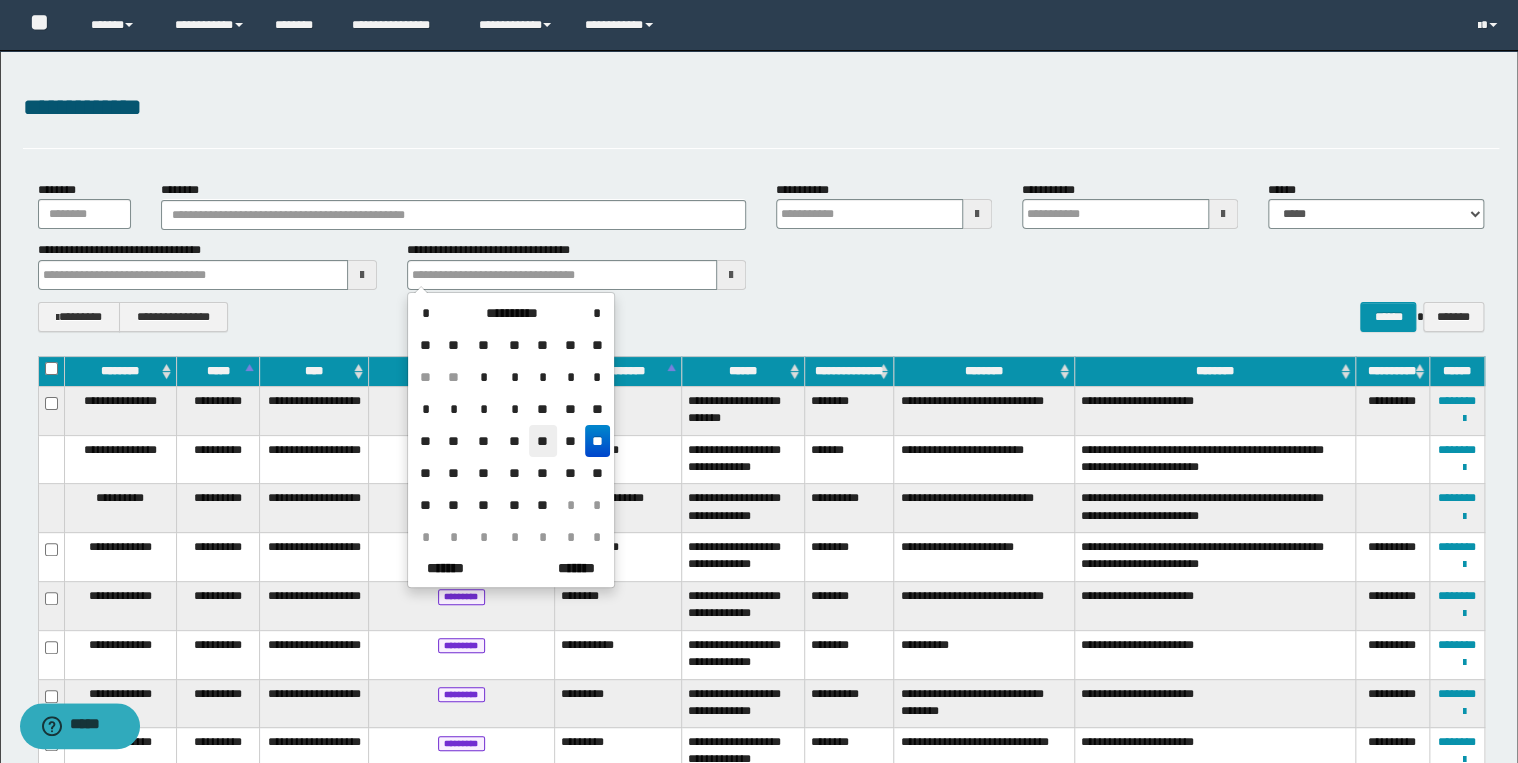 click on "**" at bounding box center (543, 441) 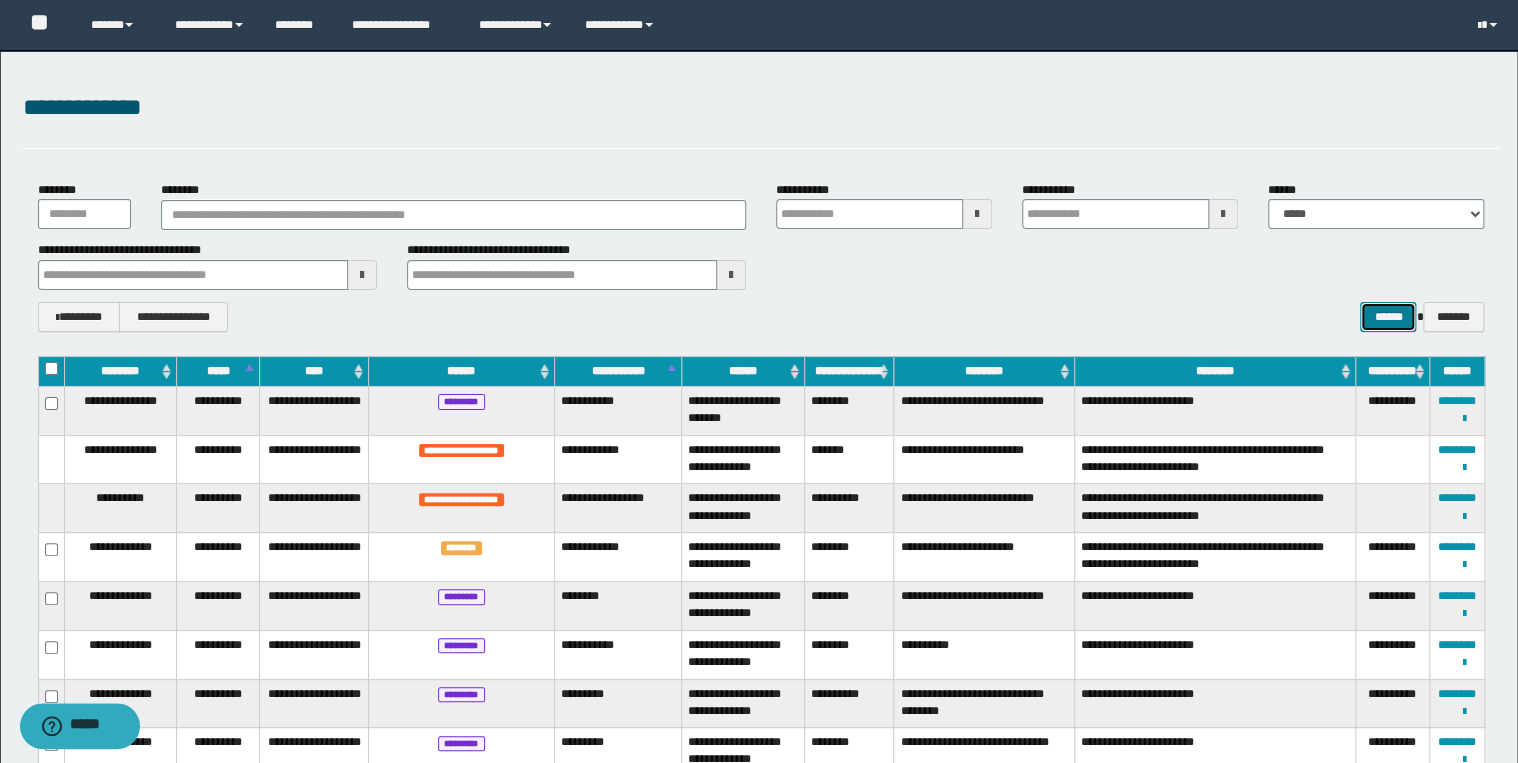 click on "******" at bounding box center (1388, 317) 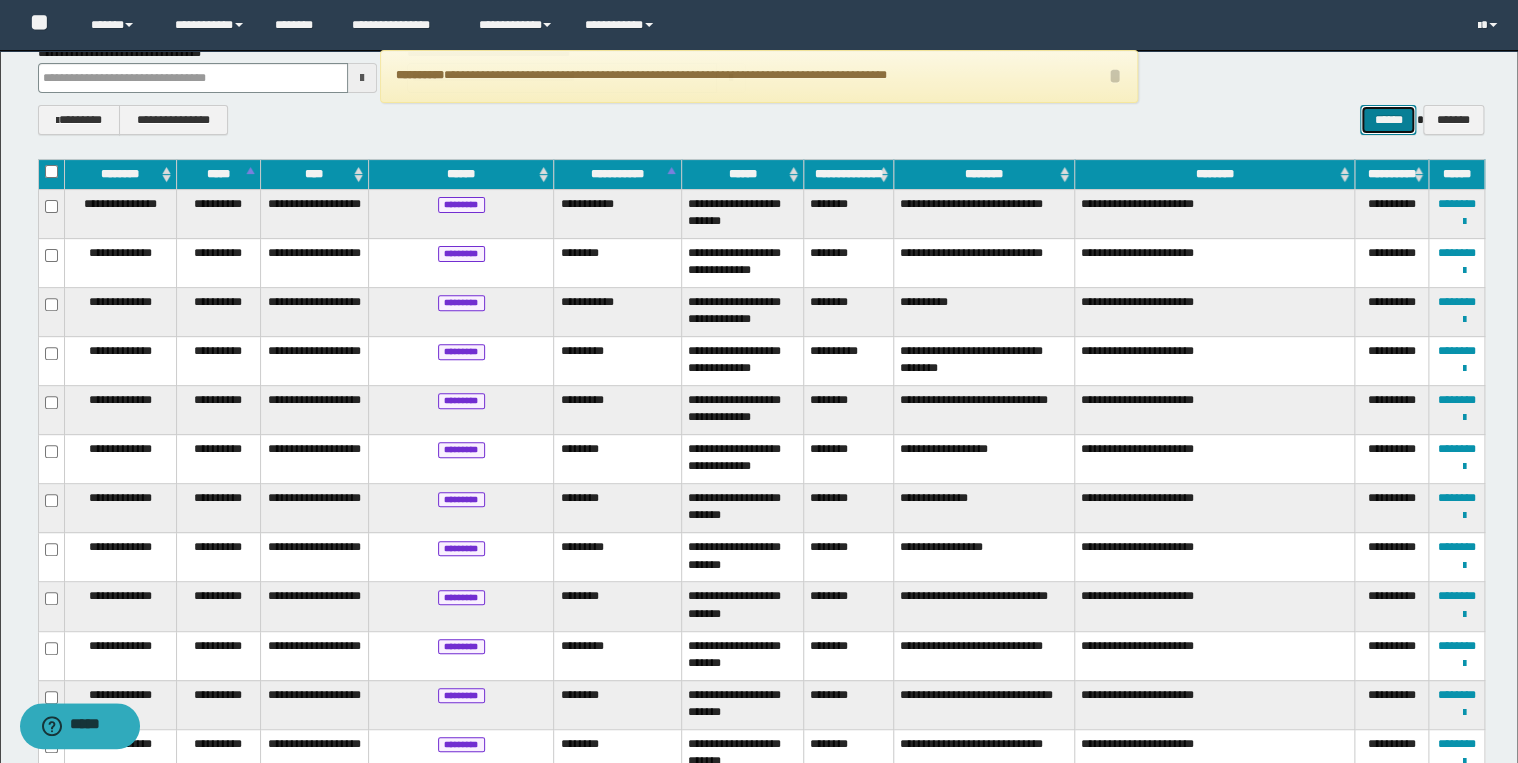 scroll, scrollTop: 0, scrollLeft: 0, axis: both 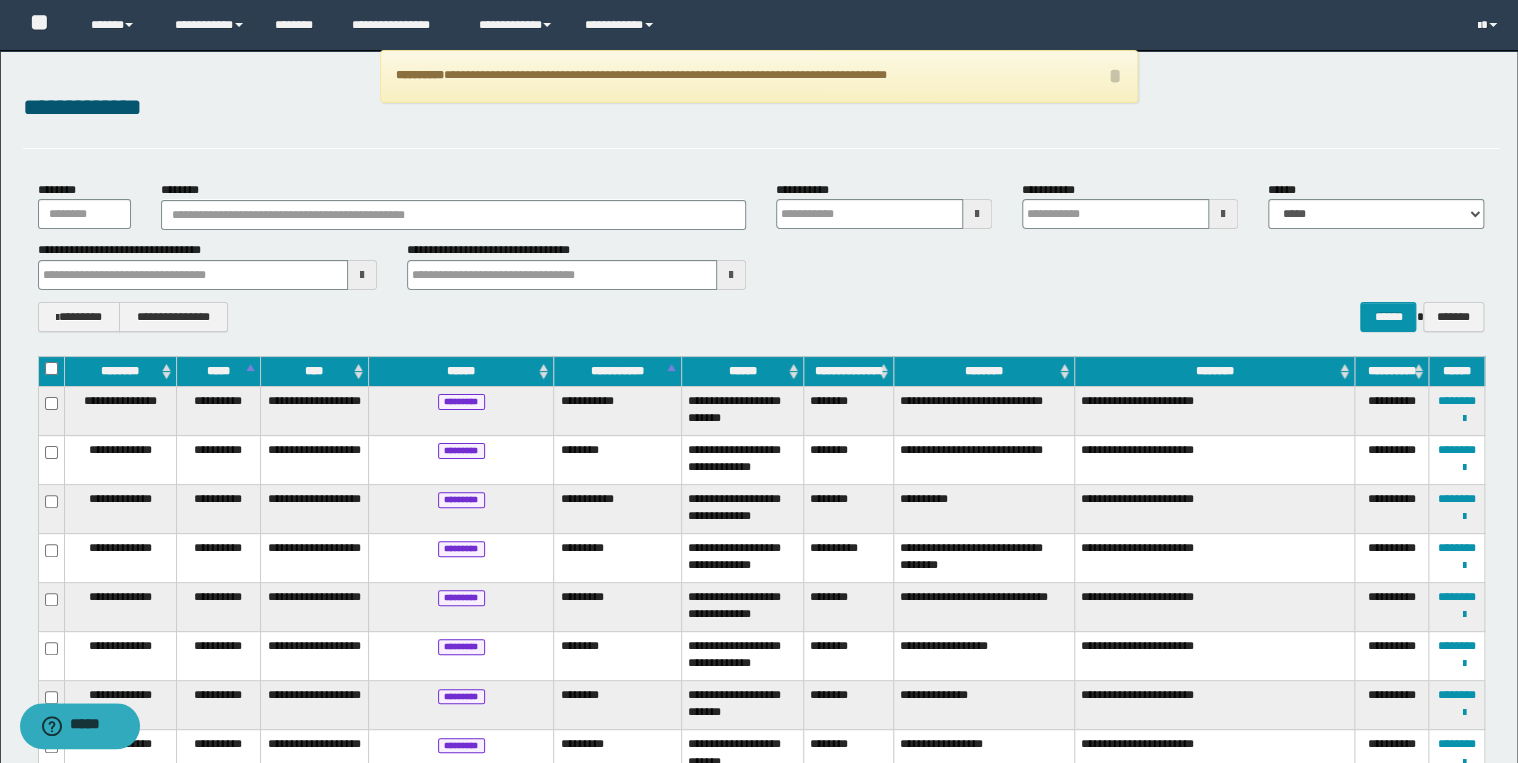 click on "********" at bounding box center (120, 371) 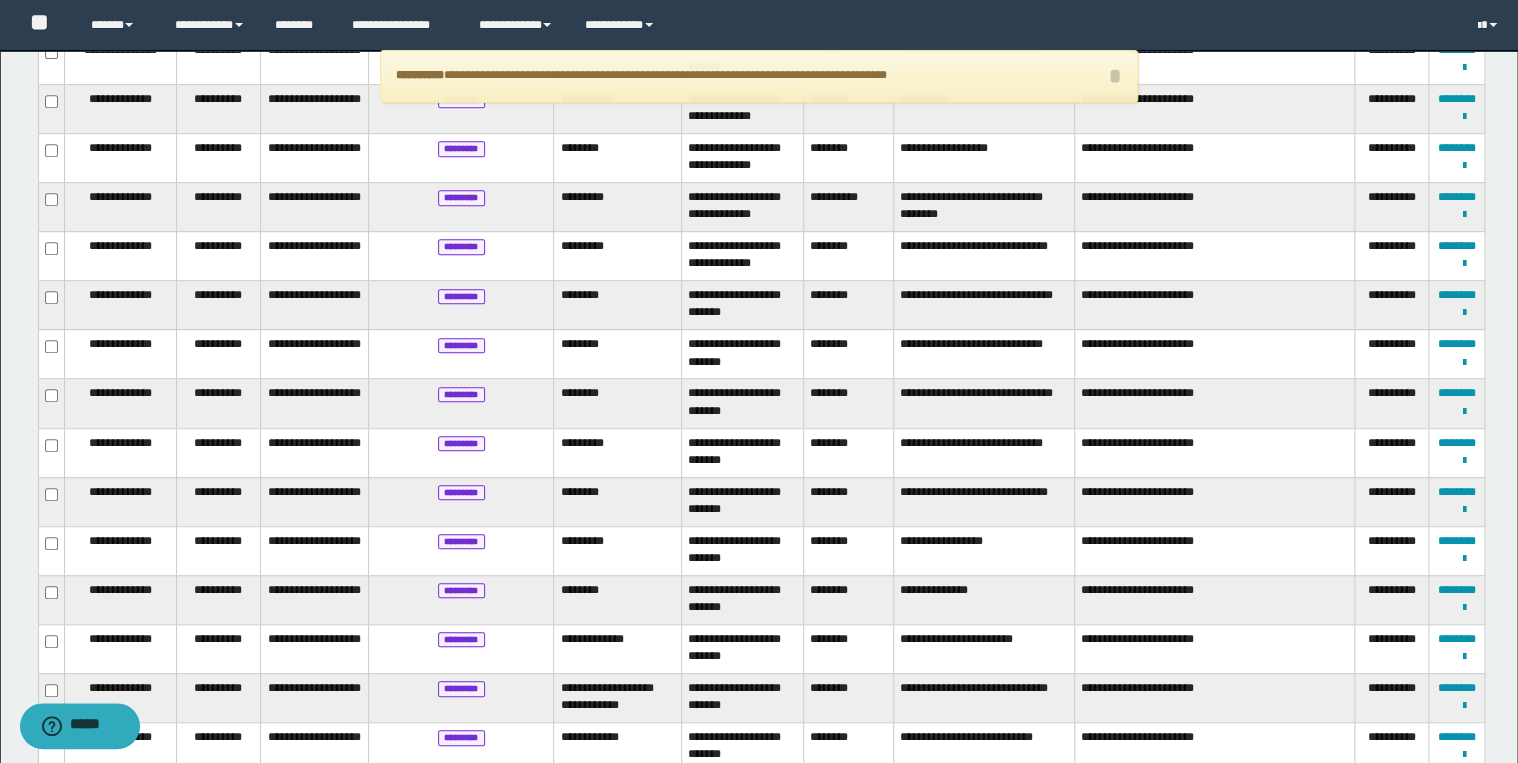 scroll, scrollTop: 613, scrollLeft: 0, axis: vertical 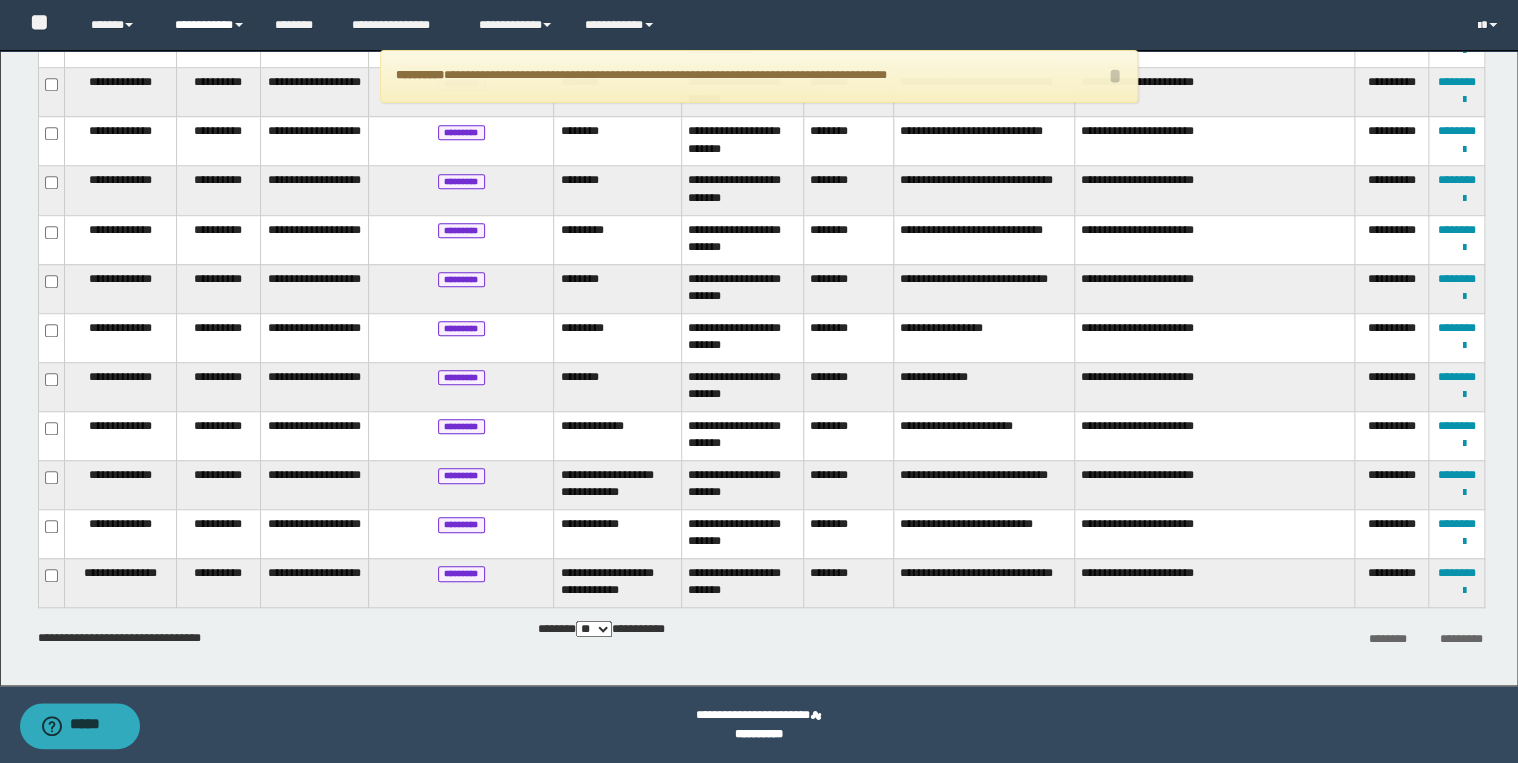 click on "**********" at bounding box center [210, 25] 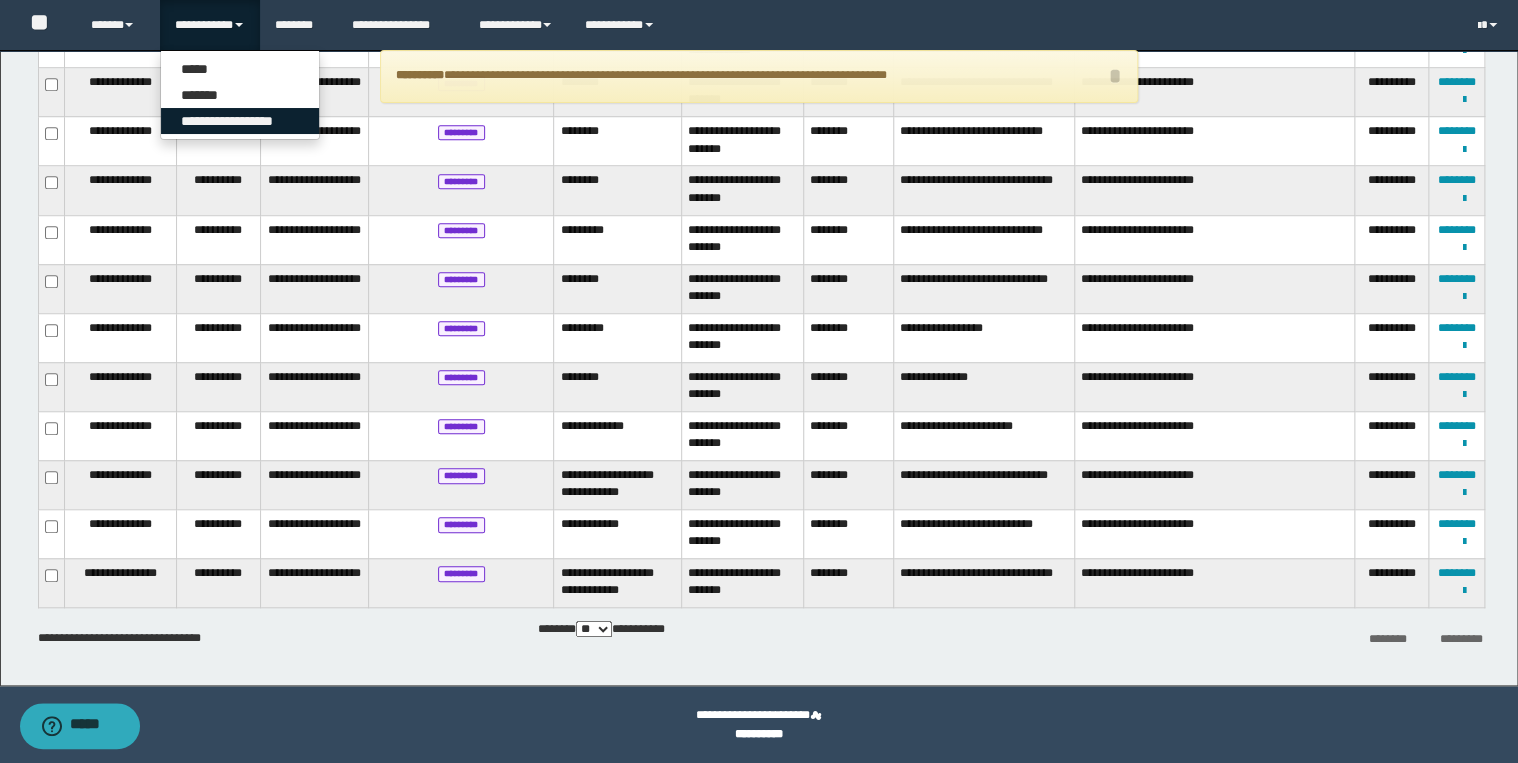 click on "**********" at bounding box center [240, 121] 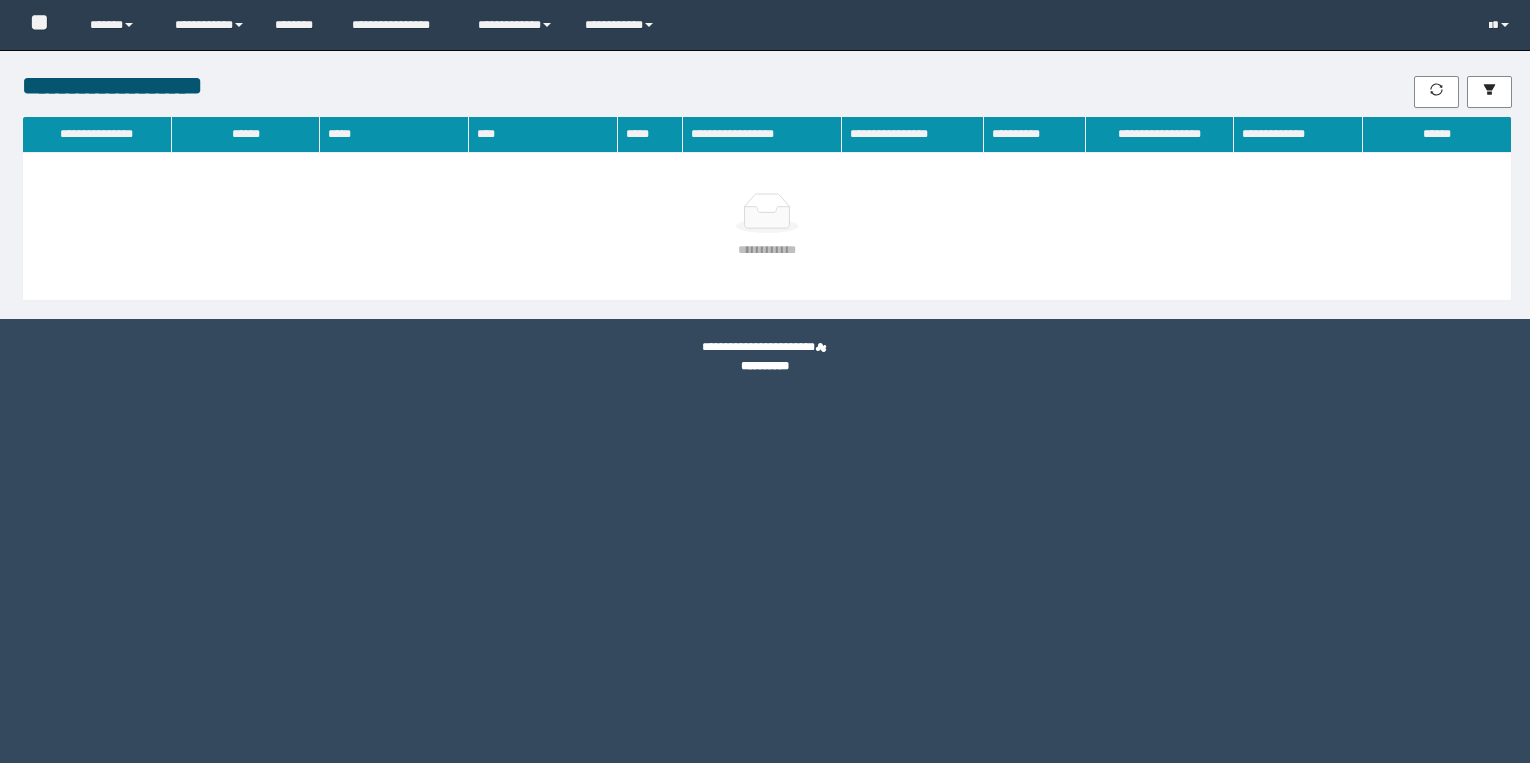 scroll, scrollTop: 0, scrollLeft: 0, axis: both 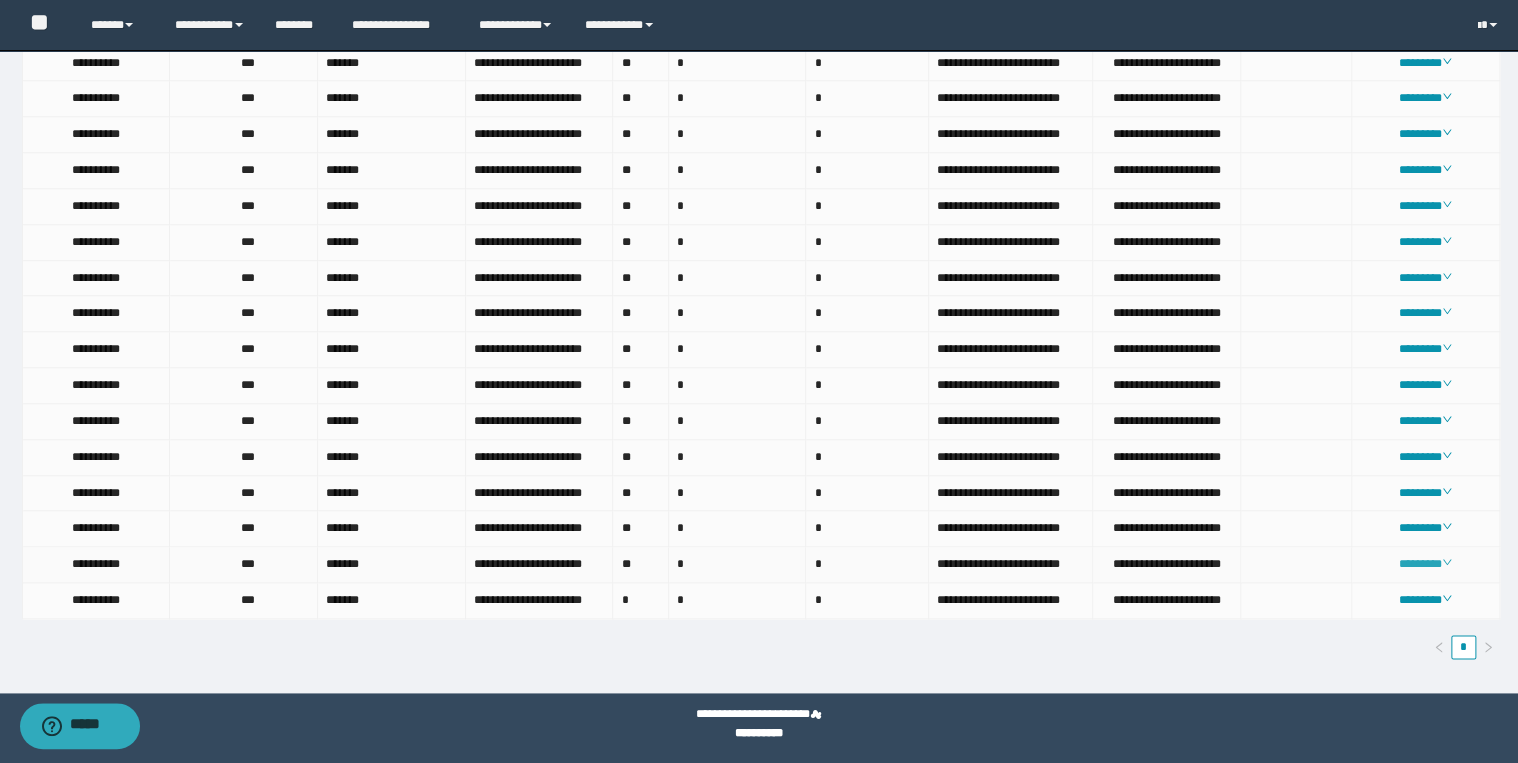click on "********" at bounding box center (1425, 564) 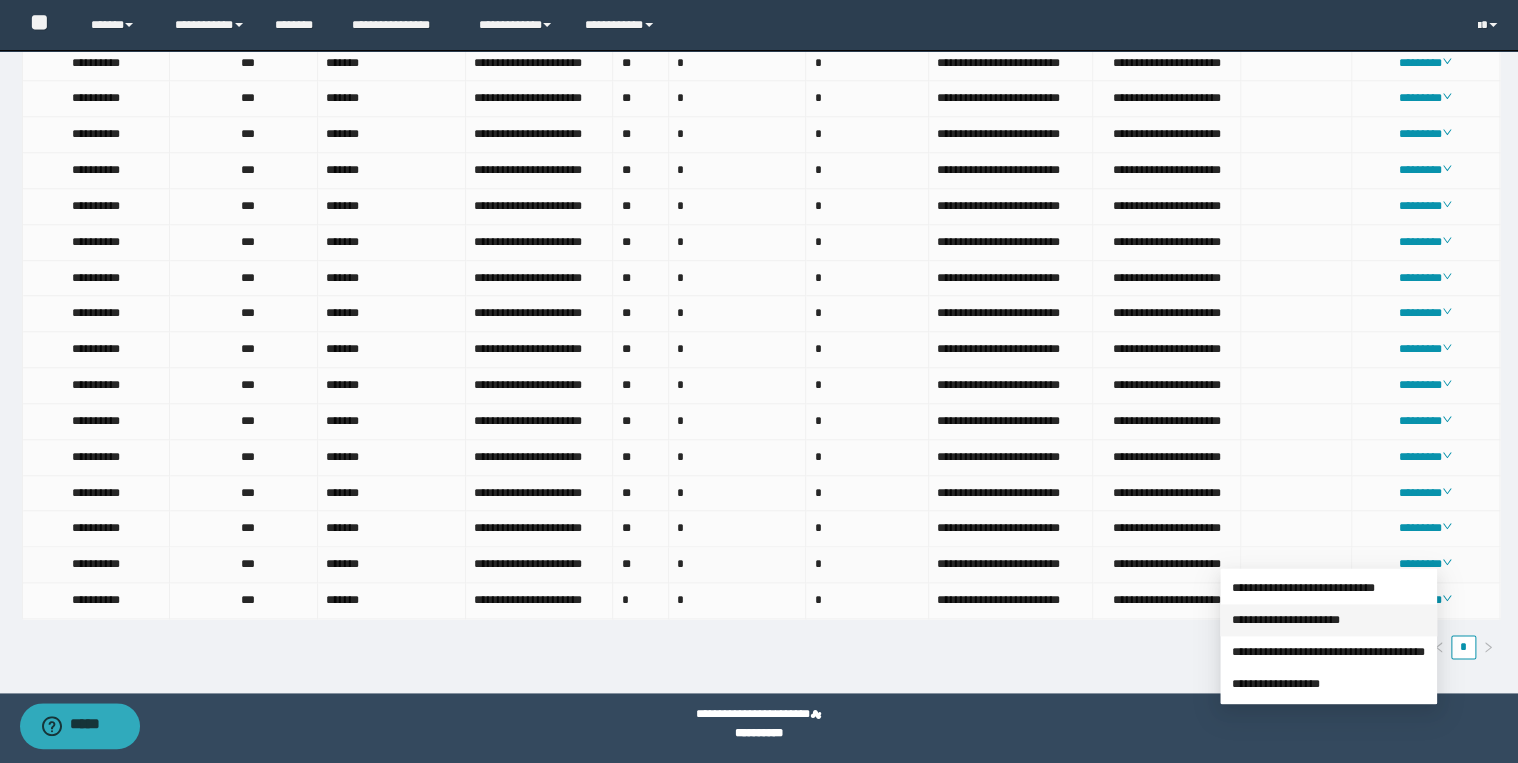click on "**********" at bounding box center [1286, 620] 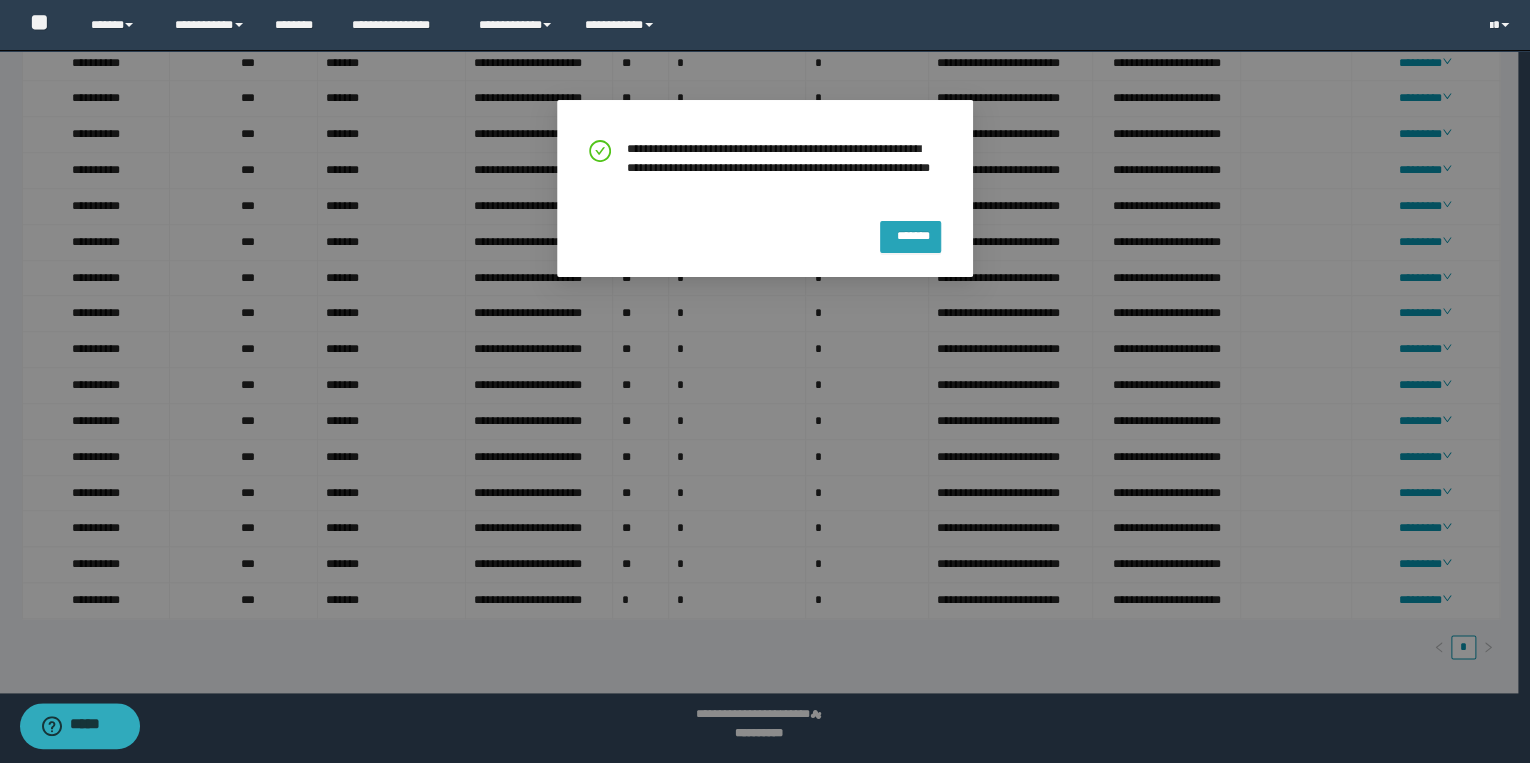 click on "*******" at bounding box center (910, 237) 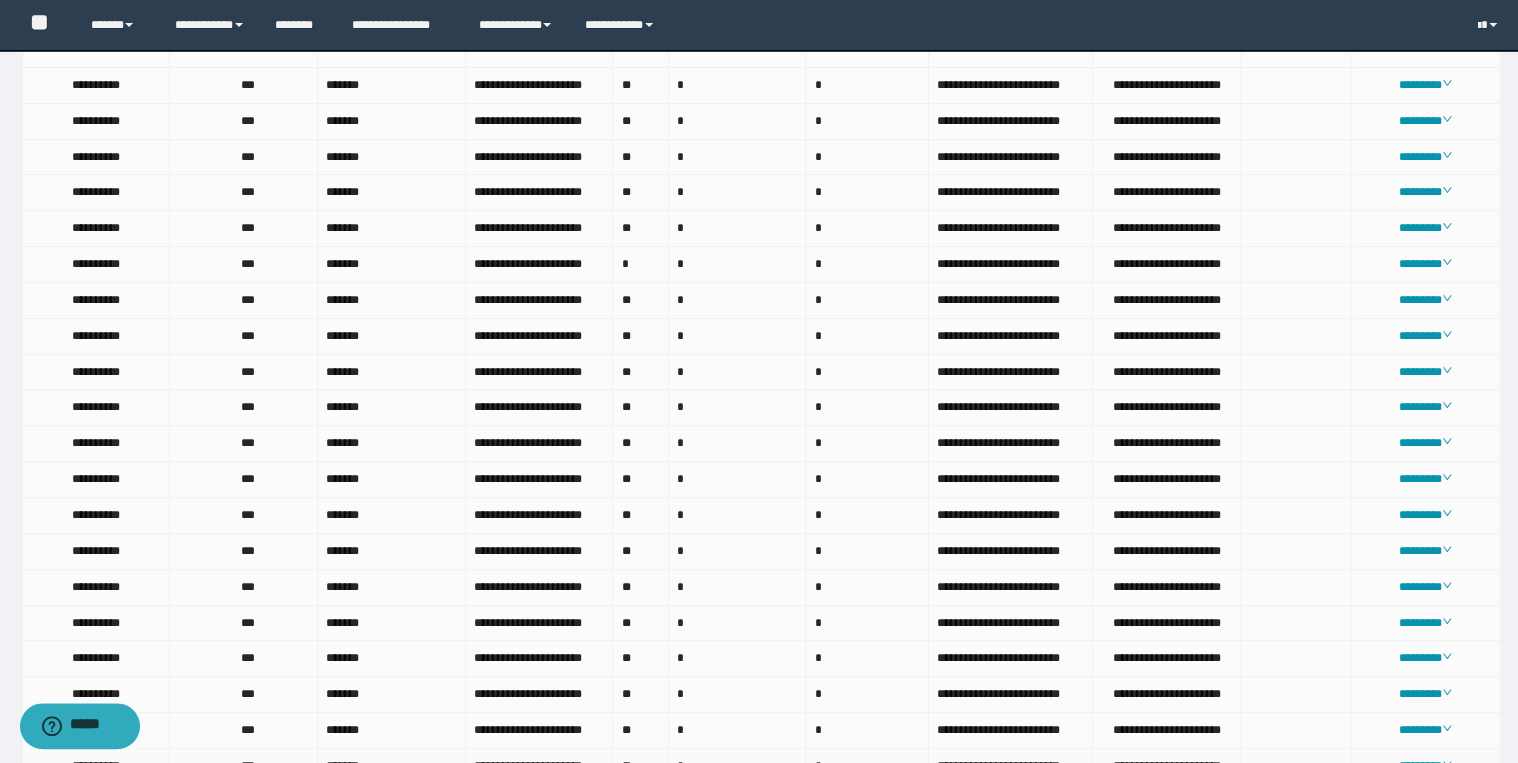 scroll, scrollTop: 0, scrollLeft: 0, axis: both 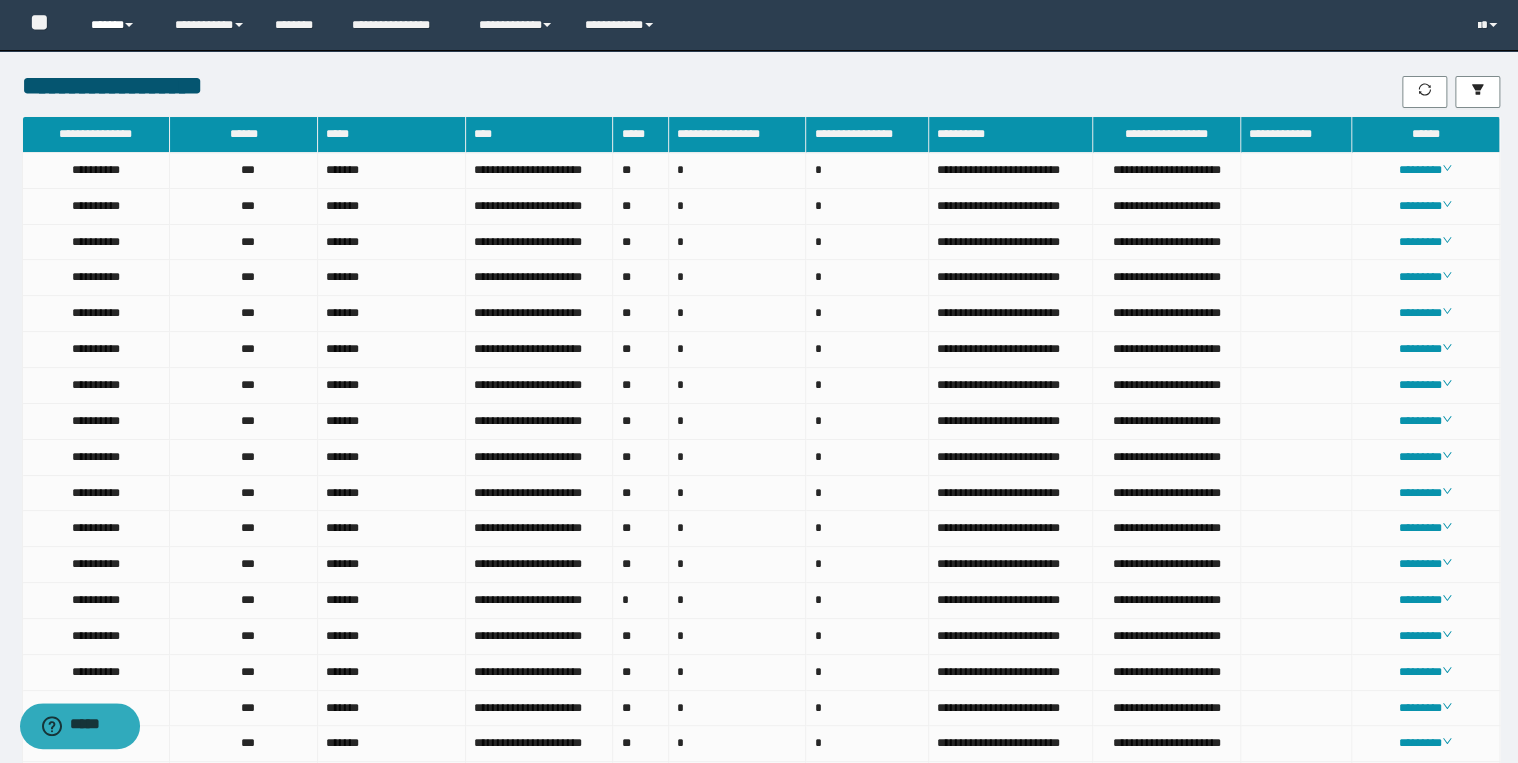 click on "******" at bounding box center [117, 25] 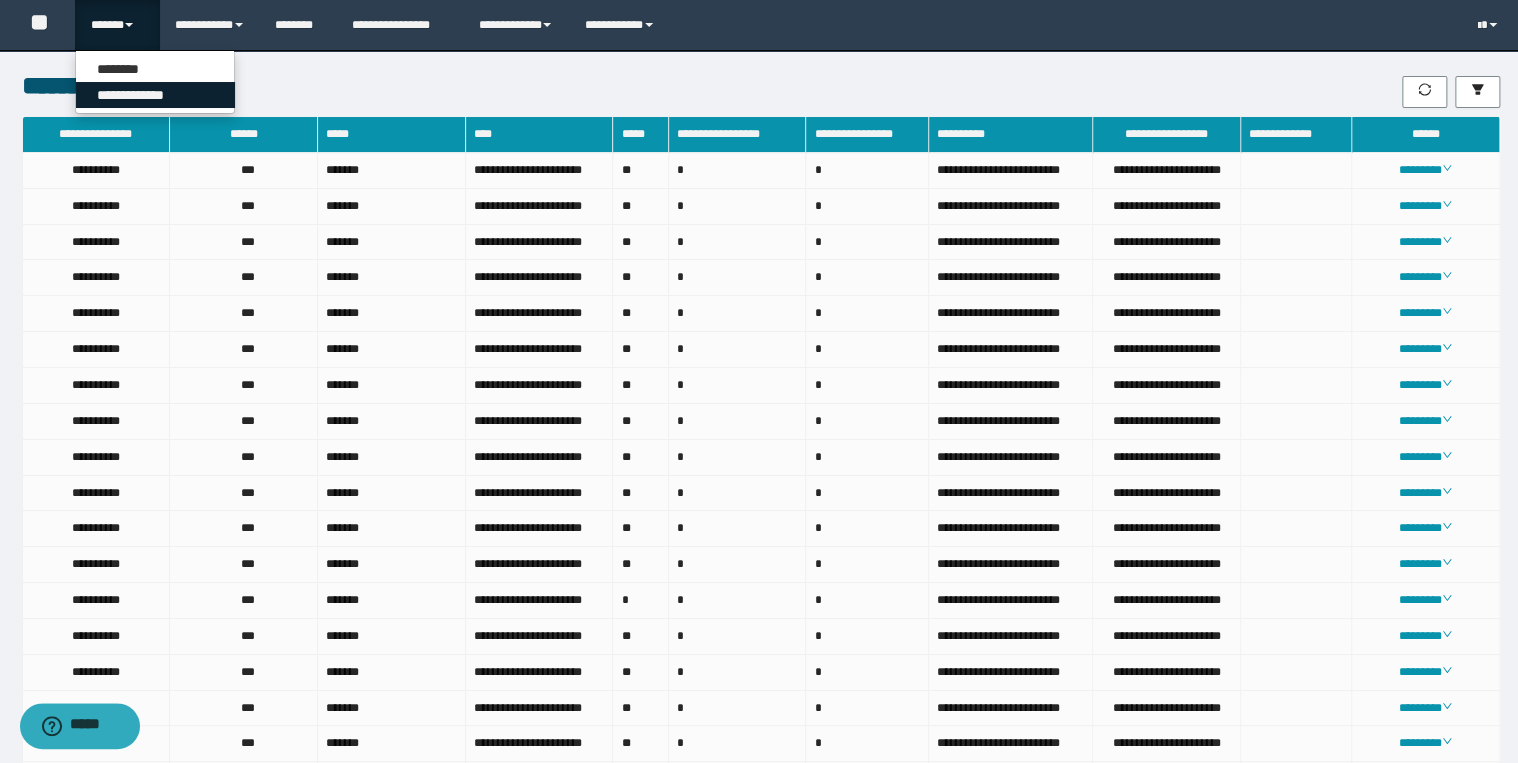 click on "**********" at bounding box center [155, 95] 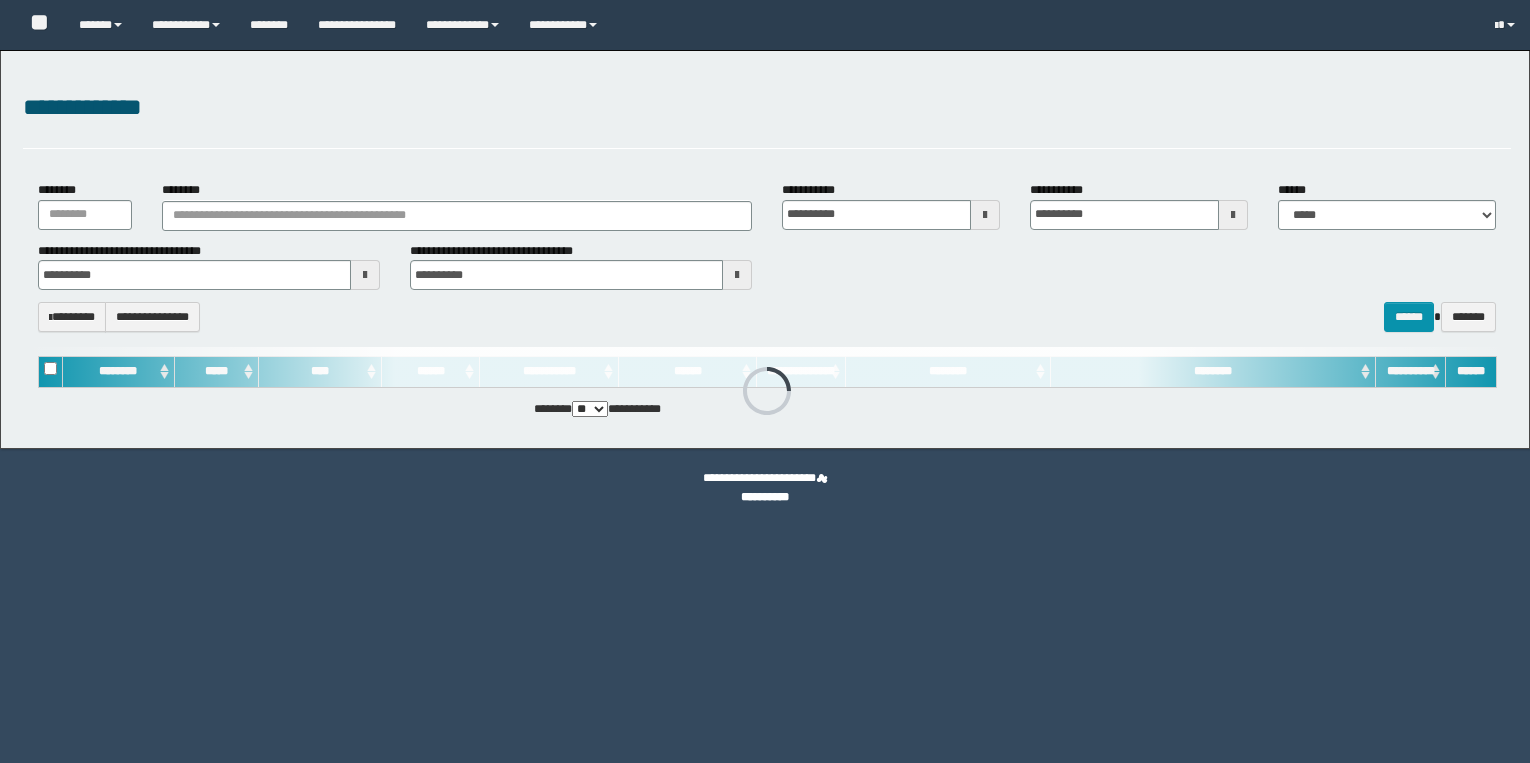 scroll, scrollTop: 0, scrollLeft: 0, axis: both 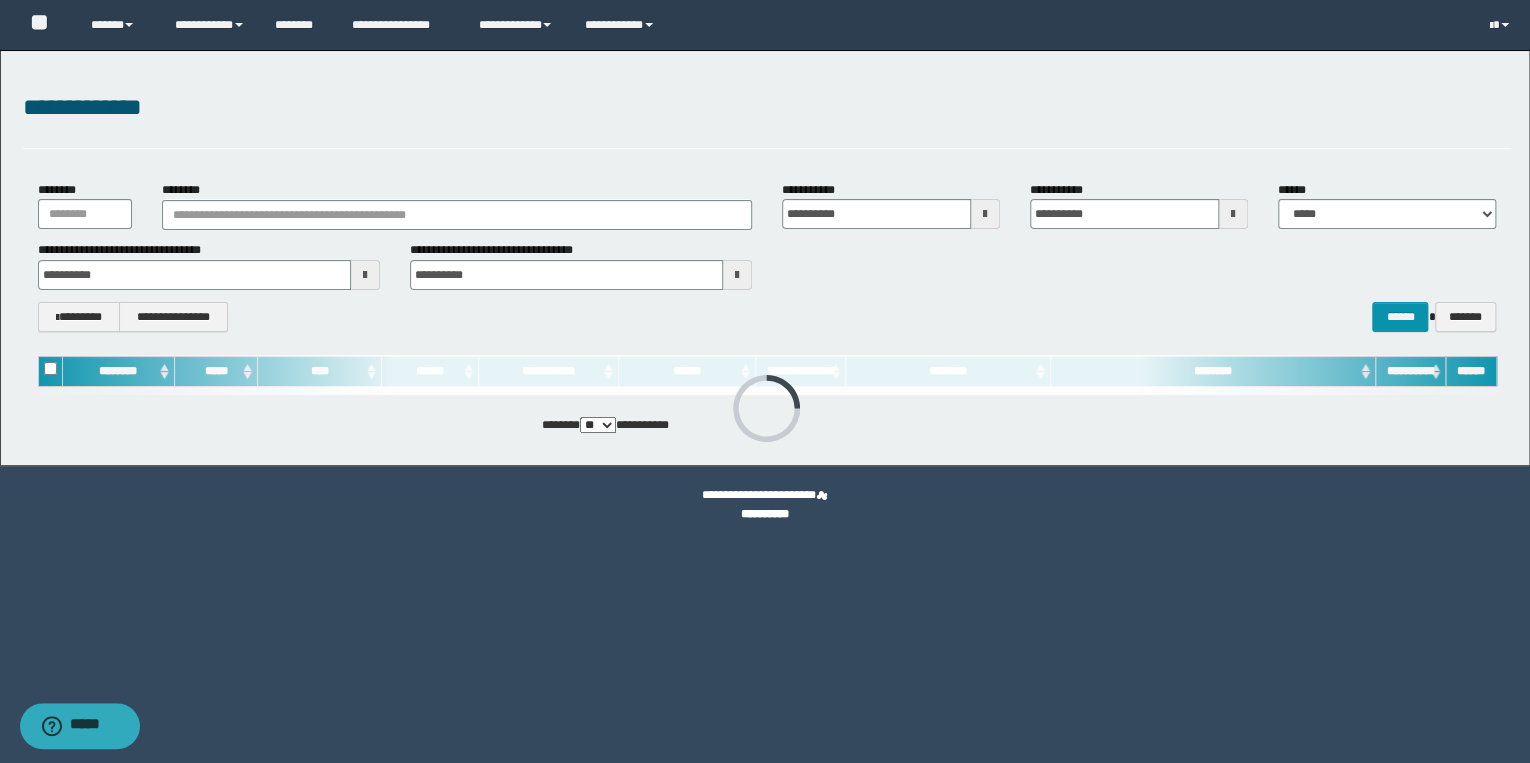 click on "**********" at bounding box center (1139, 205) 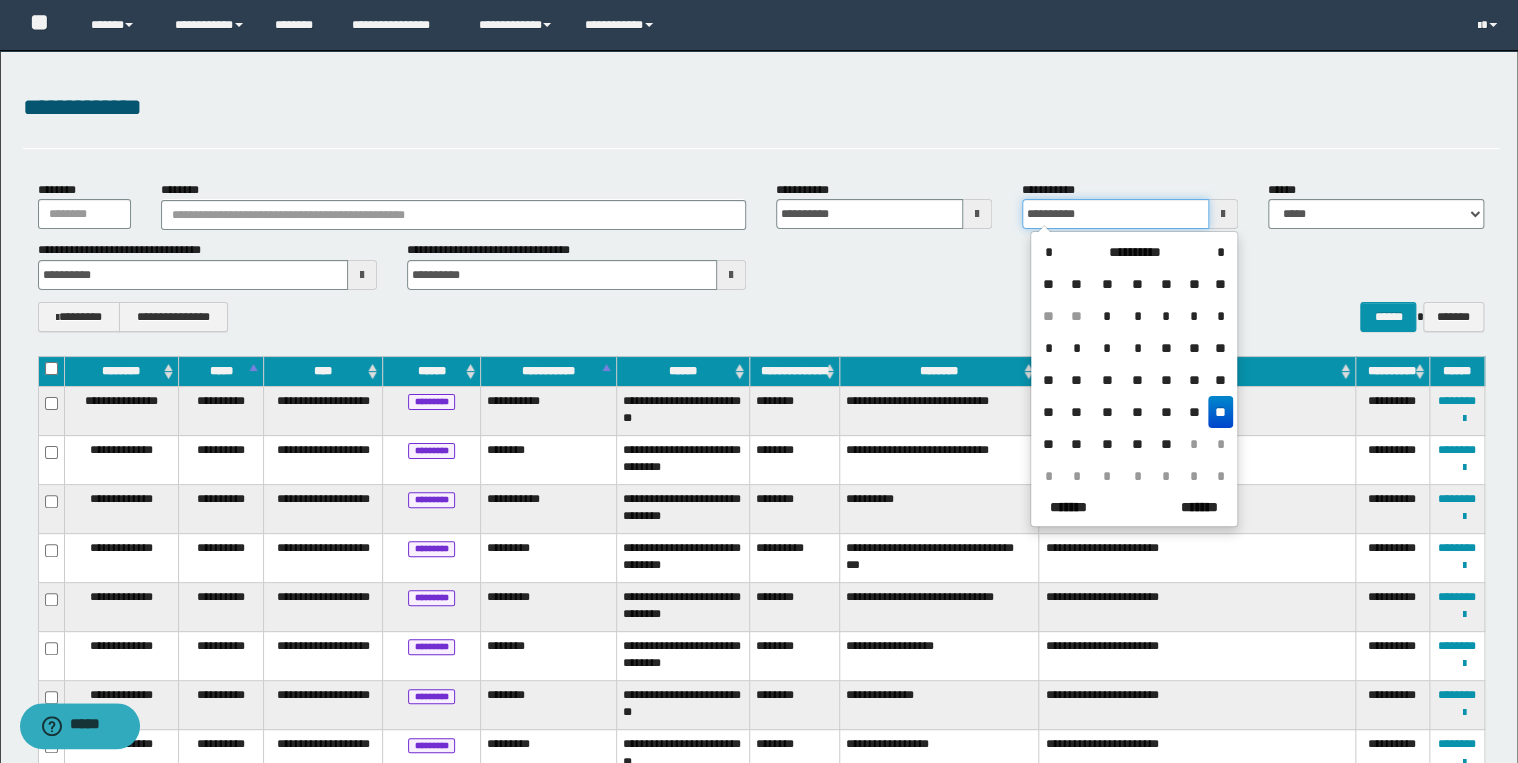 drag, startPoint x: 1131, startPoint y: 212, endPoint x: 894, endPoint y: 210, distance: 237.00844 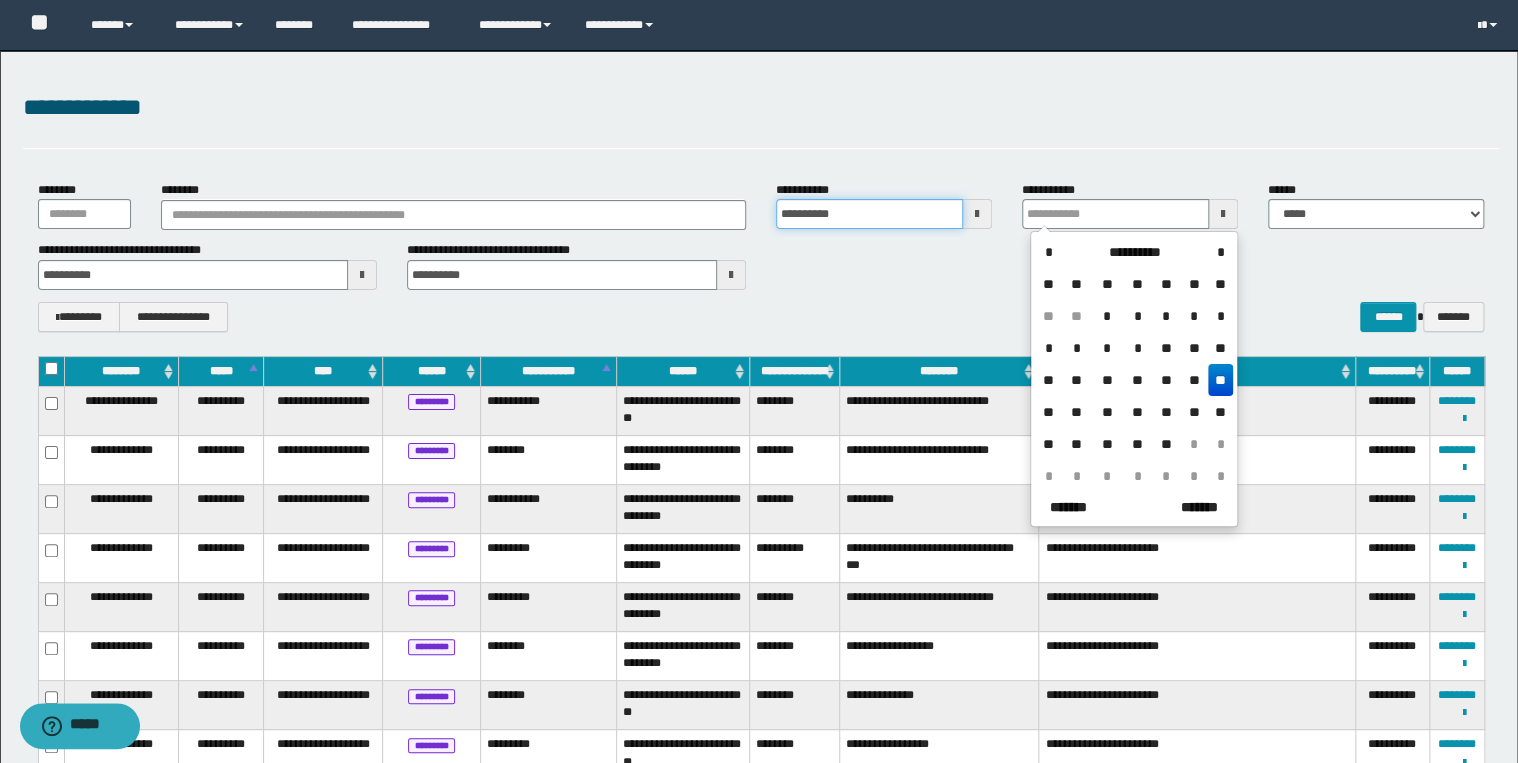 click on "**********" at bounding box center [869, 214] 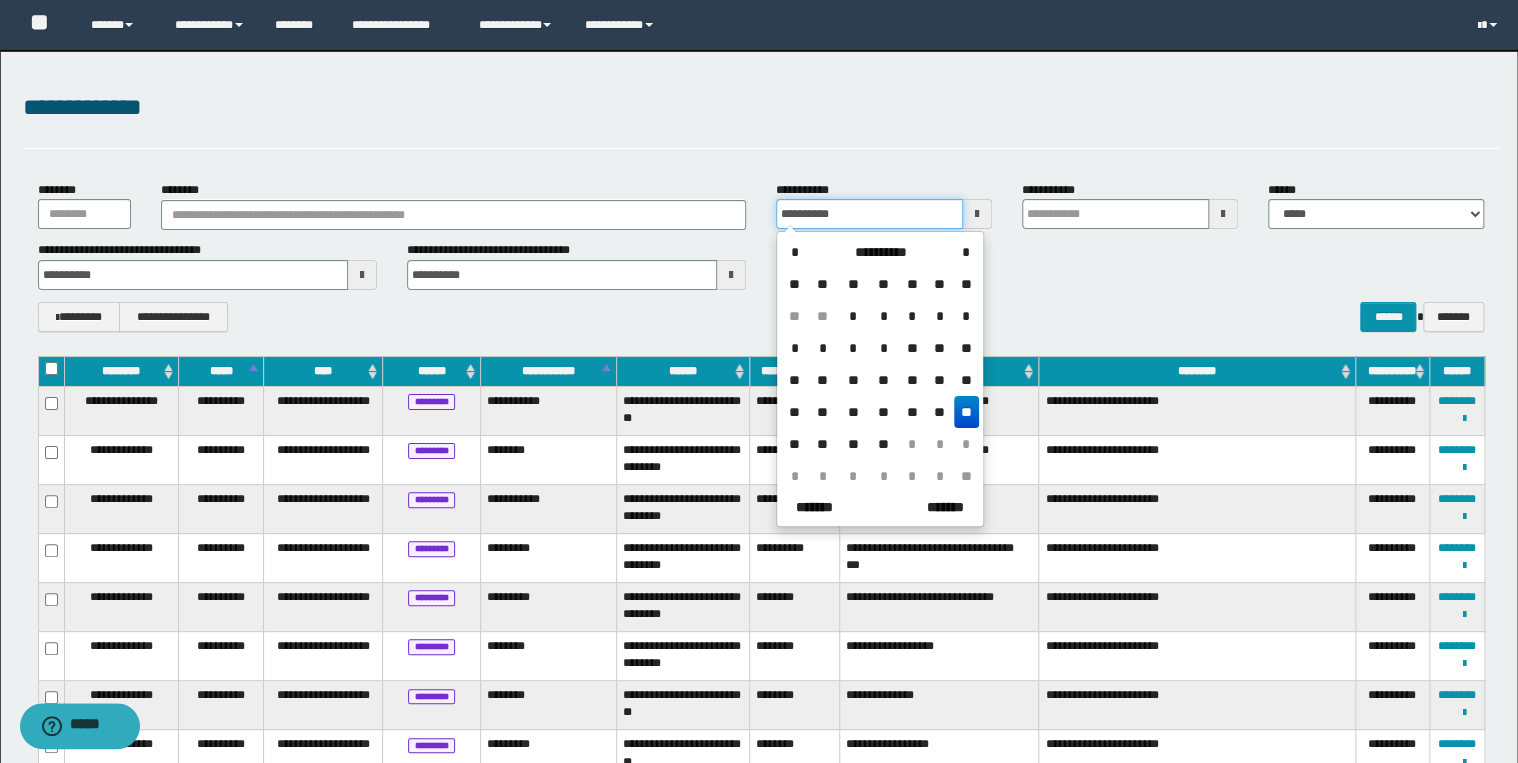 type on "**********" 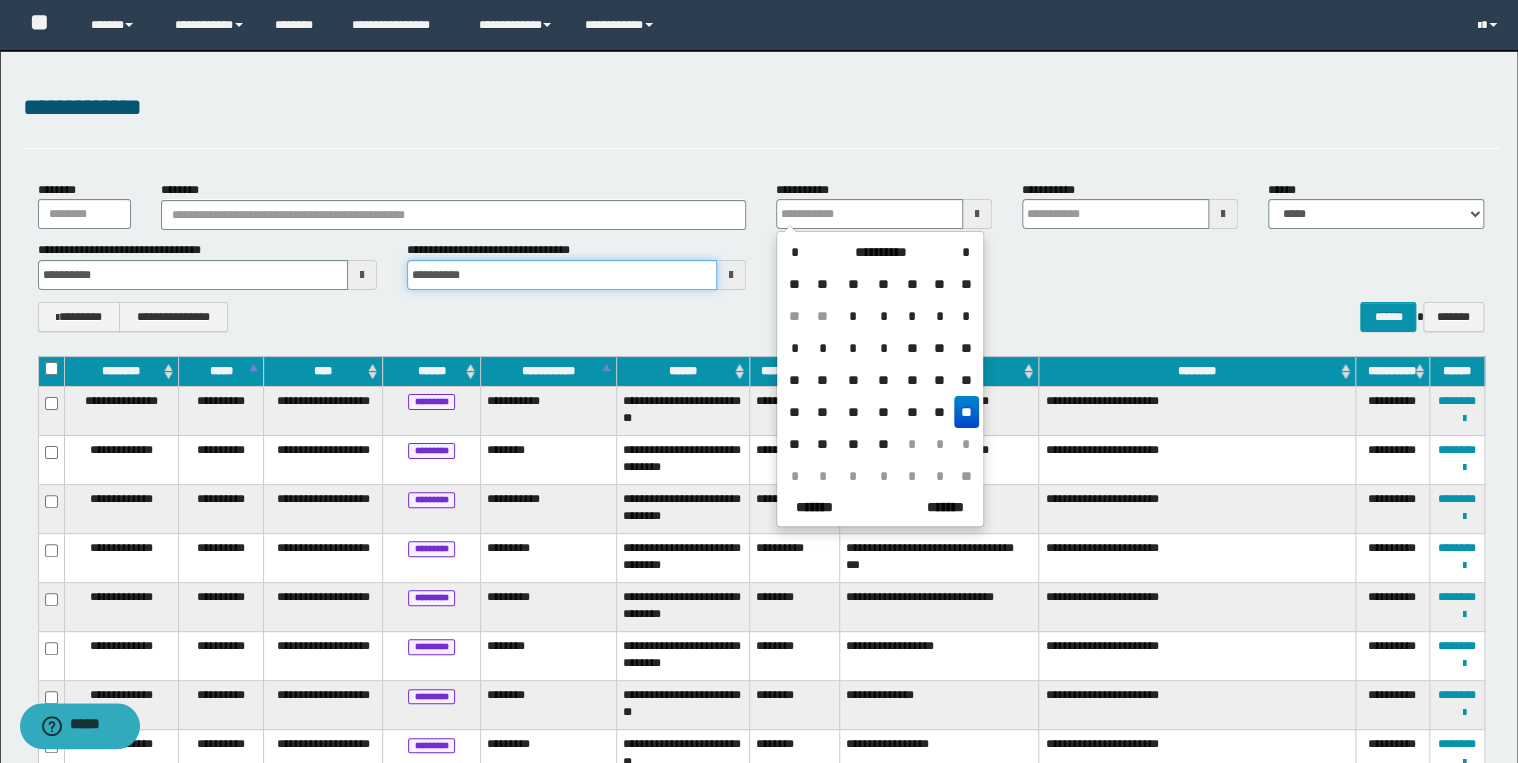 click on "**********" at bounding box center [562, 275] 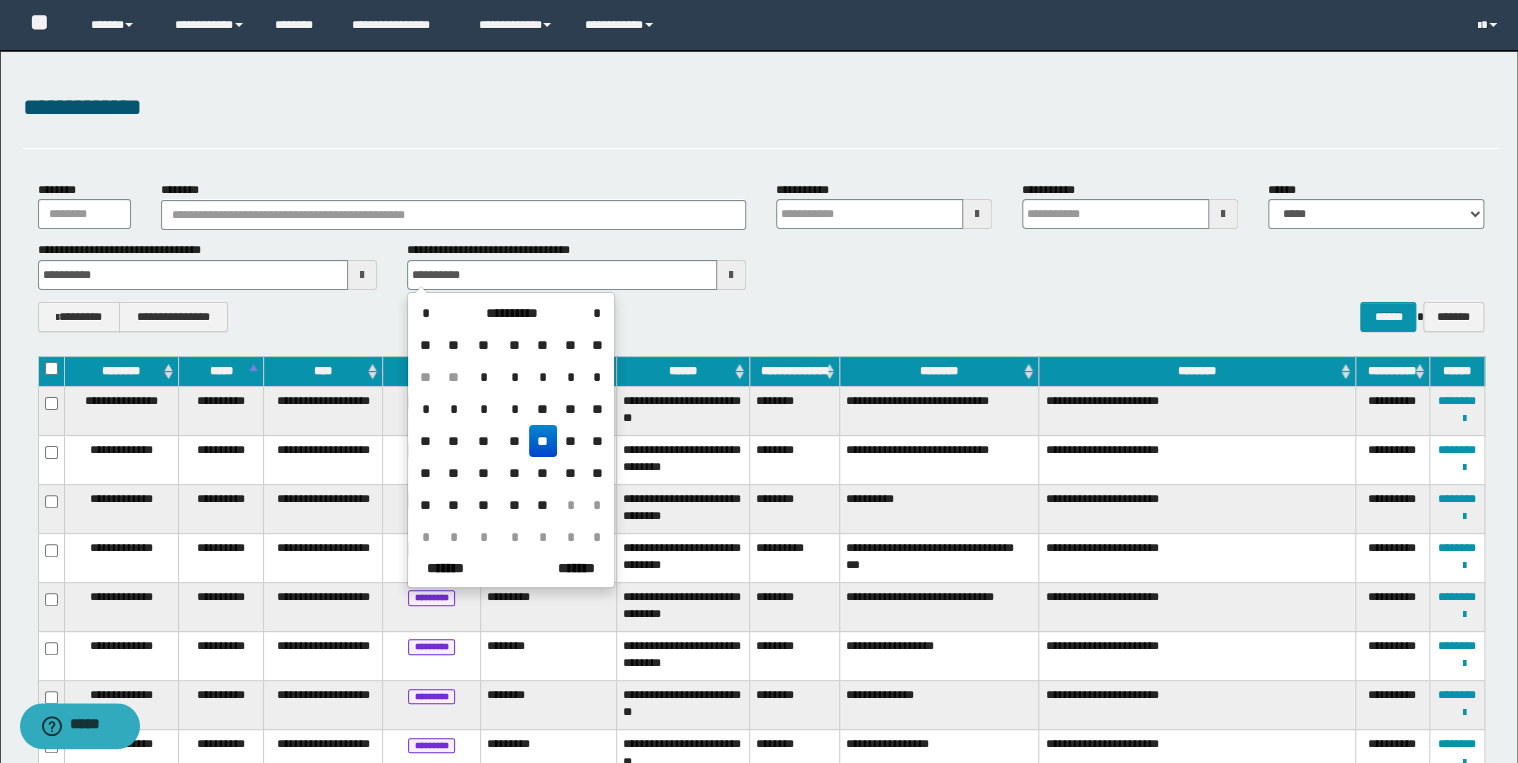 click on "**" at bounding box center (543, 441) 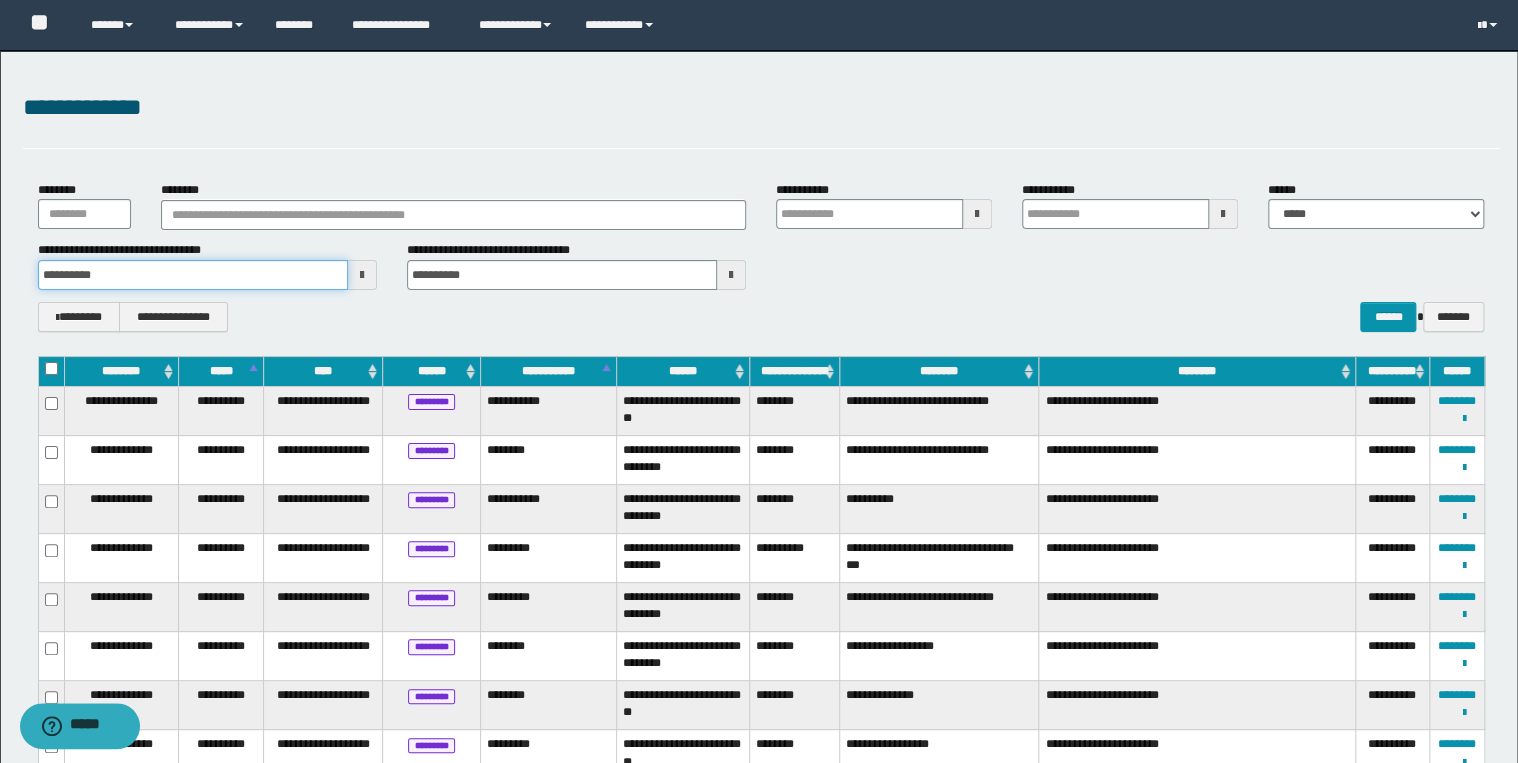 click on "**********" at bounding box center (193, 275) 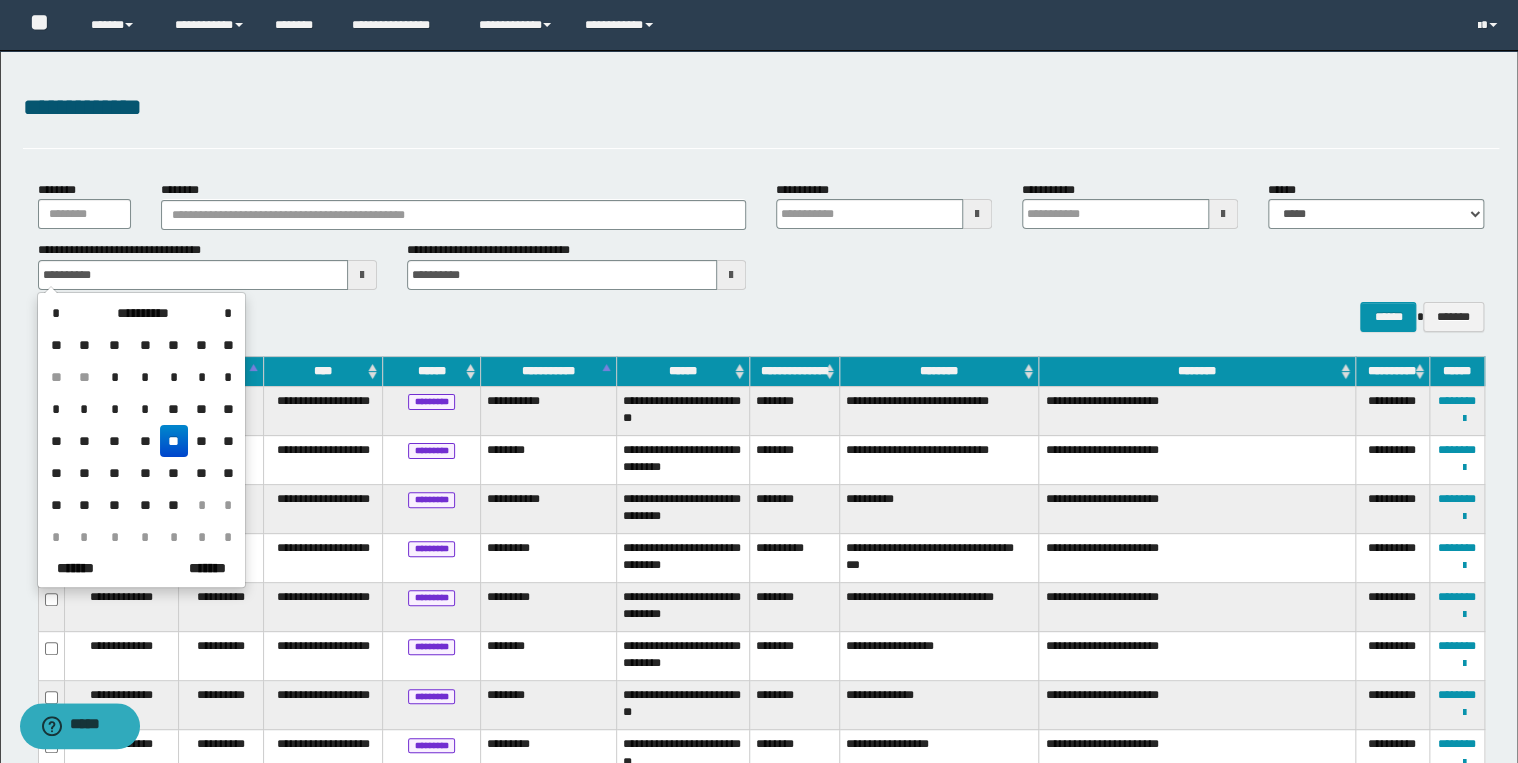 click on "**" at bounding box center [174, 441] 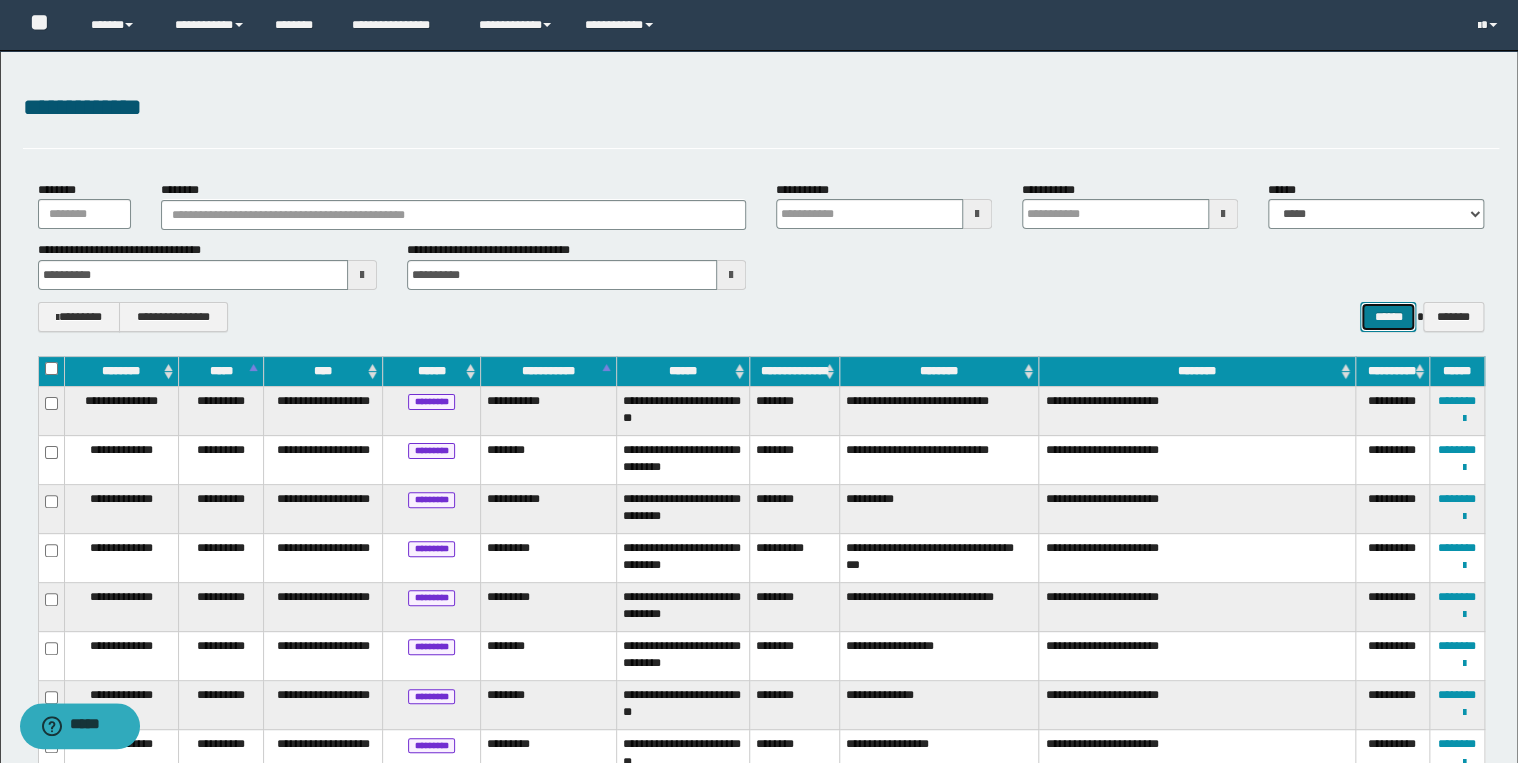 click on "******" at bounding box center (1388, 317) 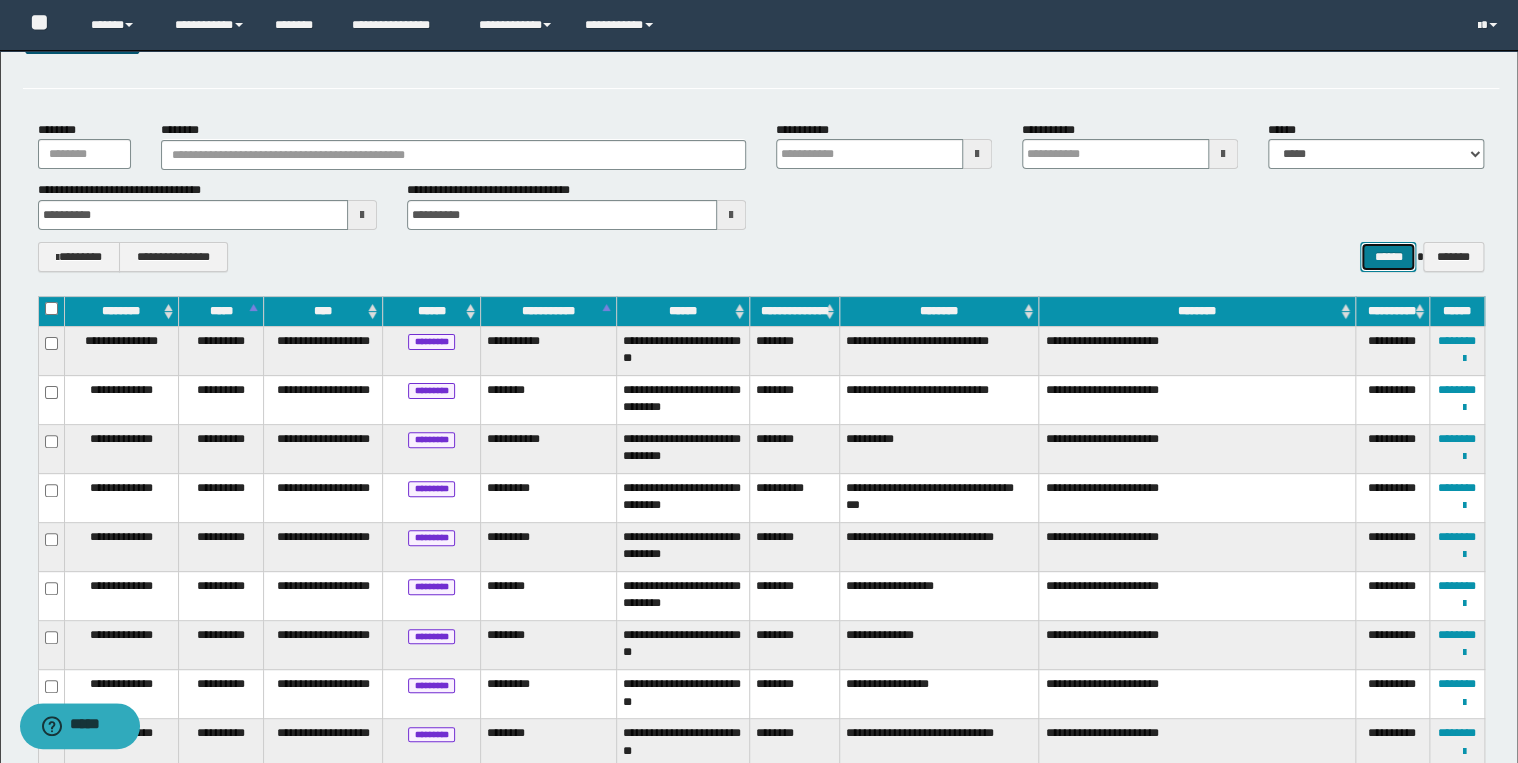 scroll, scrollTop: 0, scrollLeft: 0, axis: both 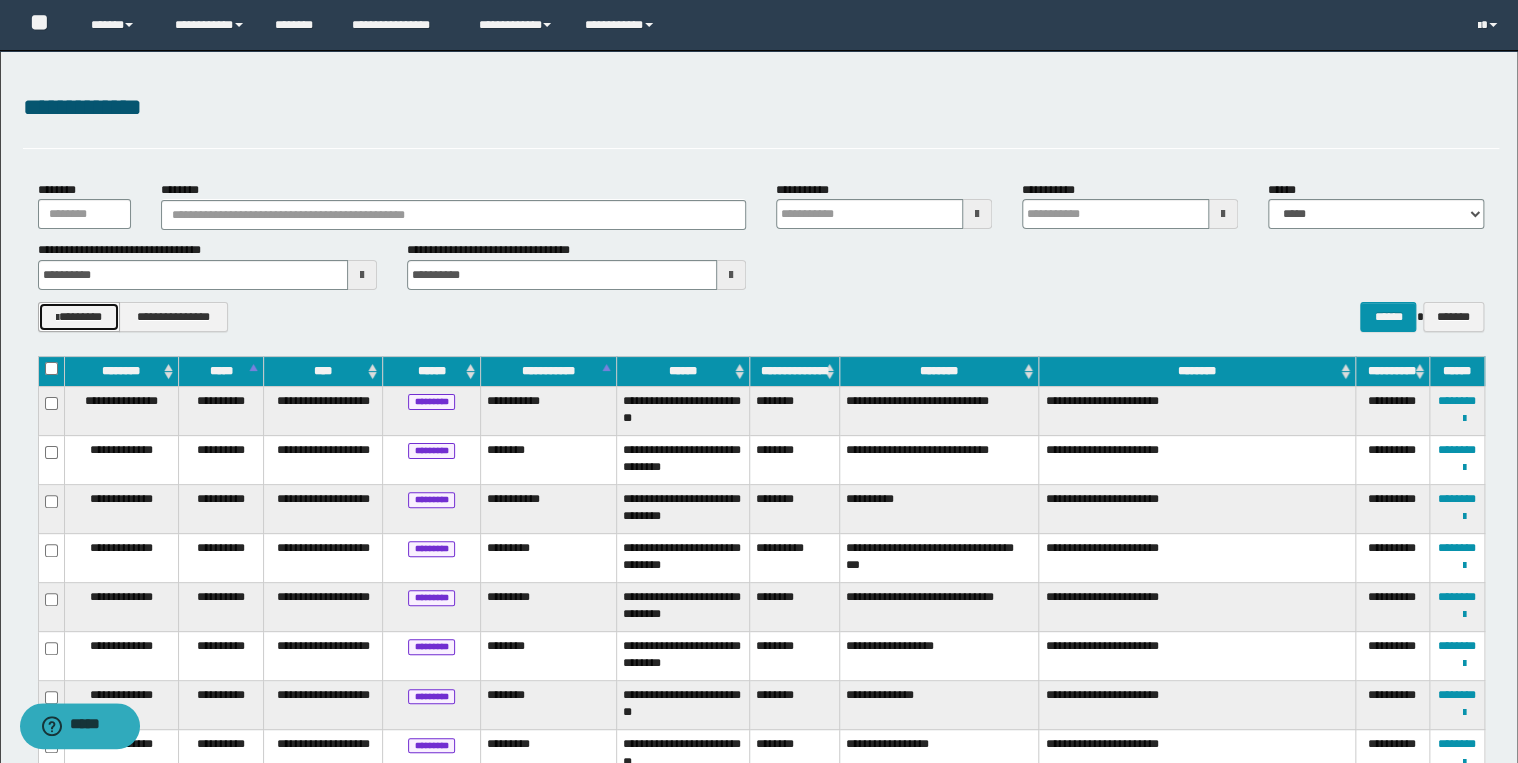 click on "********" at bounding box center (79, 317) 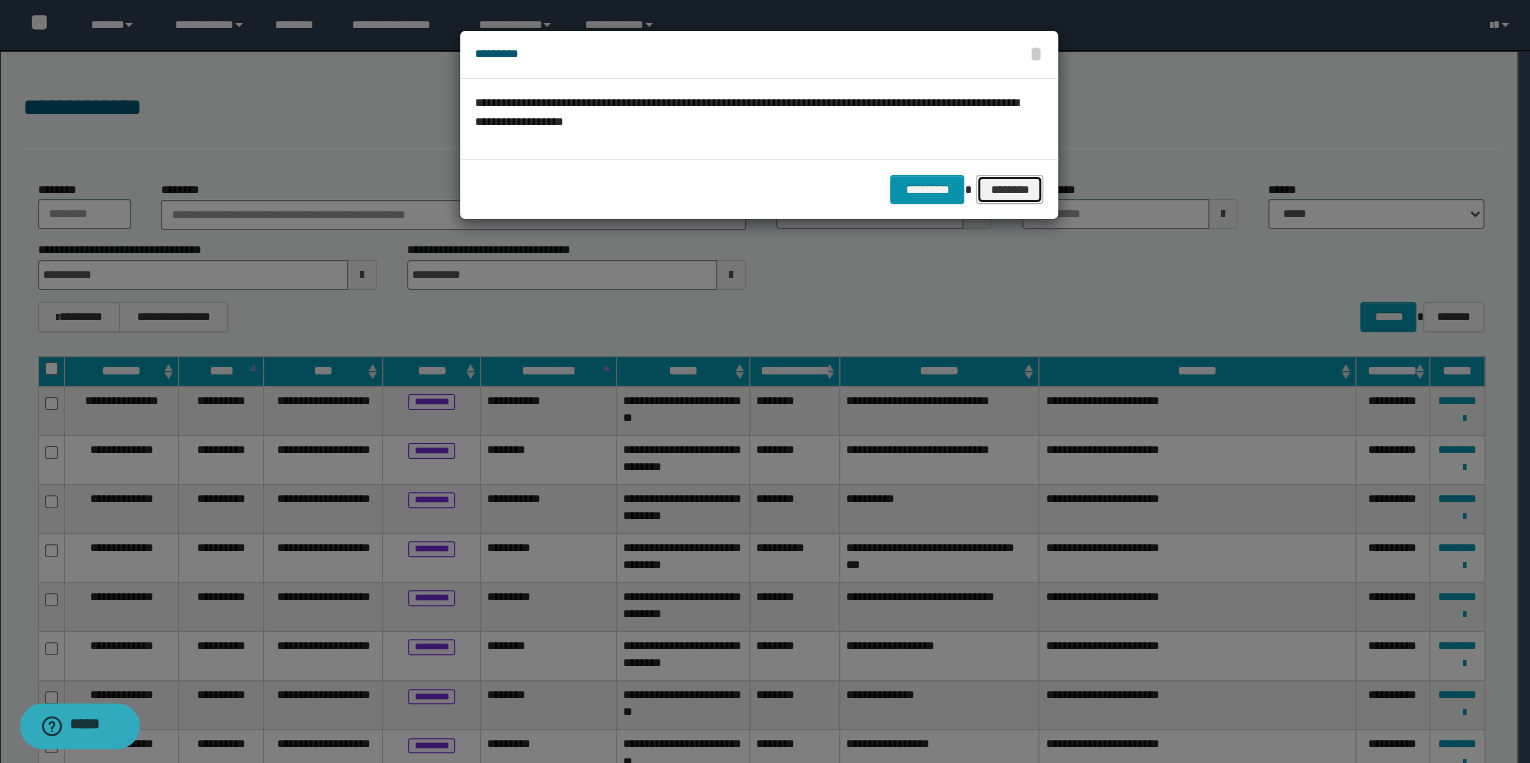 click on "********" at bounding box center [1009, 190] 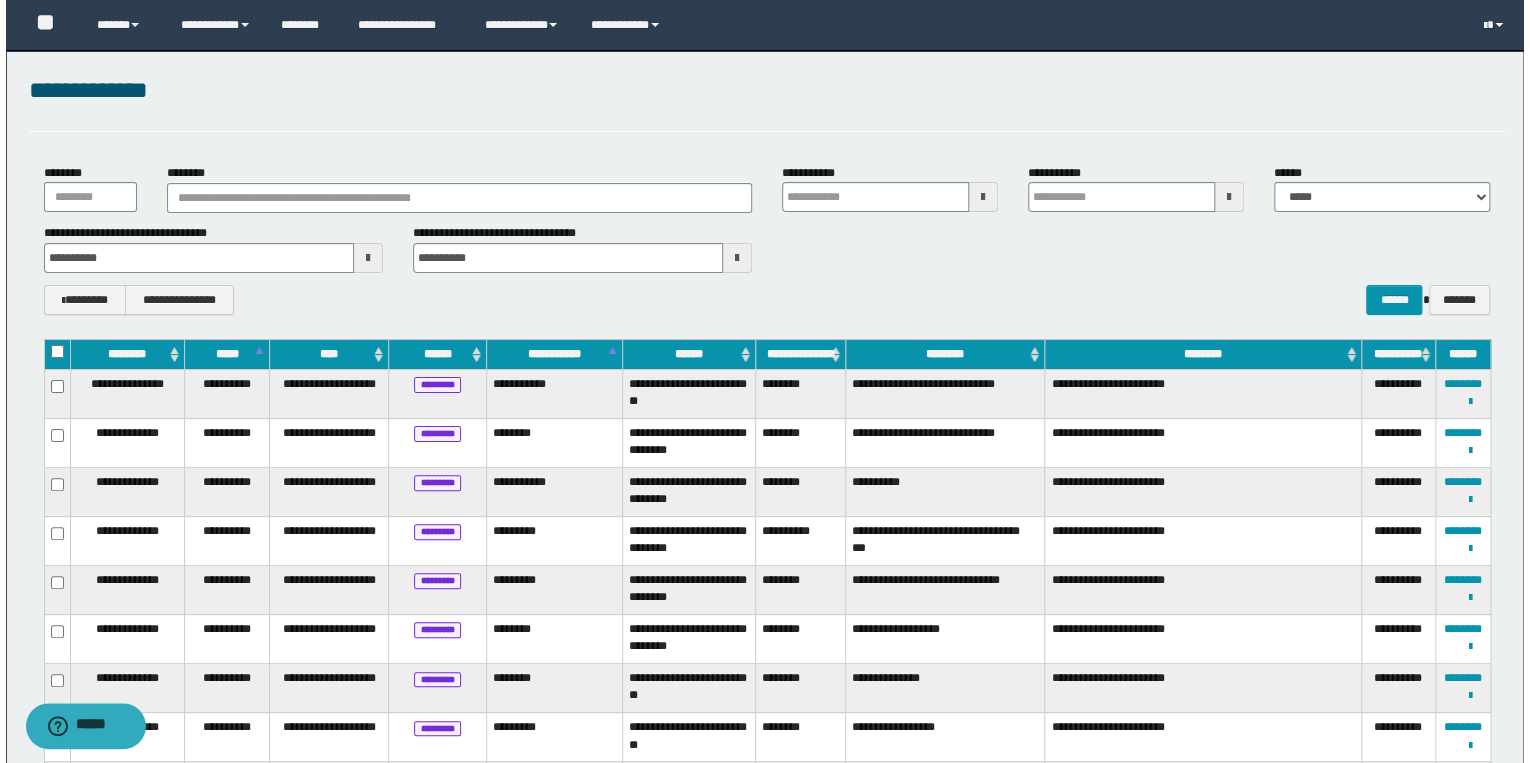 scroll, scrollTop: 0, scrollLeft: 0, axis: both 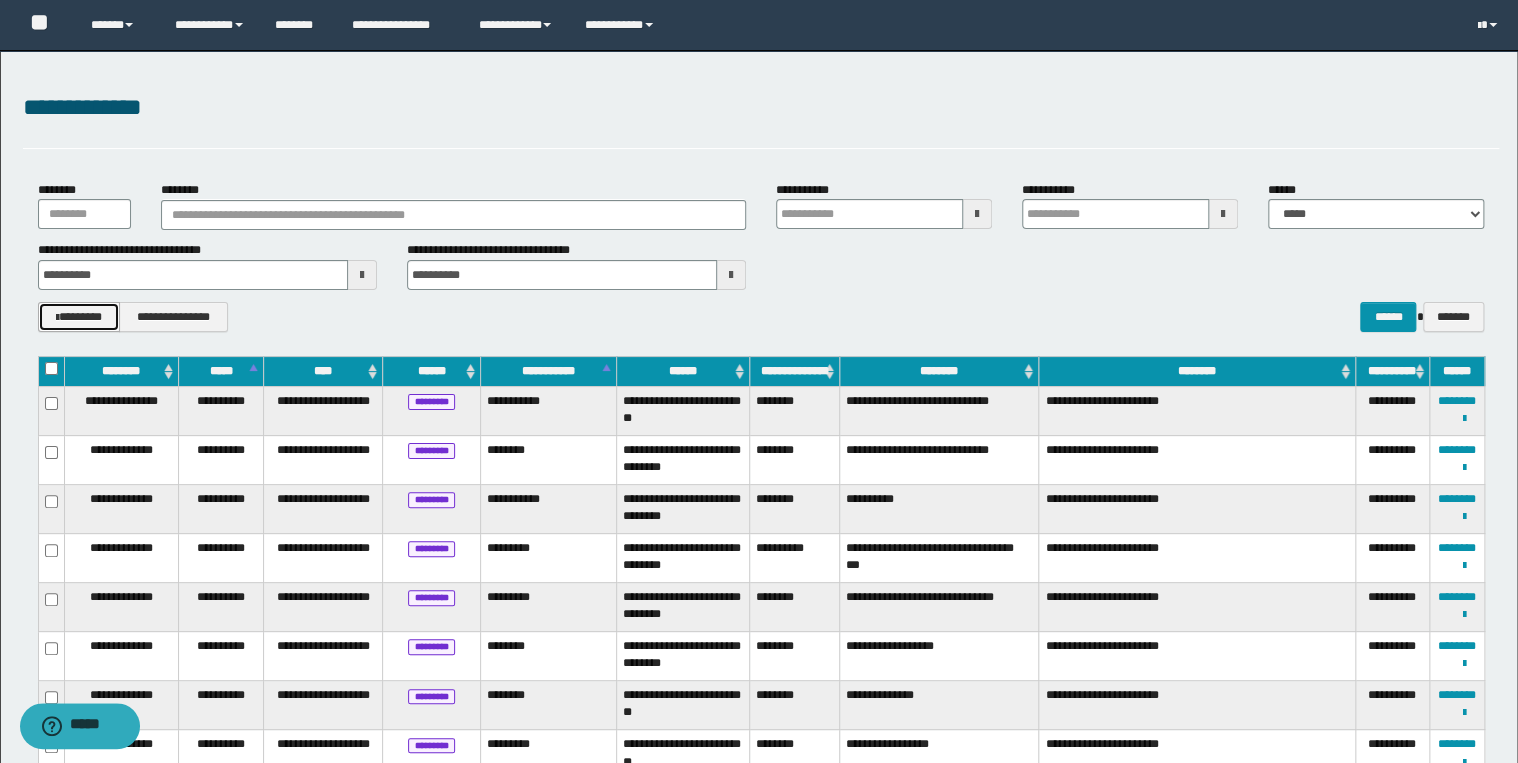 click on "********" at bounding box center [79, 317] 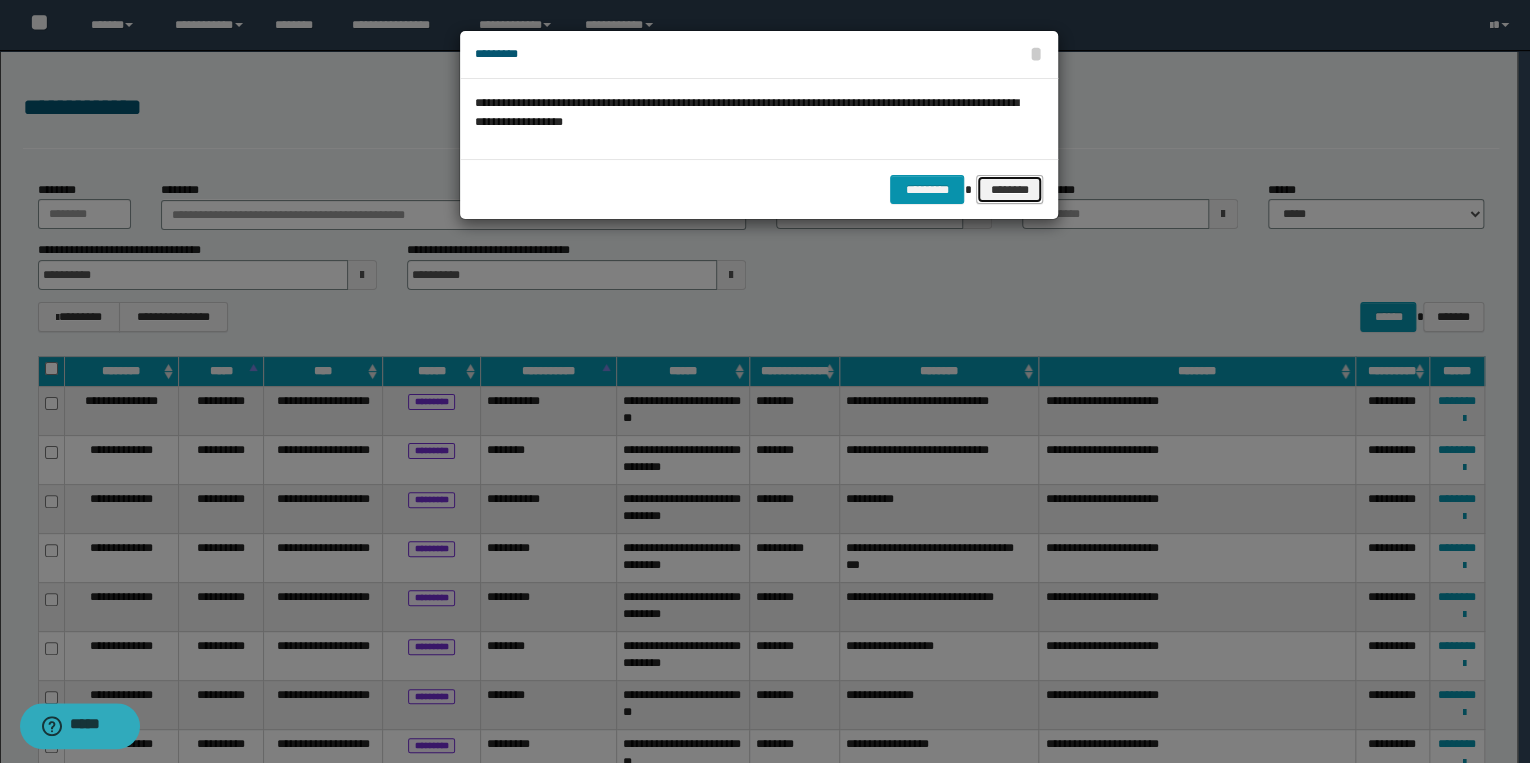 drag, startPoint x: 996, startPoint y: 177, endPoint x: 945, endPoint y: 261, distance: 98.270035 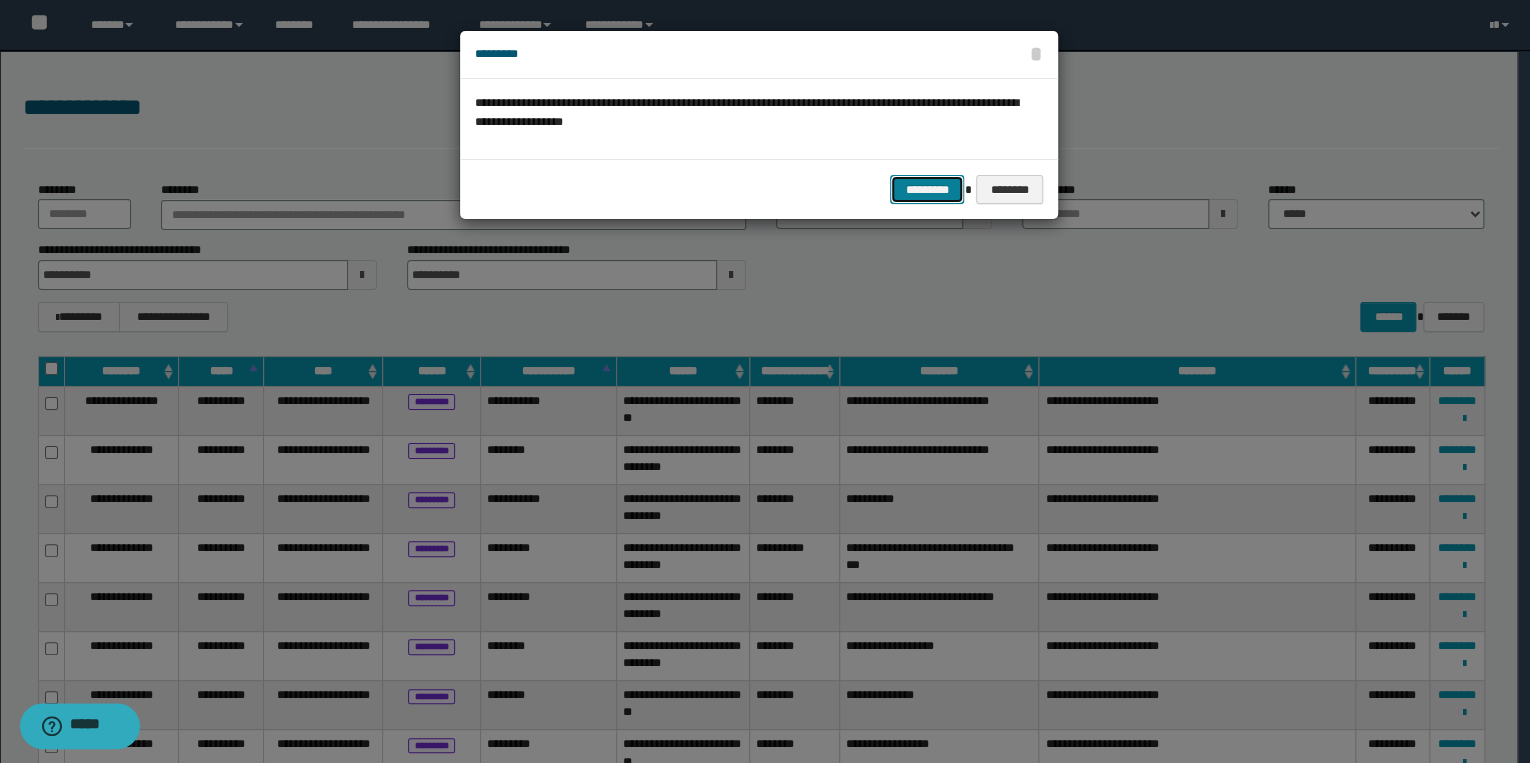 click on "*********" at bounding box center [927, 190] 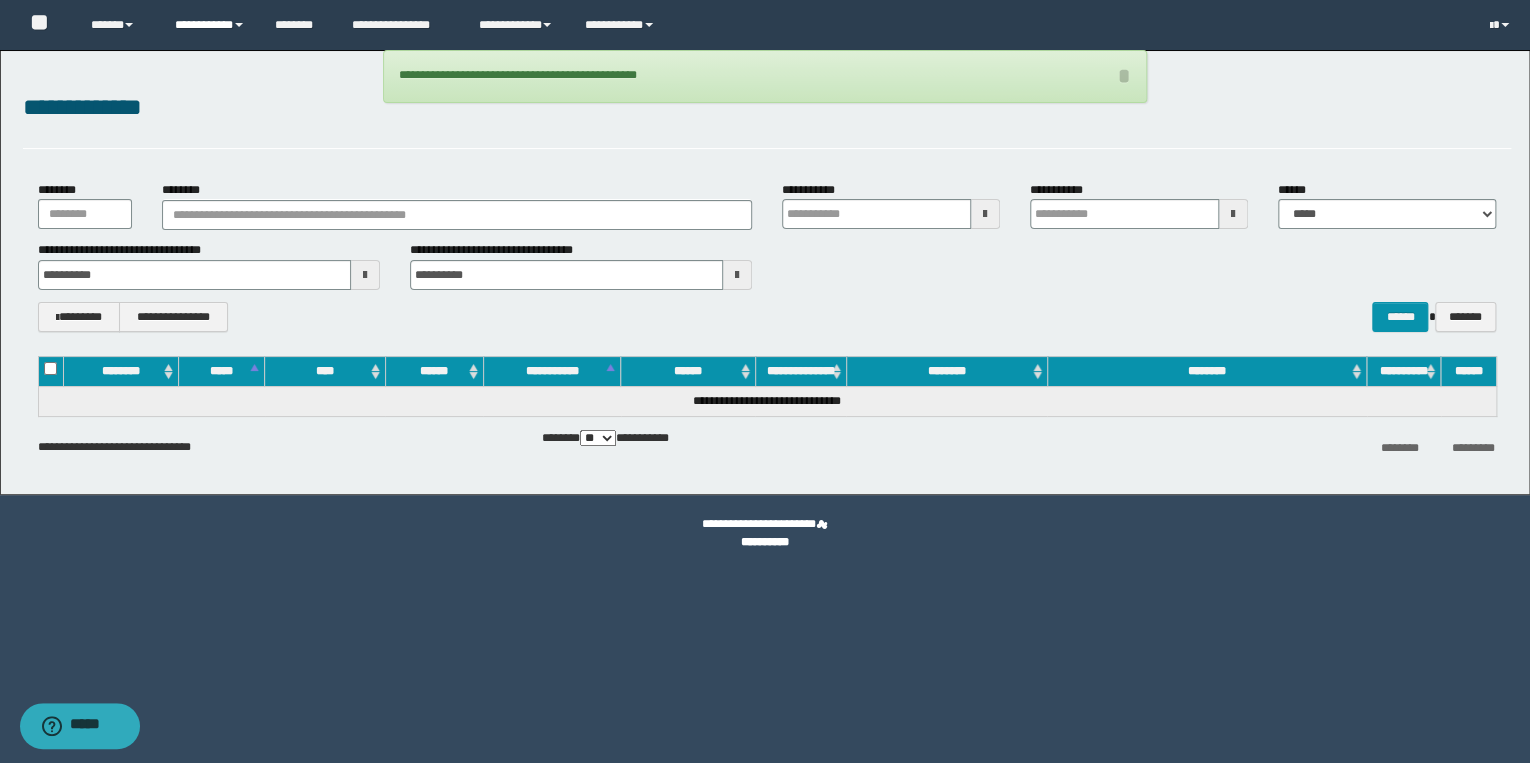 click on "**********" at bounding box center [210, 25] 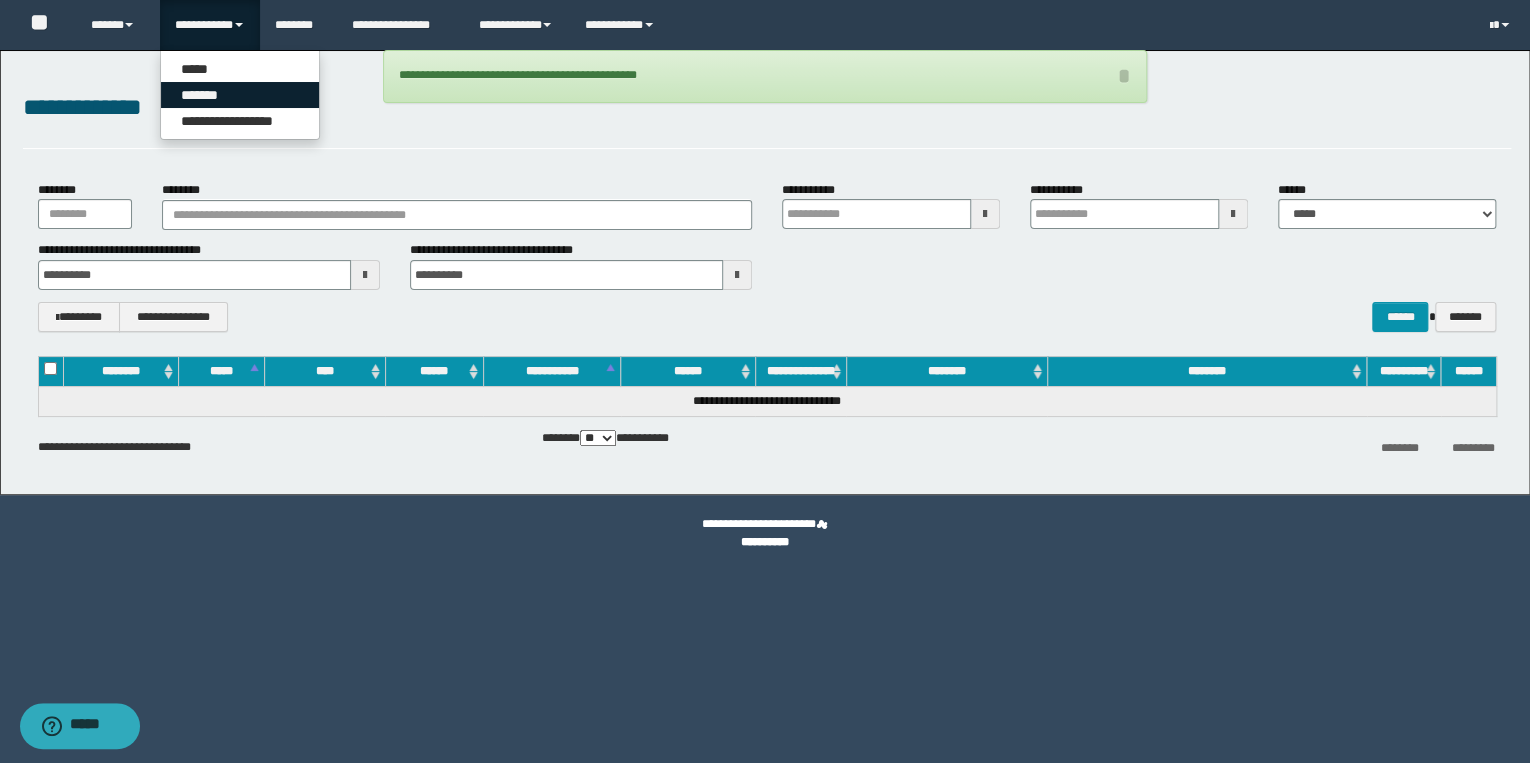 click on "*******" at bounding box center (240, 95) 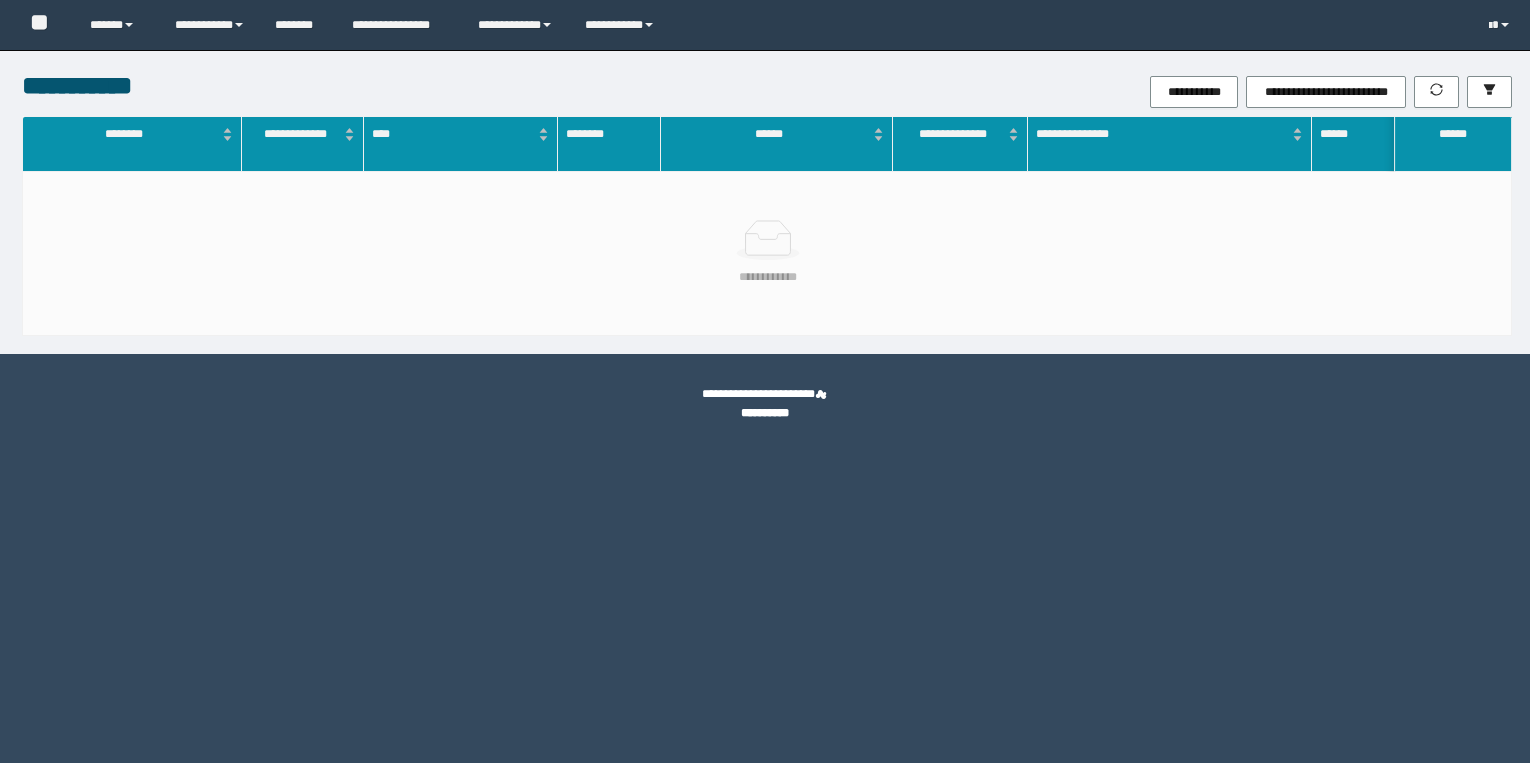 scroll, scrollTop: 0, scrollLeft: 0, axis: both 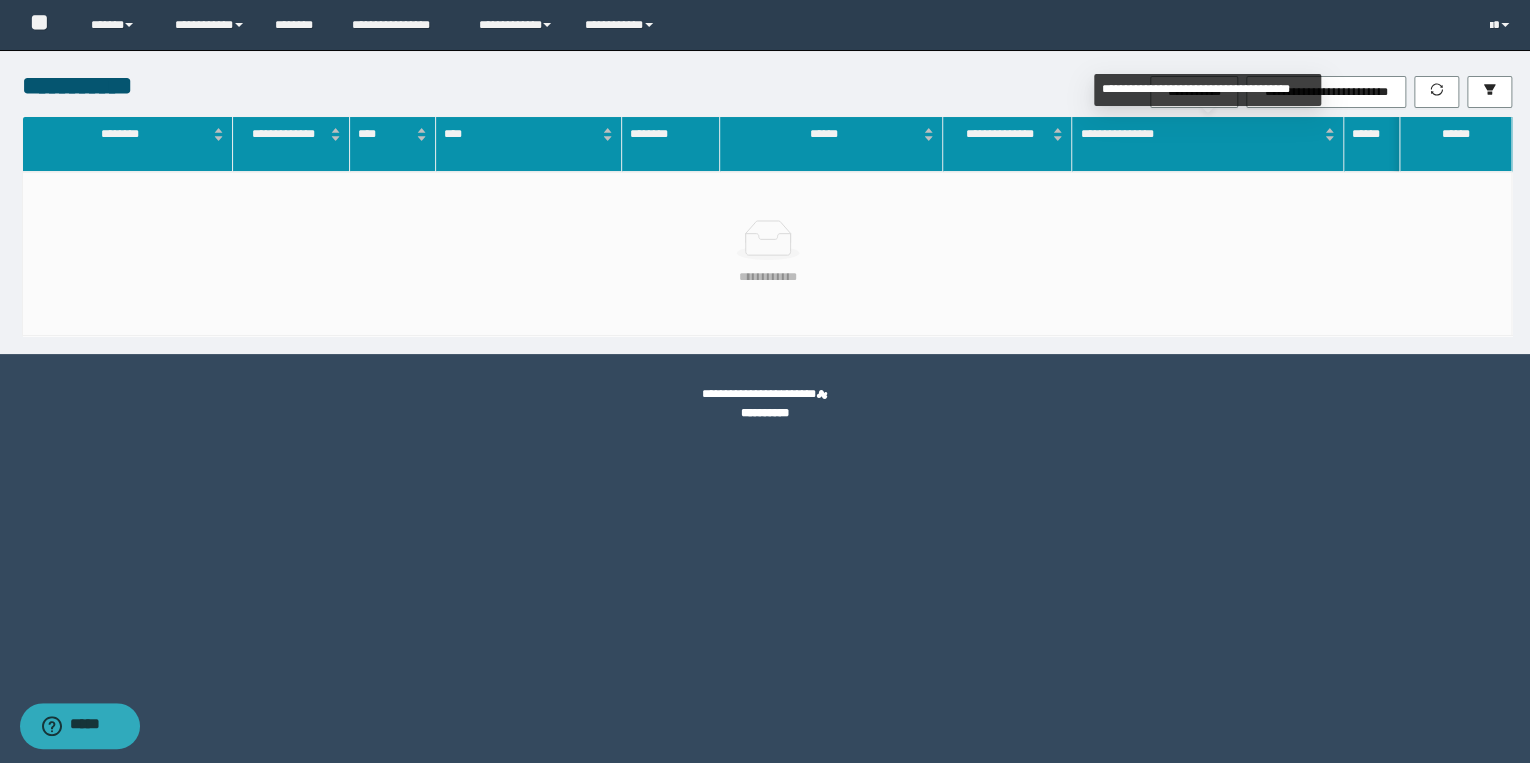 click on "**********" at bounding box center [765, 202] 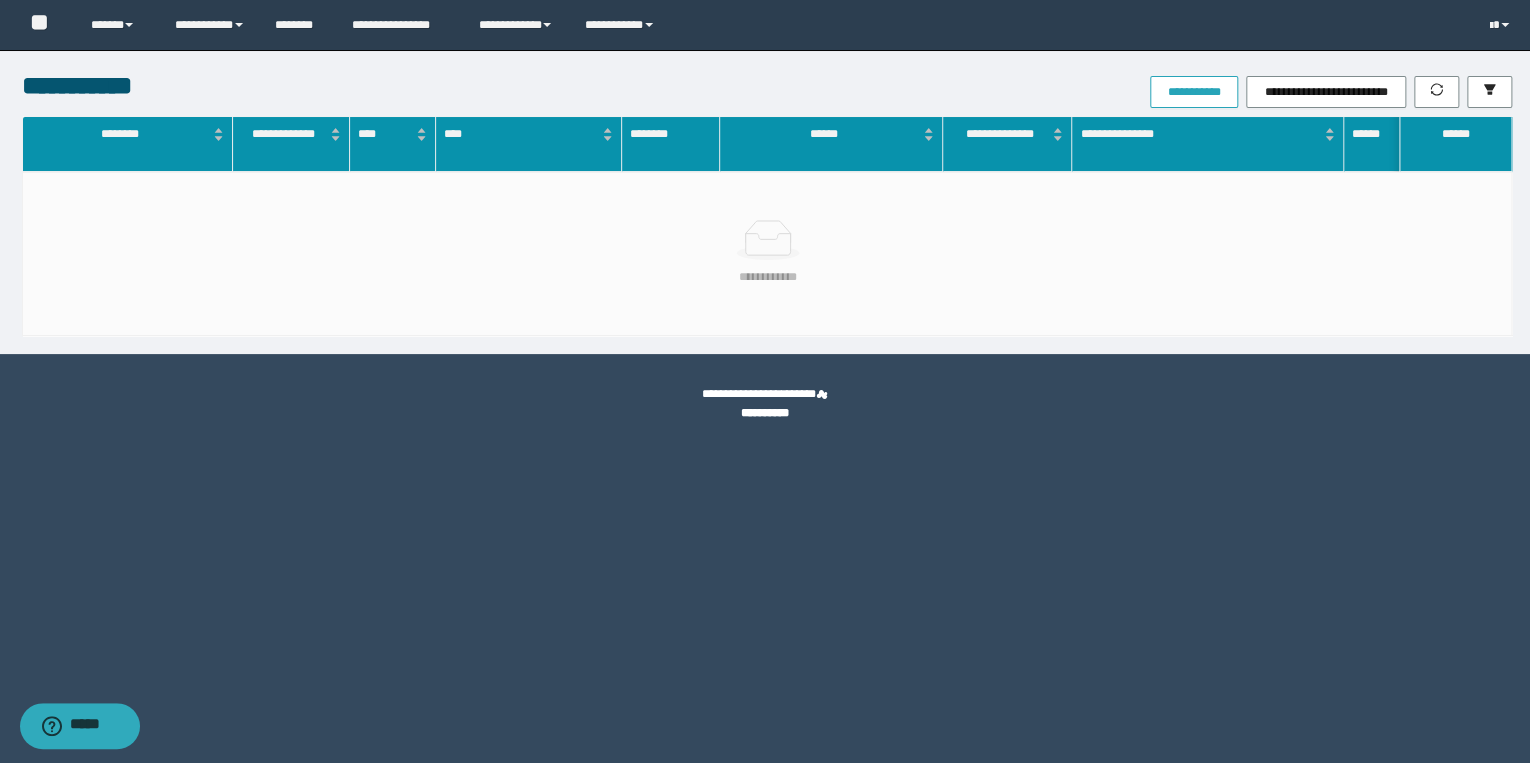 click on "**********" at bounding box center [1194, 92] 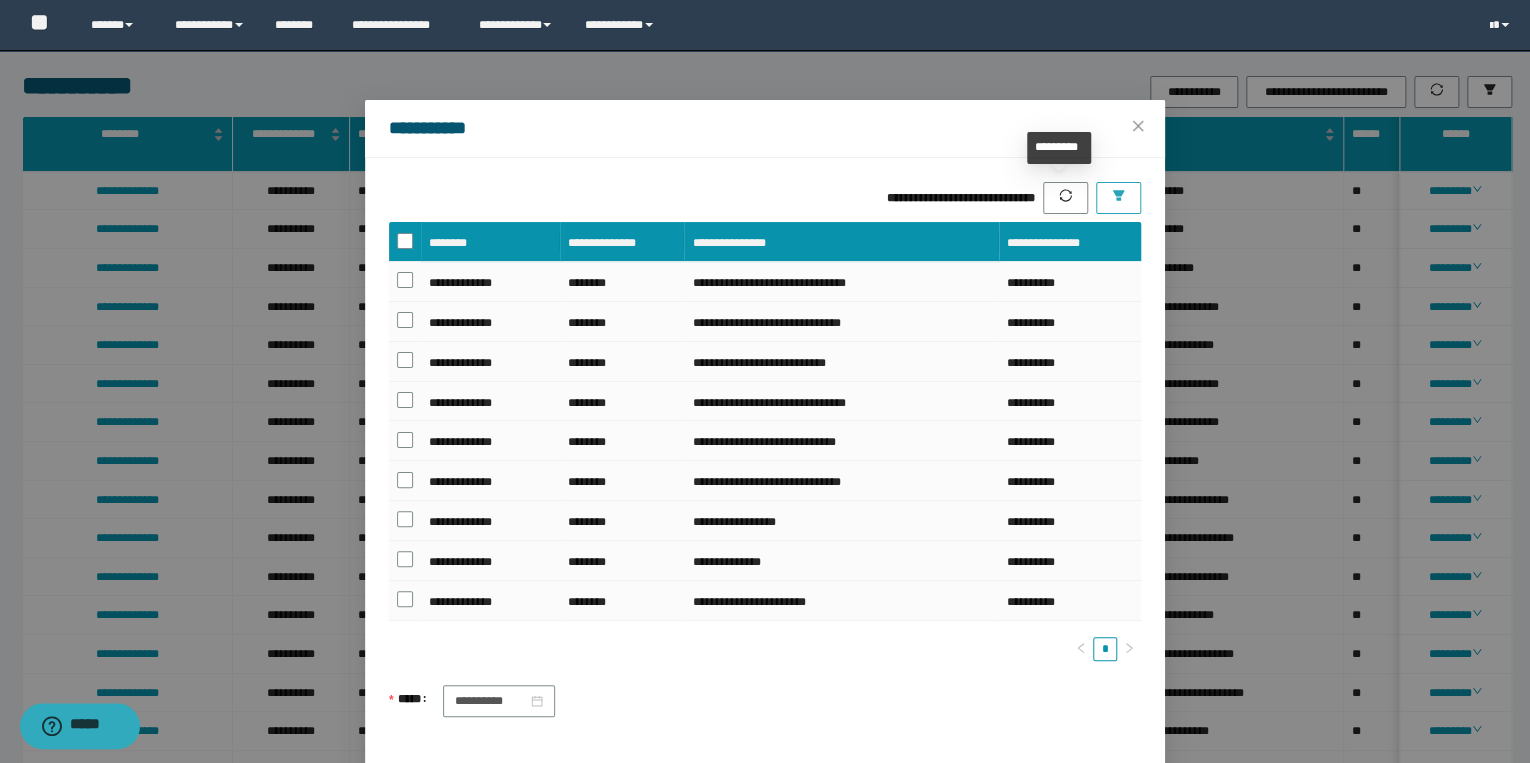 click 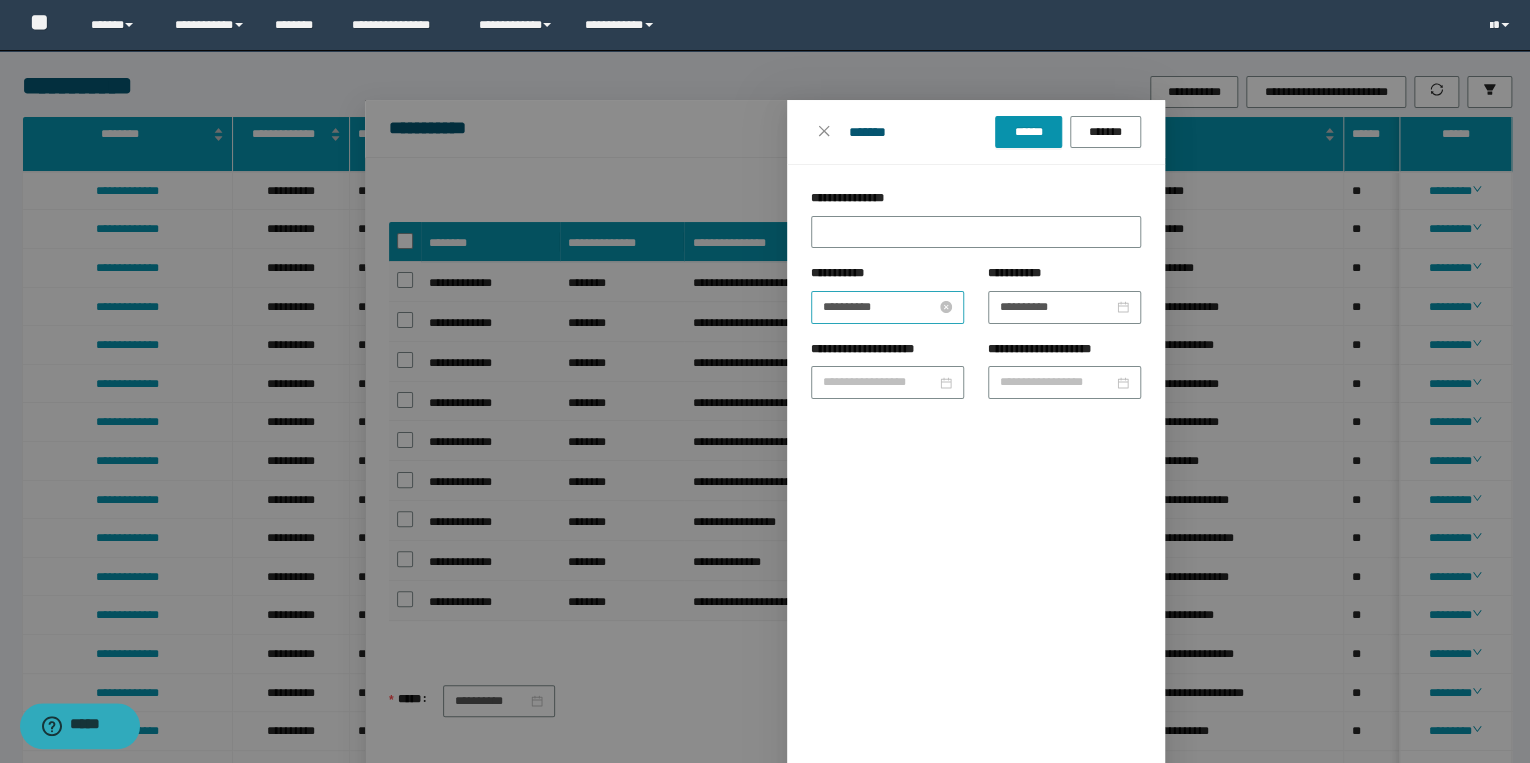 click on "**********" at bounding box center [879, 307] 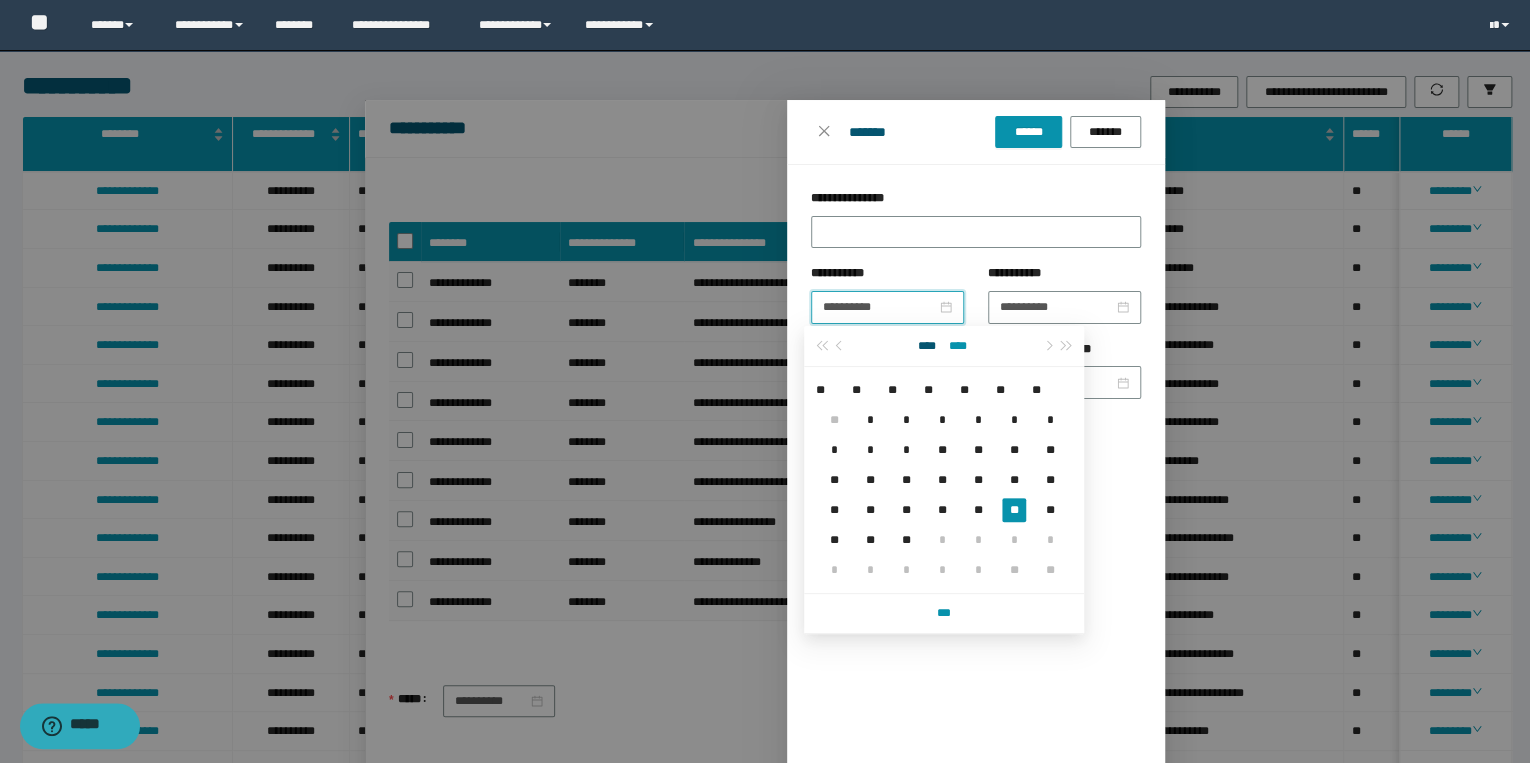 click on "****" at bounding box center (958, 346) 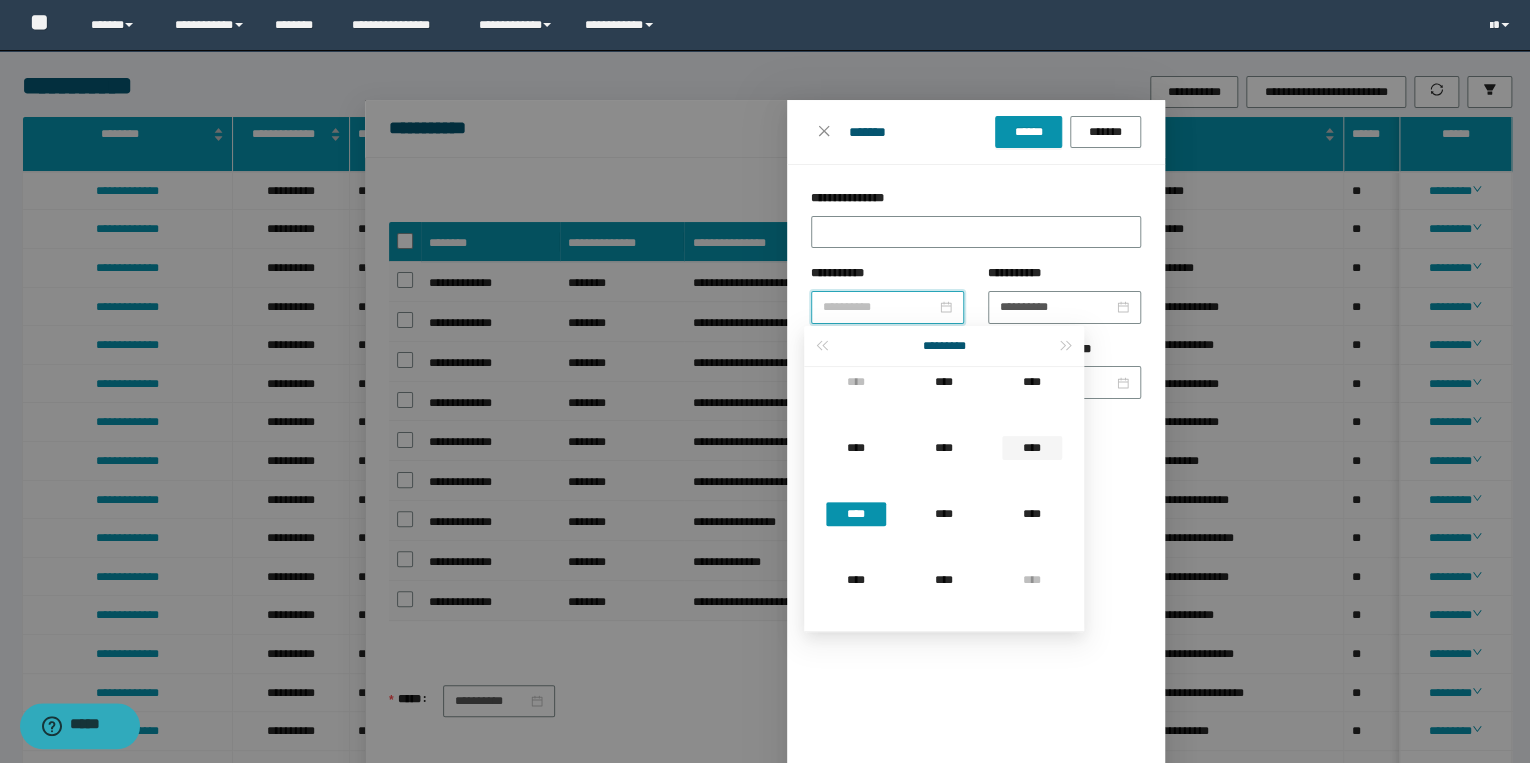 click on "****" at bounding box center [1032, 466] 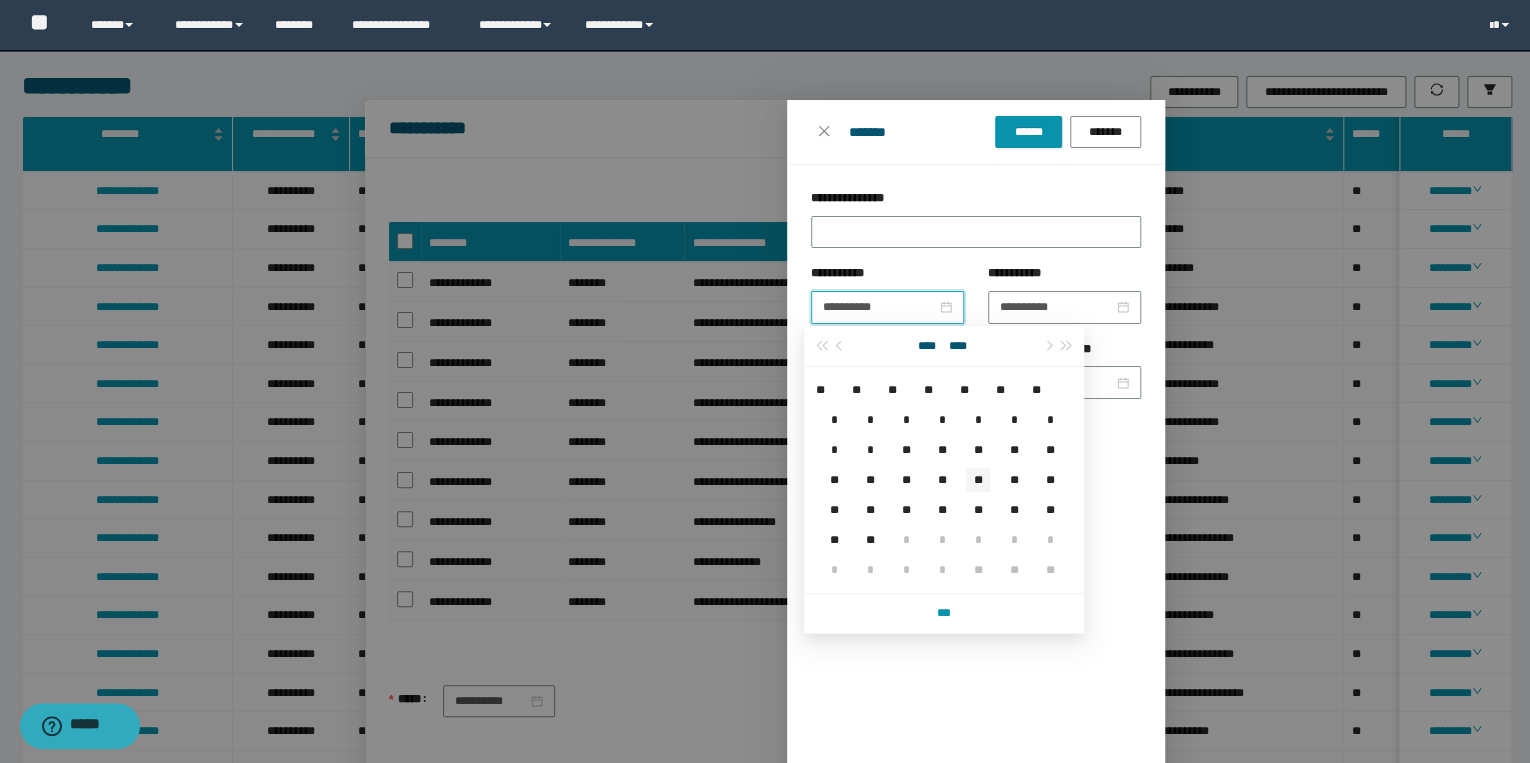 type on "**********" 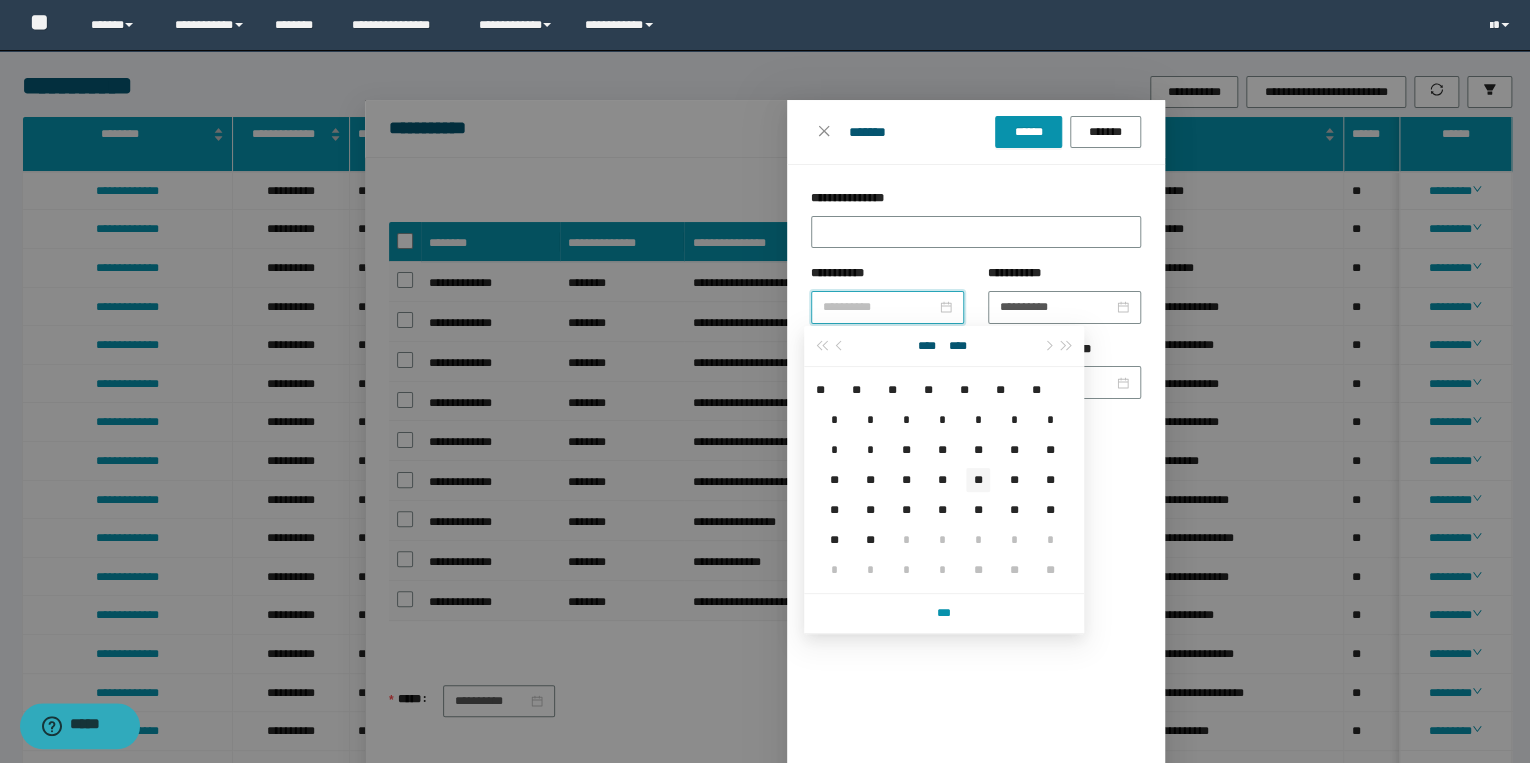 click on "**" at bounding box center [978, 480] 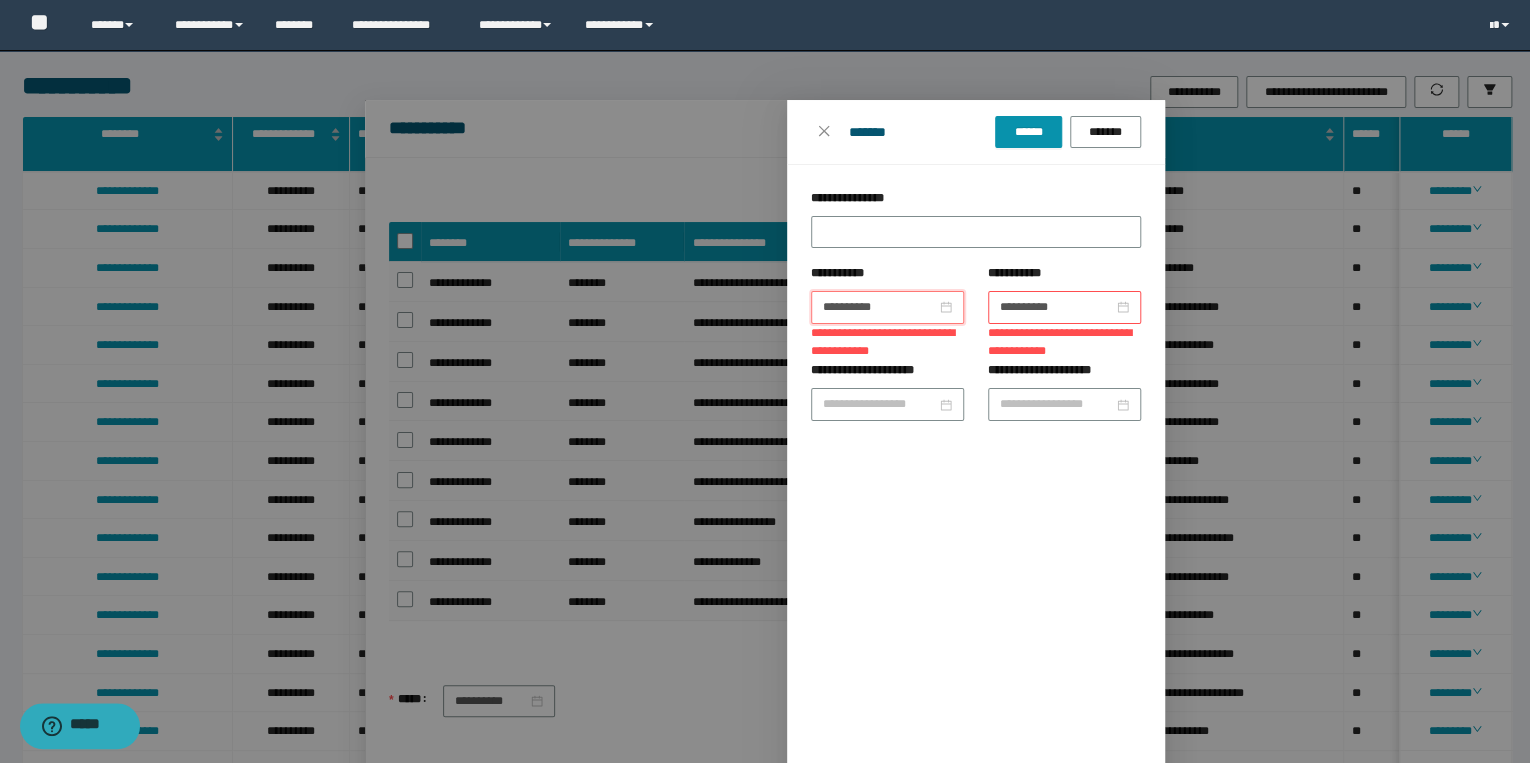 click on "**********" at bounding box center (1064, 343) 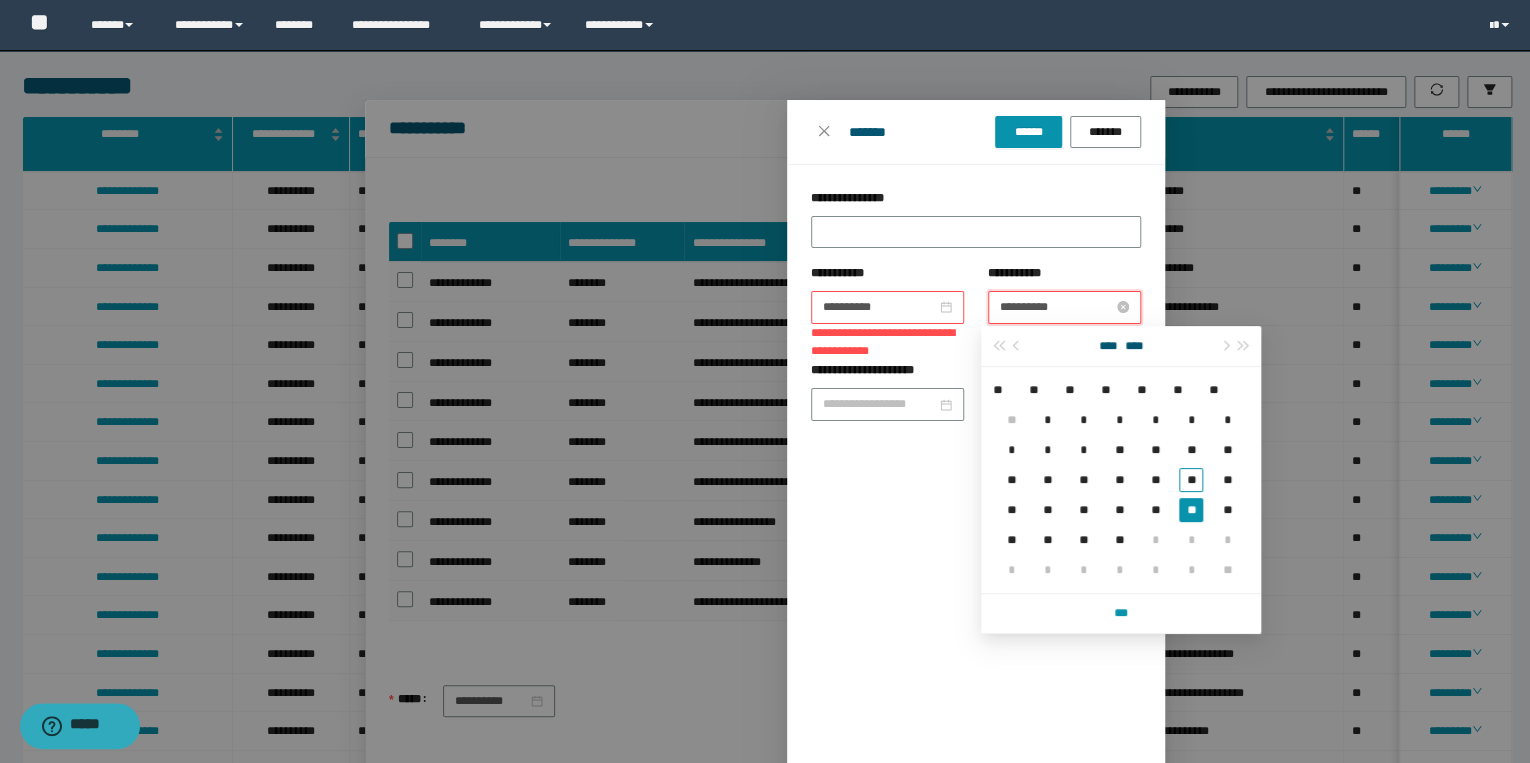 click on "**********" at bounding box center (1056, 307) 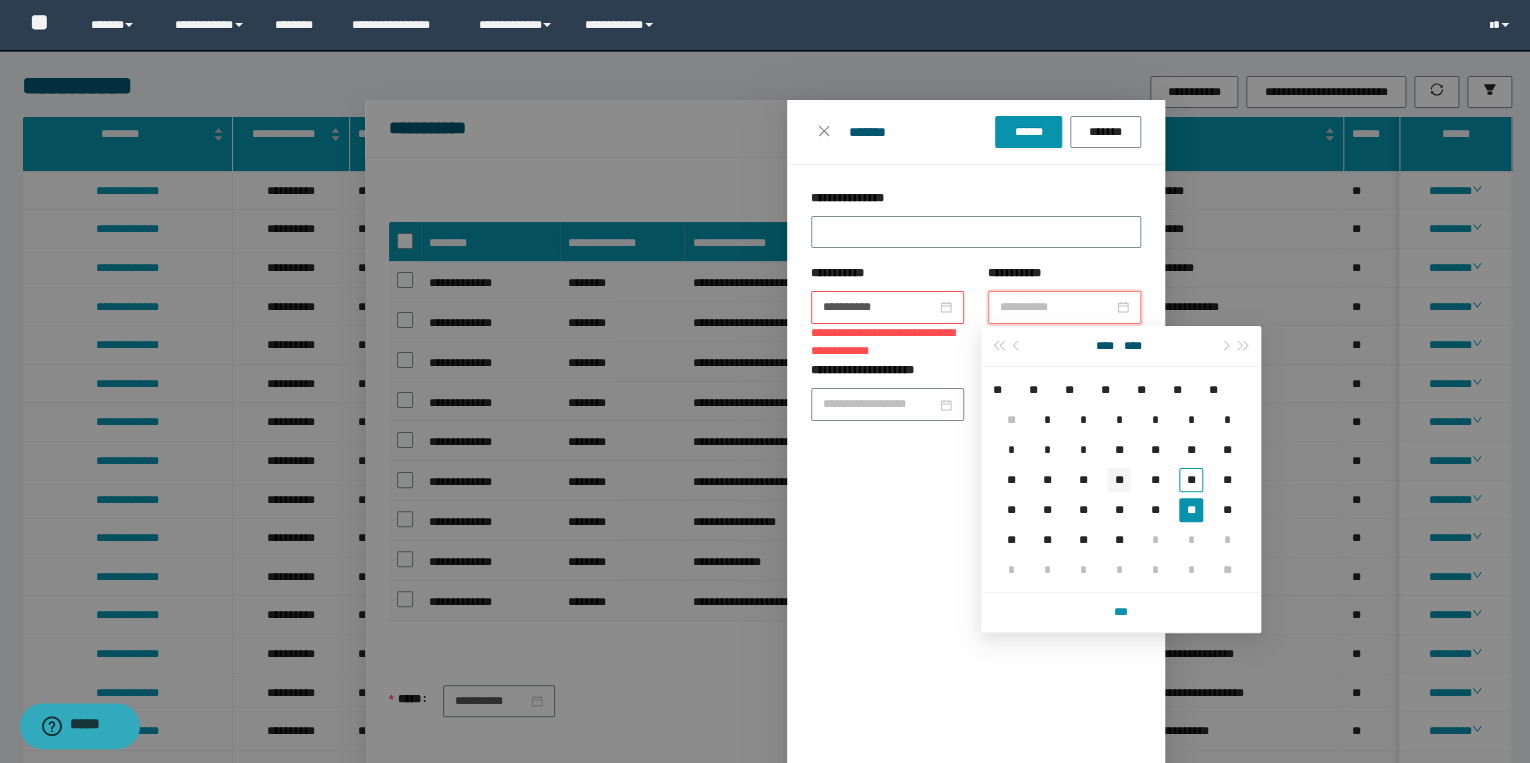 type on "**********" 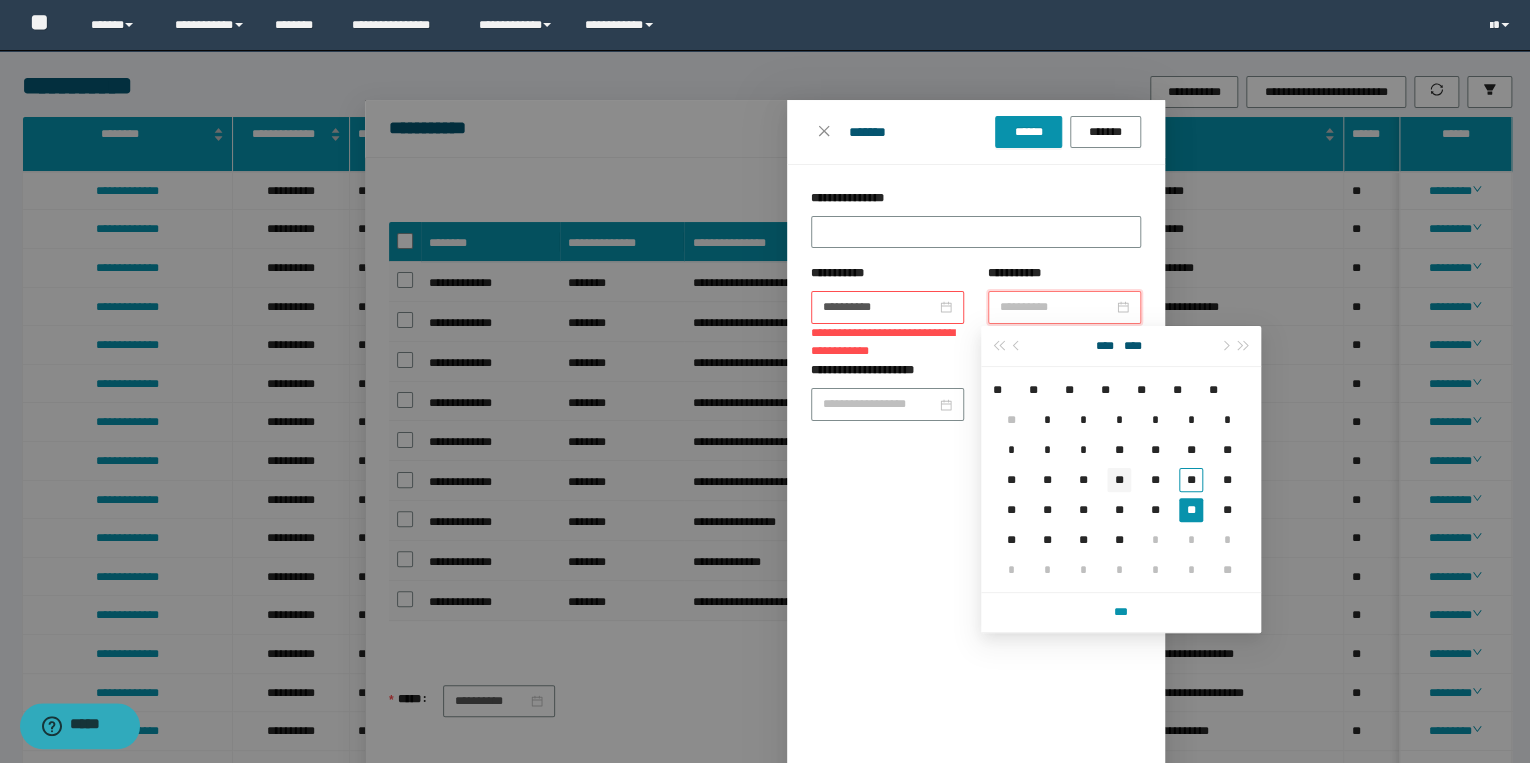 click on "**" at bounding box center (1119, 480) 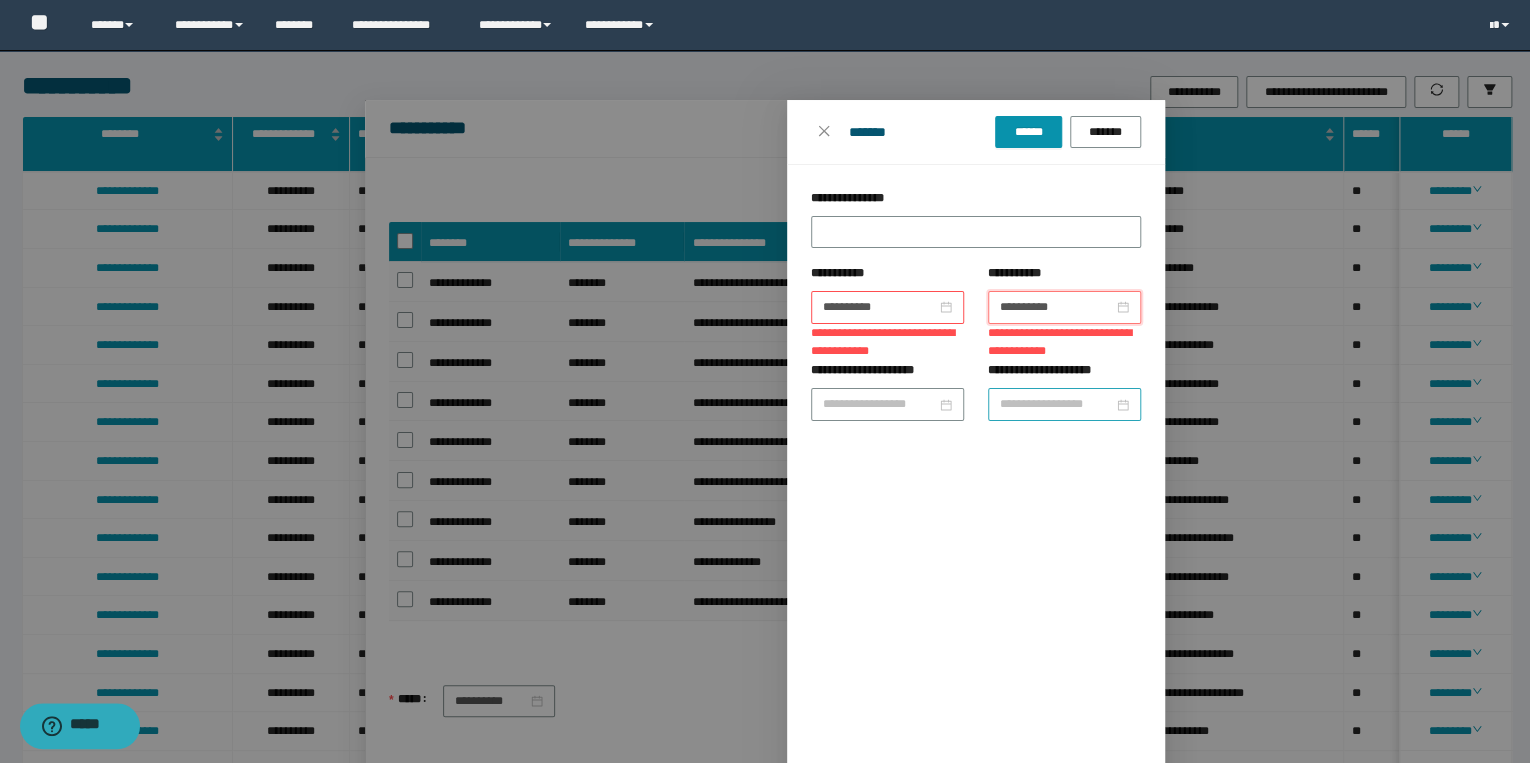 click on "**********" at bounding box center [1056, 404] 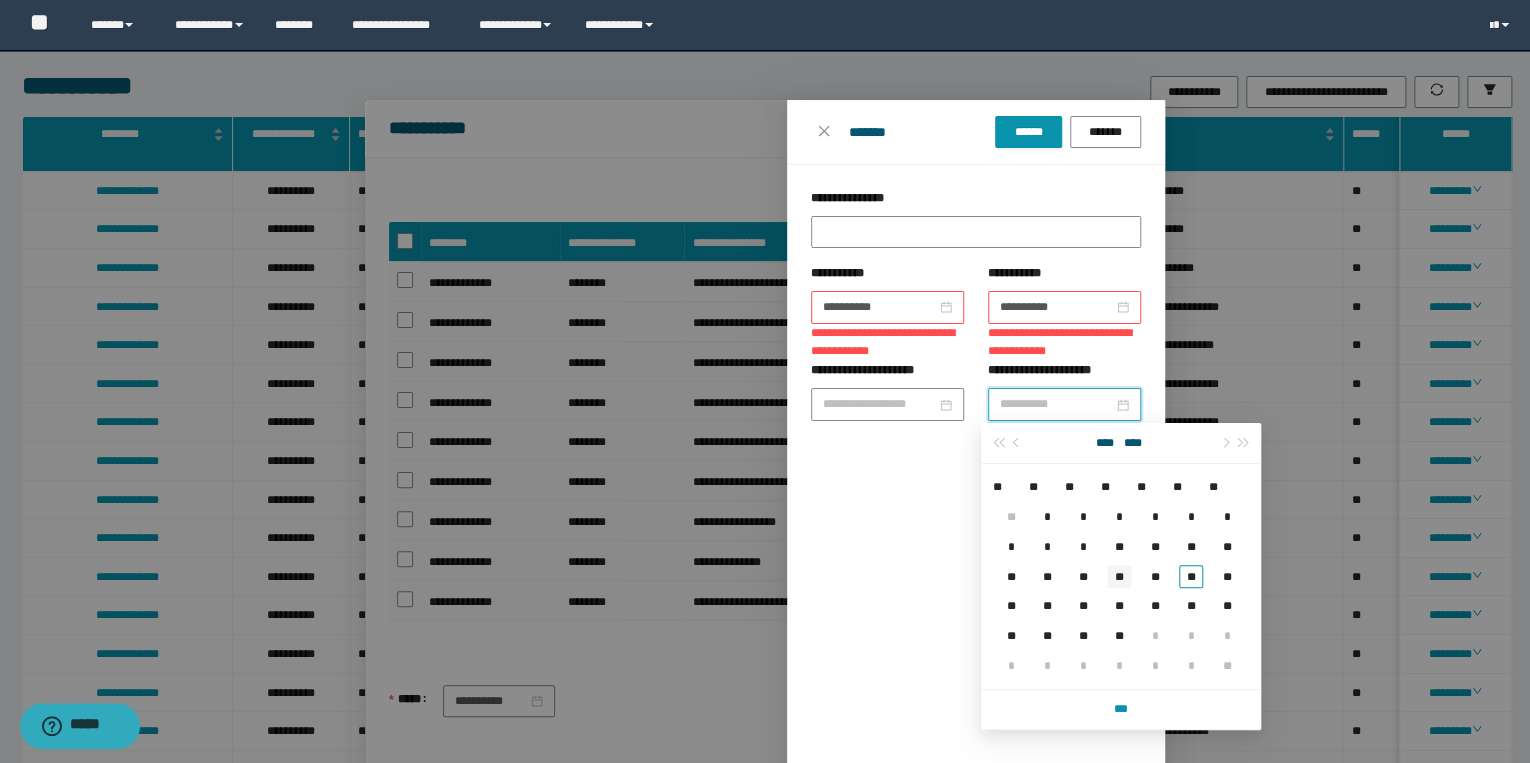 type on "**********" 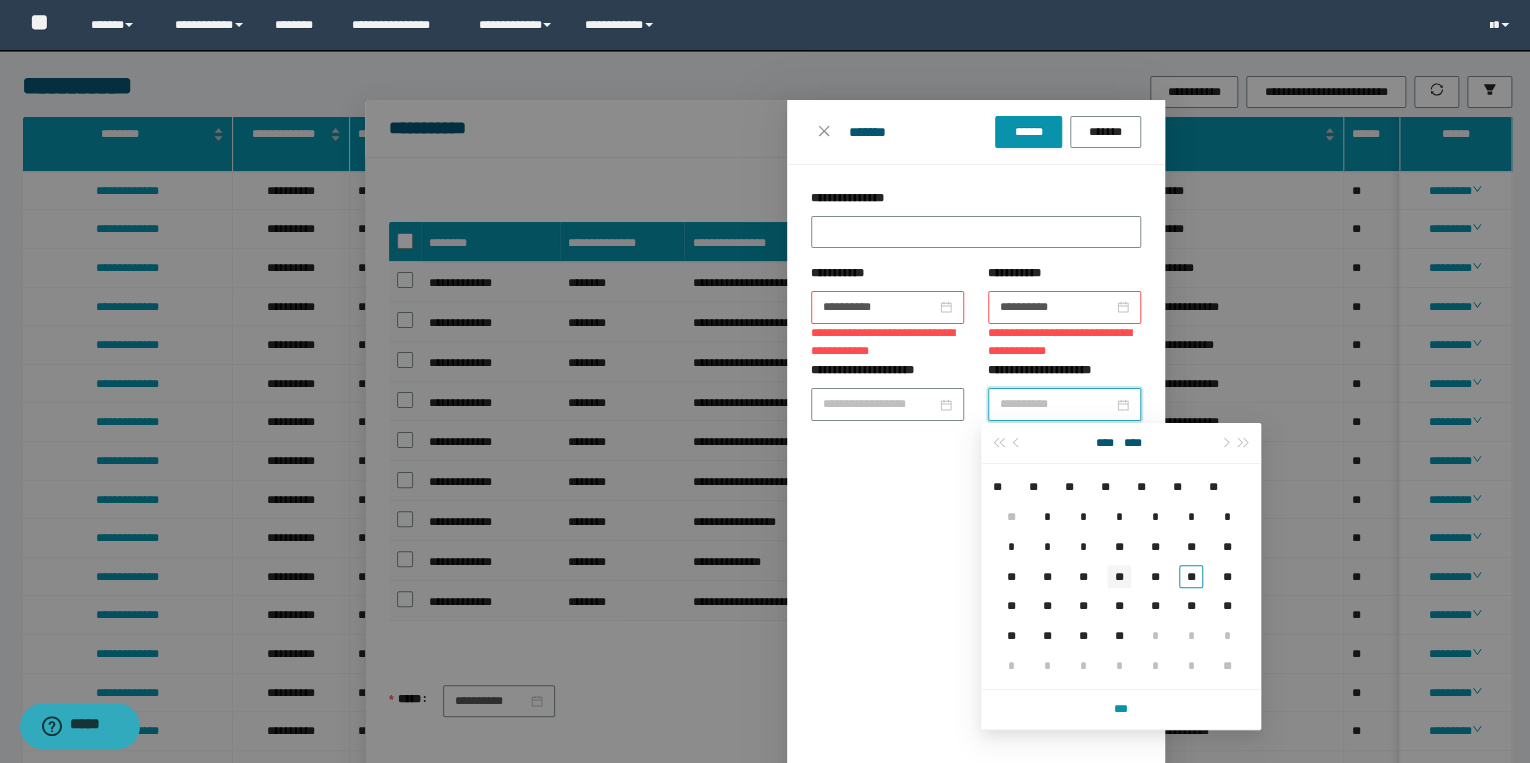 click on "**" at bounding box center [1119, 577] 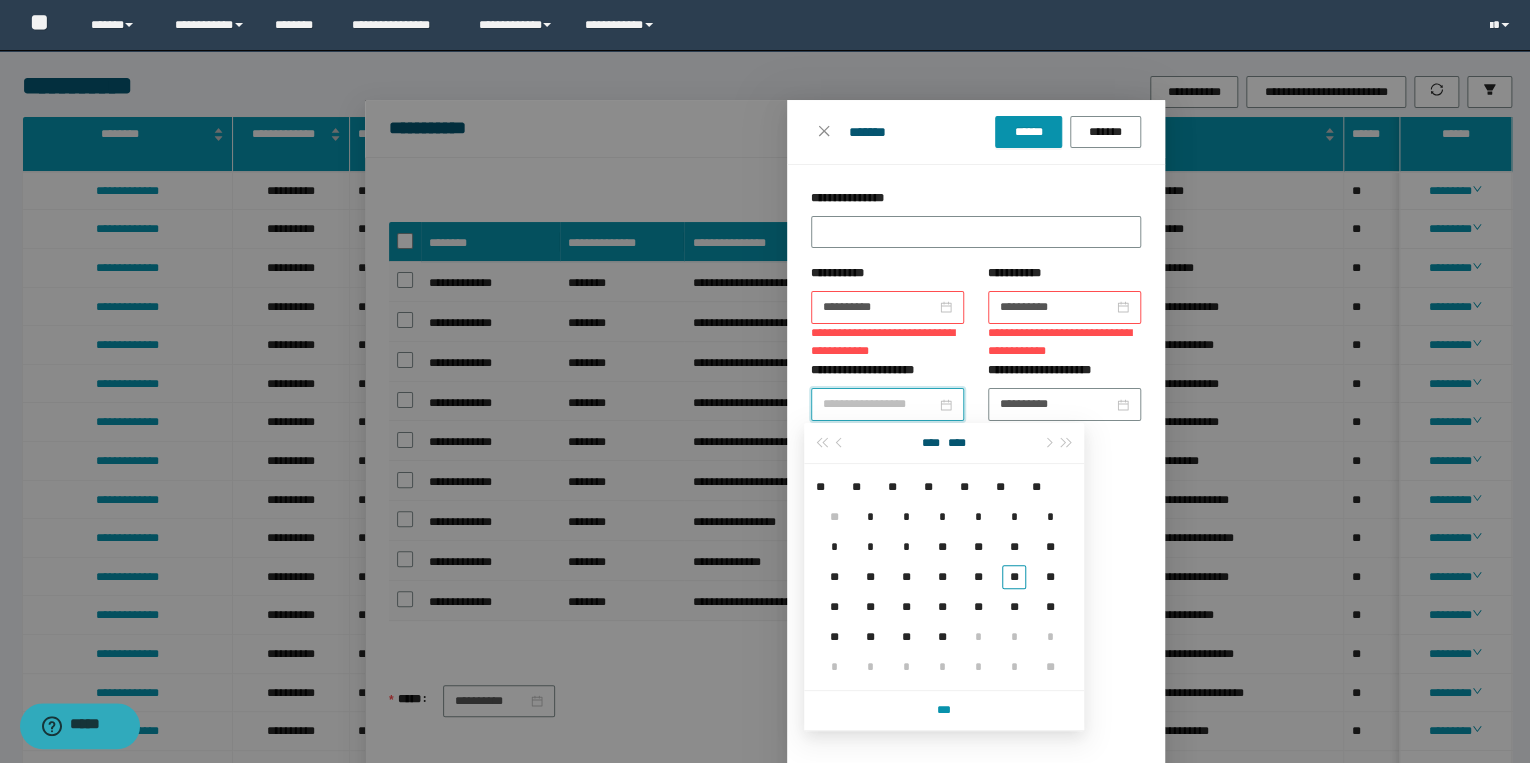 click on "**********" at bounding box center [879, 404] 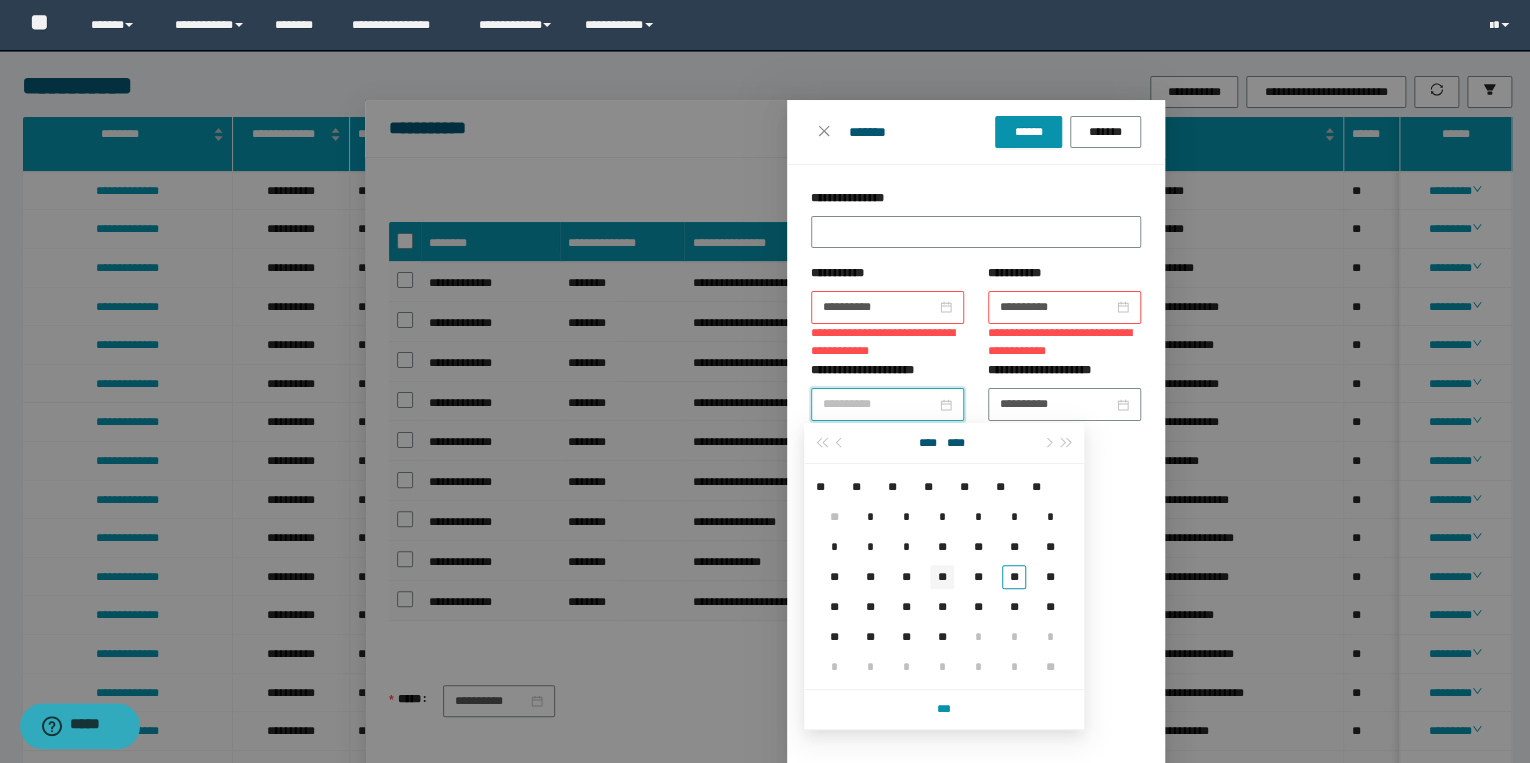 type on "**********" 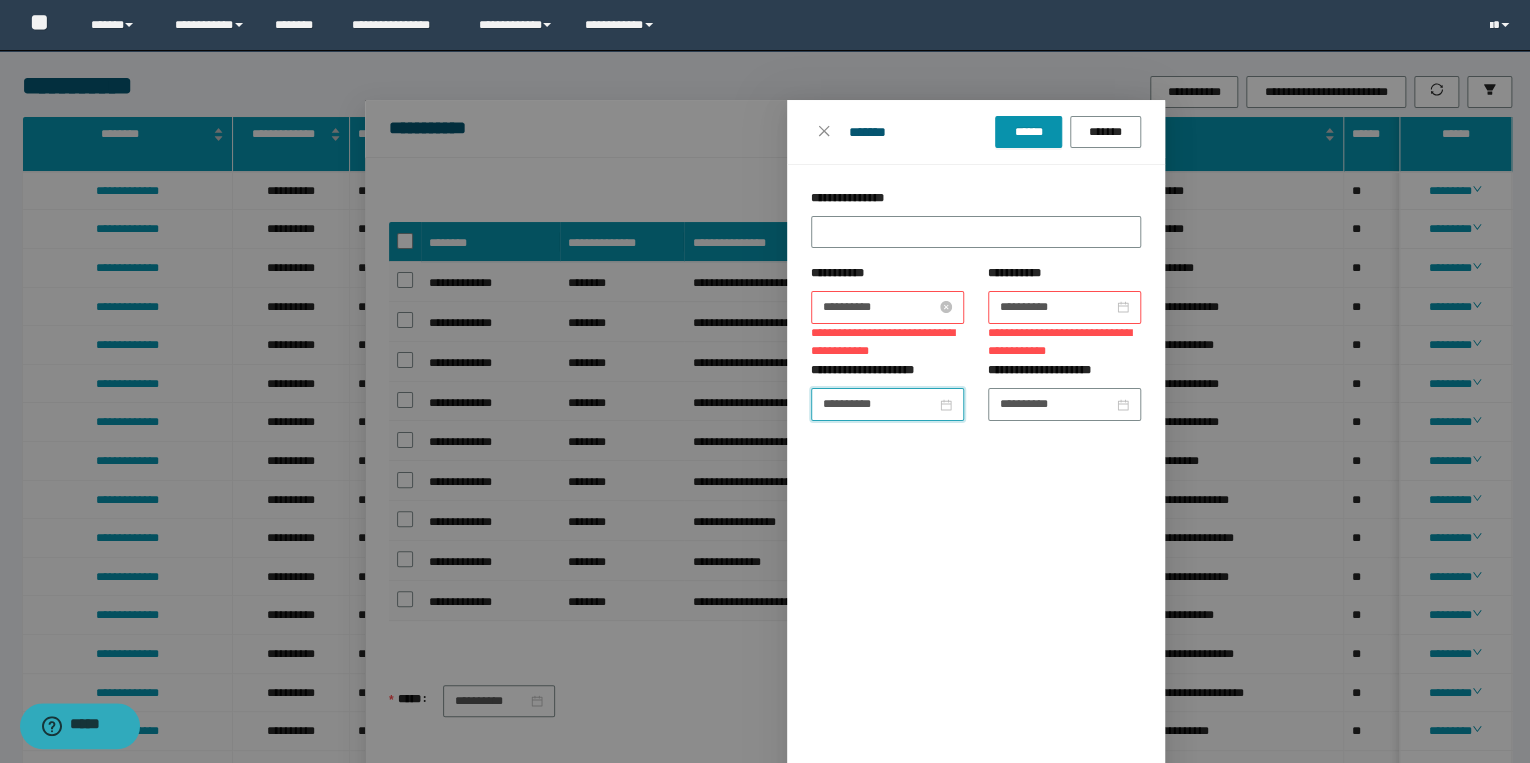 click on "**********" at bounding box center (879, 307) 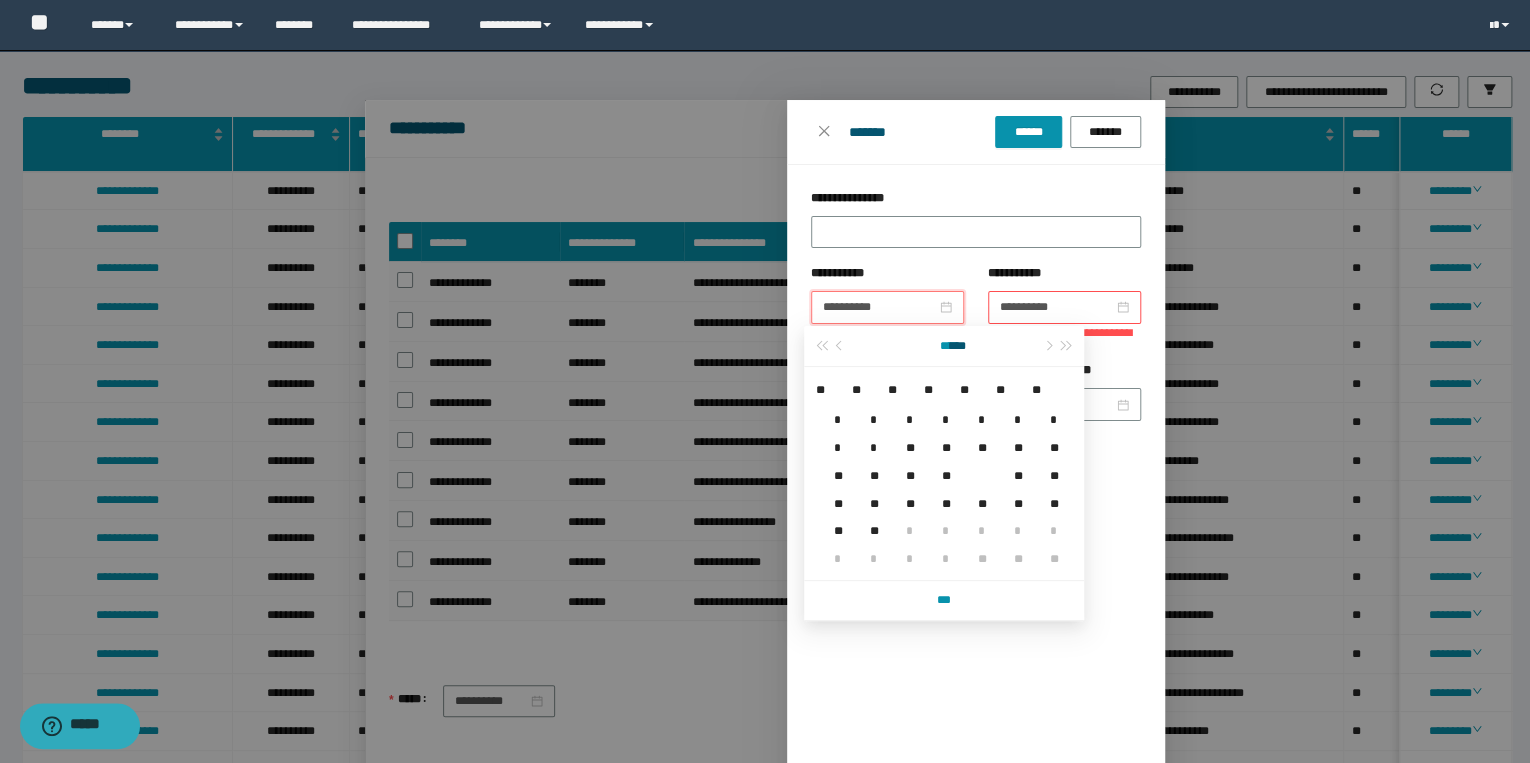 click on "****" at bounding box center (940, 326) 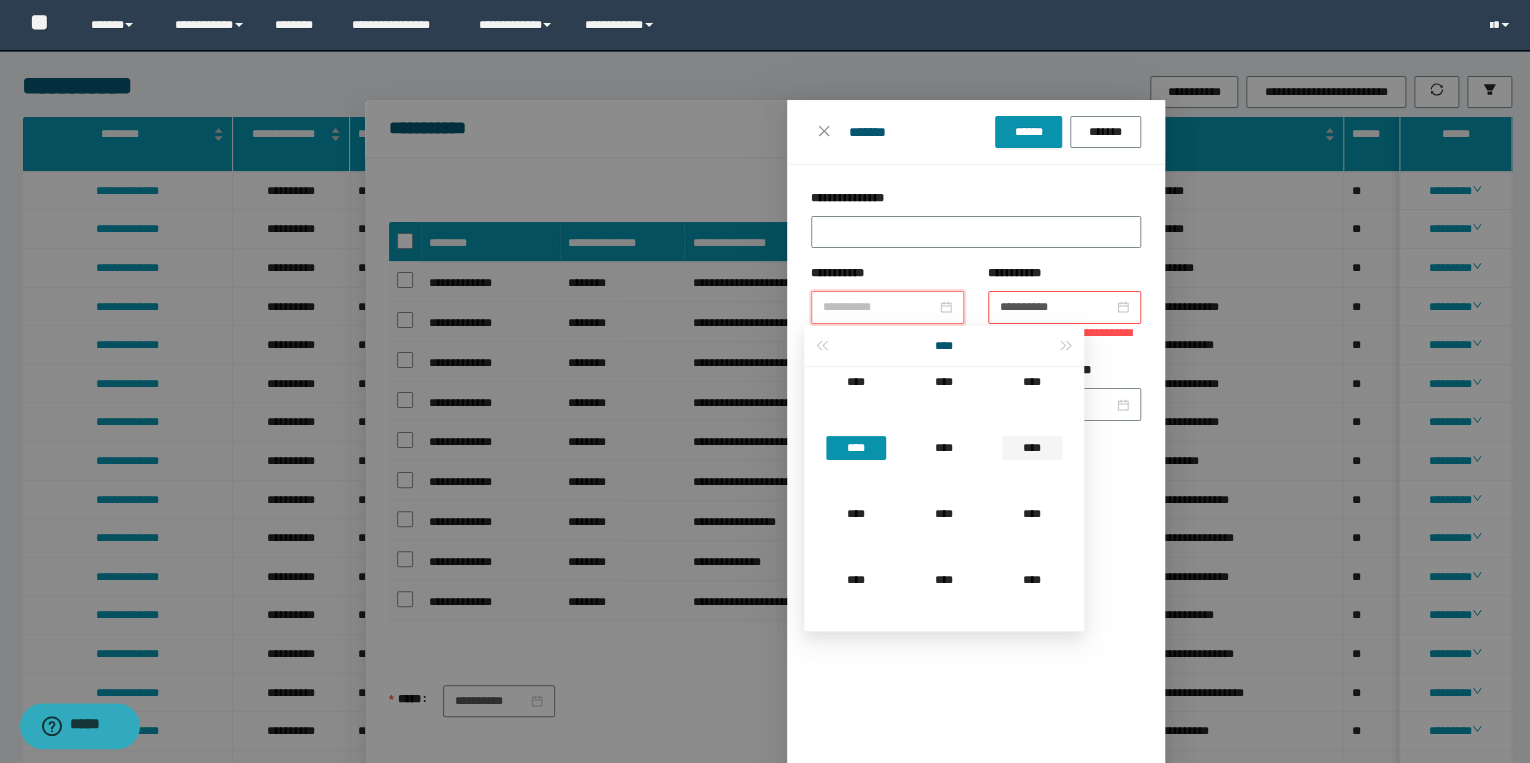 click on "****" at bounding box center [1032, 466] 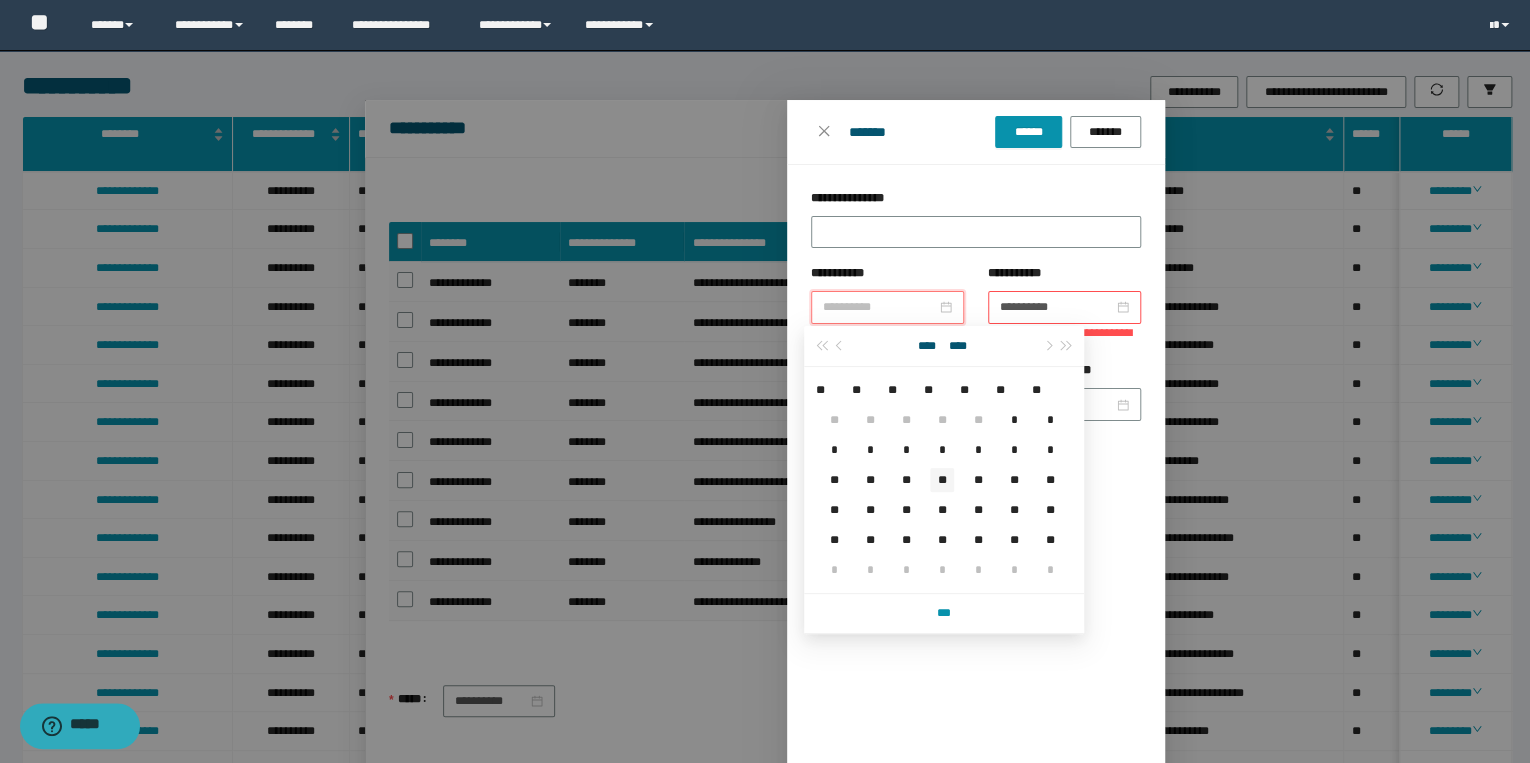 type on "**********" 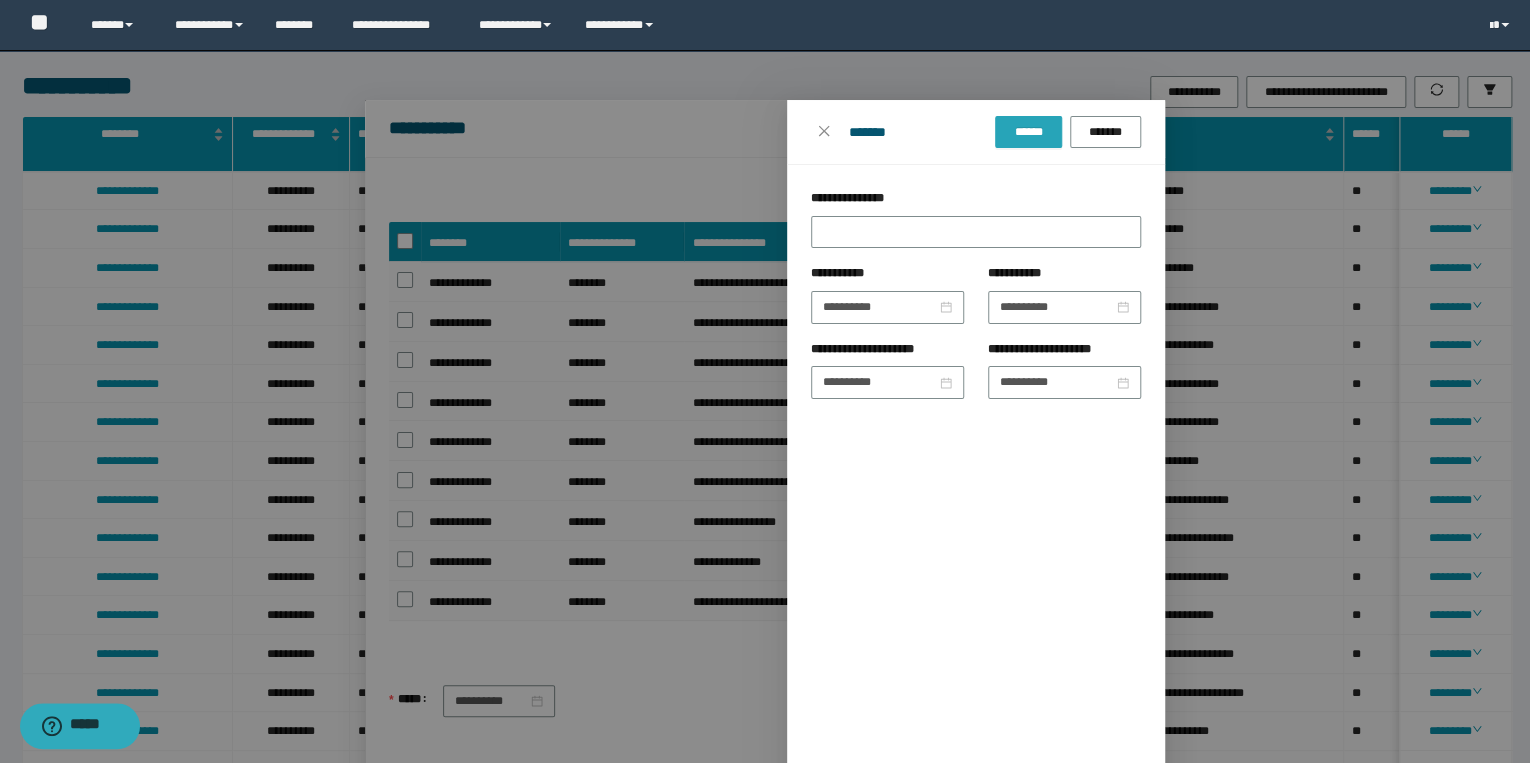 click on "******" at bounding box center [1028, 132] 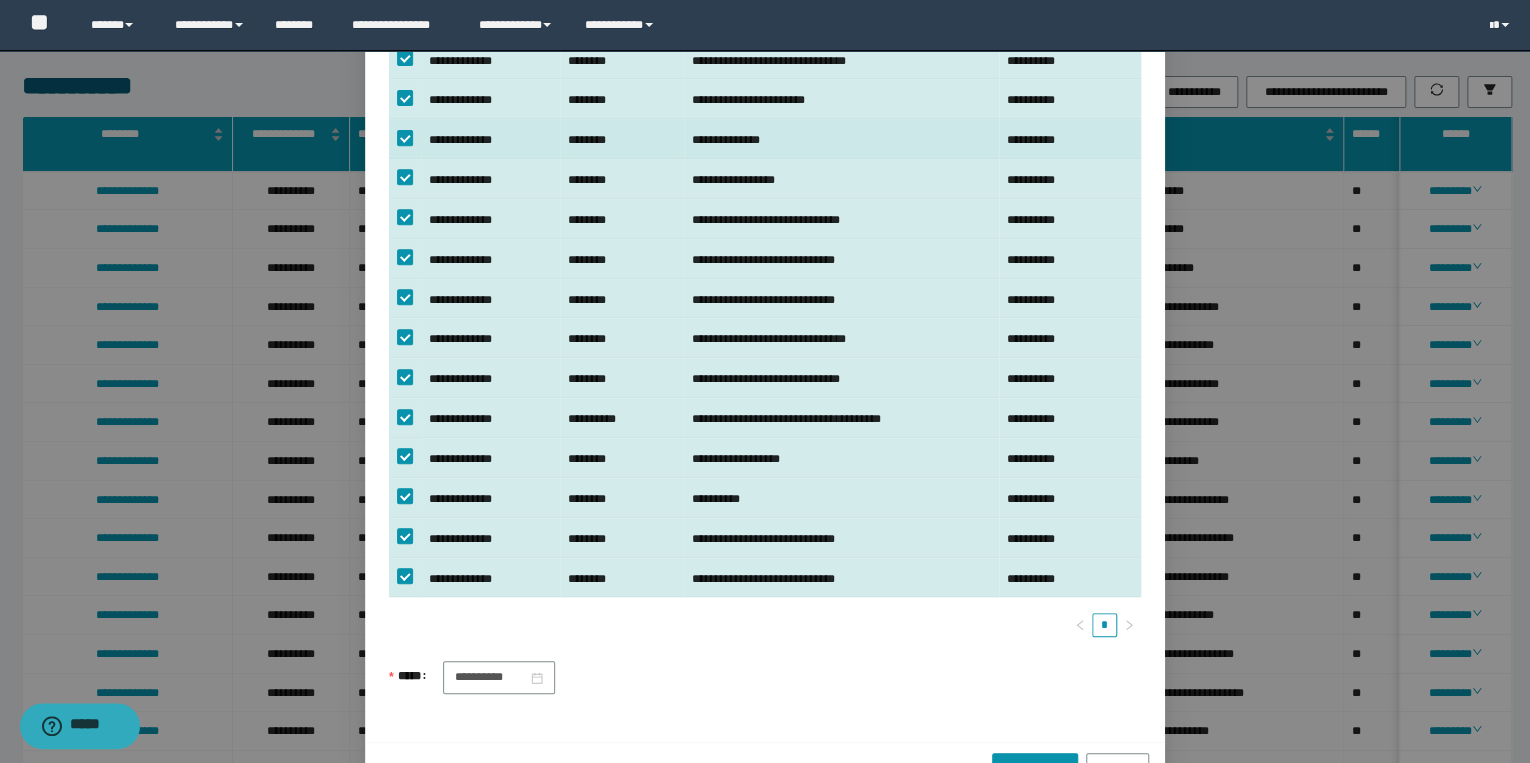 scroll, scrollTop: 364, scrollLeft: 0, axis: vertical 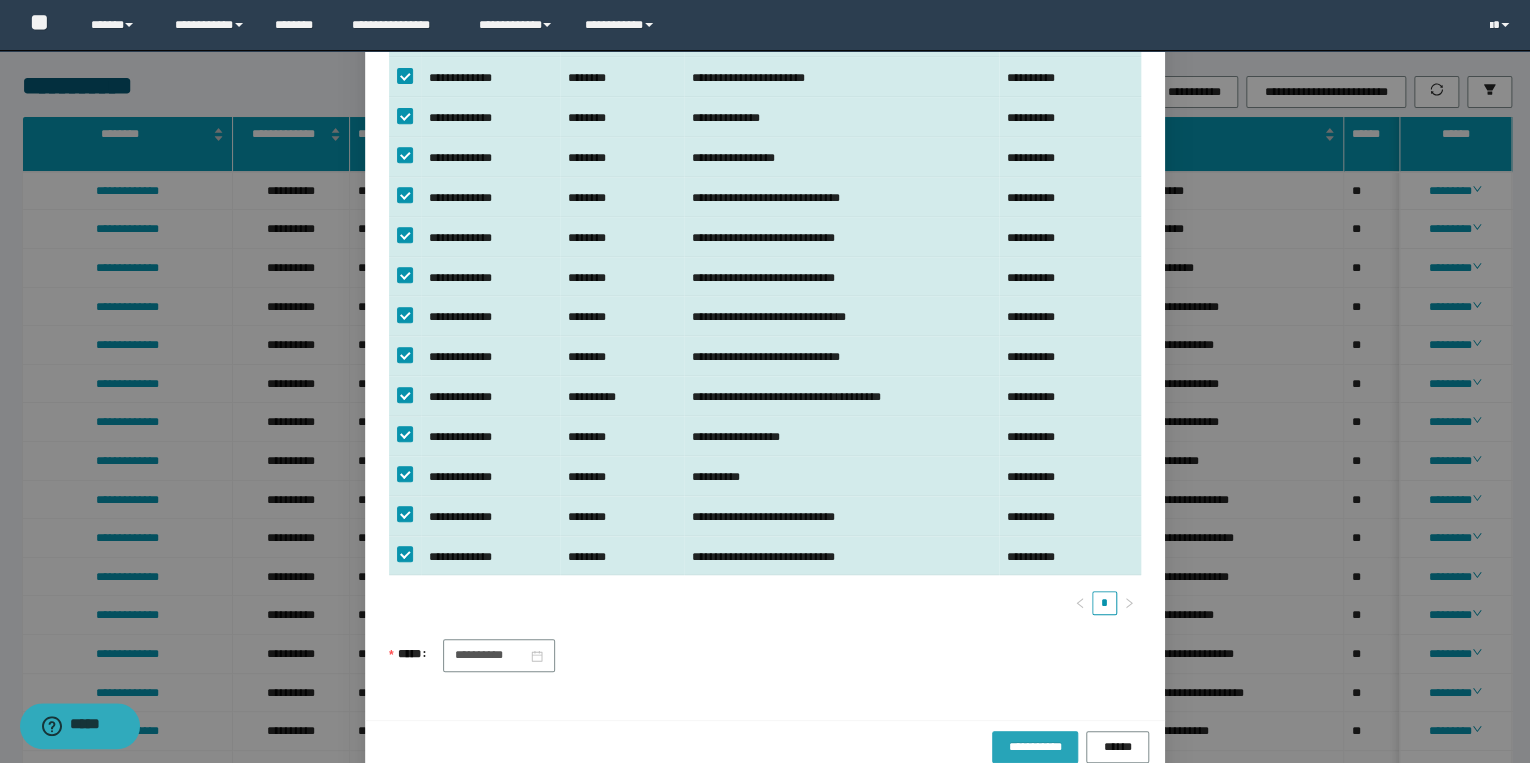 click on "**********" at bounding box center (1034, 747) 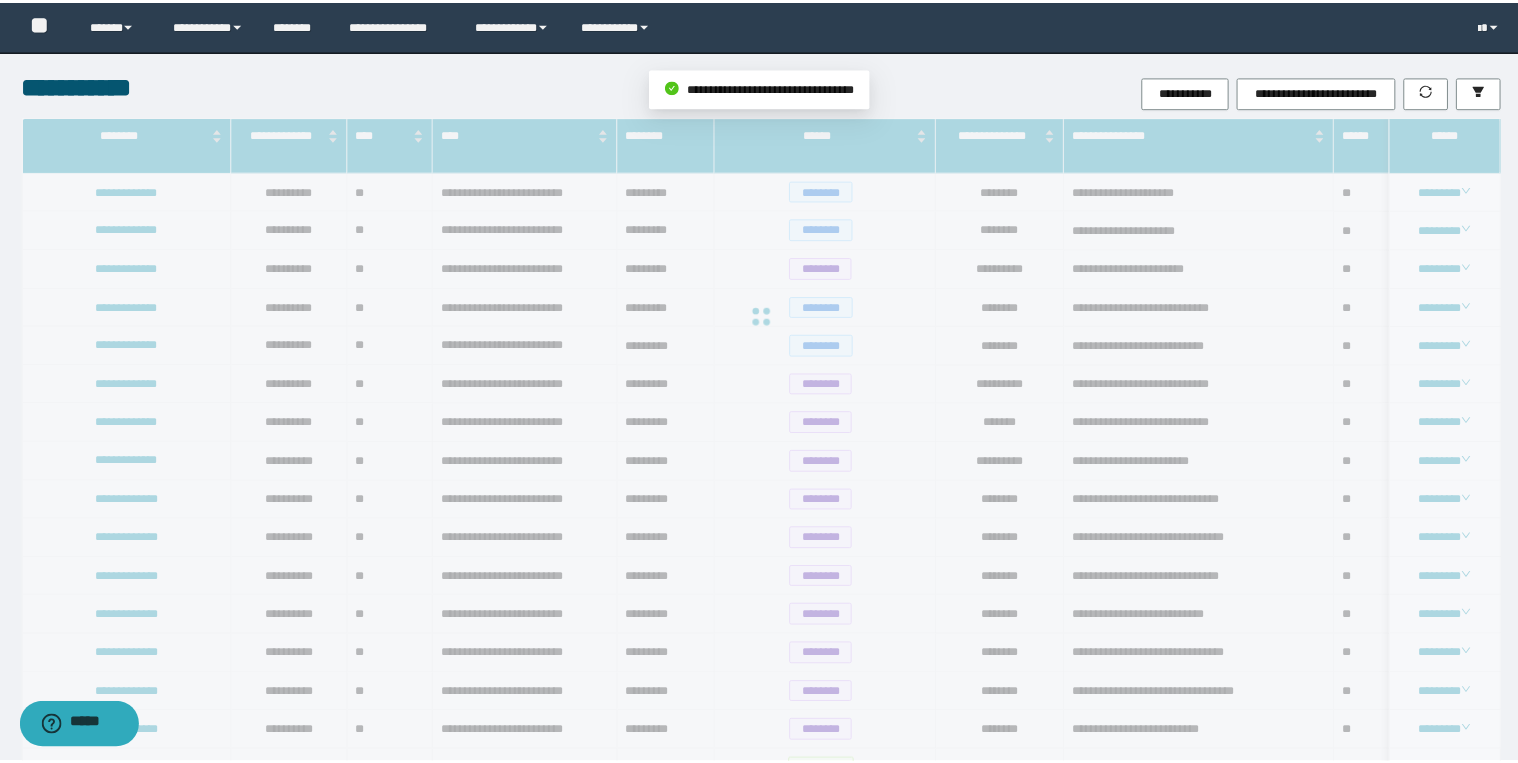 scroll, scrollTop: 264, scrollLeft: 0, axis: vertical 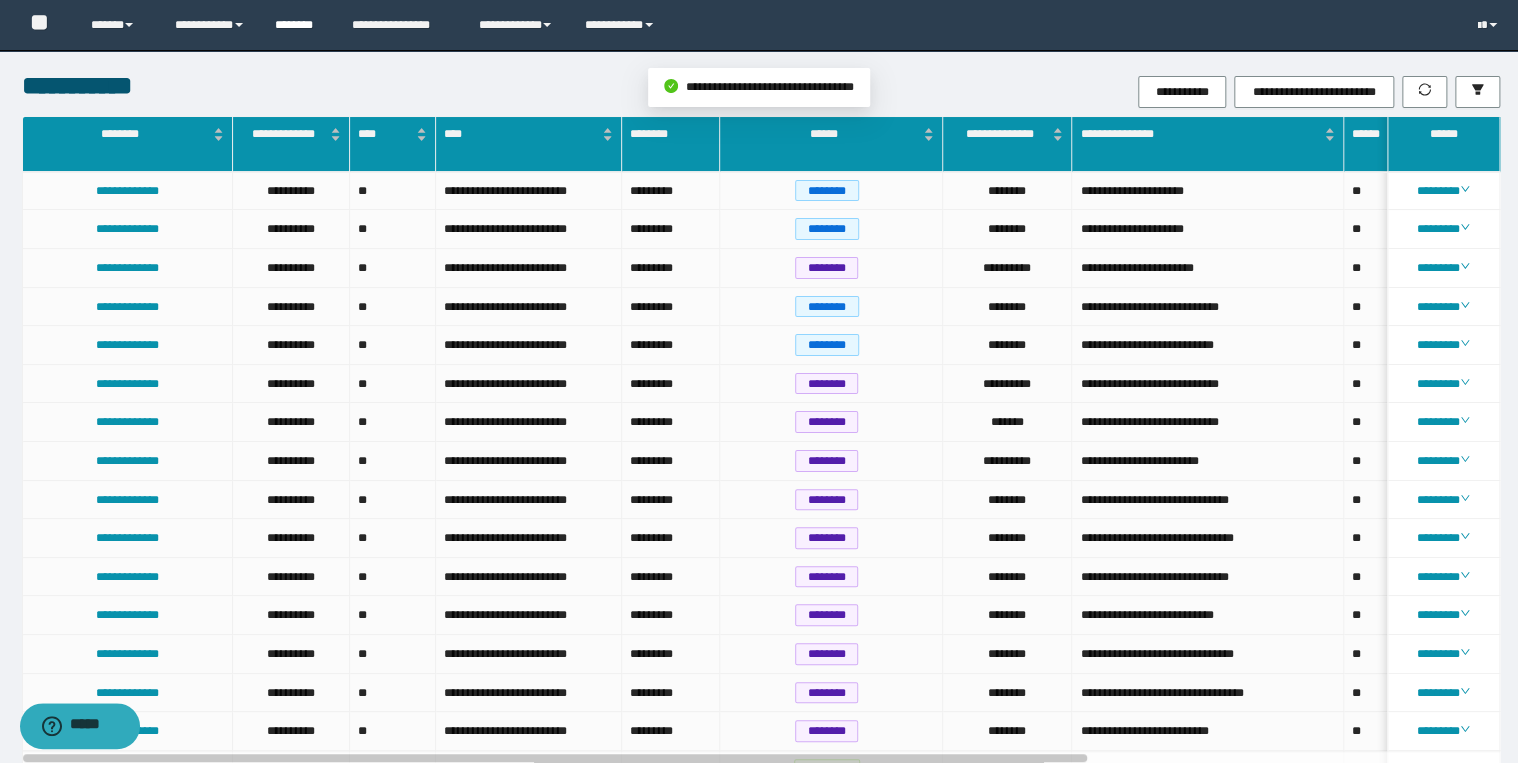 click on "********" at bounding box center [298, 25] 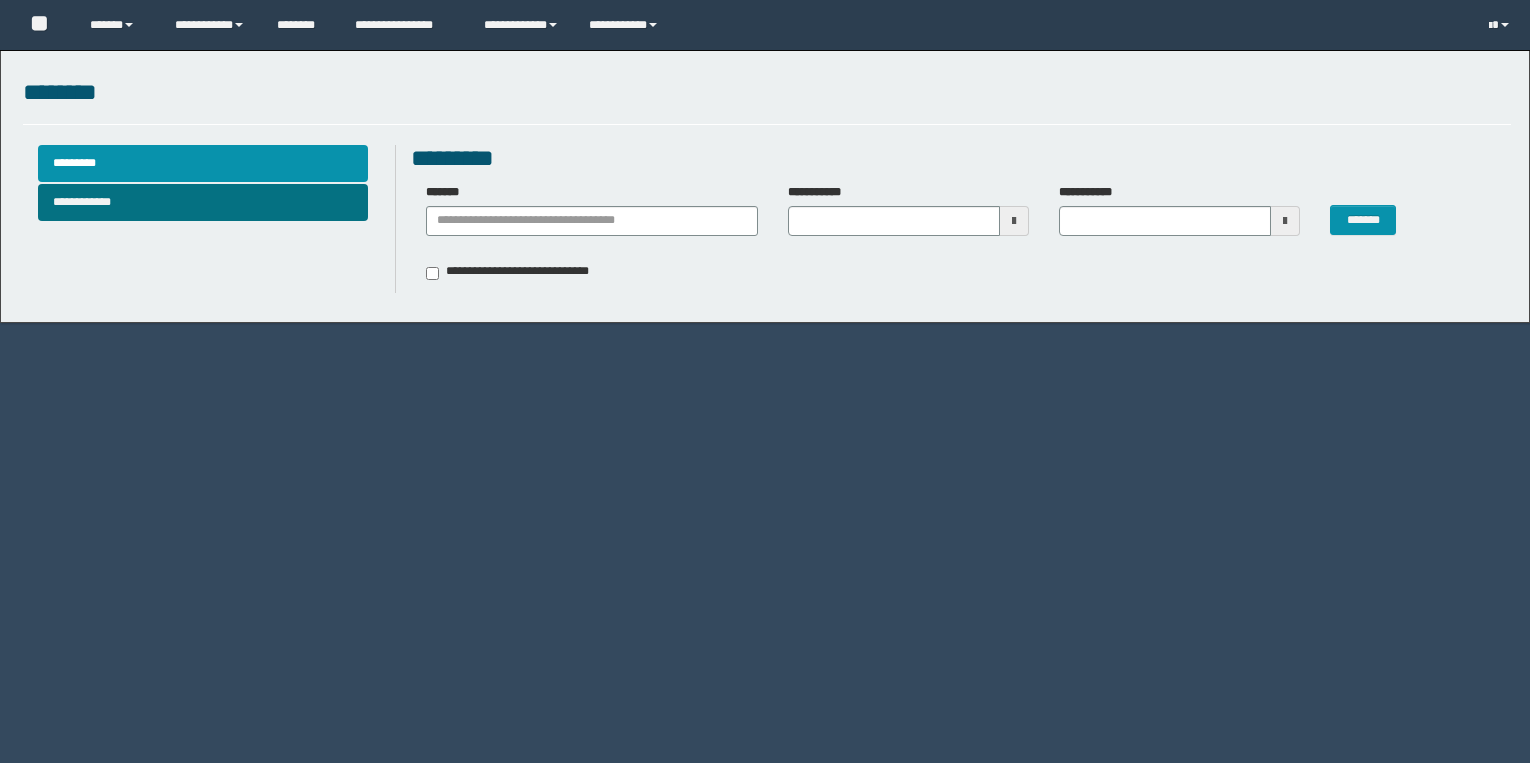 scroll, scrollTop: 0, scrollLeft: 0, axis: both 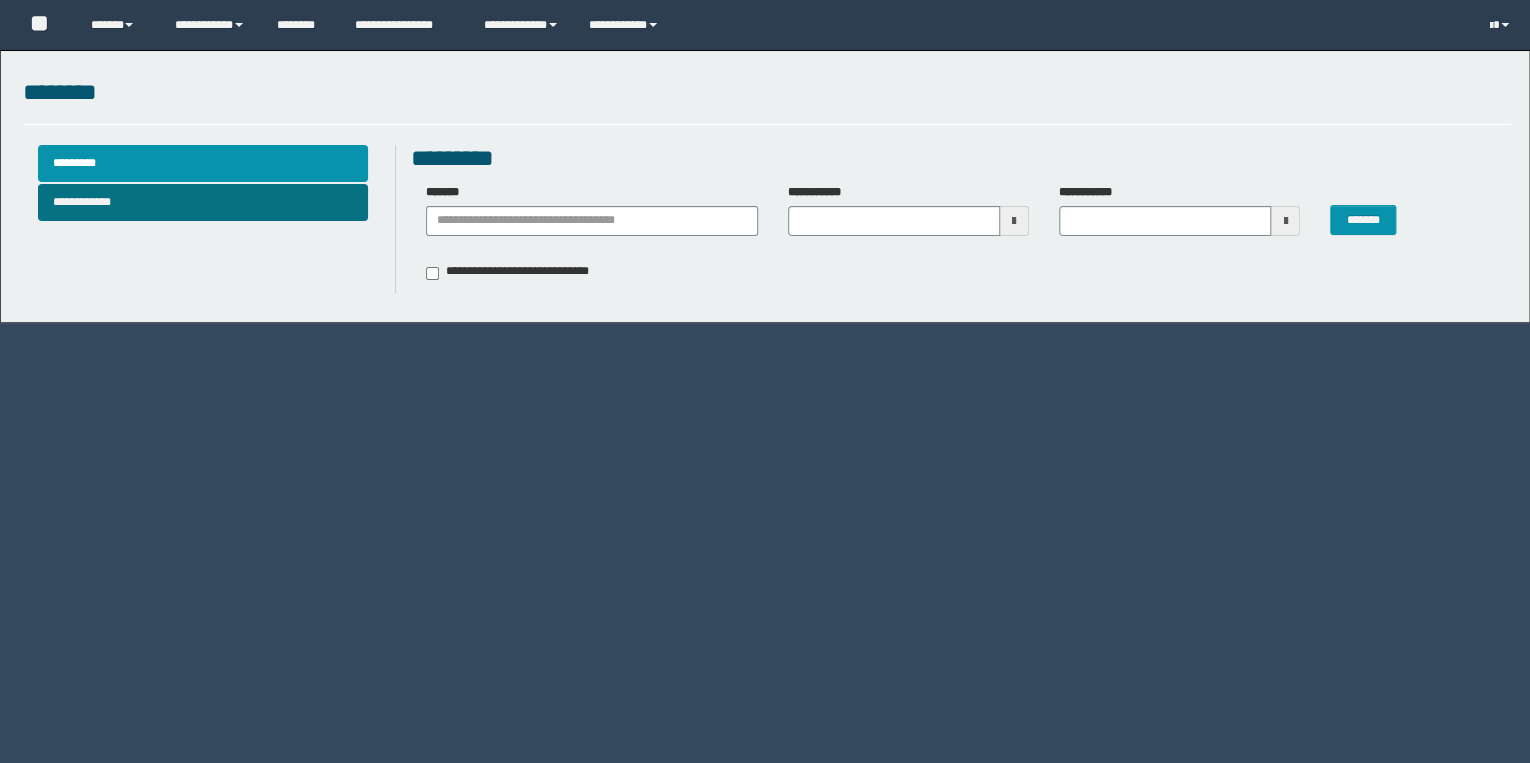 type 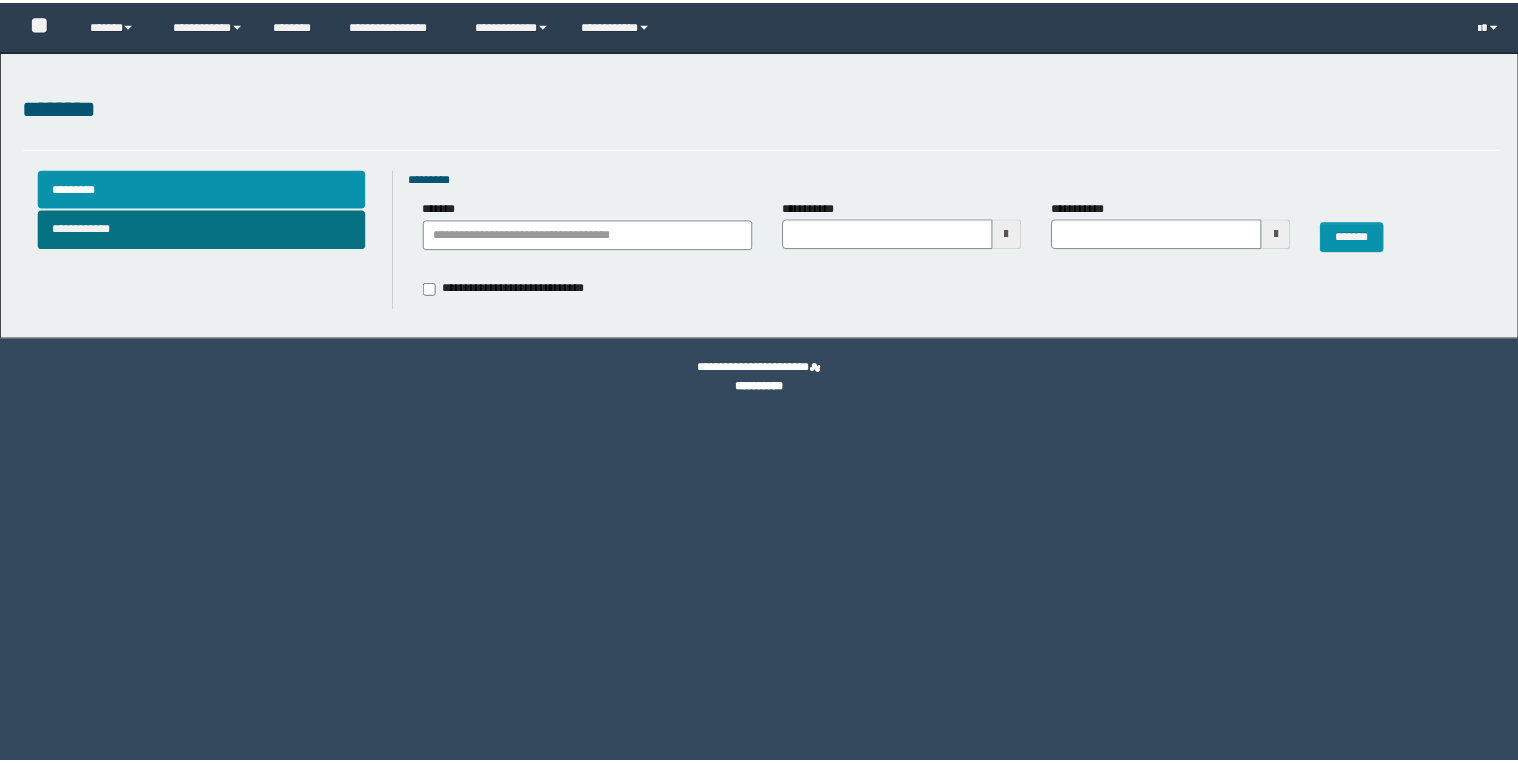 scroll, scrollTop: 0, scrollLeft: 0, axis: both 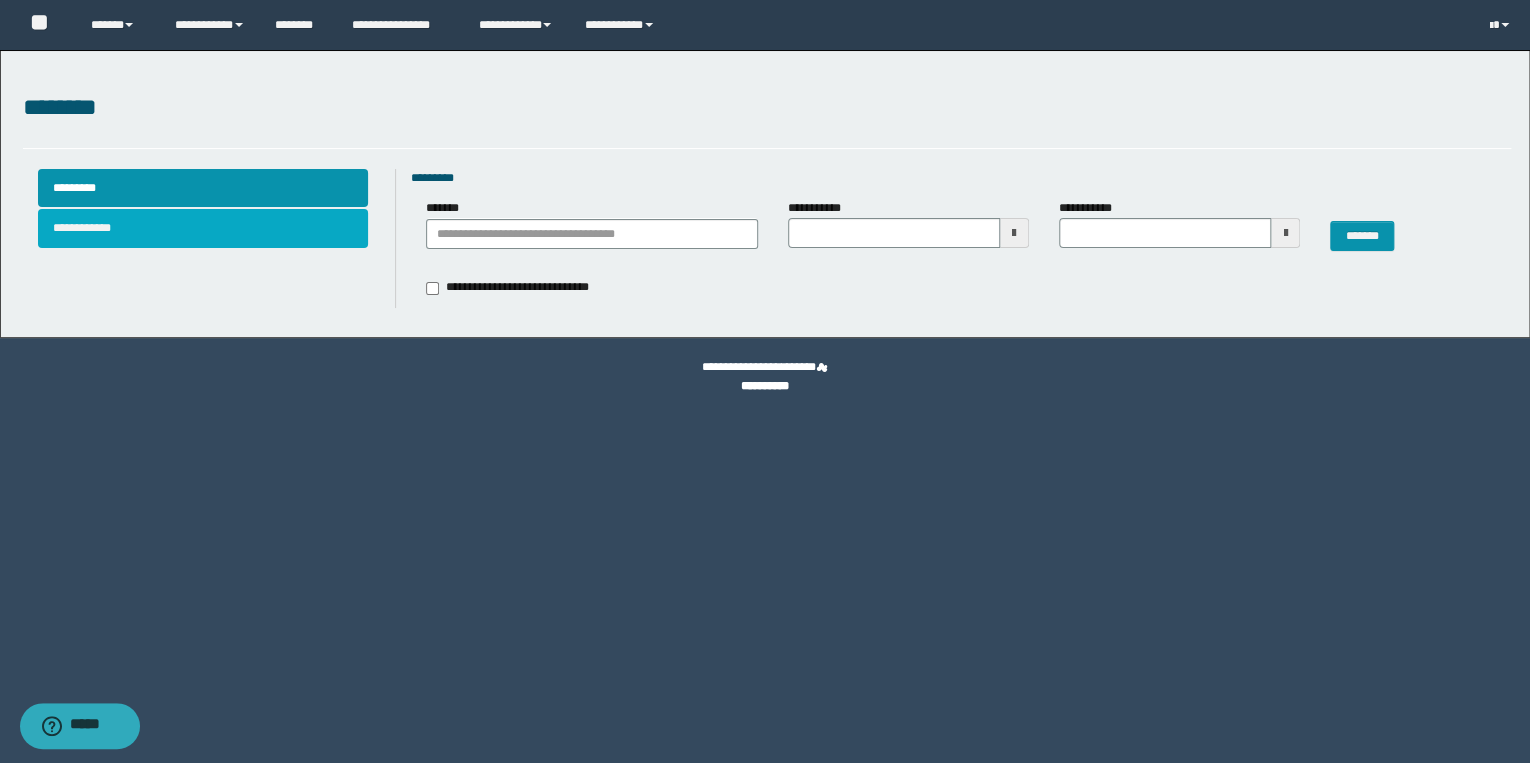click on "**********" at bounding box center [203, 228] 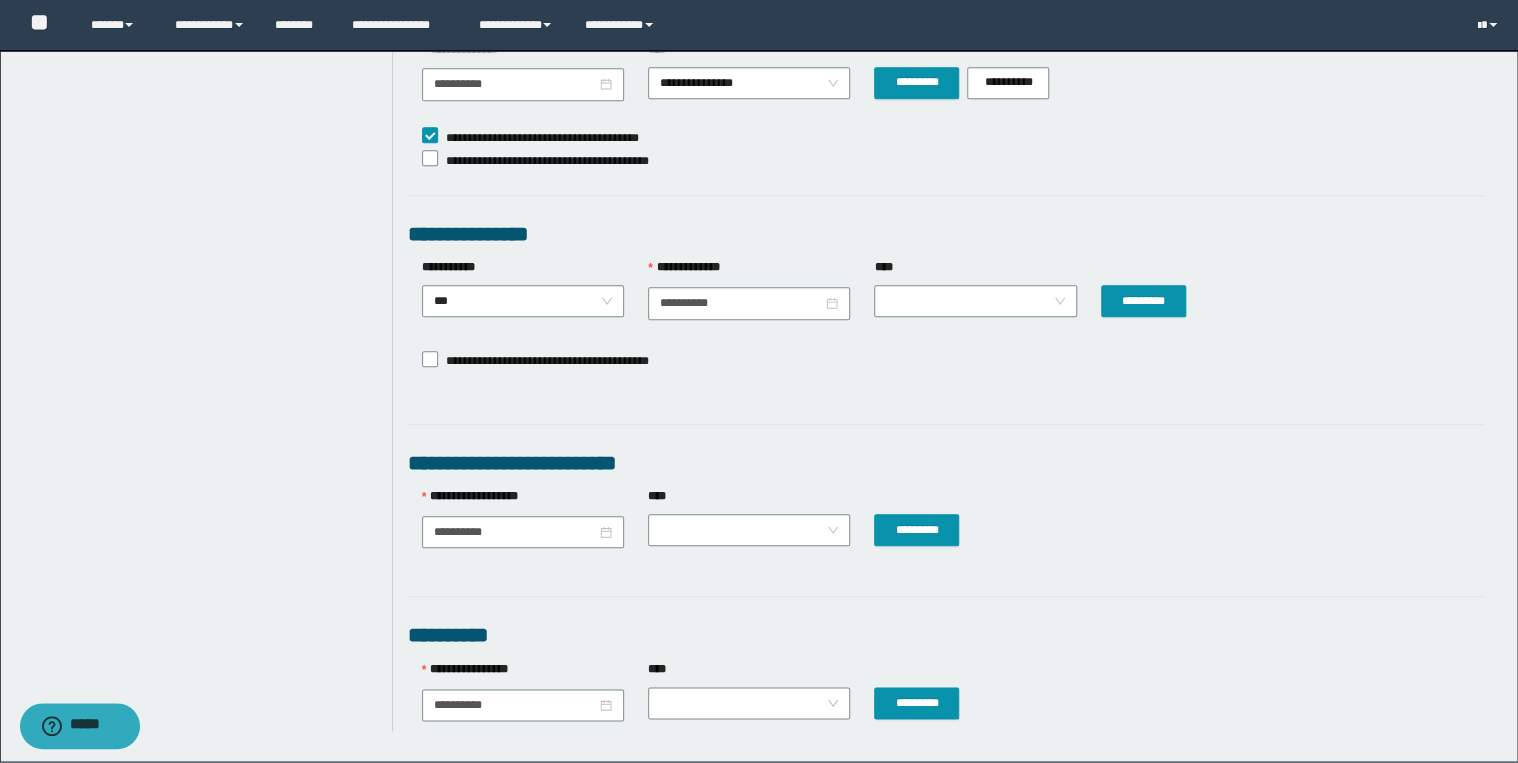 scroll, scrollTop: 848, scrollLeft: 0, axis: vertical 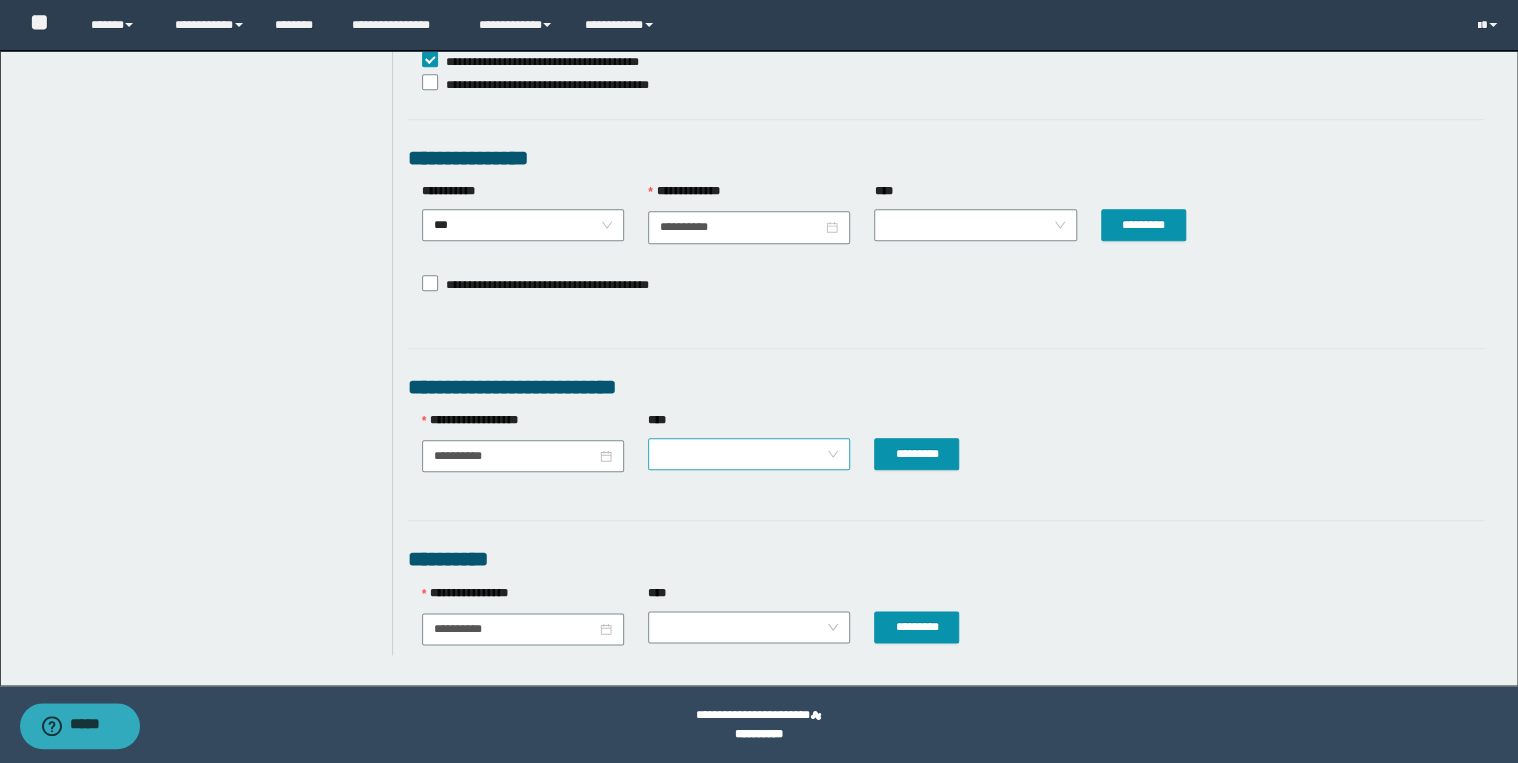 click at bounding box center (749, 454) 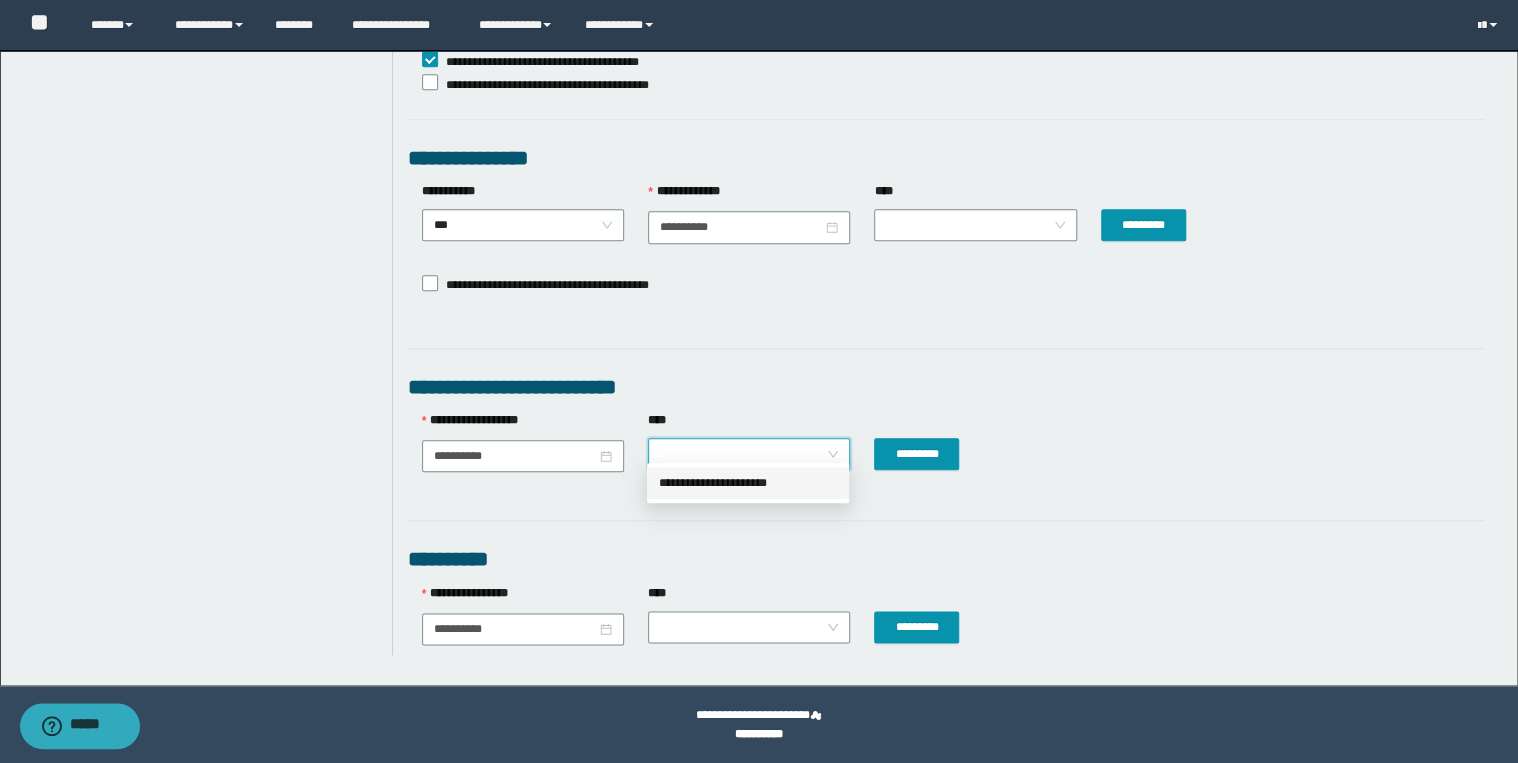 click on "**********" at bounding box center [748, 483] 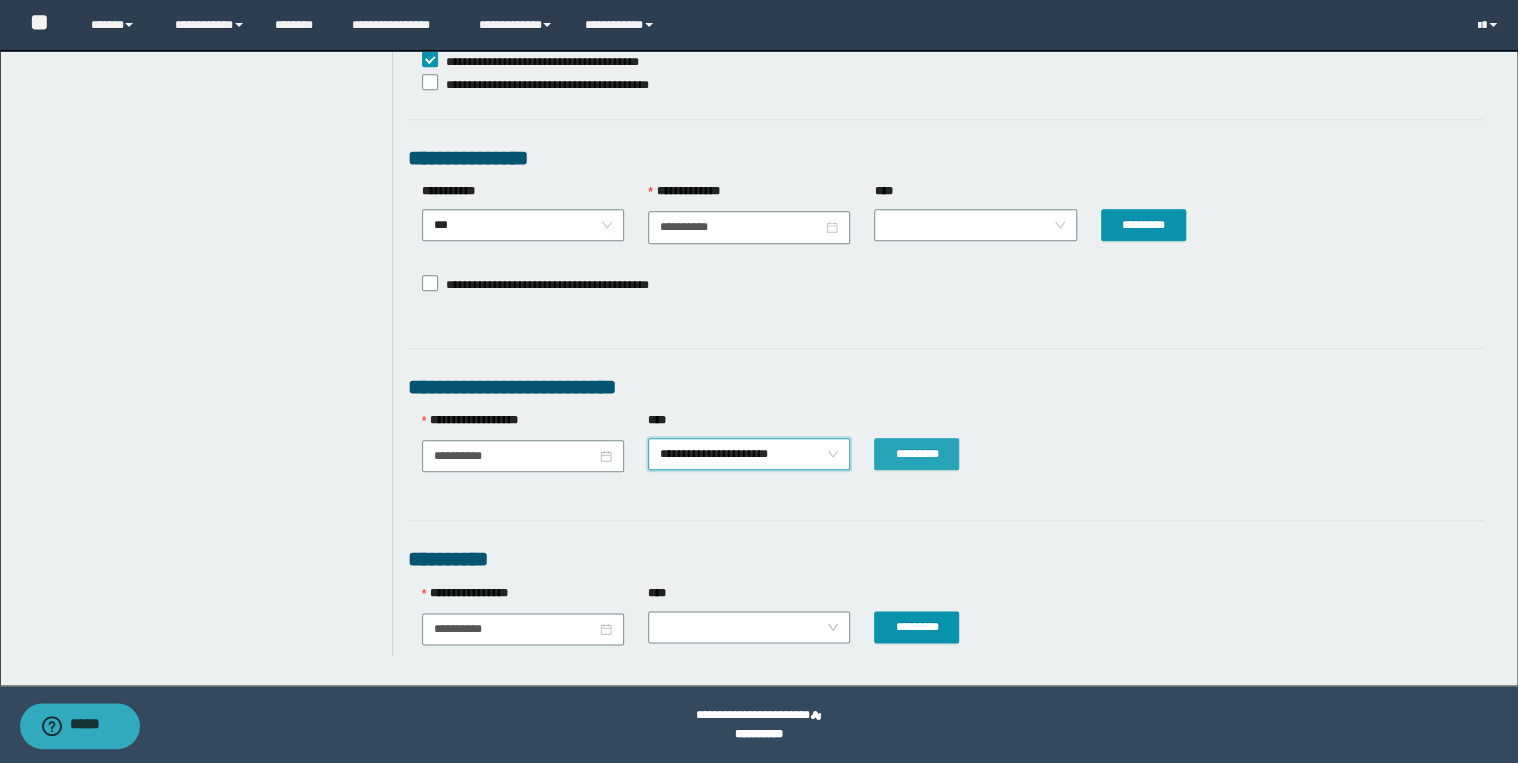 click on "*********" at bounding box center (916, 454) 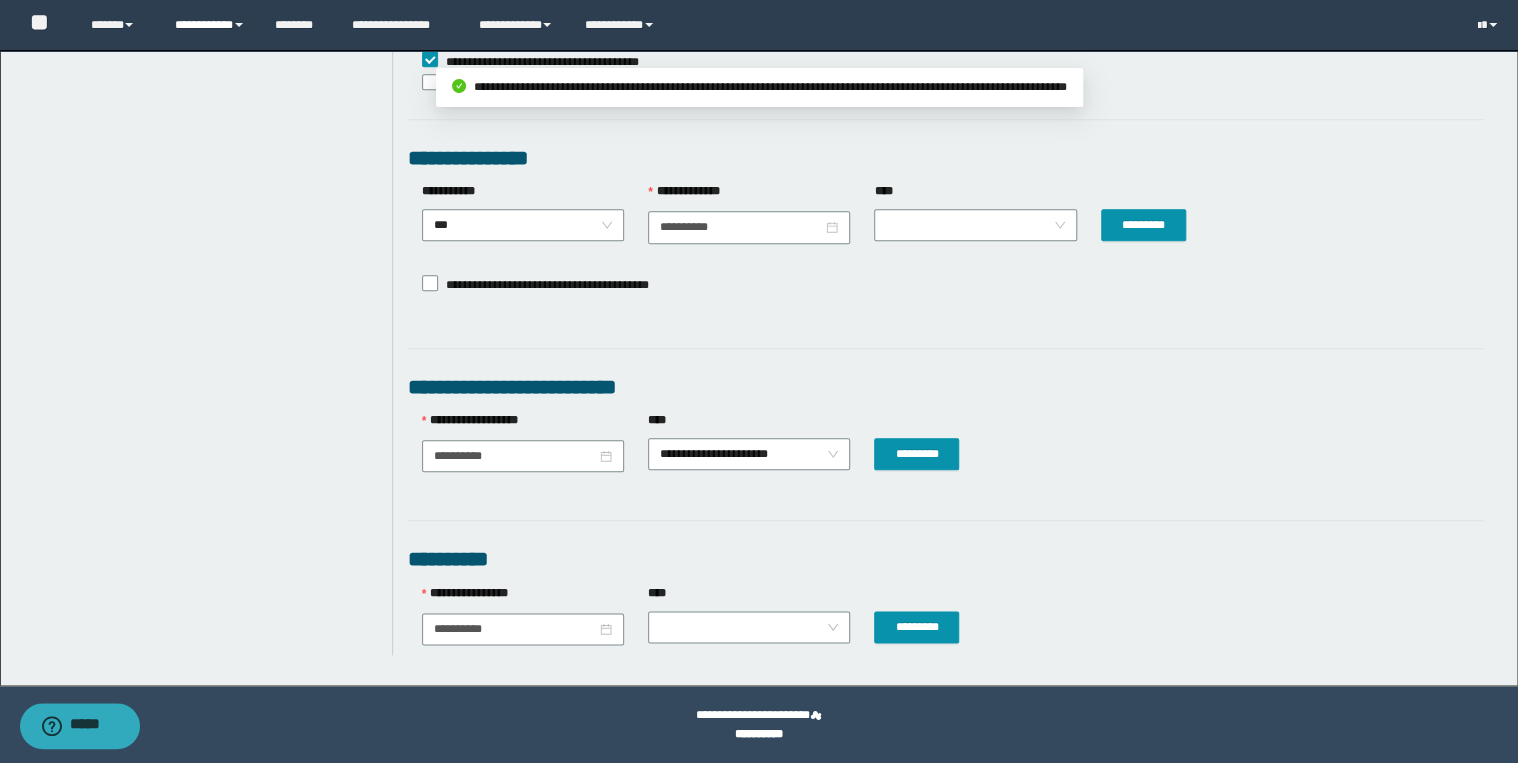 click on "**********" at bounding box center (210, 25) 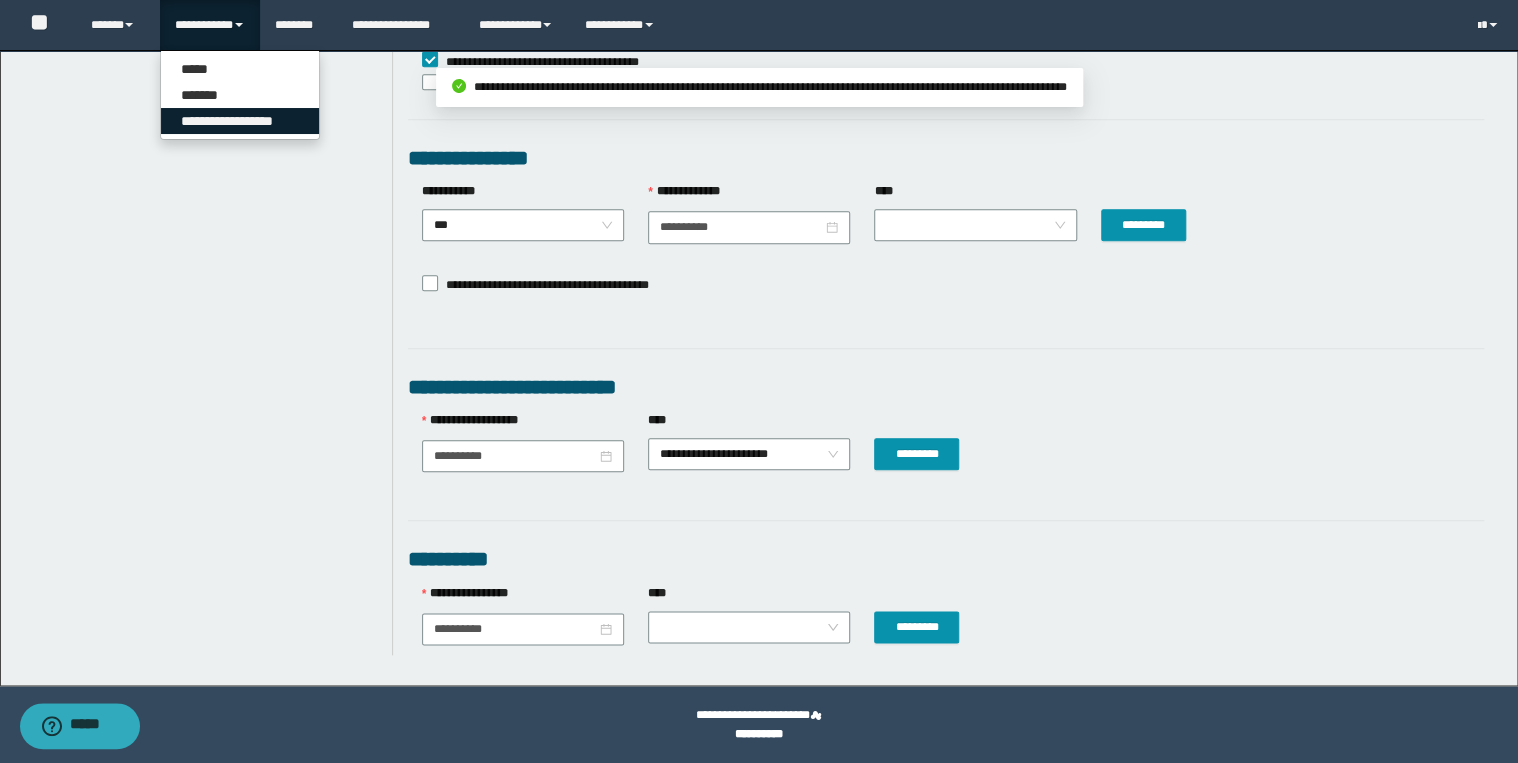click on "**********" at bounding box center (240, 121) 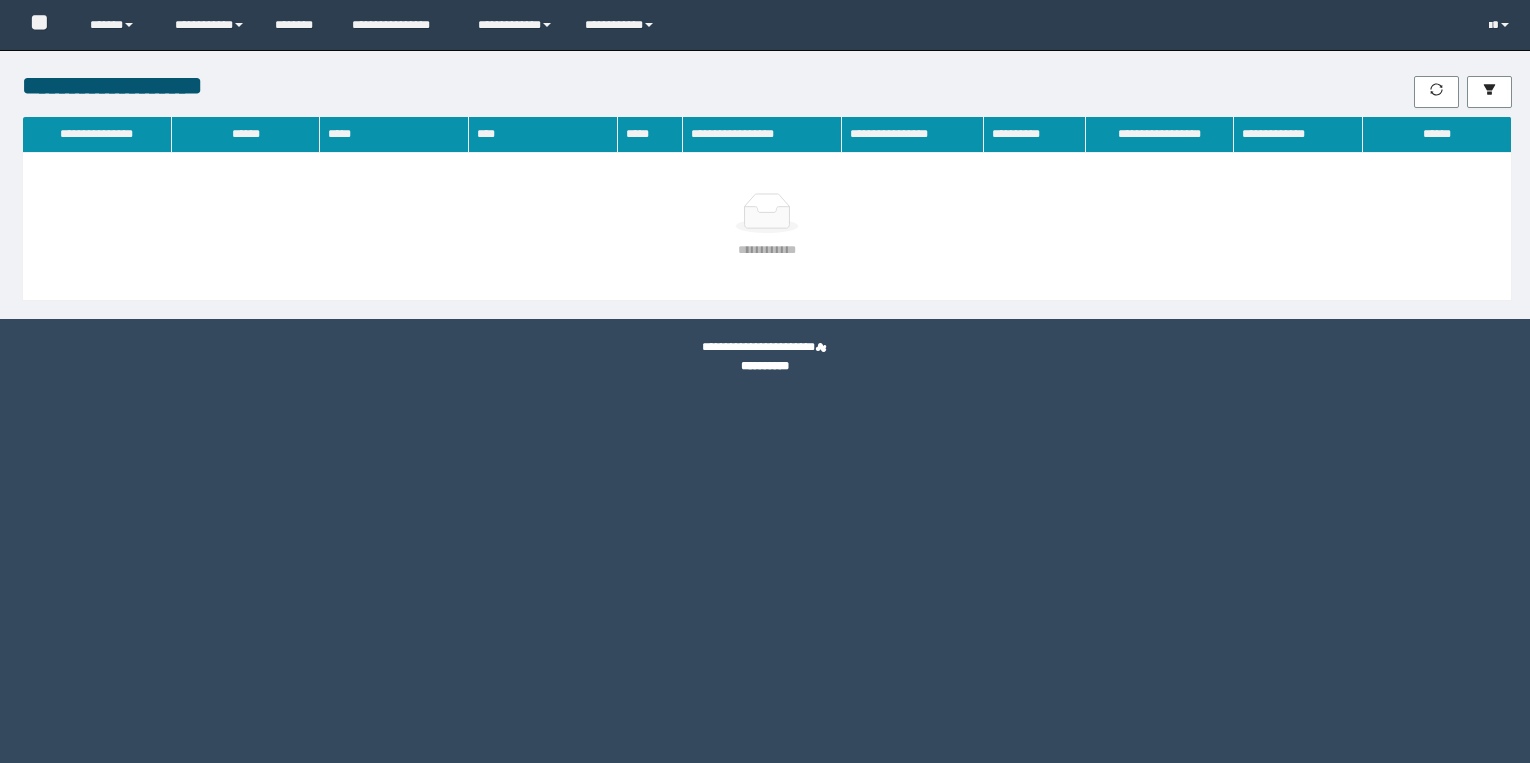 scroll, scrollTop: 0, scrollLeft: 0, axis: both 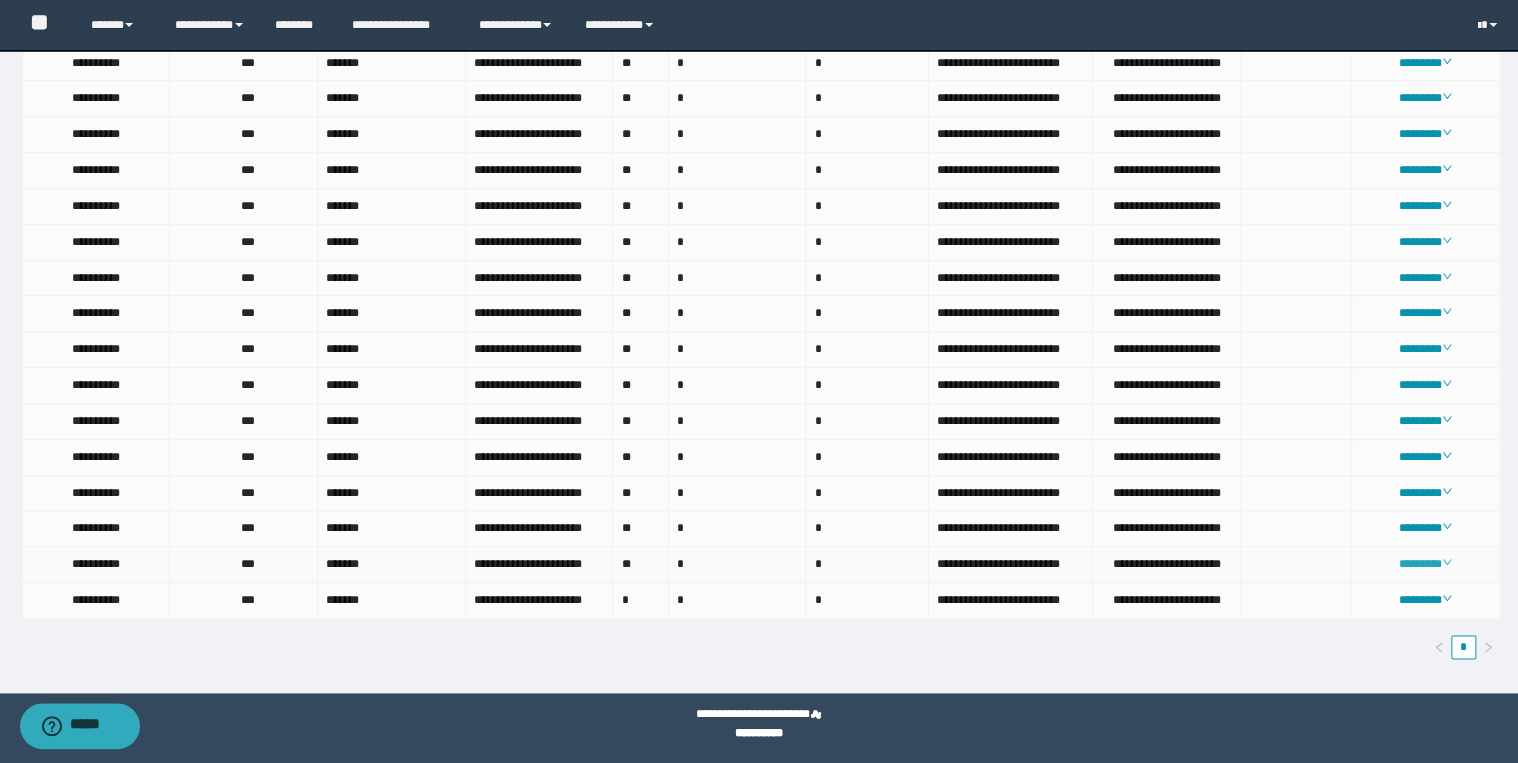 click on "********" at bounding box center [1425, 564] 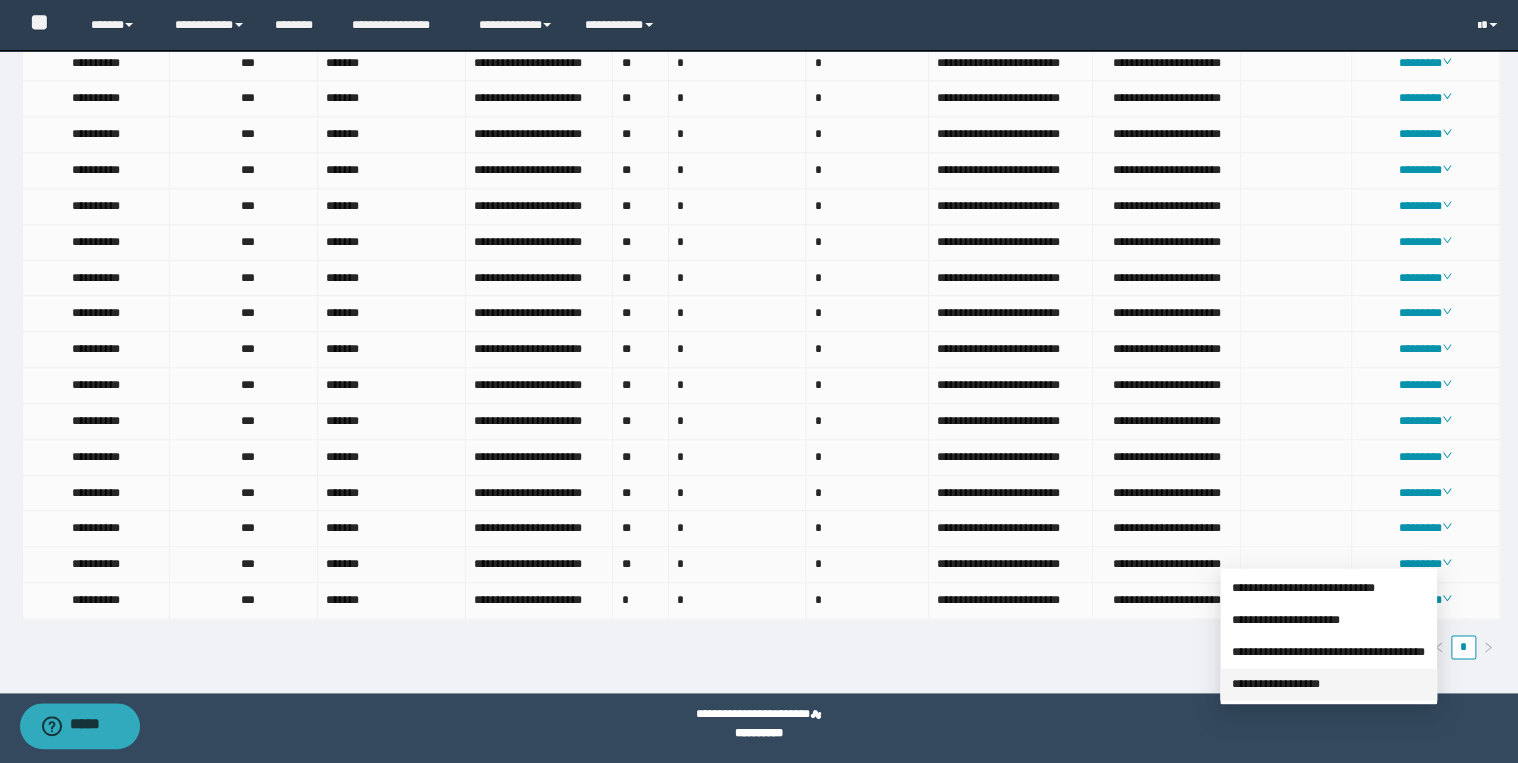 click on "**********" at bounding box center (1276, 684) 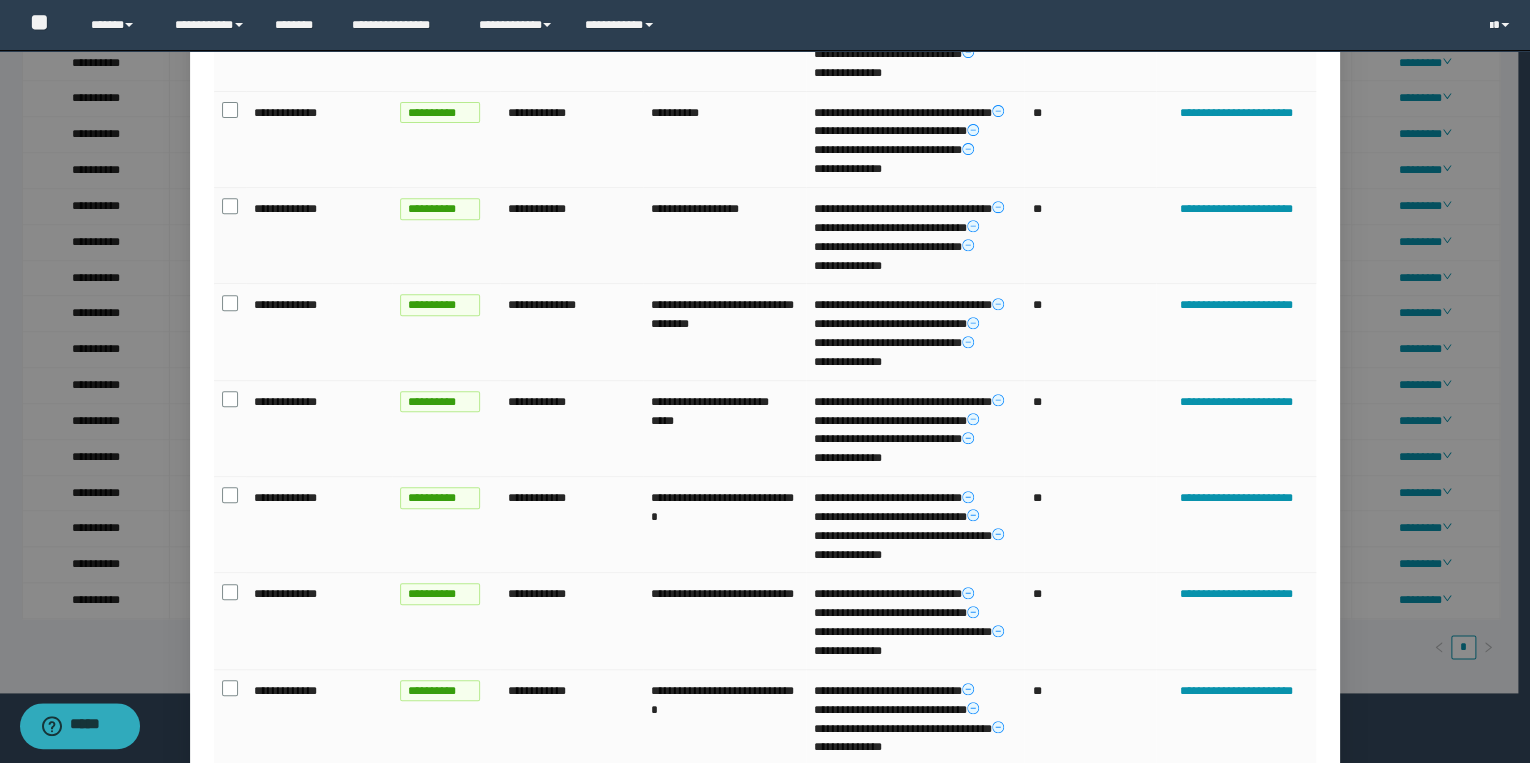 scroll, scrollTop: 558, scrollLeft: 0, axis: vertical 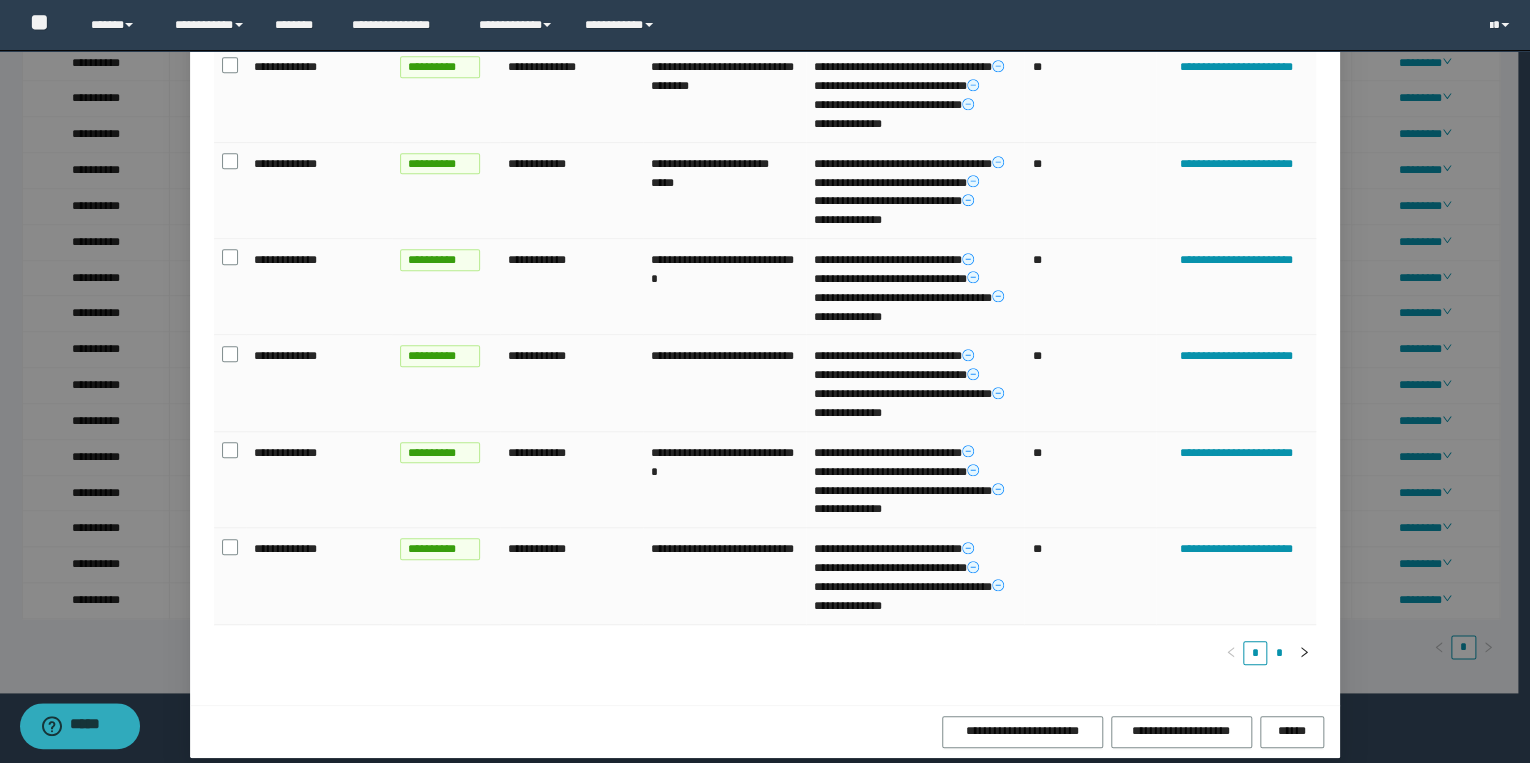click on "*" at bounding box center (1279, 653) 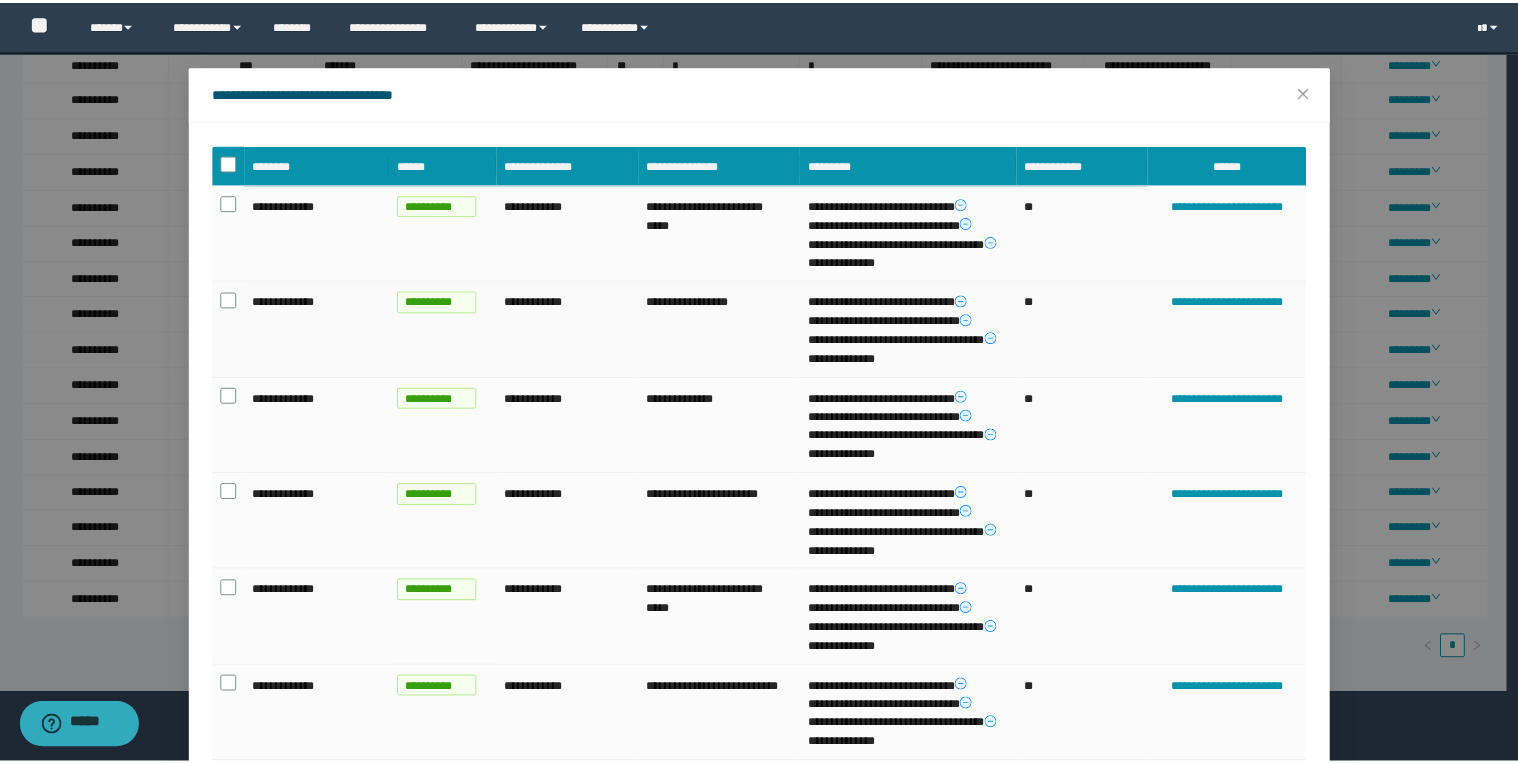 scroll, scrollTop: 33, scrollLeft: 0, axis: vertical 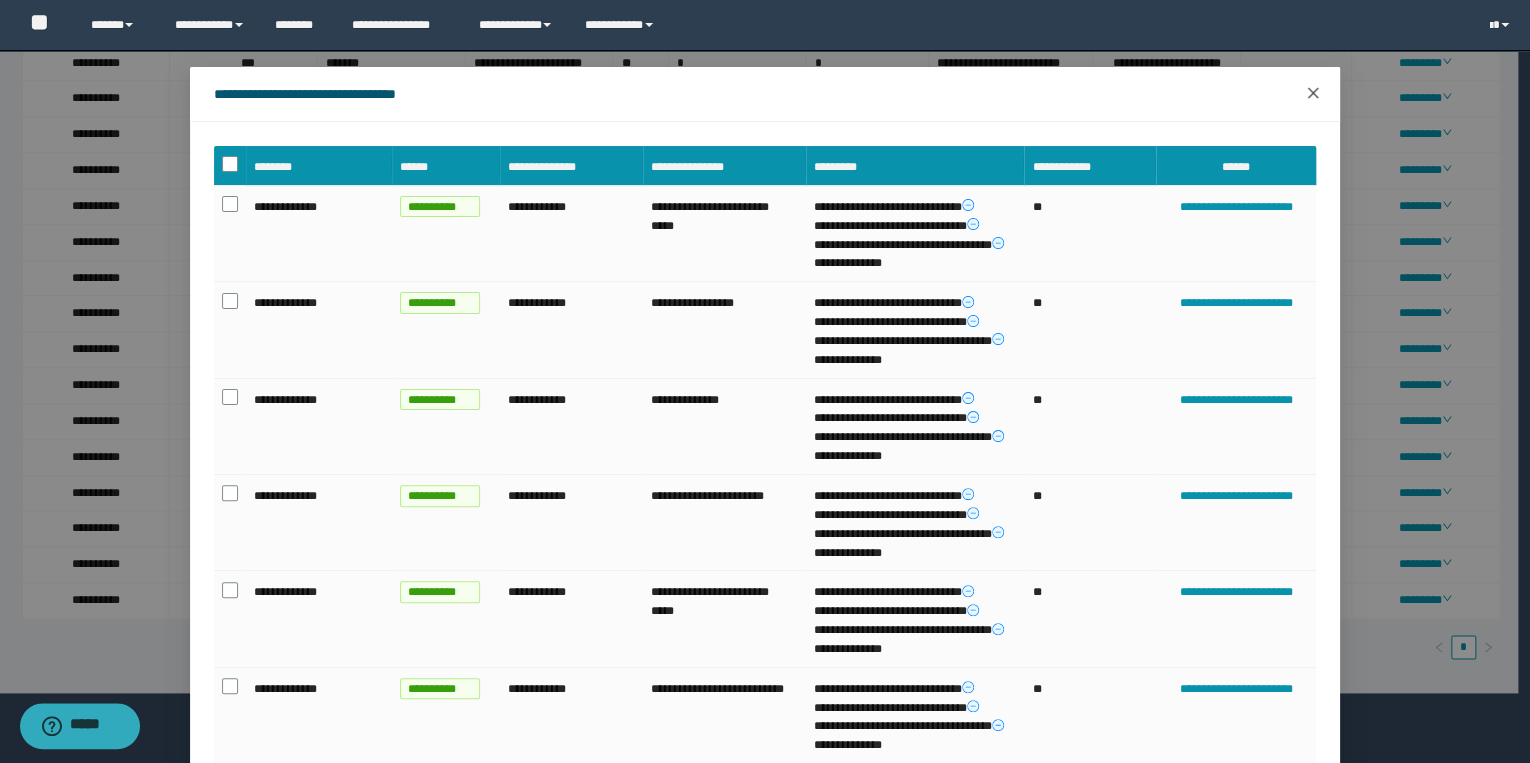 click at bounding box center (1313, 94) 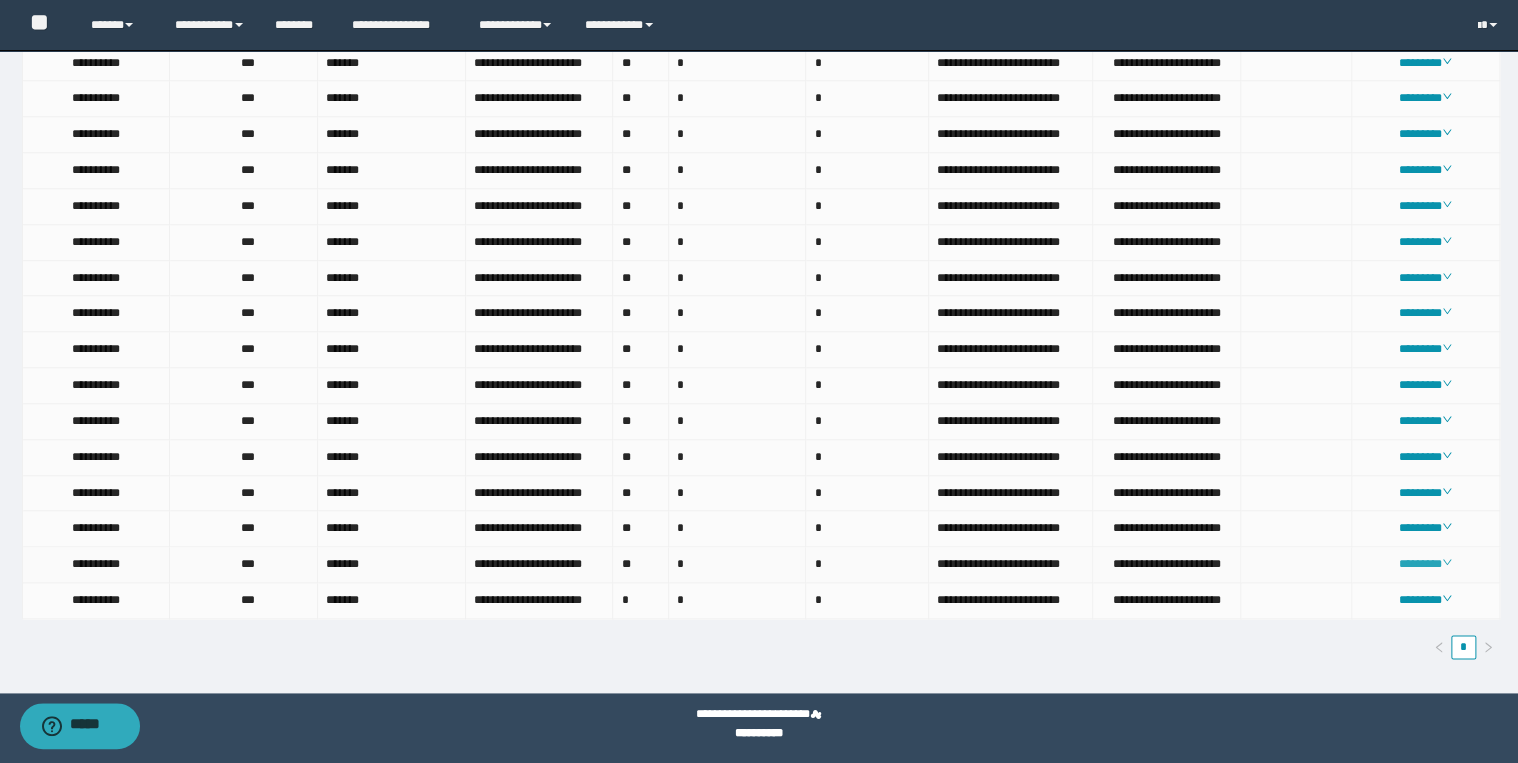 click on "********" at bounding box center [1425, 564] 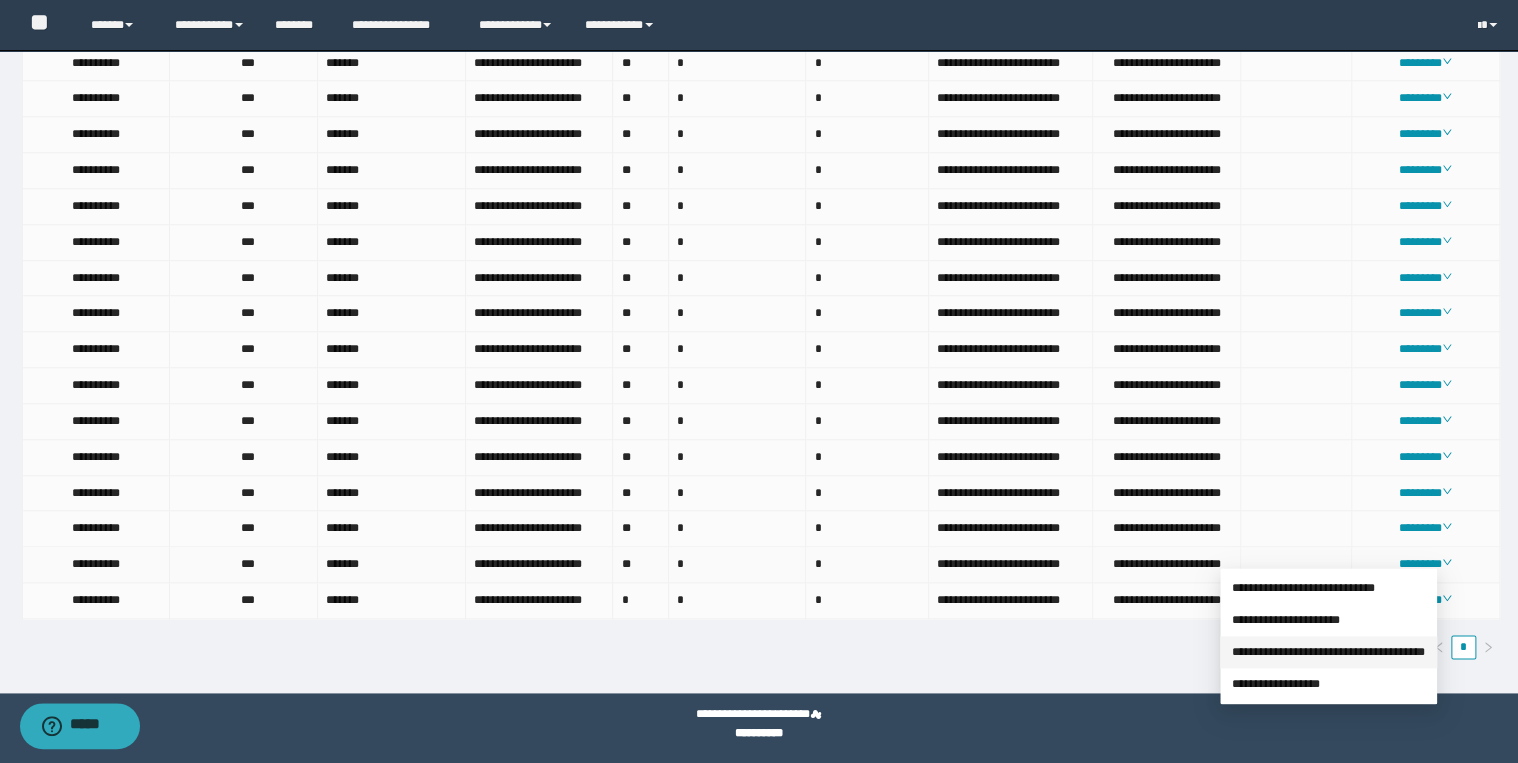 click on "**********" at bounding box center (1328, 652) 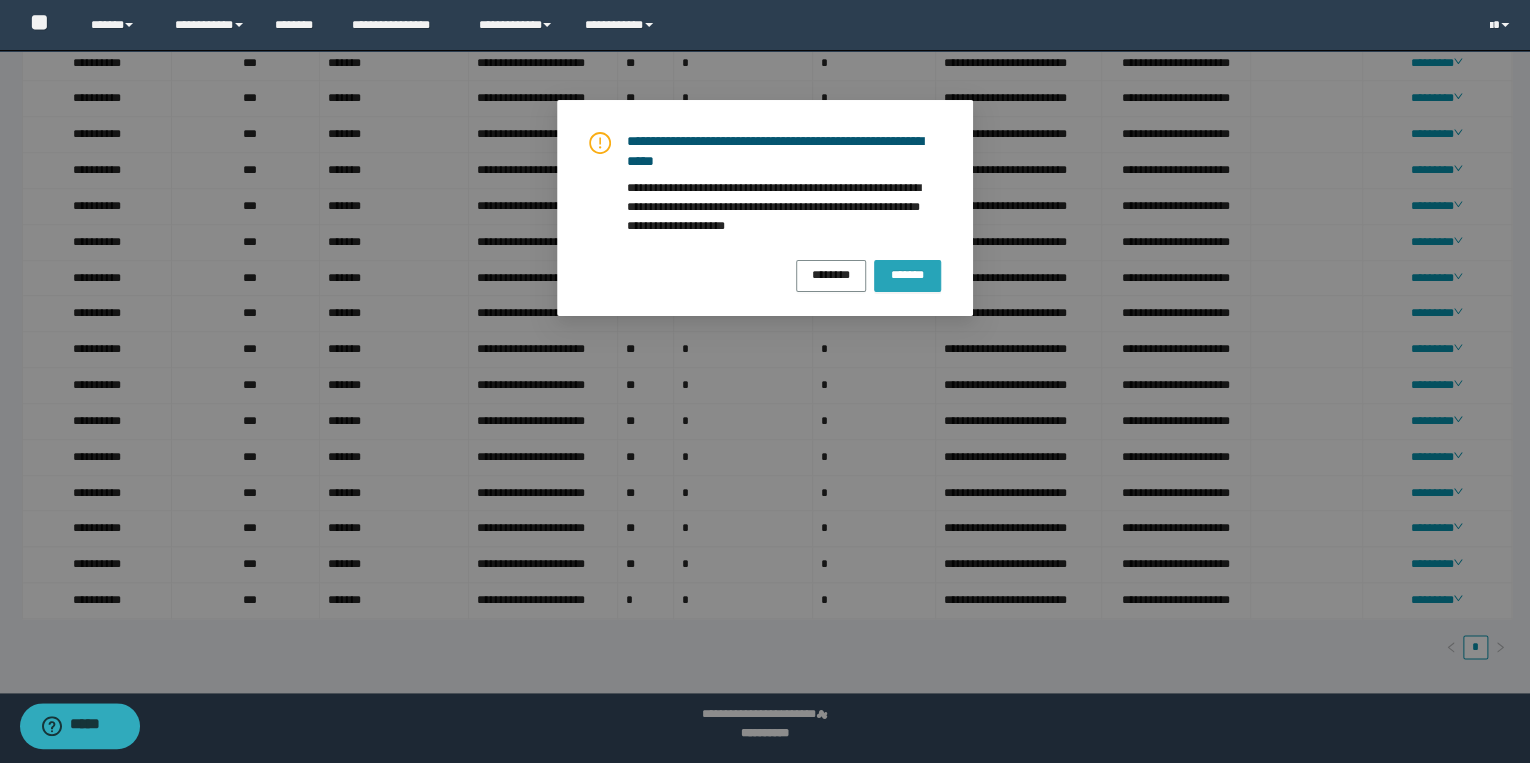 click on "*******" at bounding box center (907, 274) 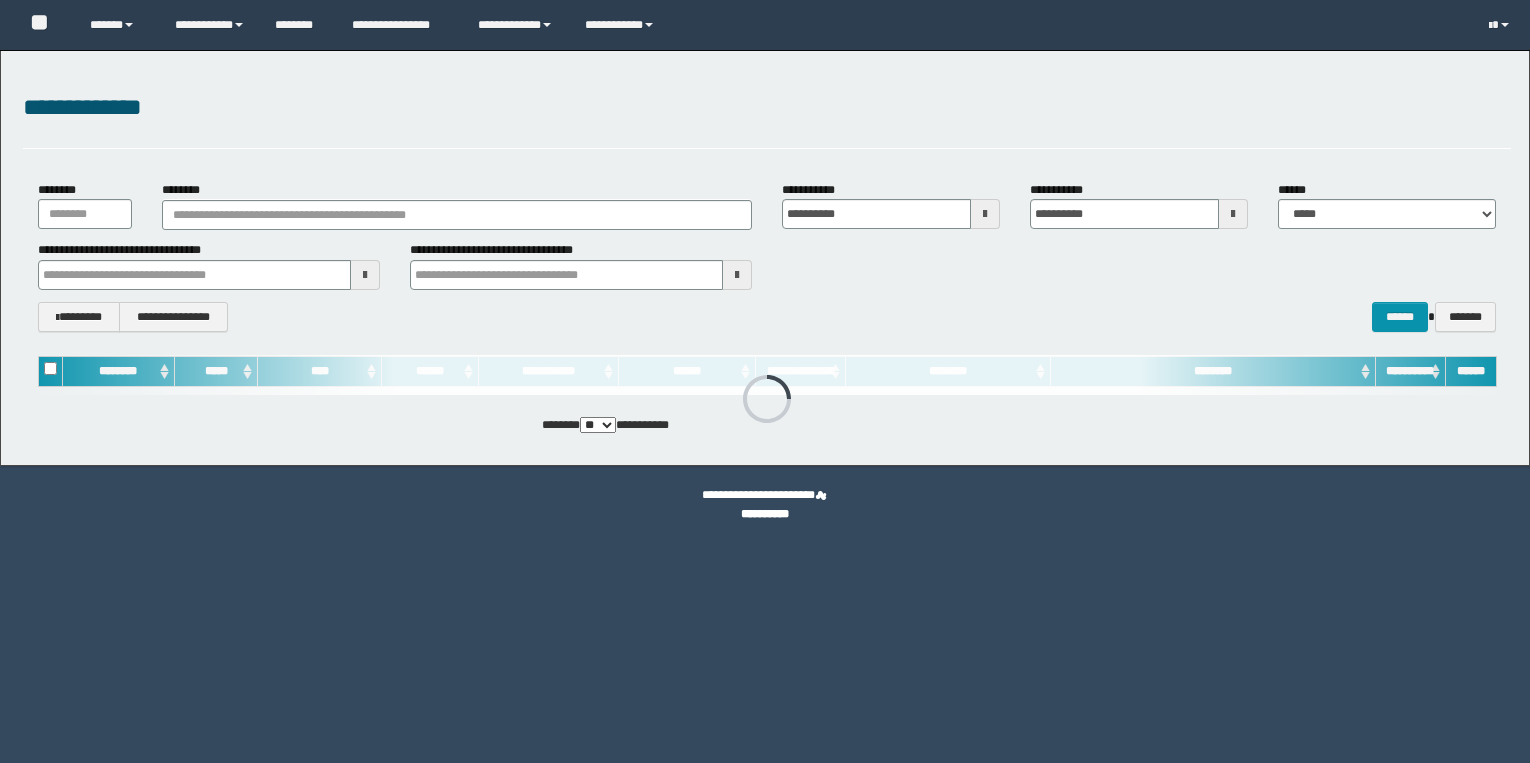 scroll, scrollTop: 0, scrollLeft: 0, axis: both 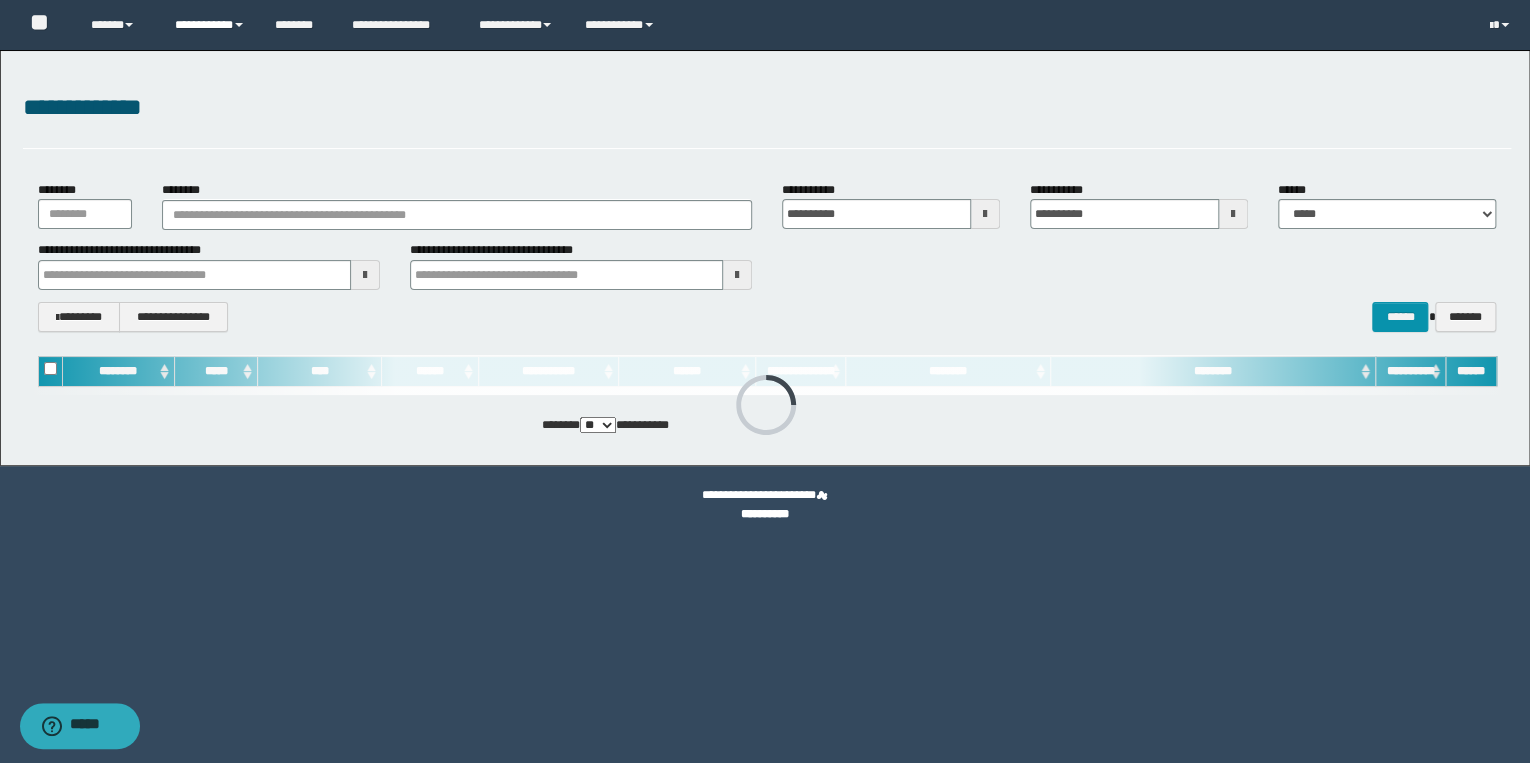 click on "**********" at bounding box center (210, 25) 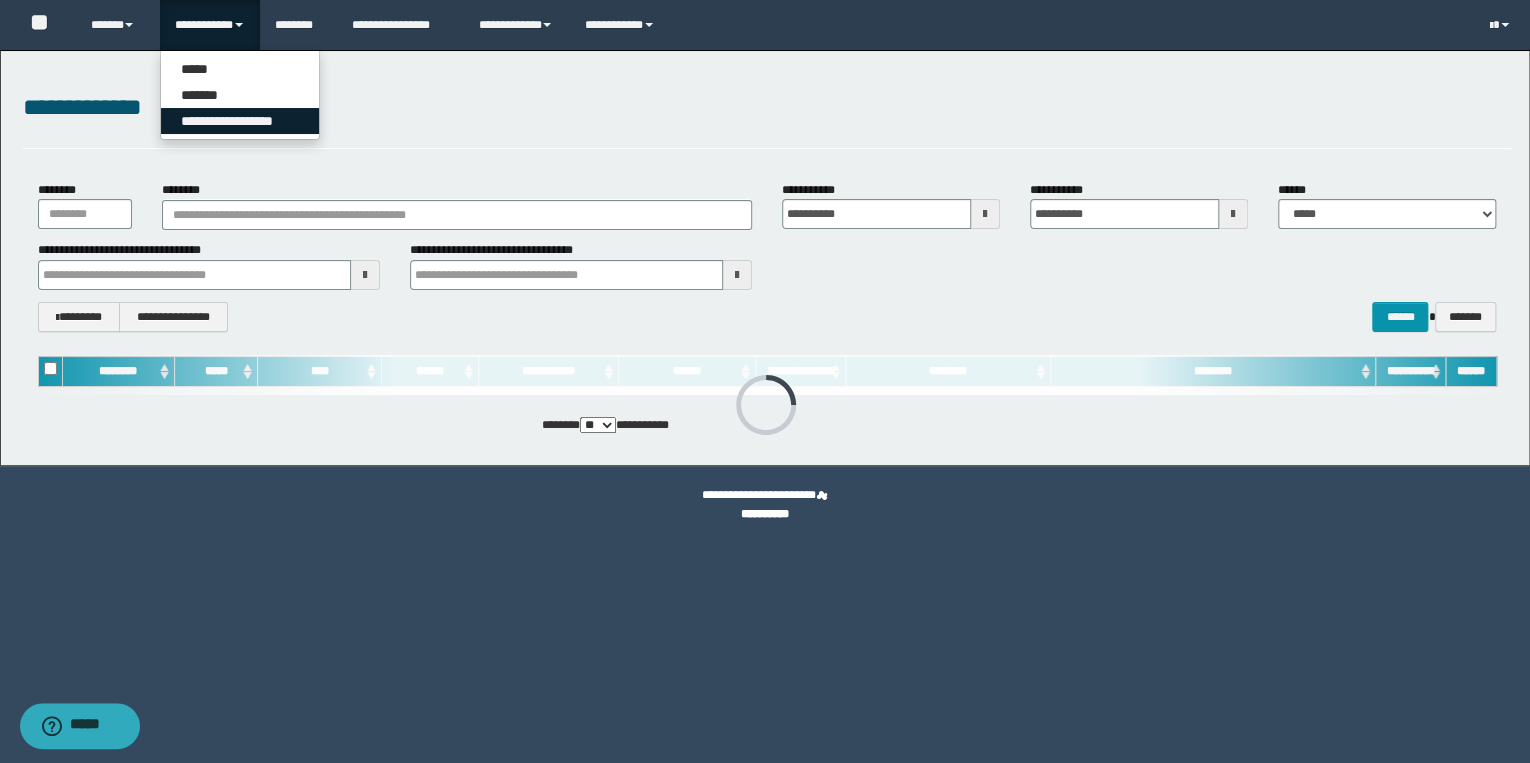 click on "**********" at bounding box center (240, 121) 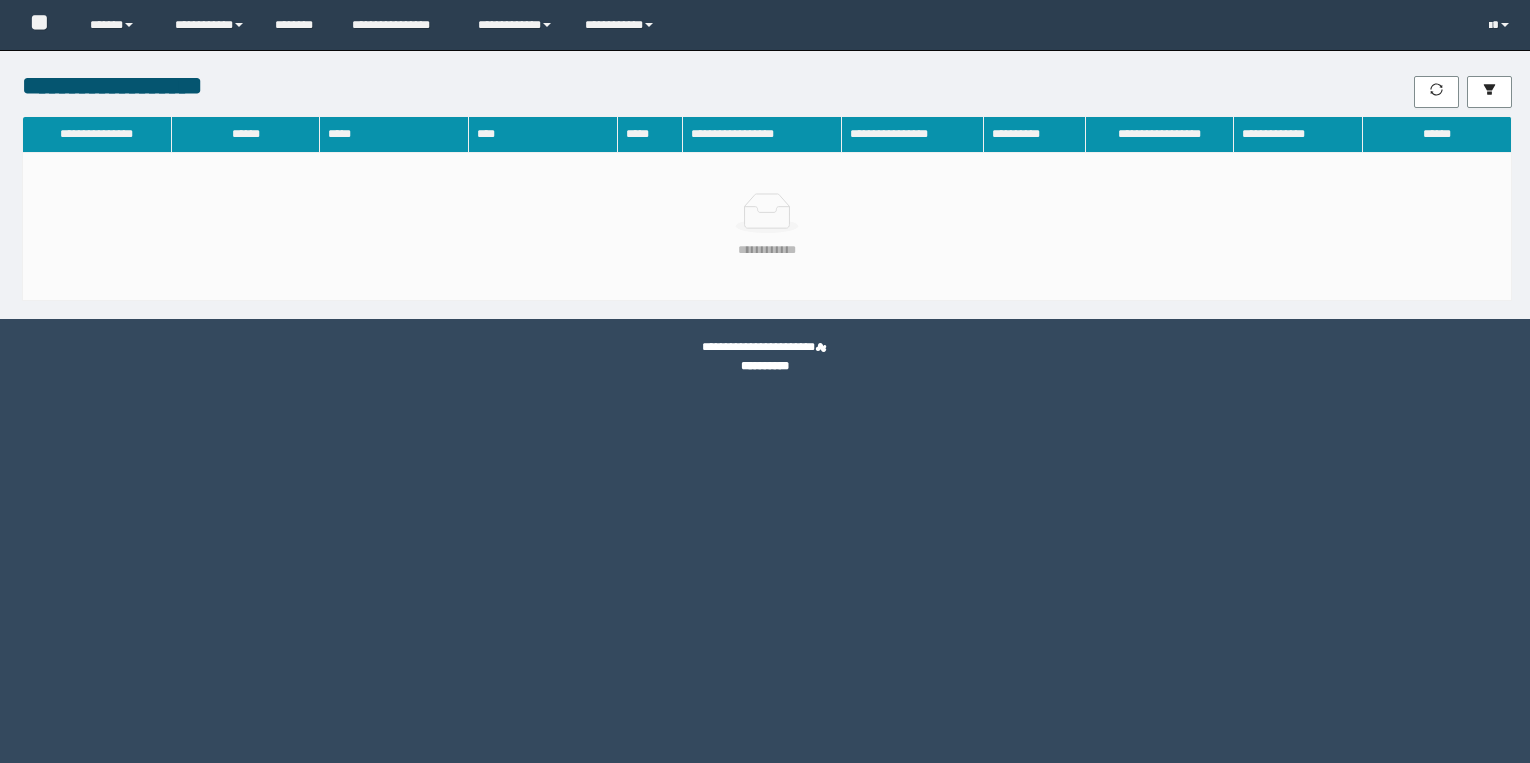 scroll, scrollTop: 0, scrollLeft: 0, axis: both 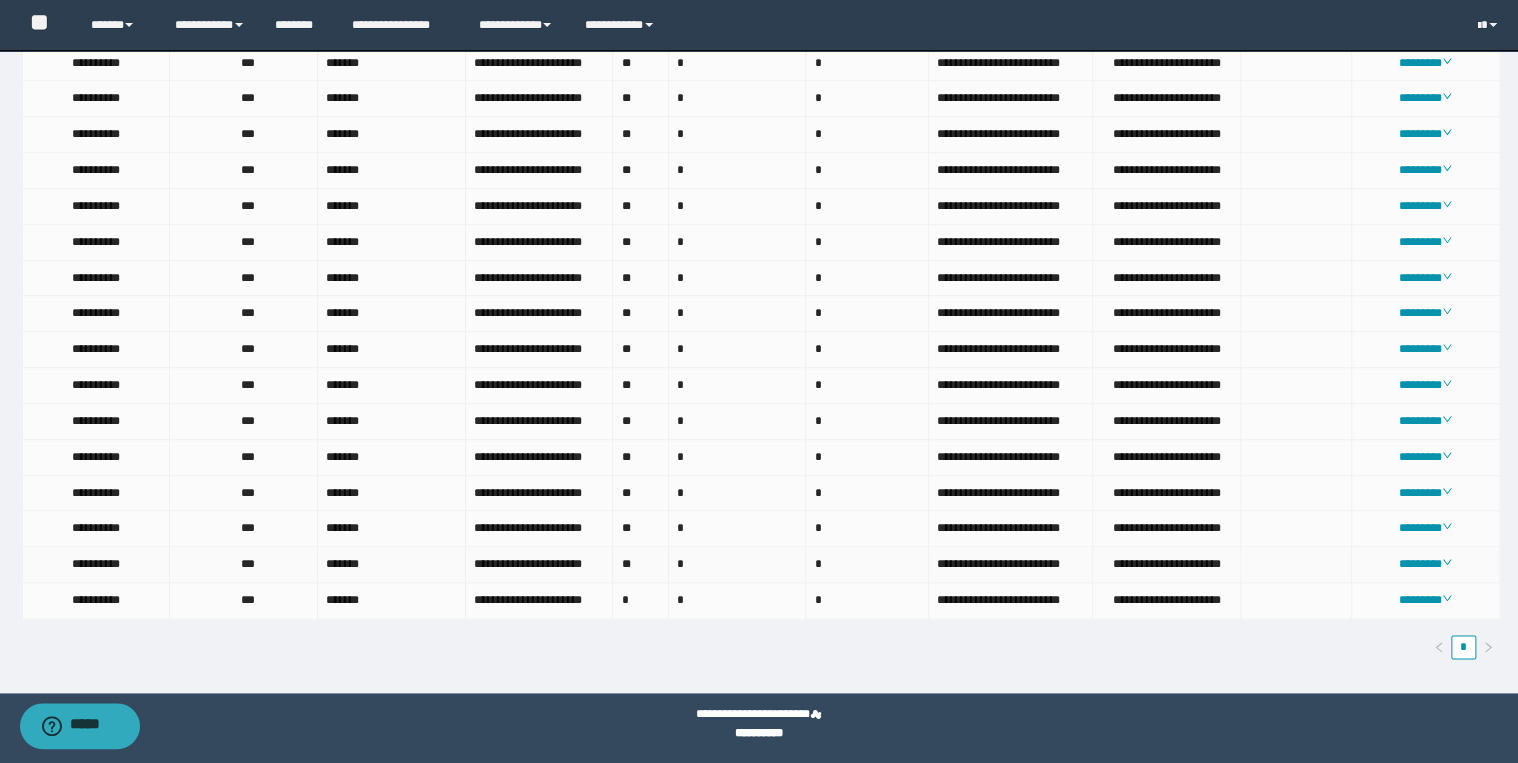 click on "********" at bounding box center [1426, 565] 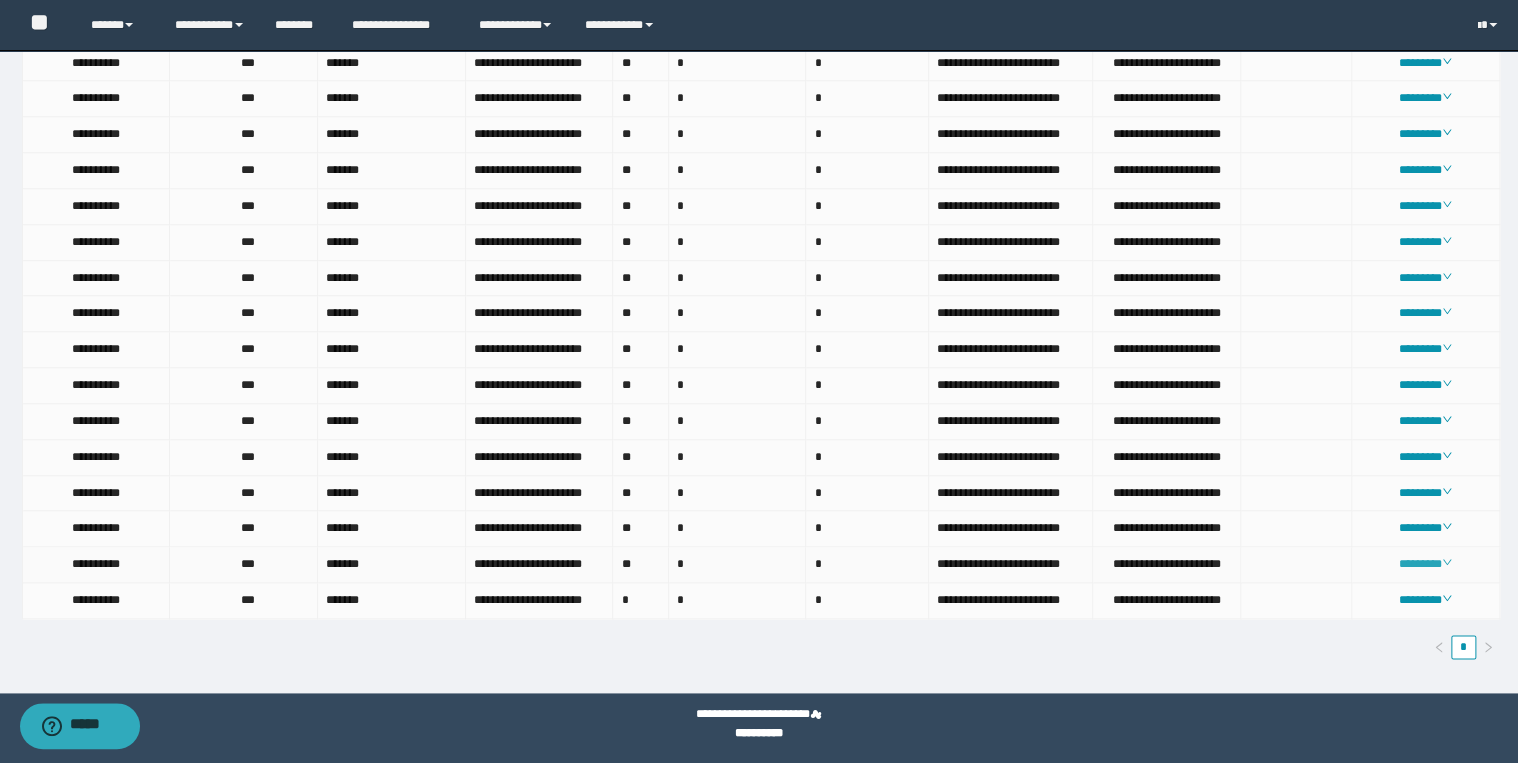 click on "********" at bounding box center (1425, 564) 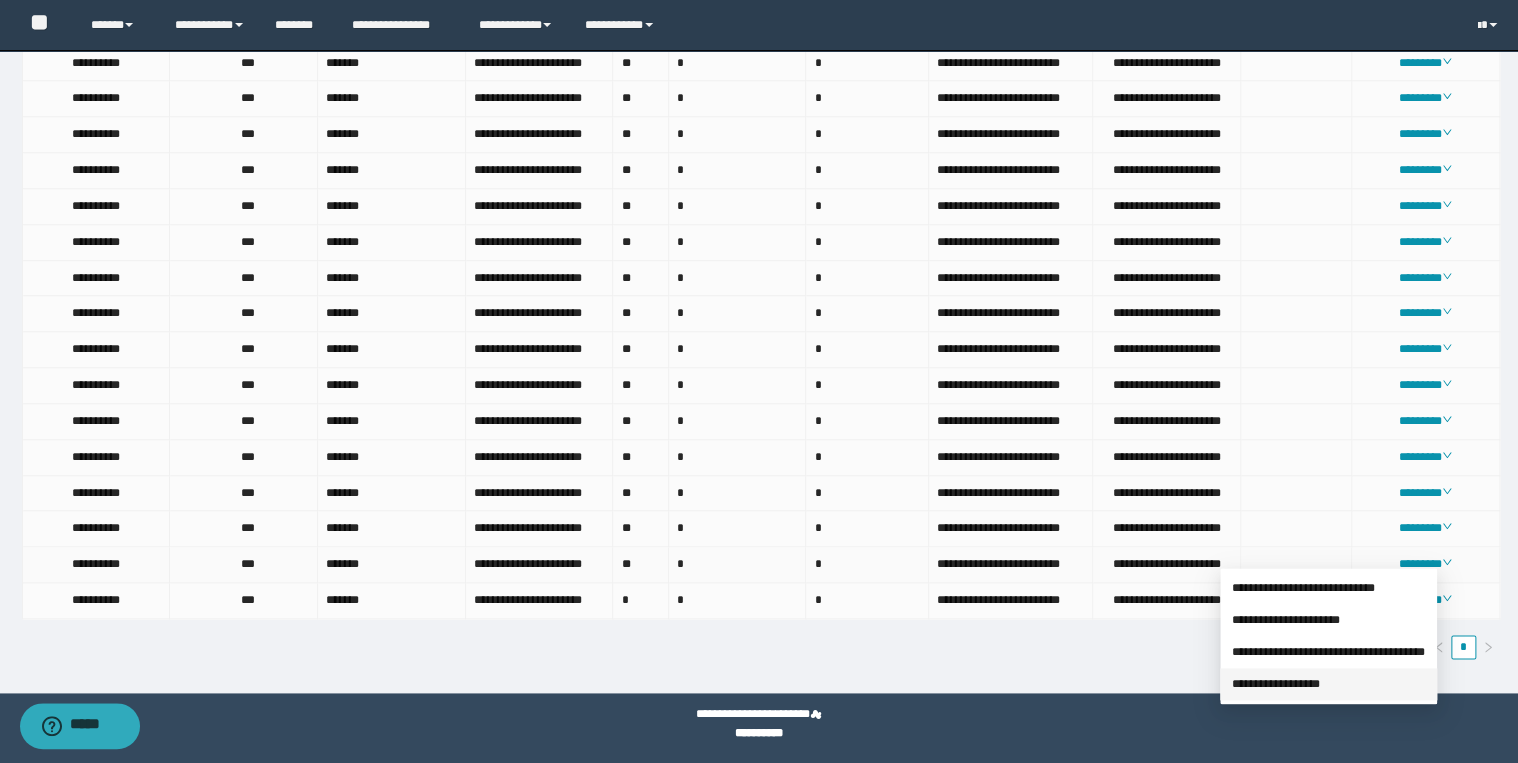 click on "**********" at bounding box center (1276, 684) 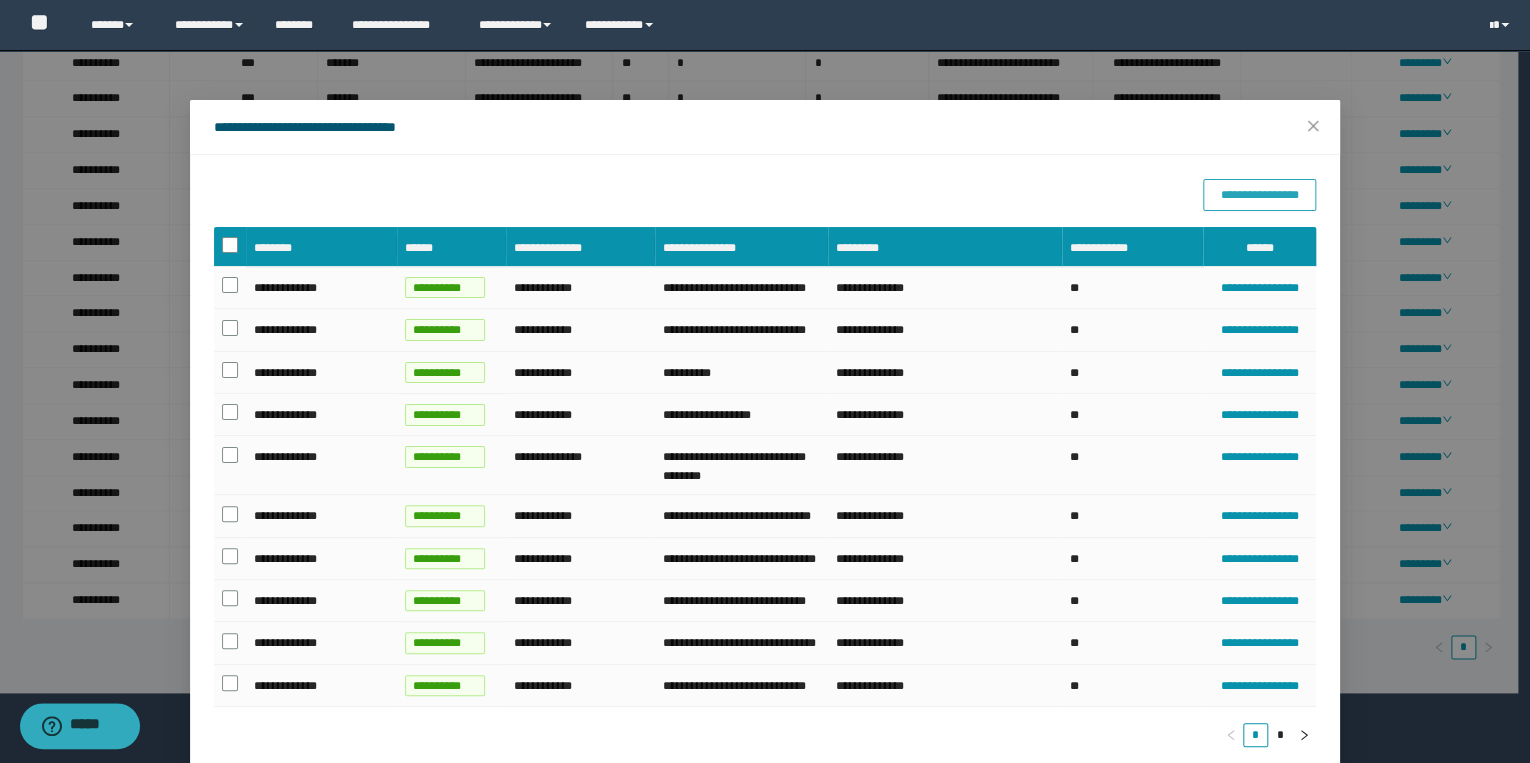 click on "**********" at bounding box center [1259, 195] 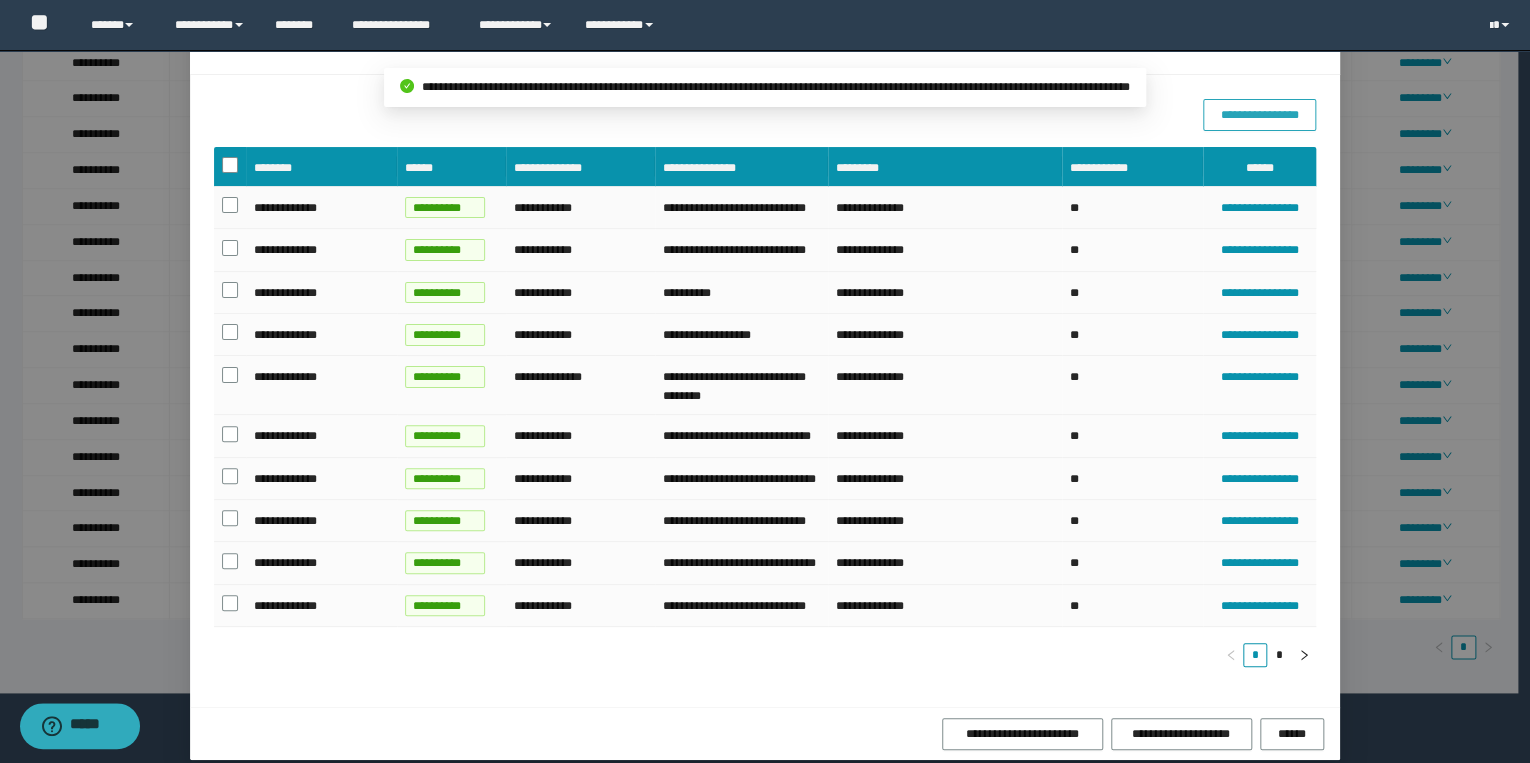 scroll, scrollTop: 180, scrollLeft: 0, axis: vertical 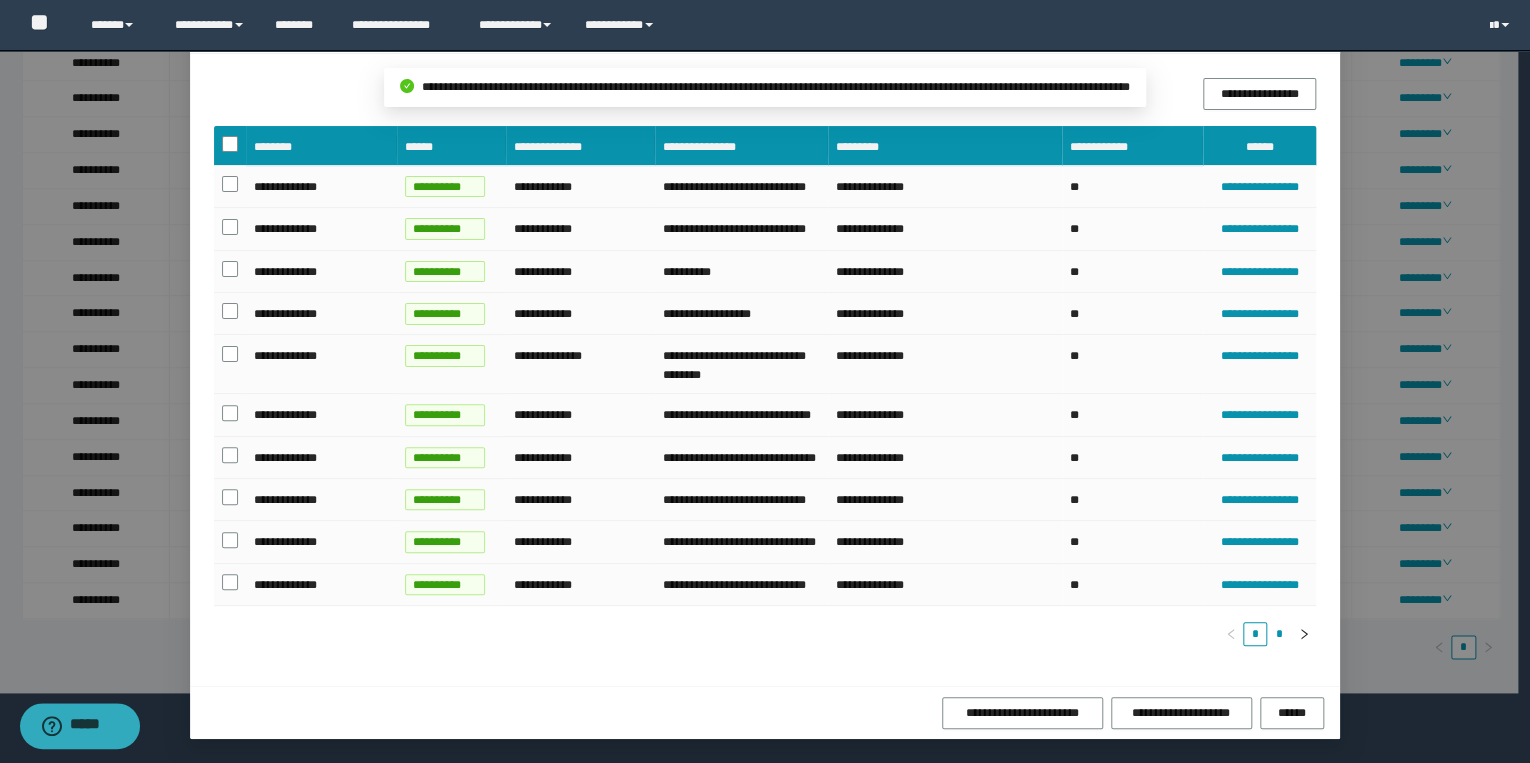 click on "*" at bounding box center [1279, 634] 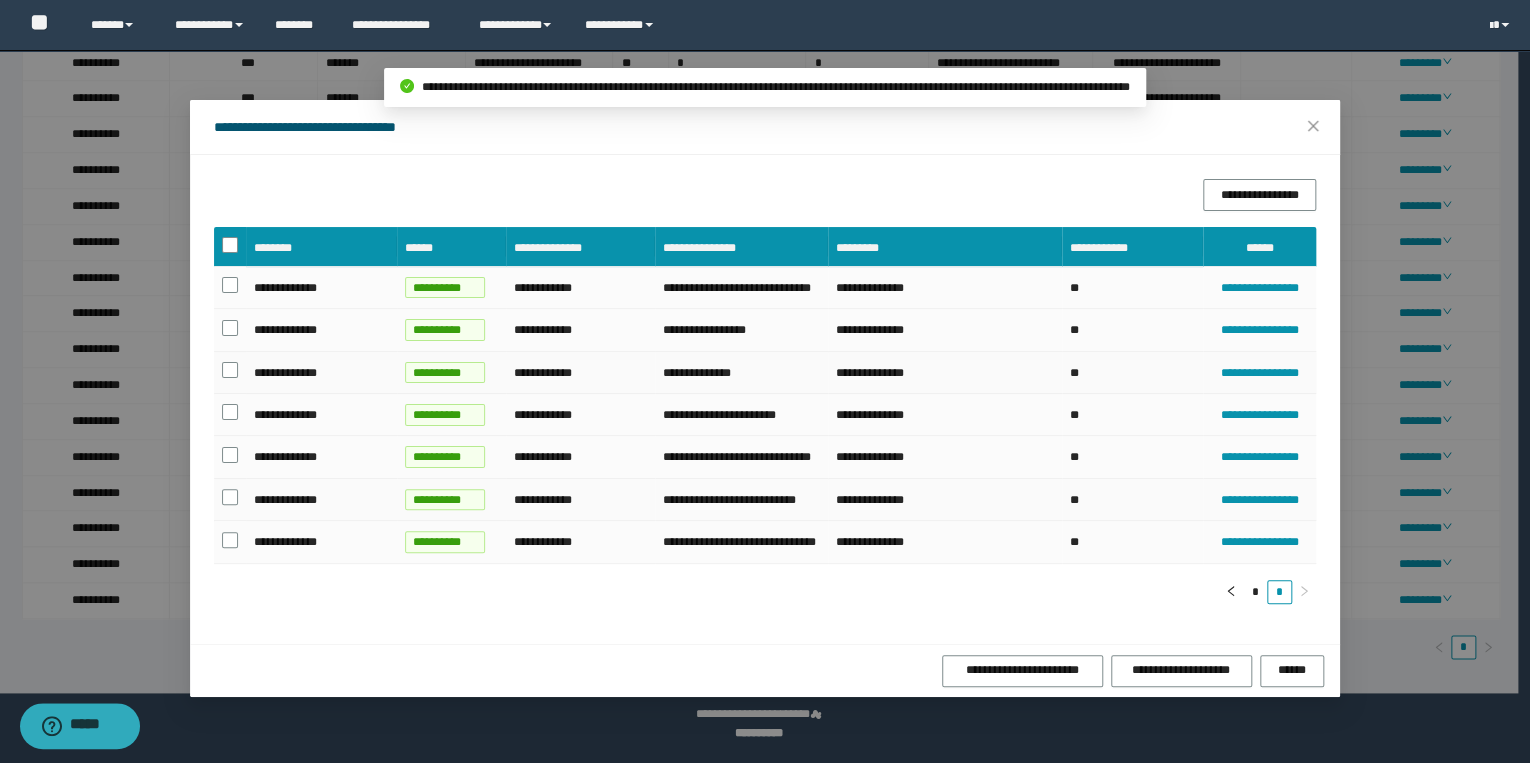 scroll, scrollTop: 0, scrollLeft: 0, axis: both 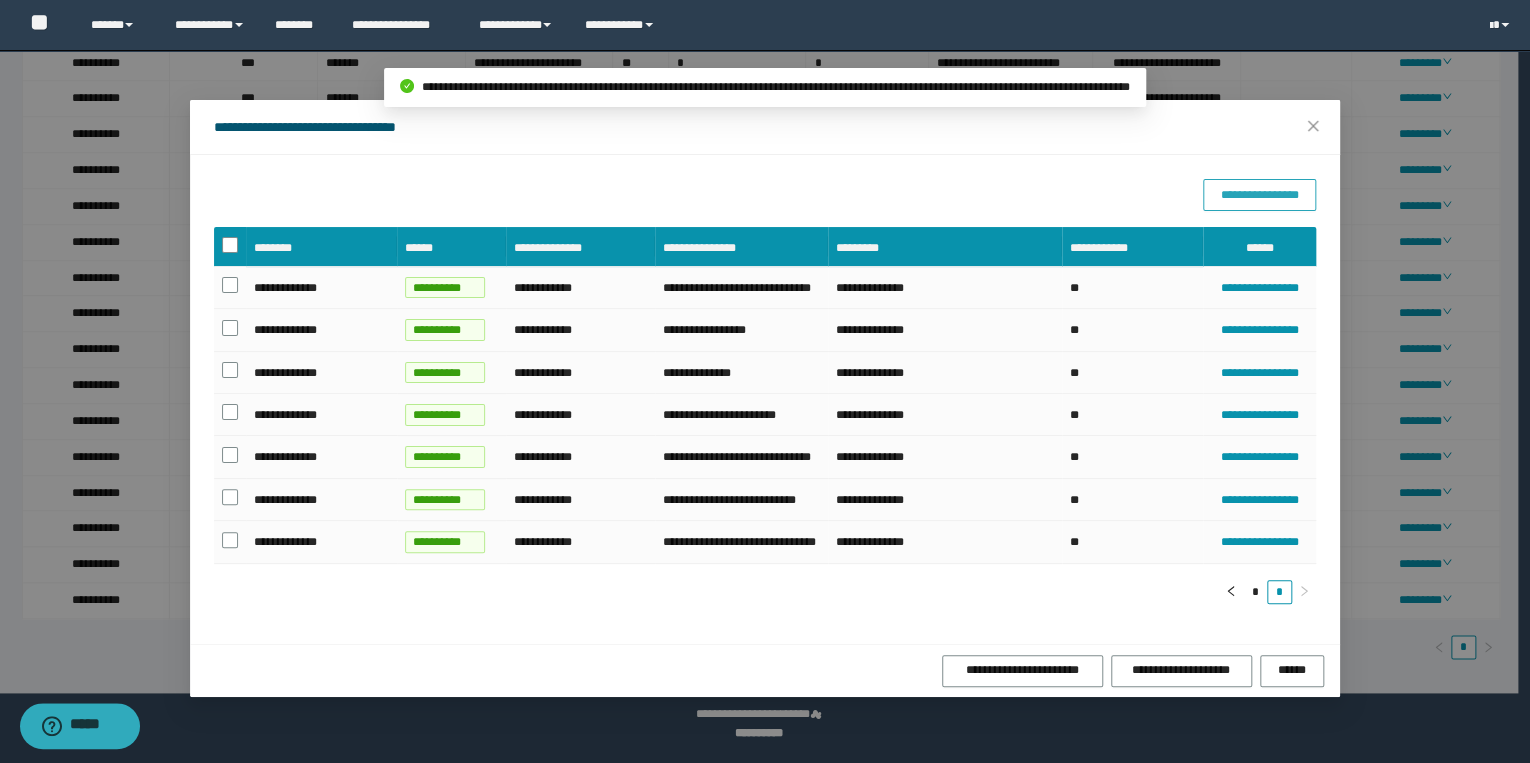 click on "**********" at bounding box center (1259, 195) 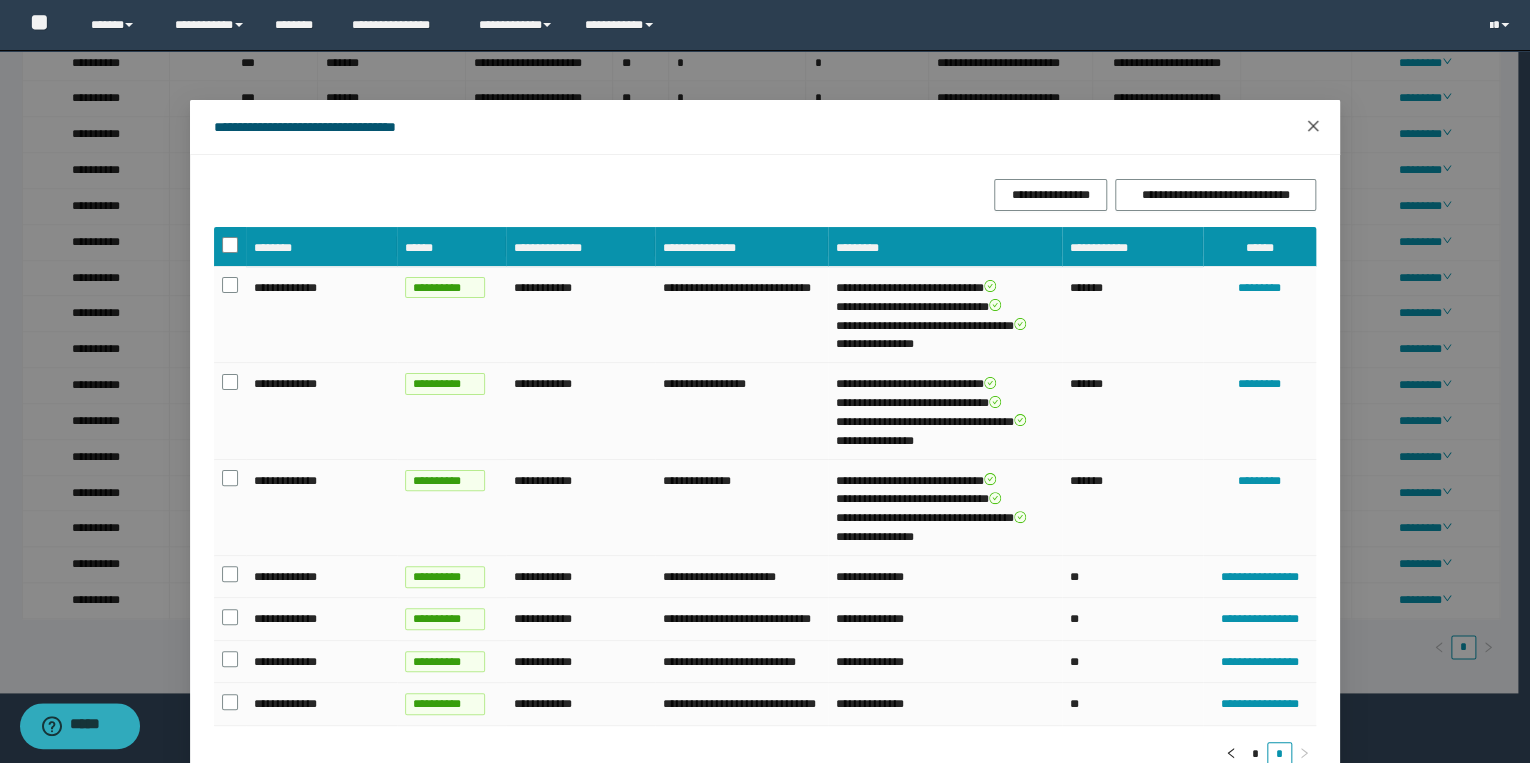 click at bounding box center [1313, 127] 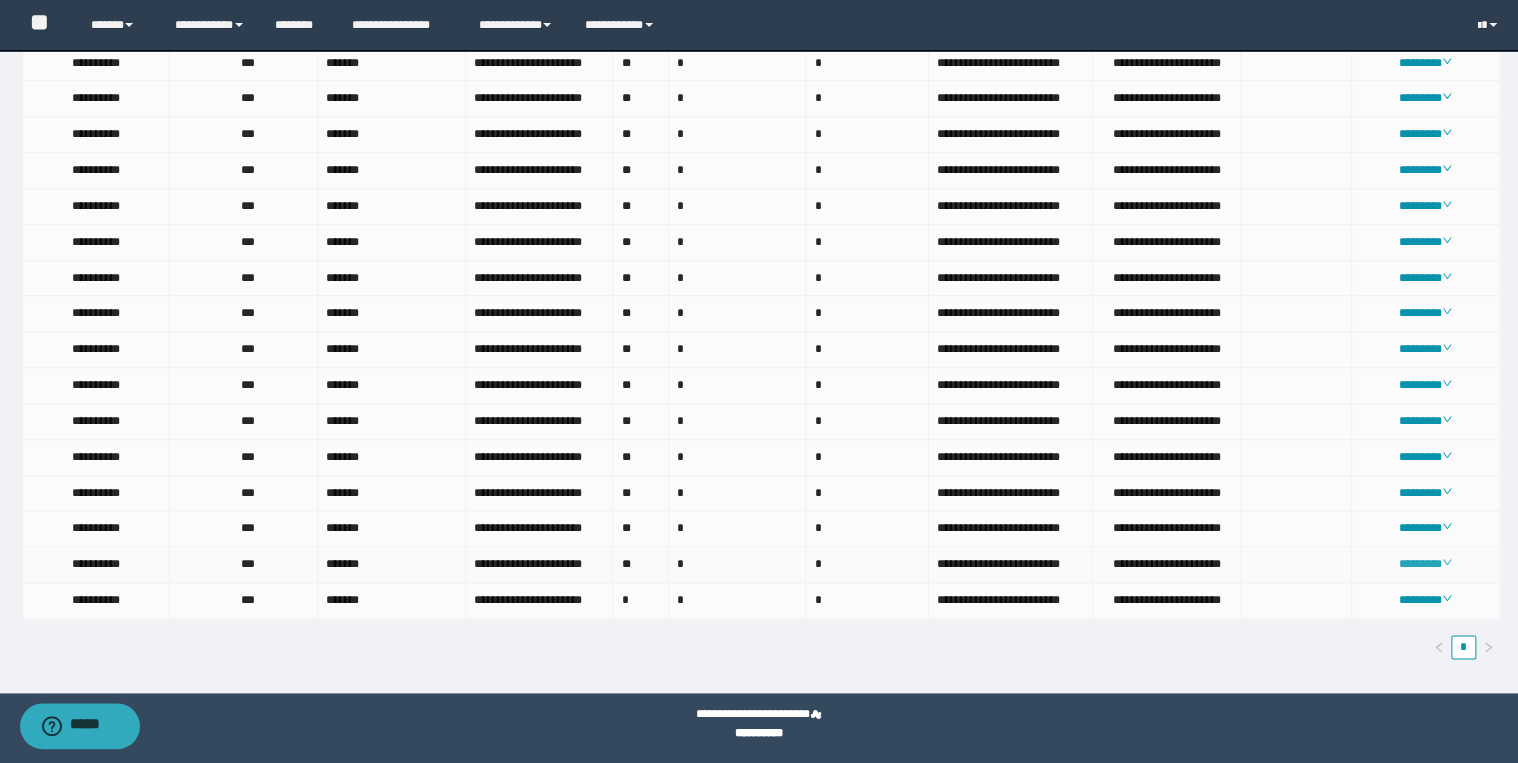 click on "********" at bounding box center (1425, 564) 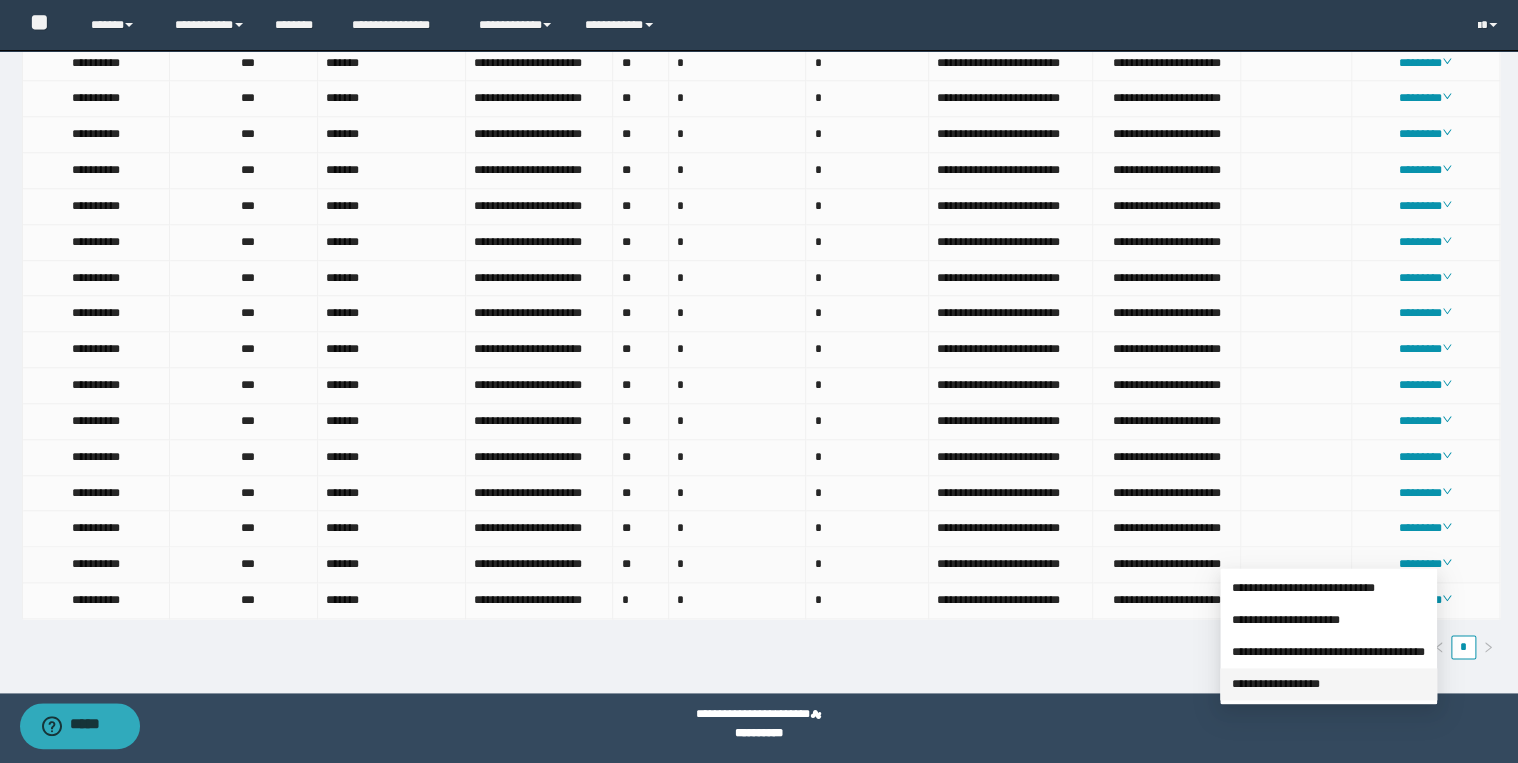 click on "**********" at bounding box center (1328, 636) 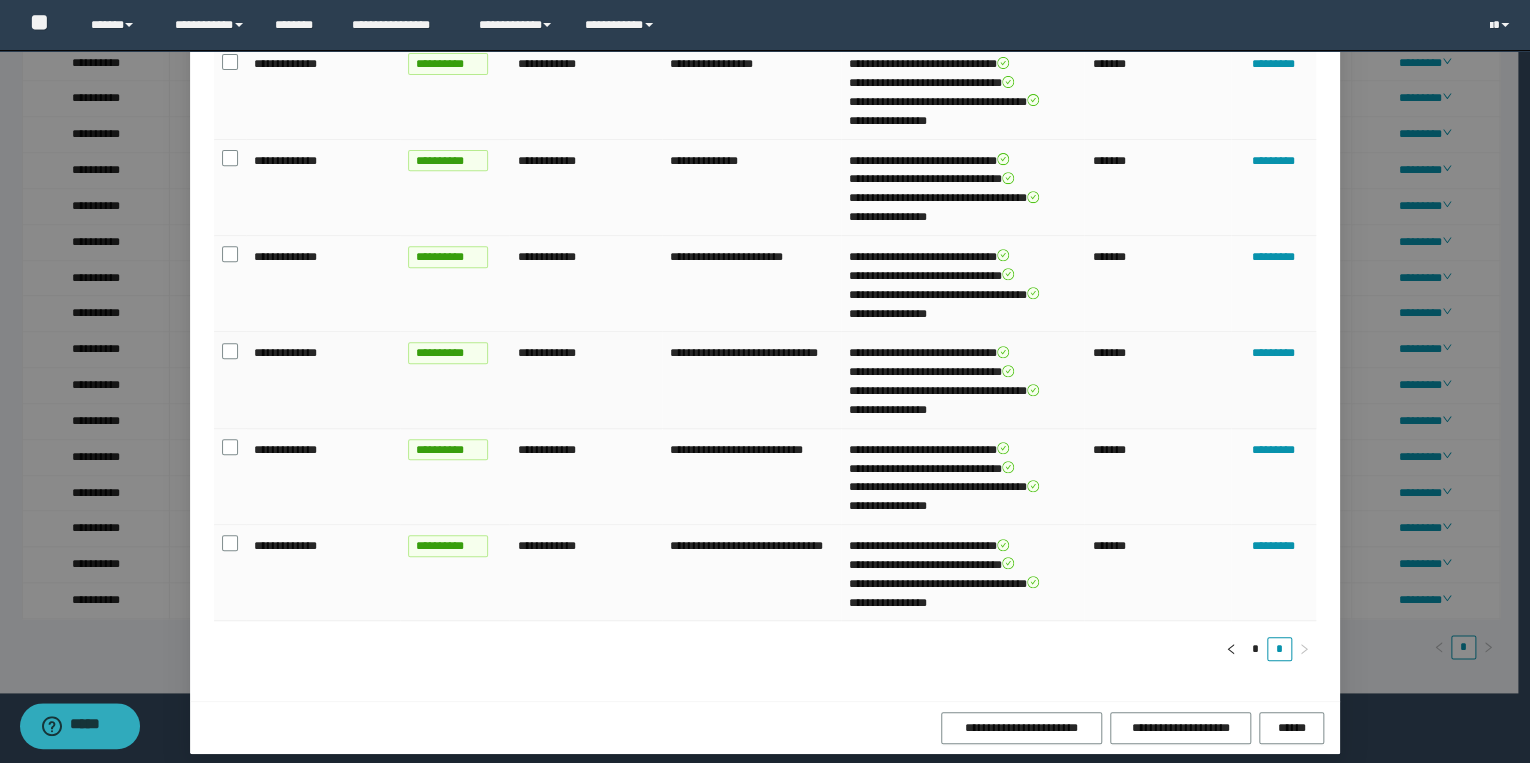 scroll, scrollTop: 321, scrollLeft: 0, axis: vertical 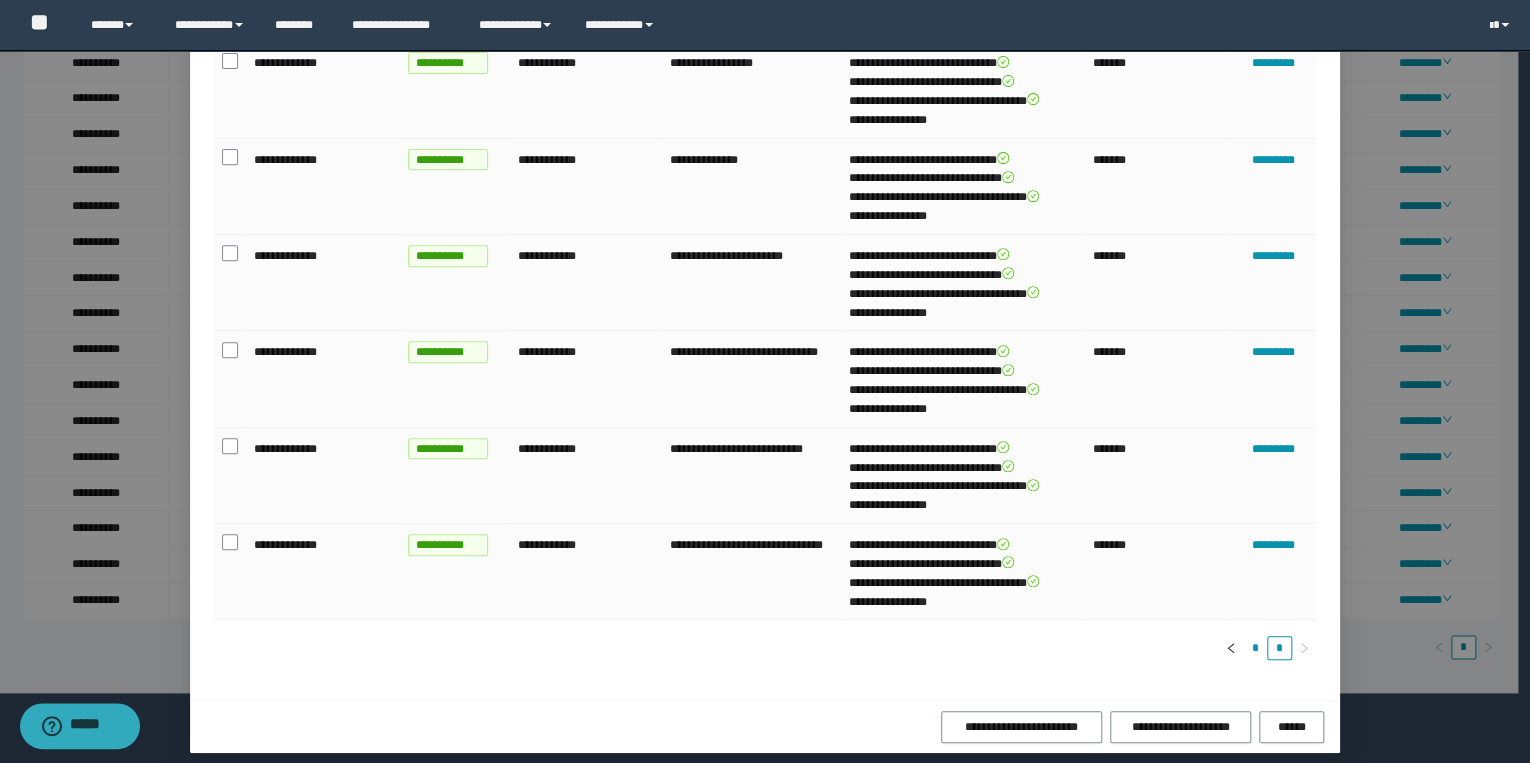 click on "*" at bounding box center (1255, 648) 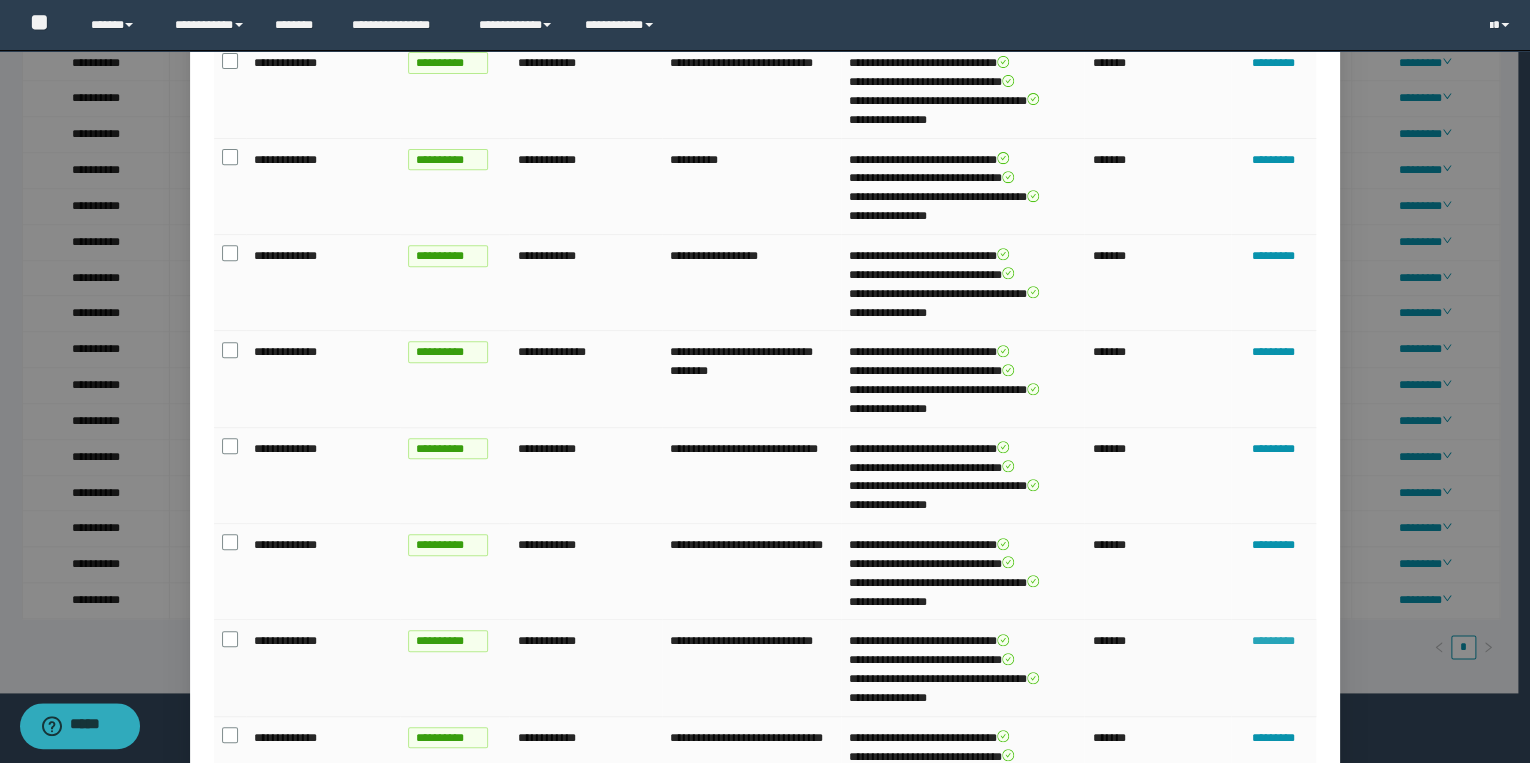 type 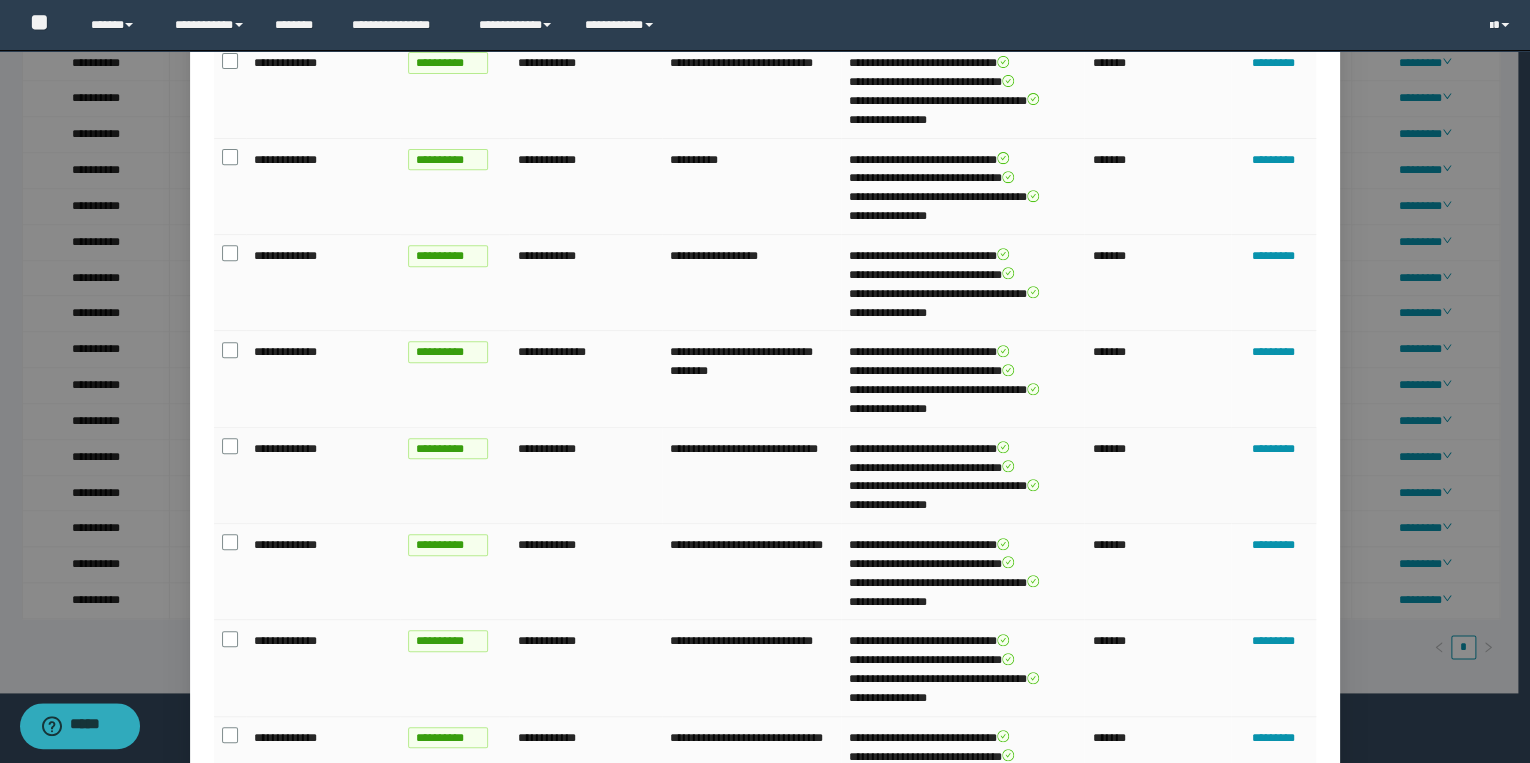 scroll, scrollTop: 606, scrollLeft: 0, axis: vertical 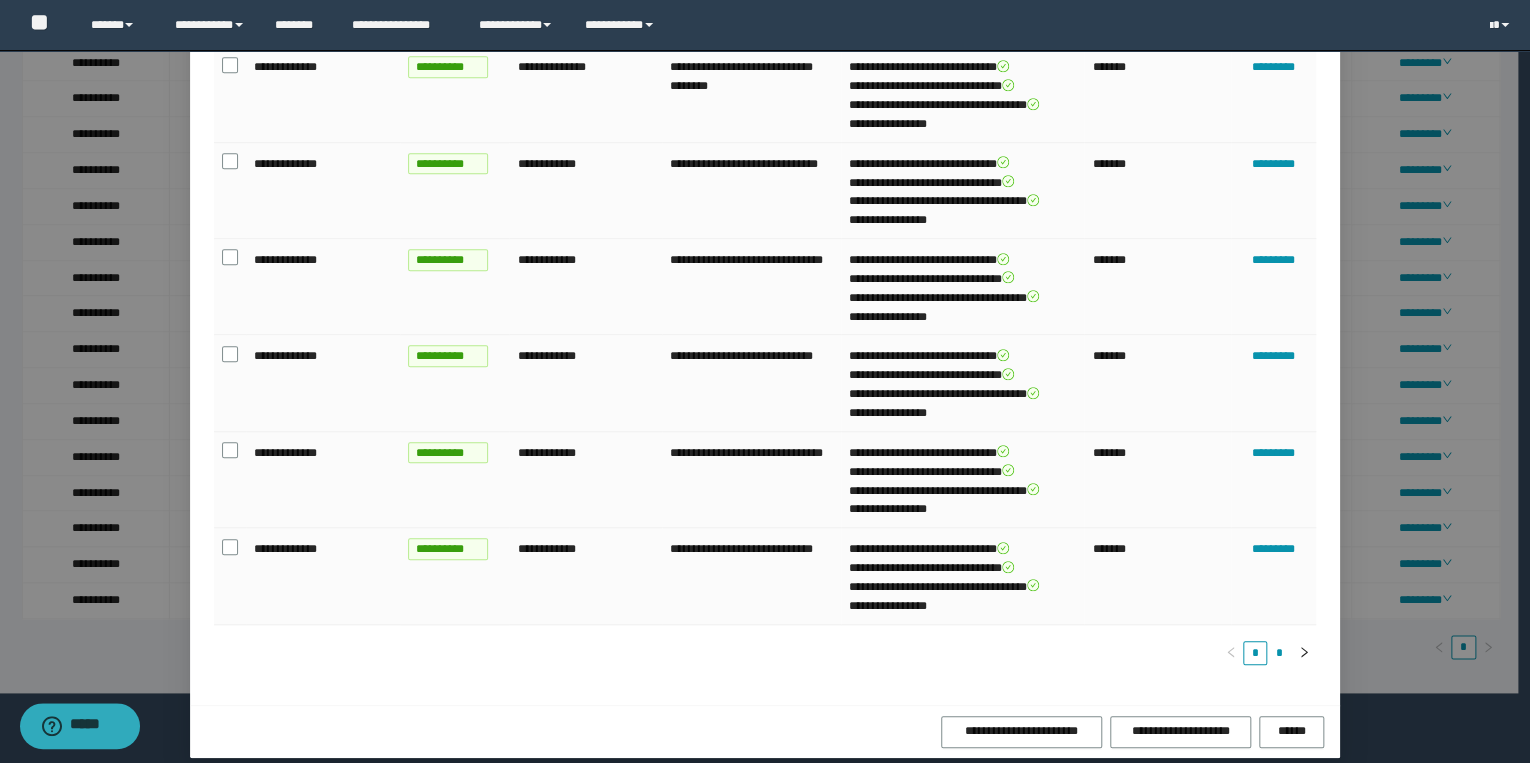 click on "*" at bounding box center [1279, 653] 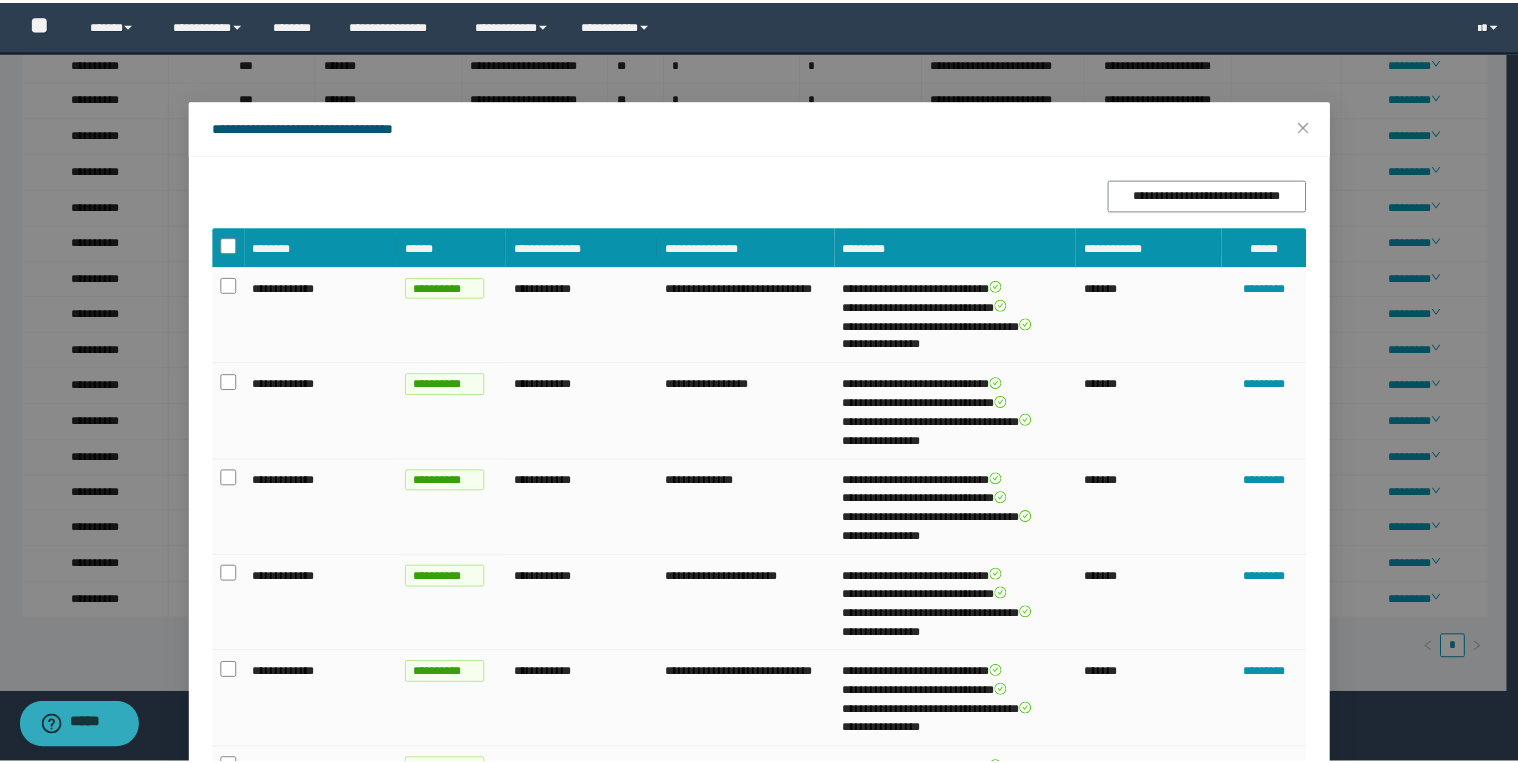 scroll, scrollTop: 0, scrollLeft: 0, axis: both 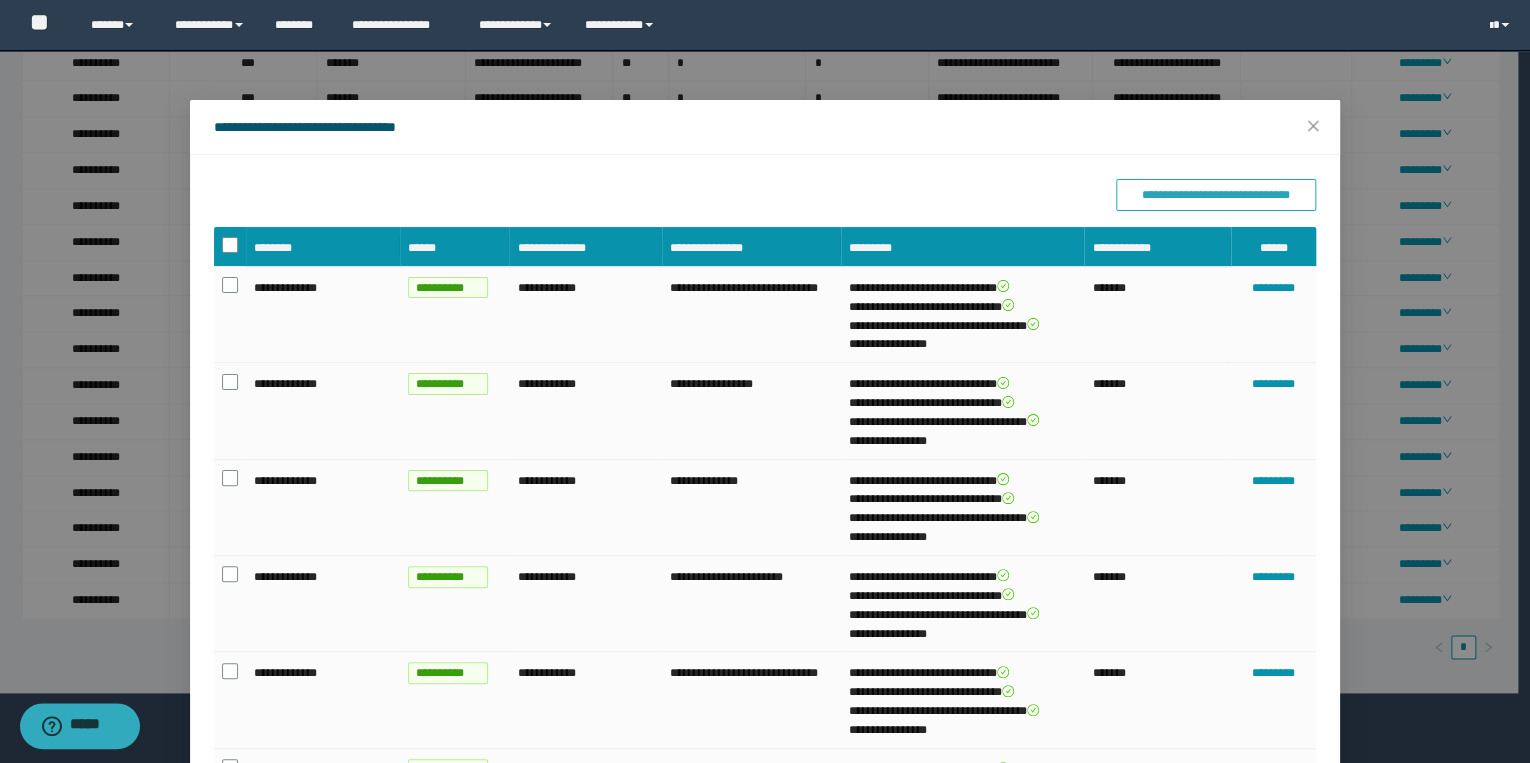 click on "**********" at bounding box center (1216, 195) 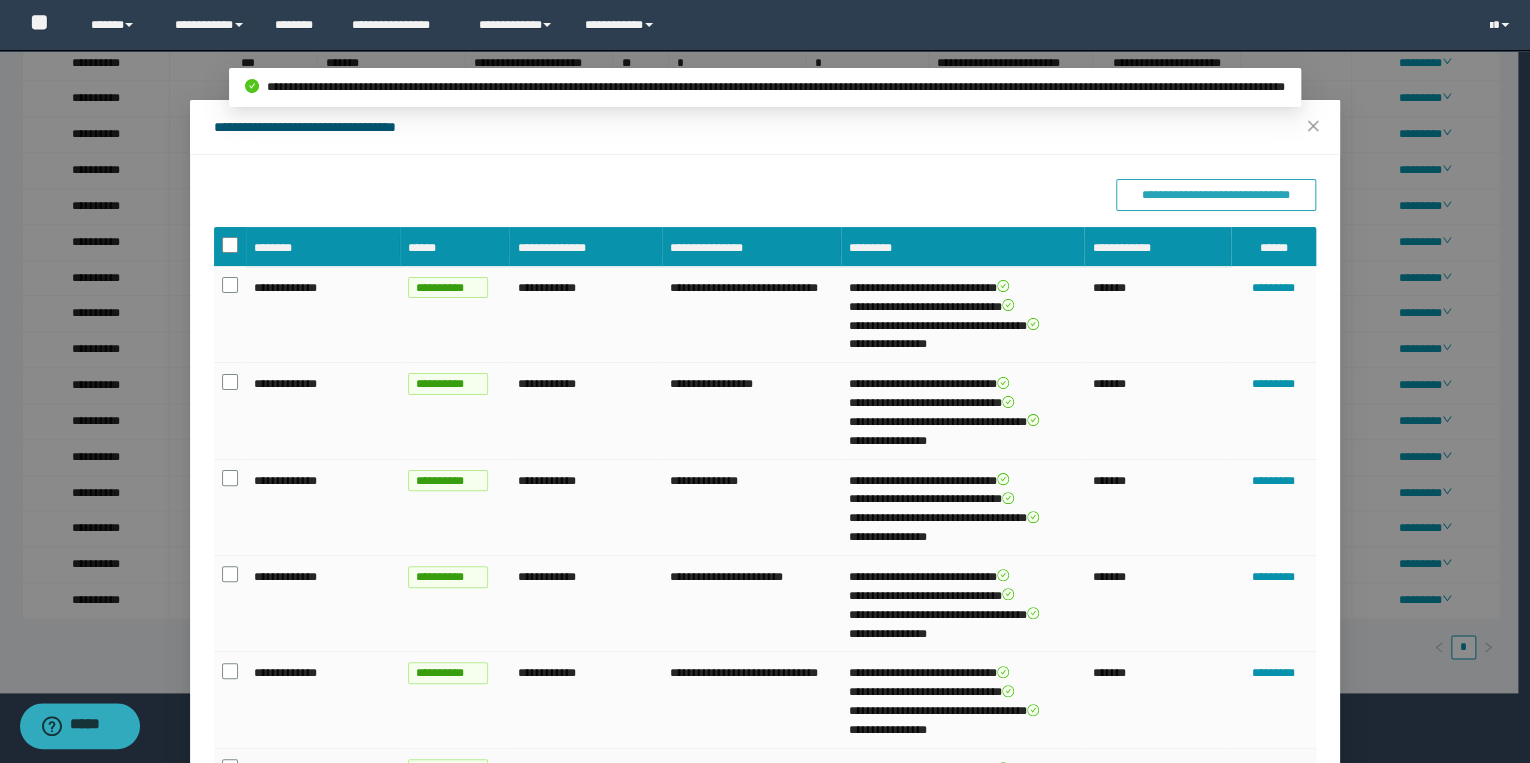 type 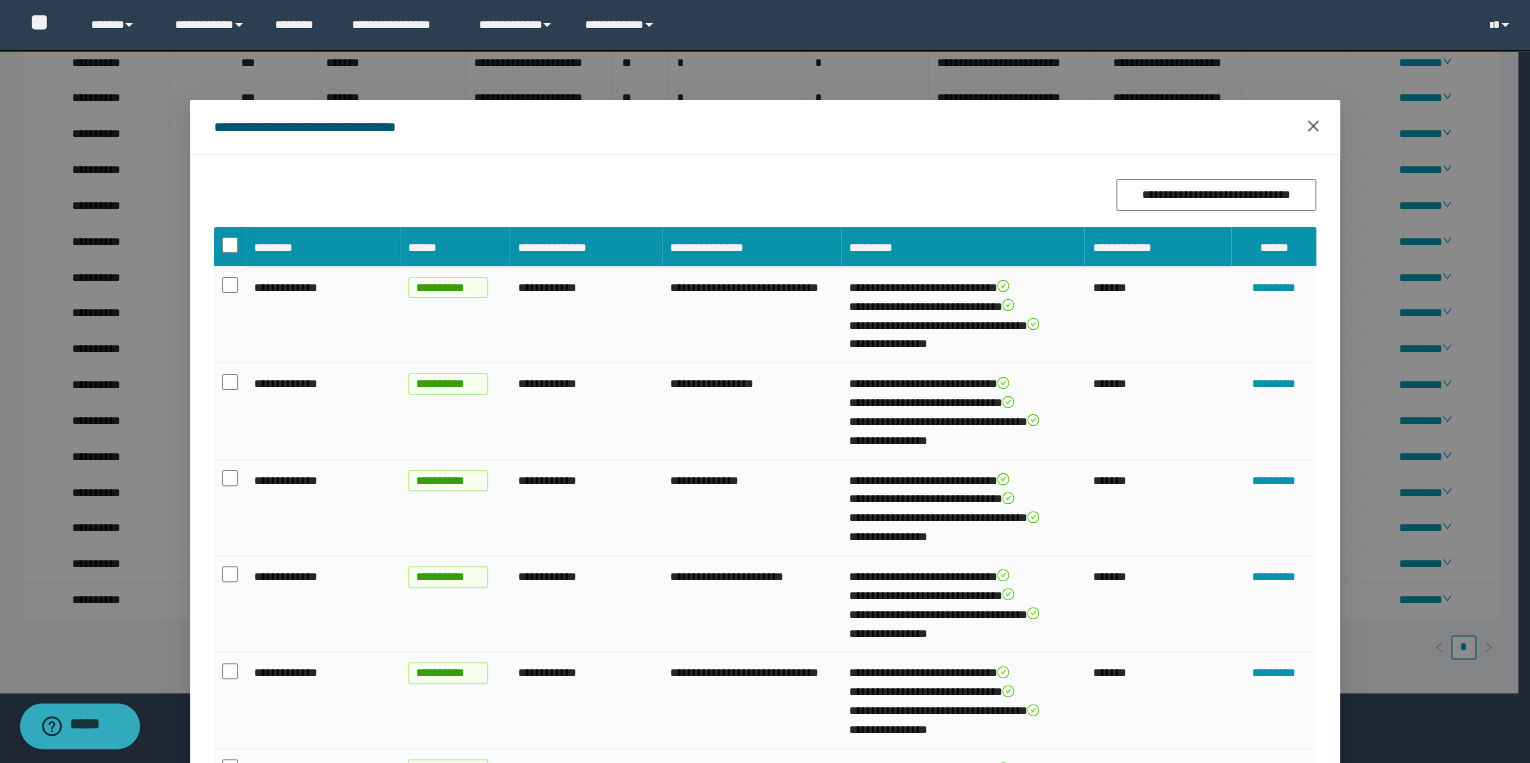 click 